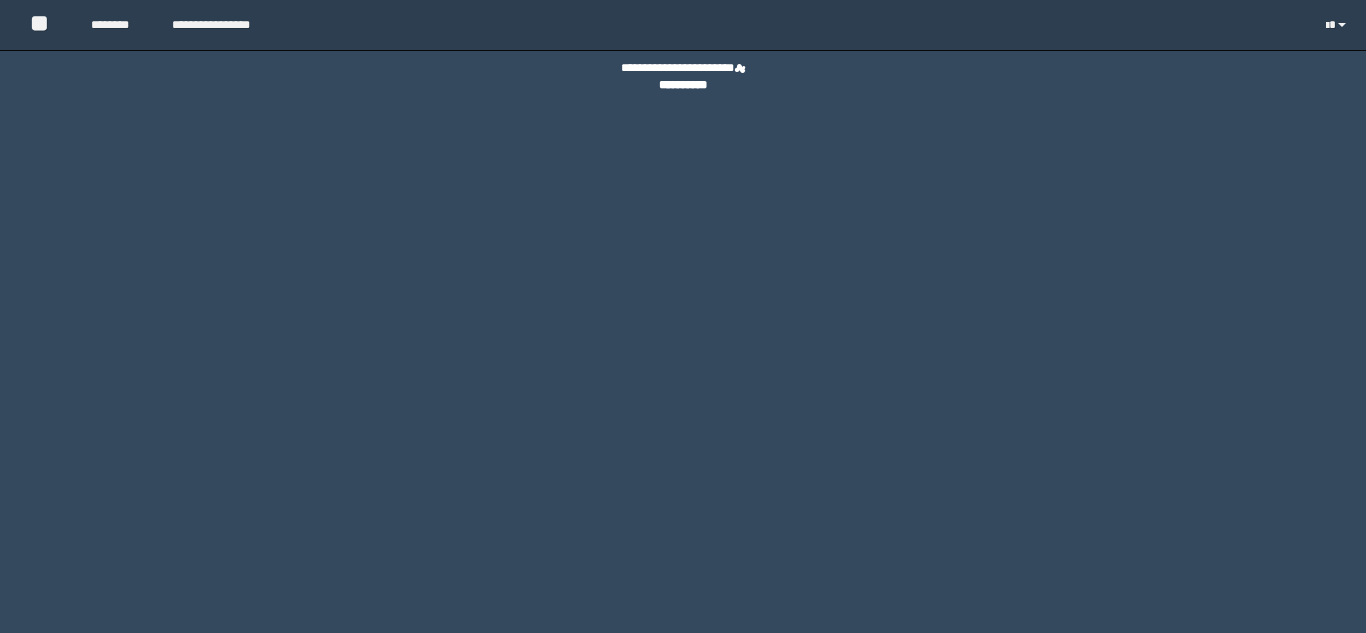 scroll, scrollTop: 0, scrollLeft: 0, axis: both 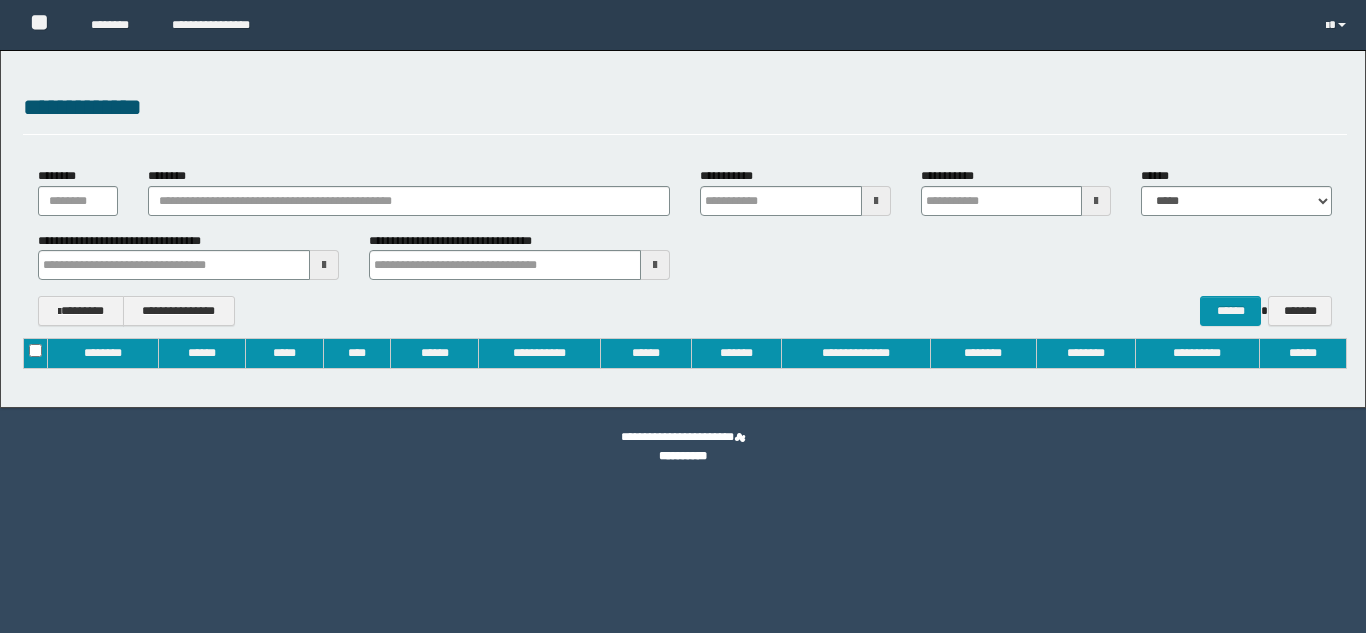 type on "**********" 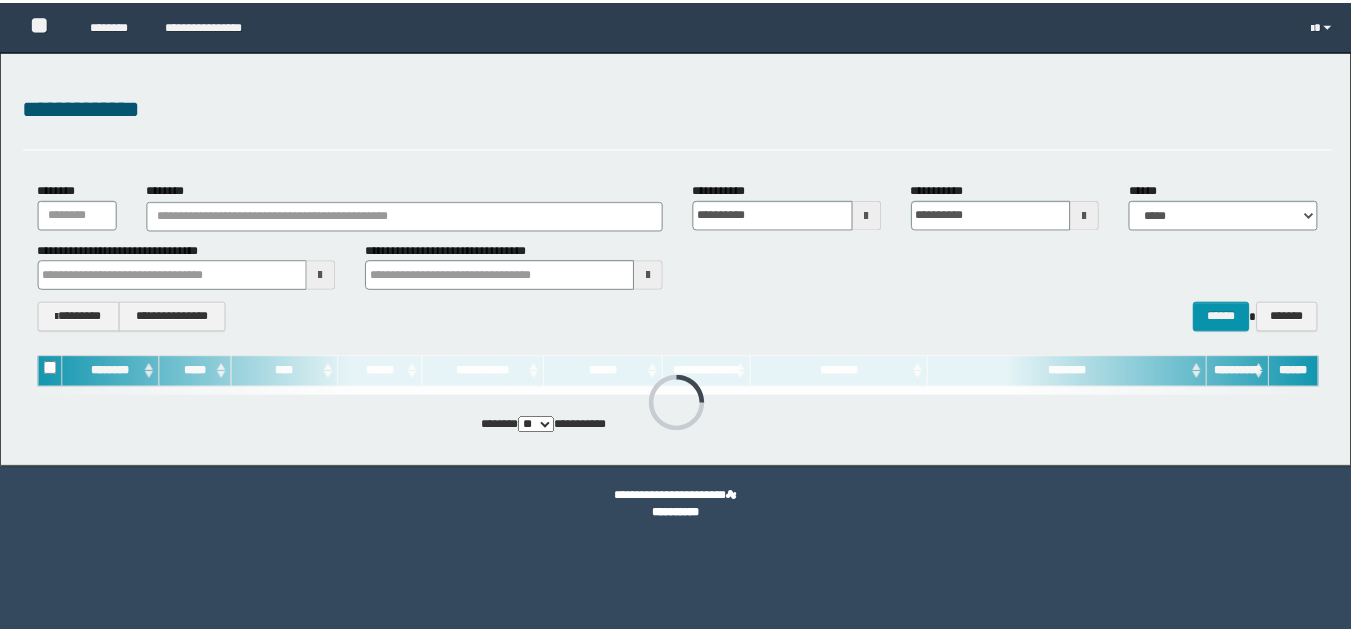 scroll, scrollTop: 0, scrollLeft: 0, axis: both 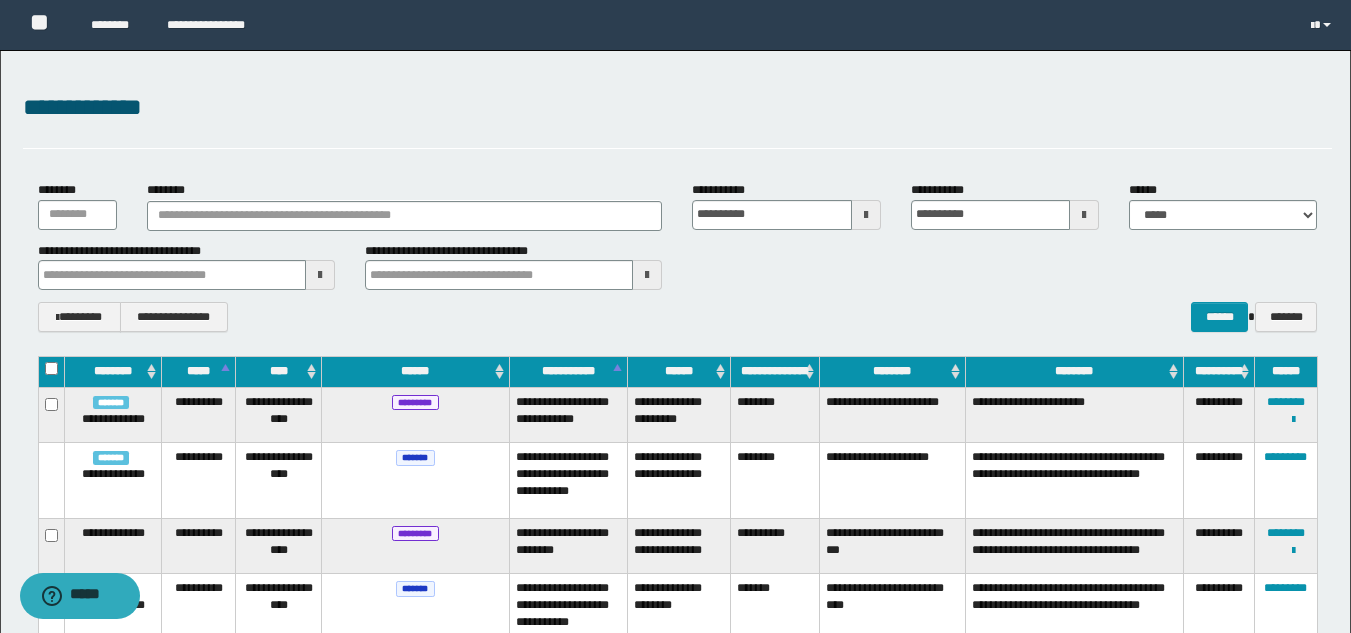 click at bounding box center [866, 215] 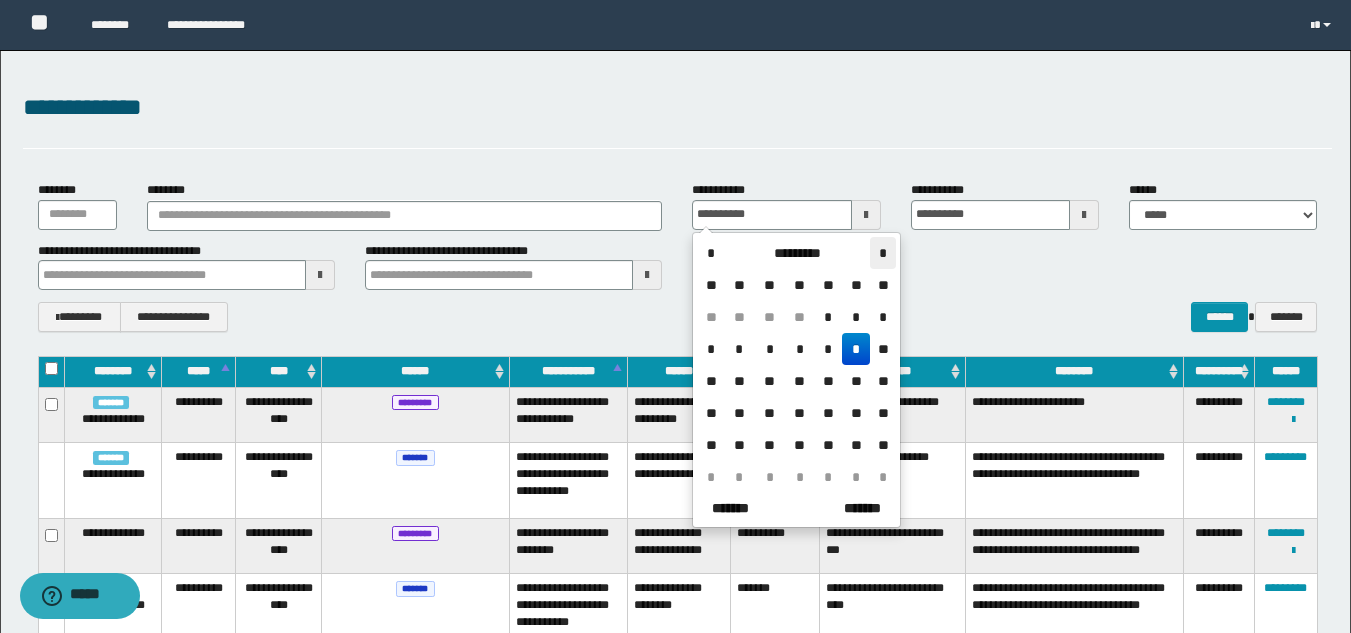 click on "*" at bounding box center (883, 253) 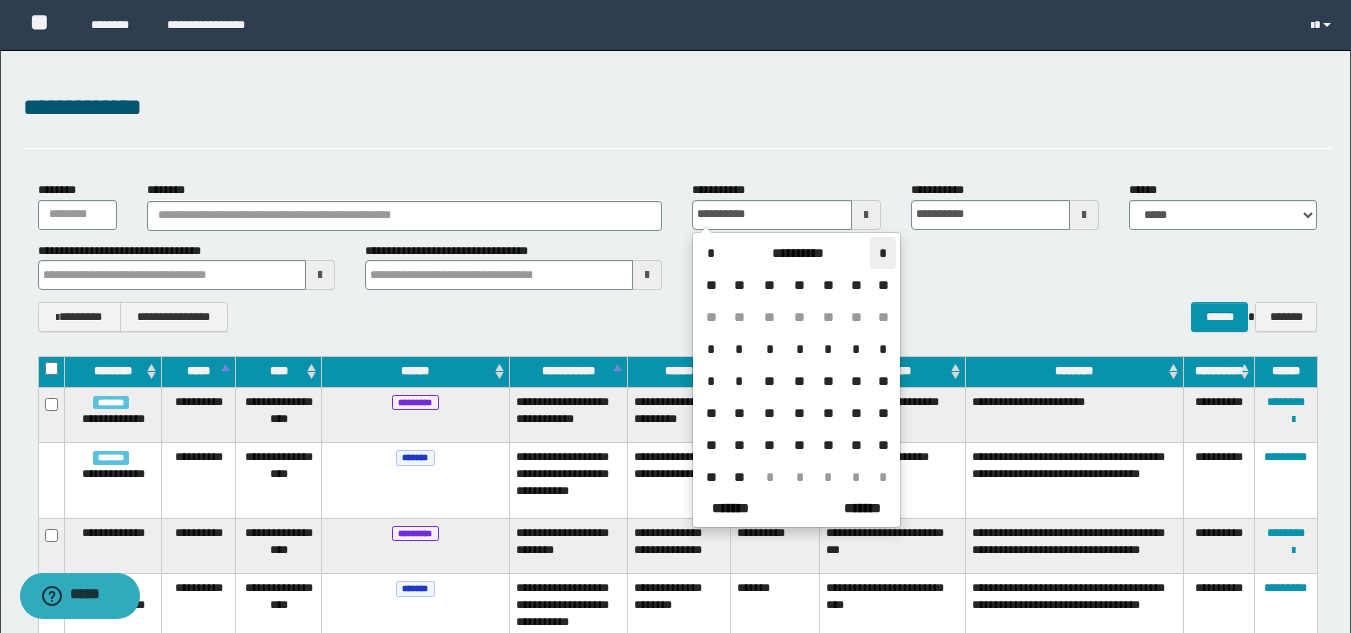 click on "*" at bounding box center [883, 253] 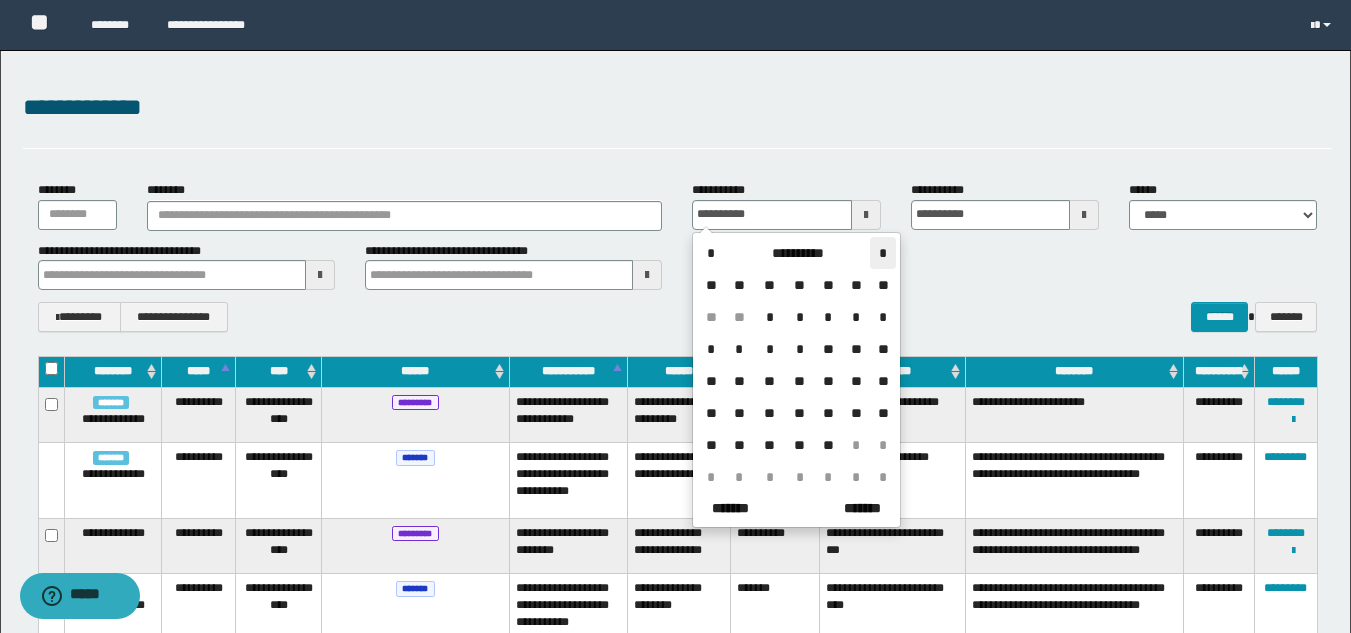 click on "*" at bounding box center (883, 253) 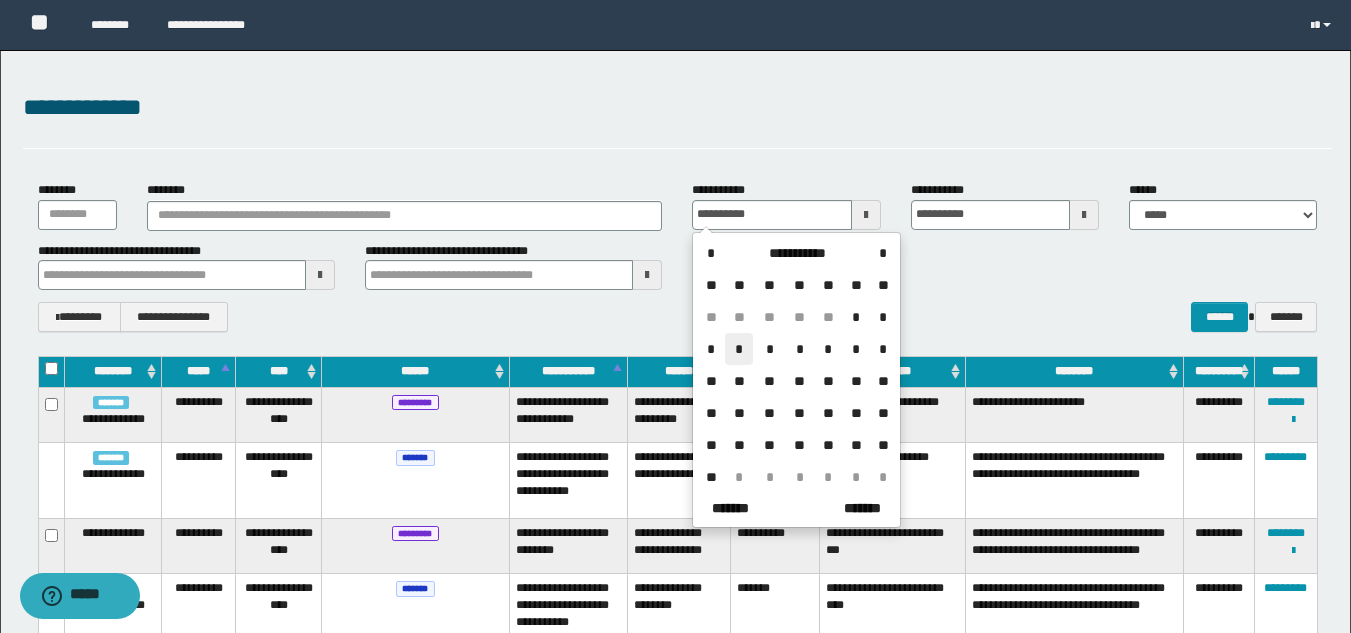 click on "*" at bounding box center [739, 349] 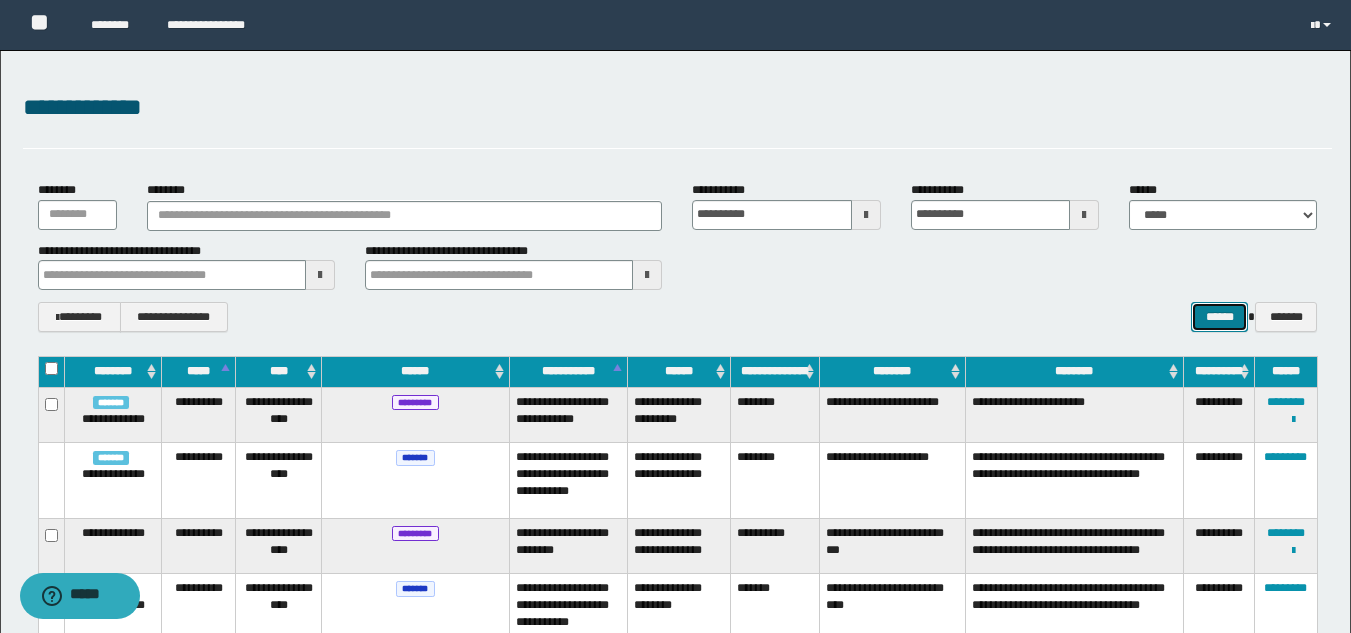 click on "******" at bounding box center [1219, 317] 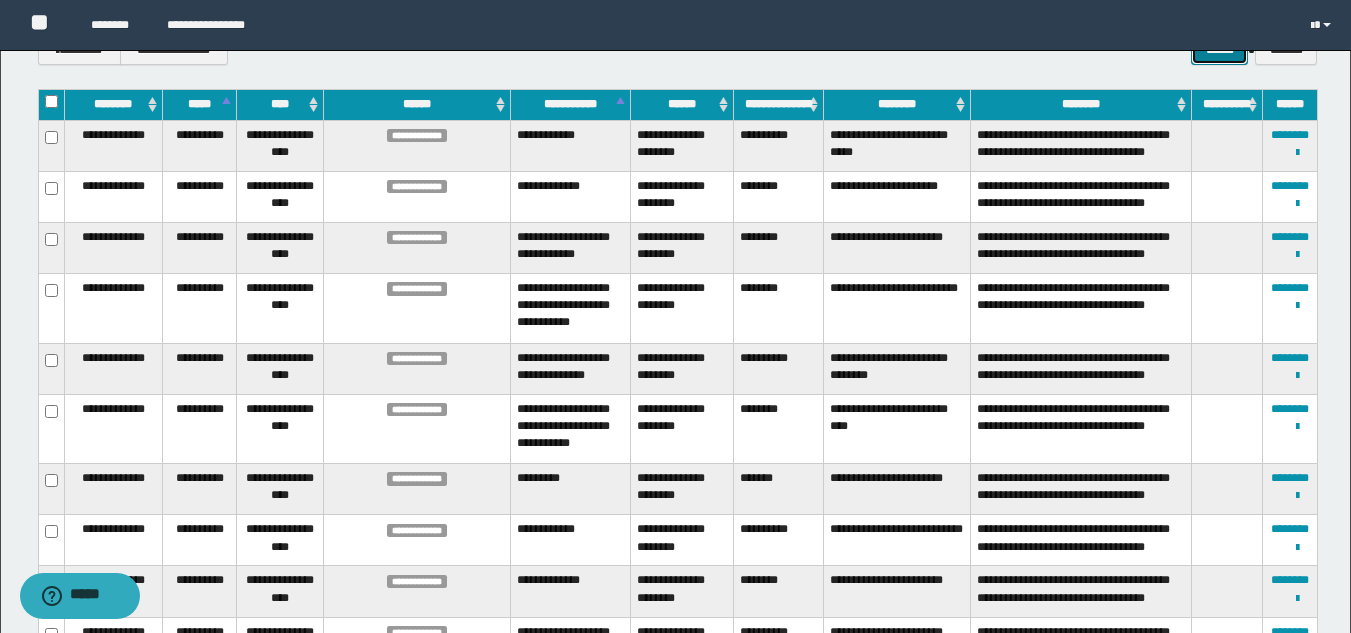 scroll, scrollTop: 272, scrollLeft: 0, axis: vertical 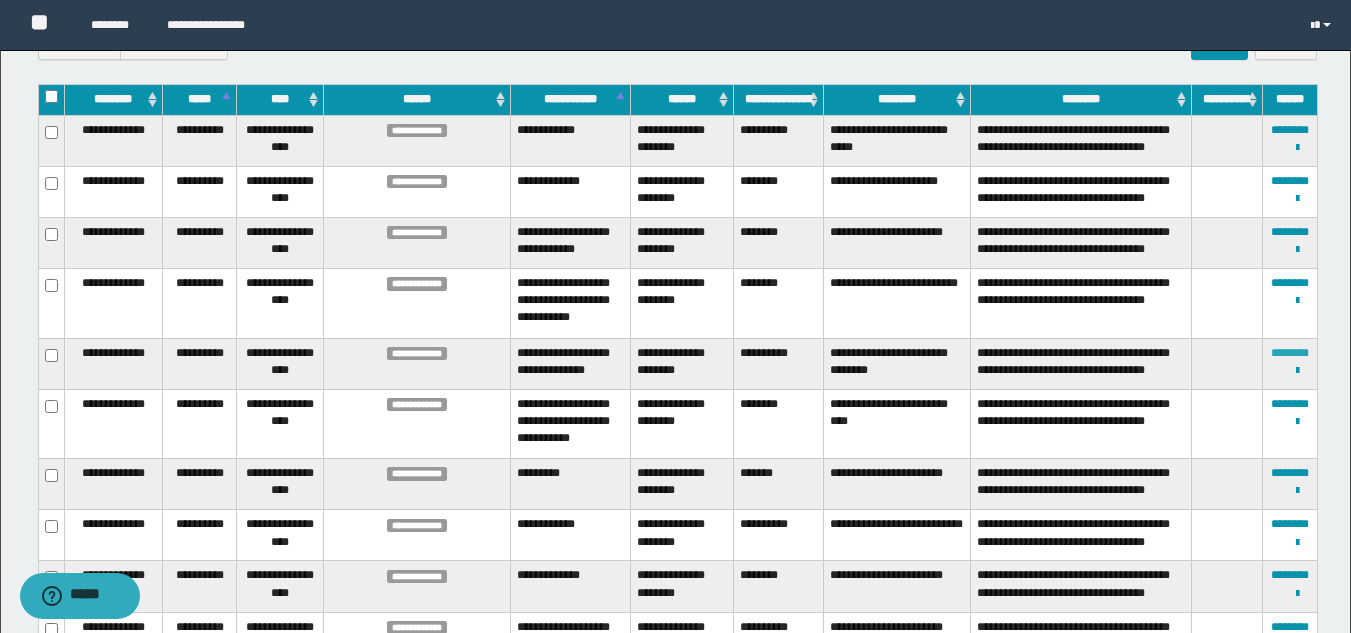 click on "********" at bounding box center (1290, 353) 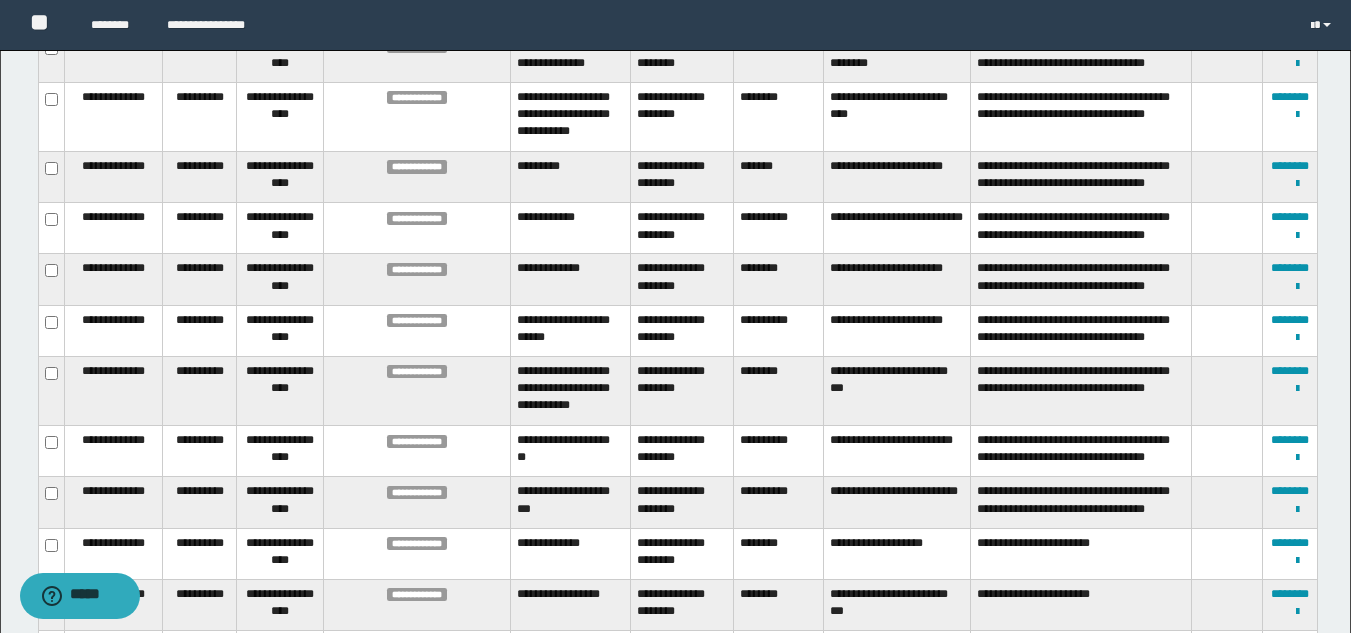 scroll, scrollTop: 600, scrollLeft: 0, axis: vertical 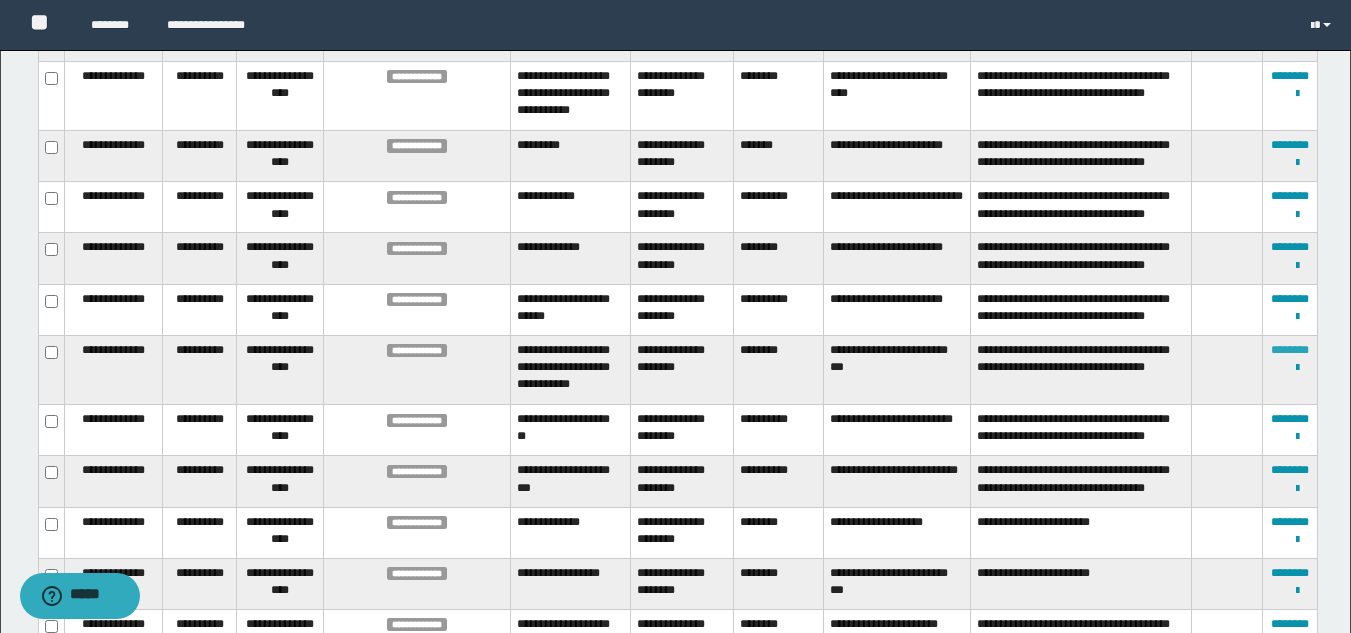 click on "********" at bounding box center [1290, 350] 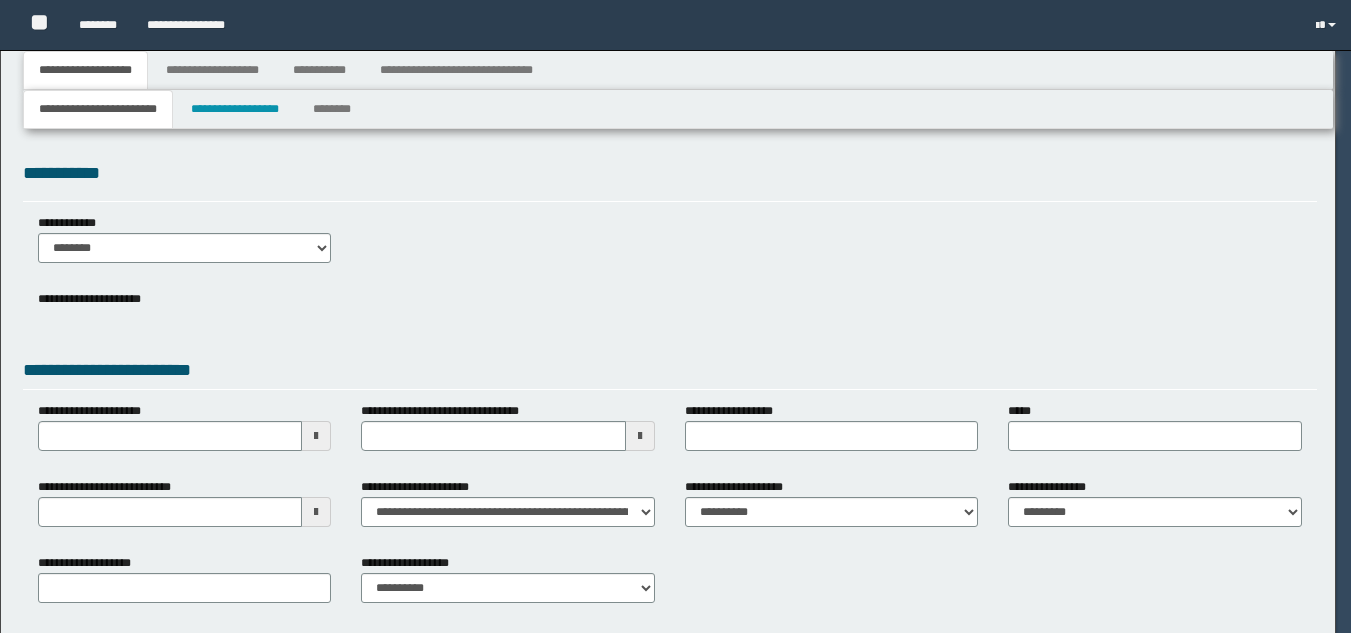 select on "**" 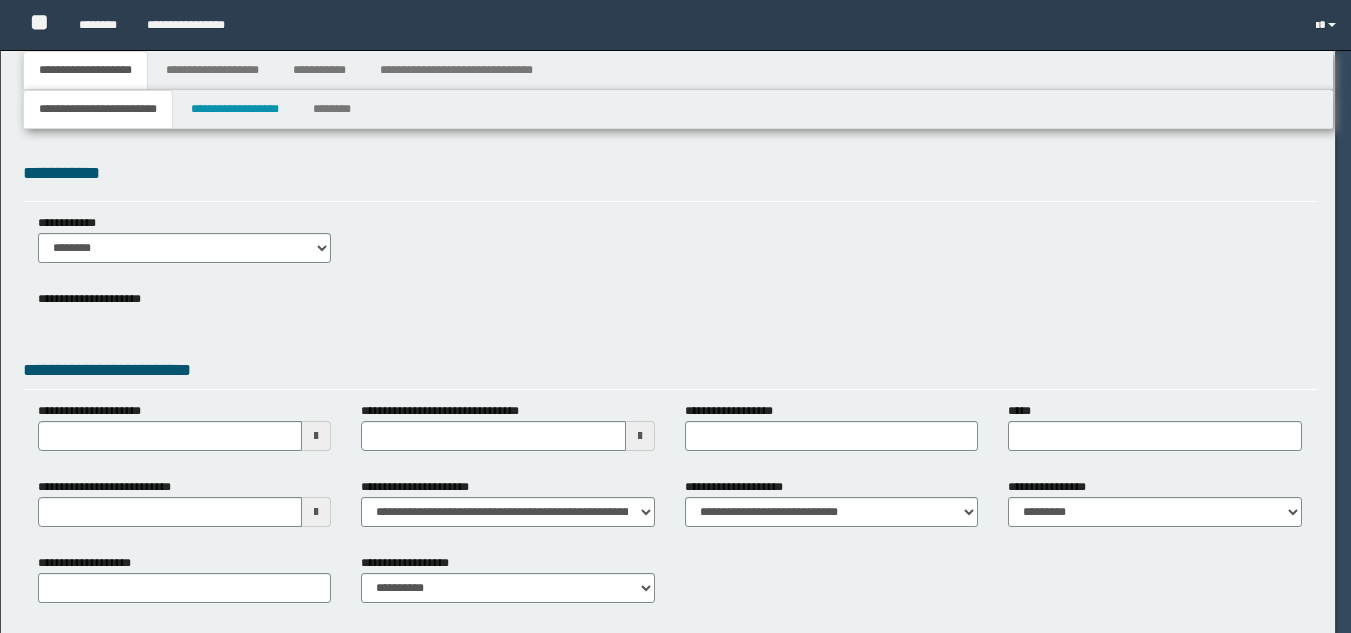 type on "**********" 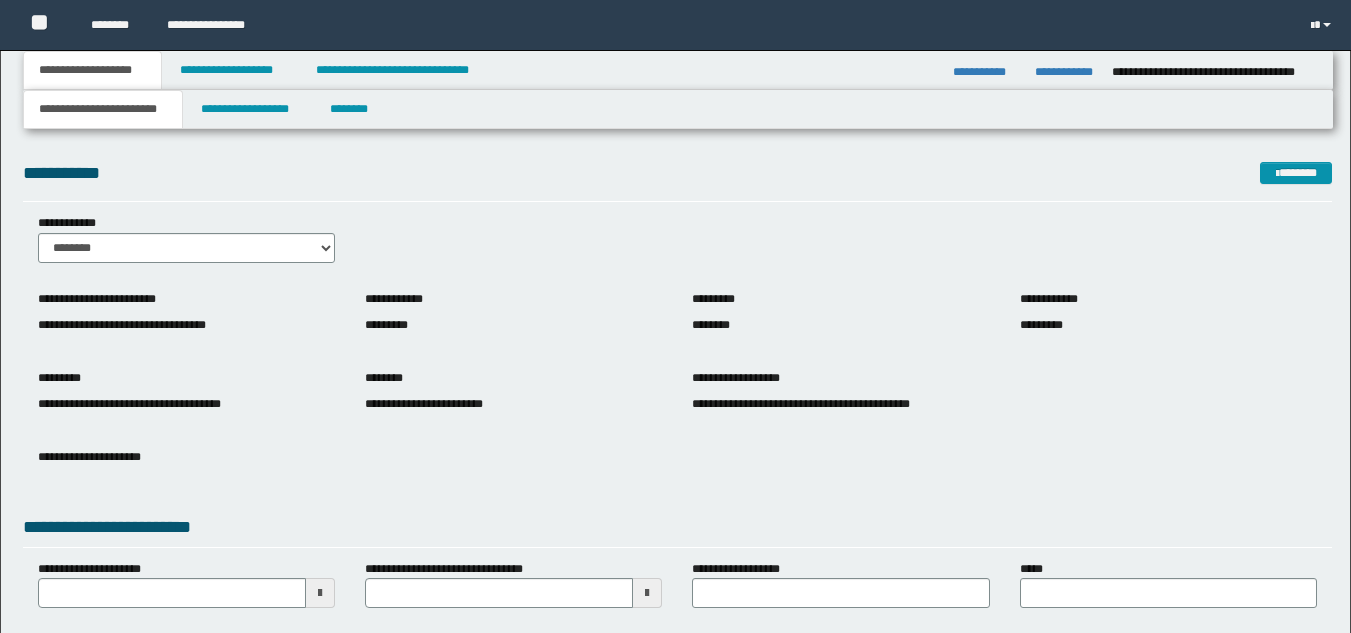 scroll, scrollTop: 0, scrollLeft: 0, axis: both 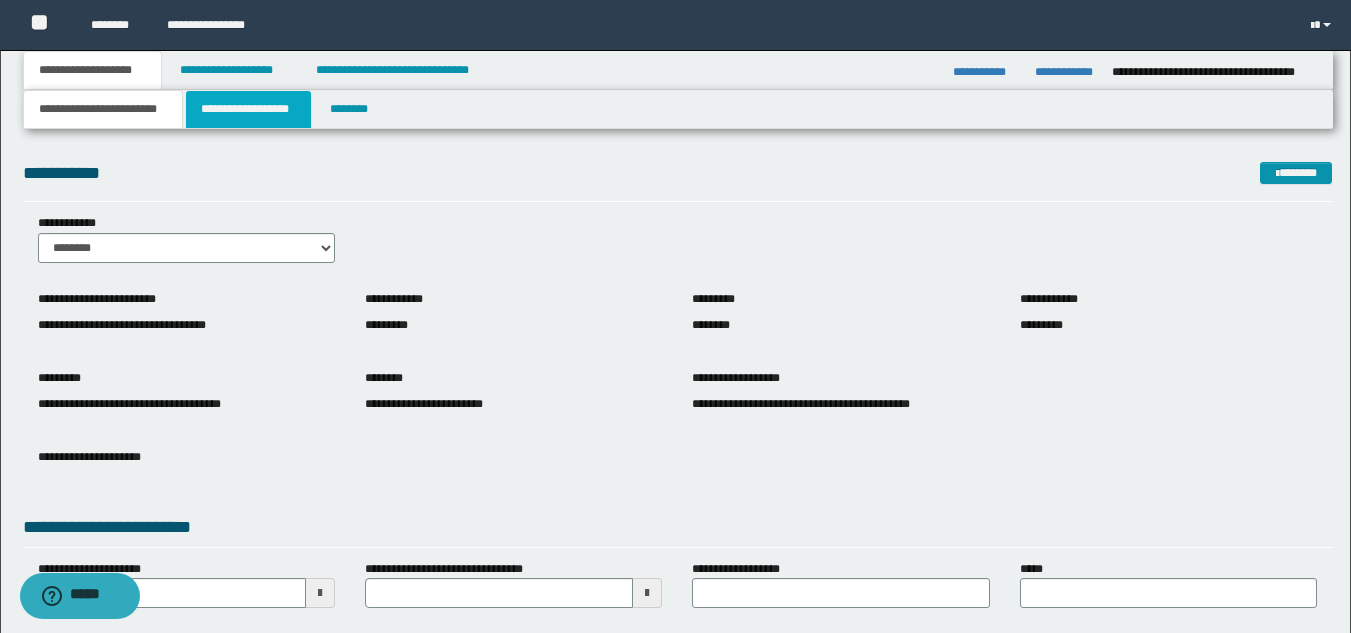 click on "**********" at bounding box center (248, 109) 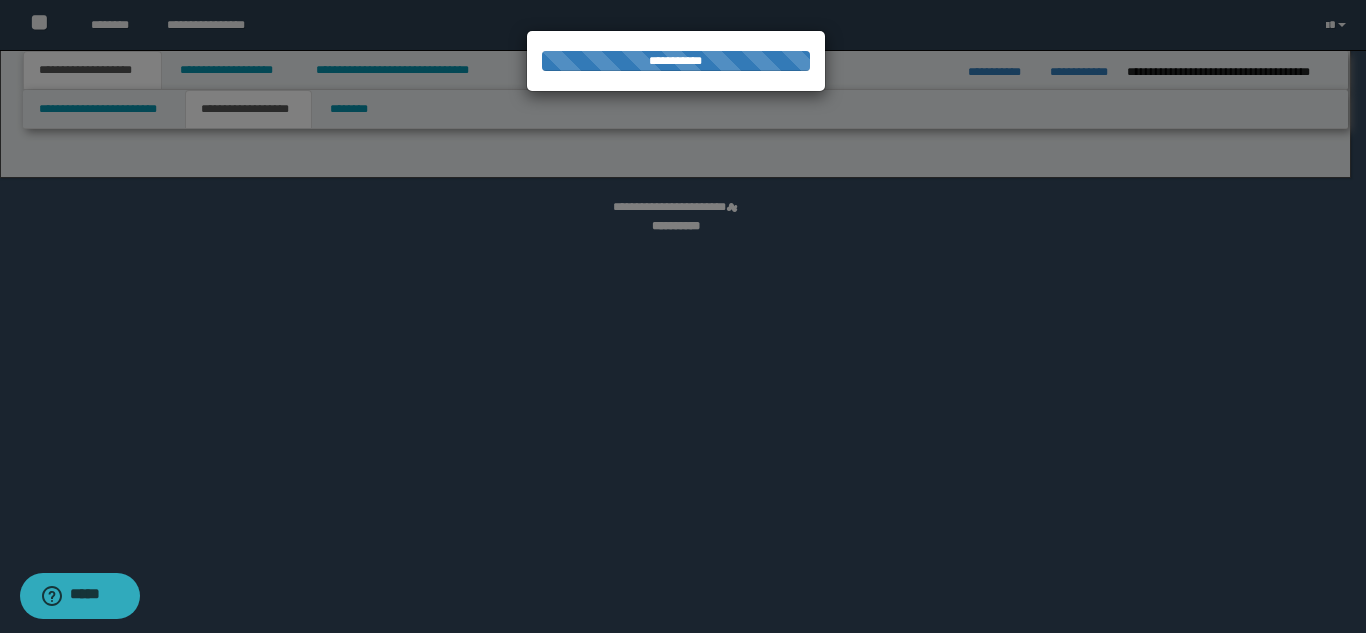 select on "*" 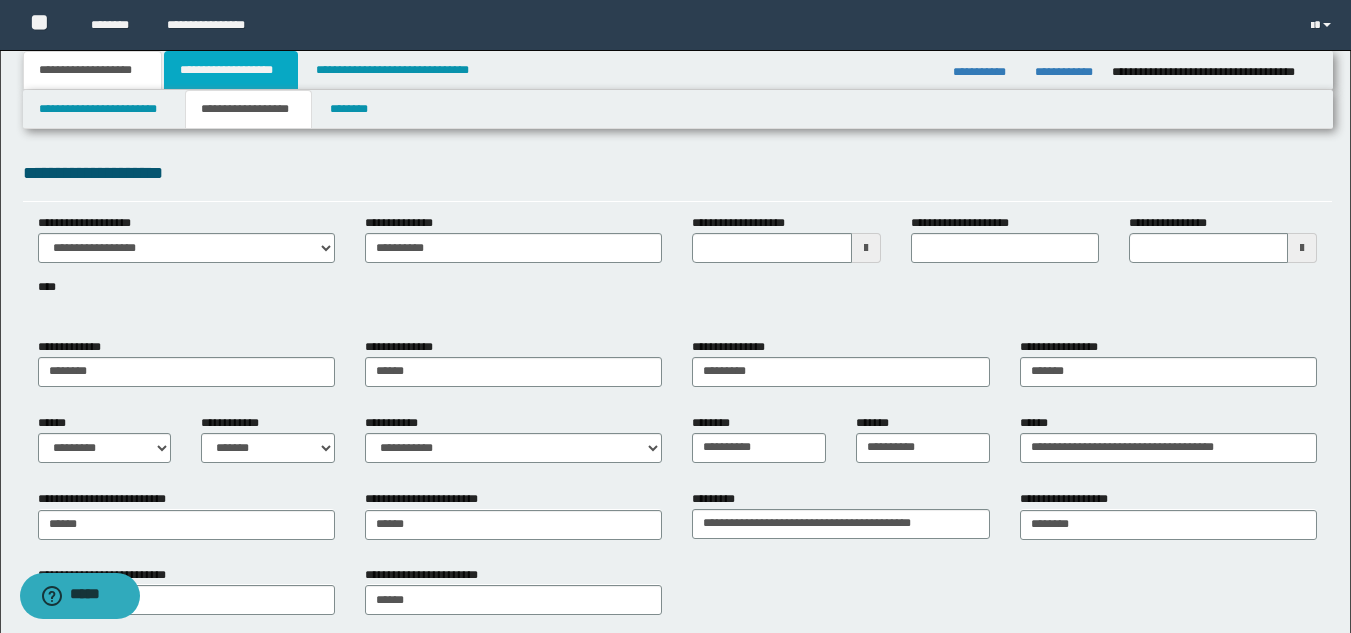 click on "**********" at bounding box center (231, 70) 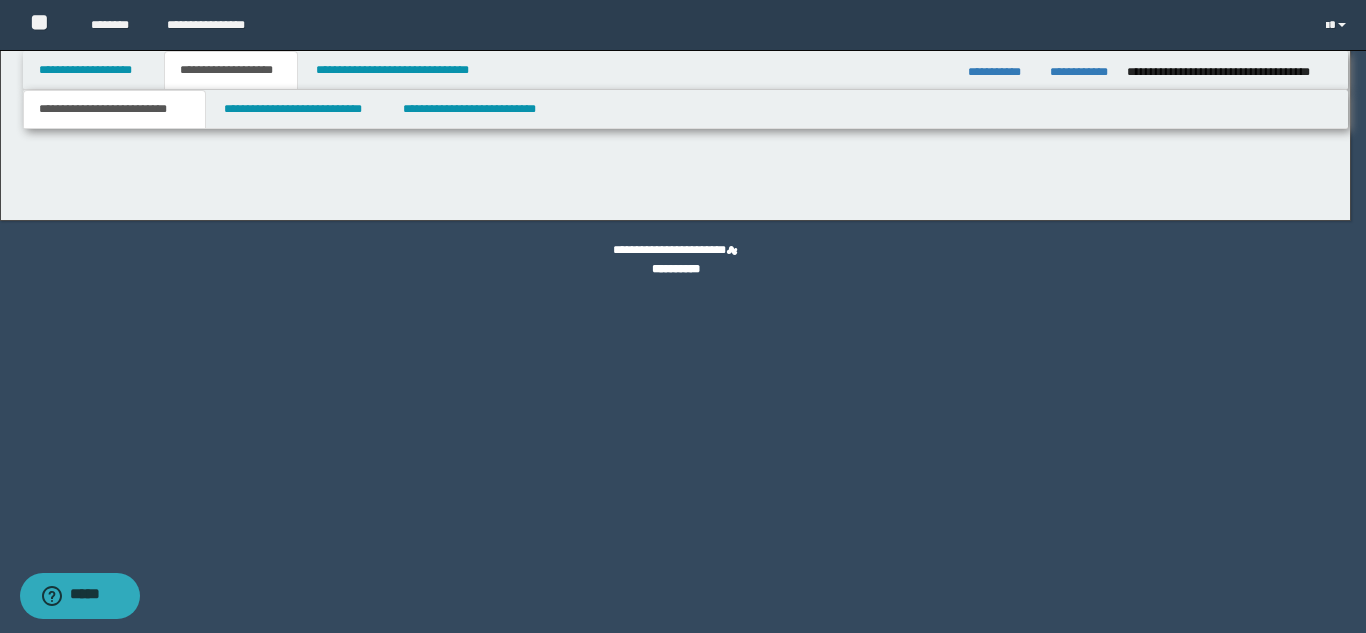 scroll, scrollTop: 0, scrollLeft: 0, axis: both 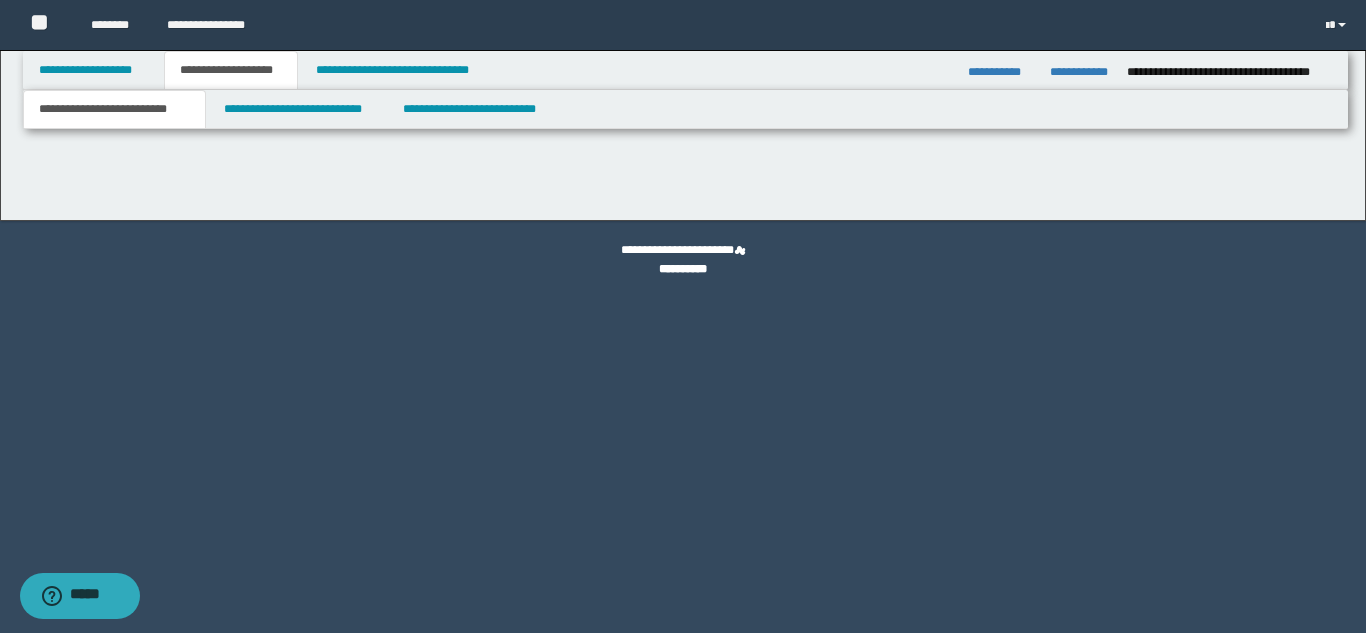 click on "**********" at bounding box center [231, 70] 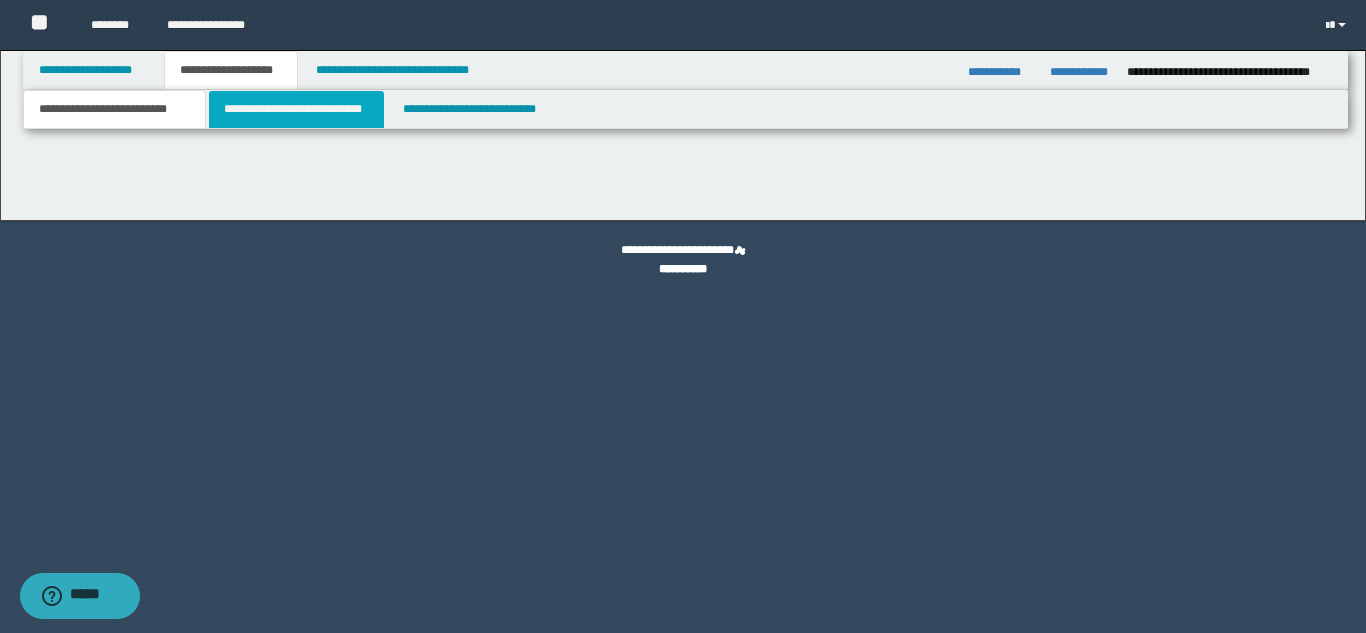 click on "**********" at bounding box center (296, 109) 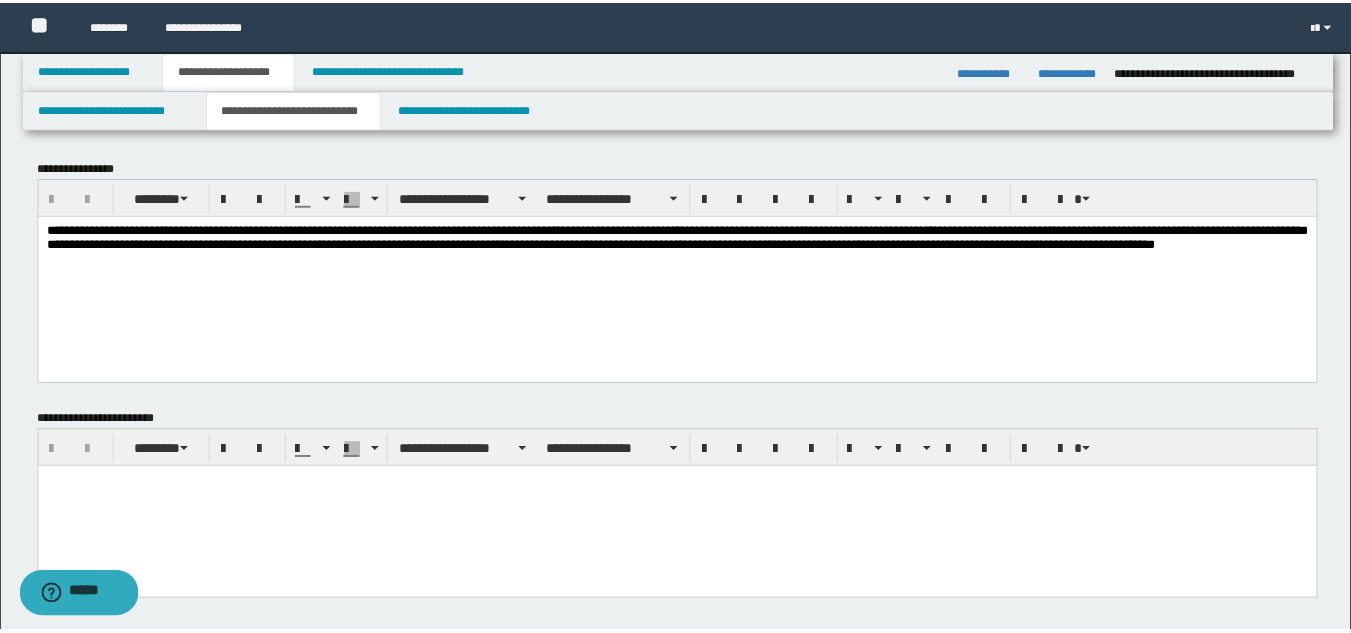 scroll, scrollTop: 0, scrollLeft: 0, axis: both 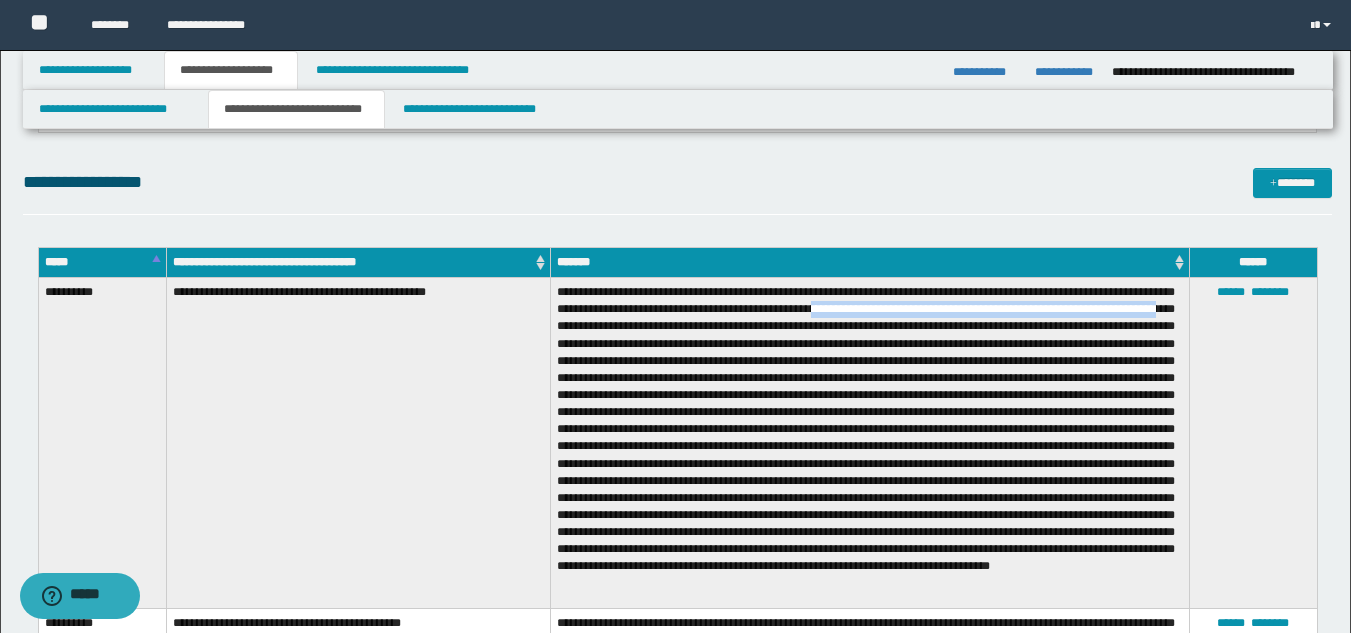 drag, startPoint x: 886, startPoint y: 306, endPoint x: 631, endPoint y: 329, distance: 256.03516 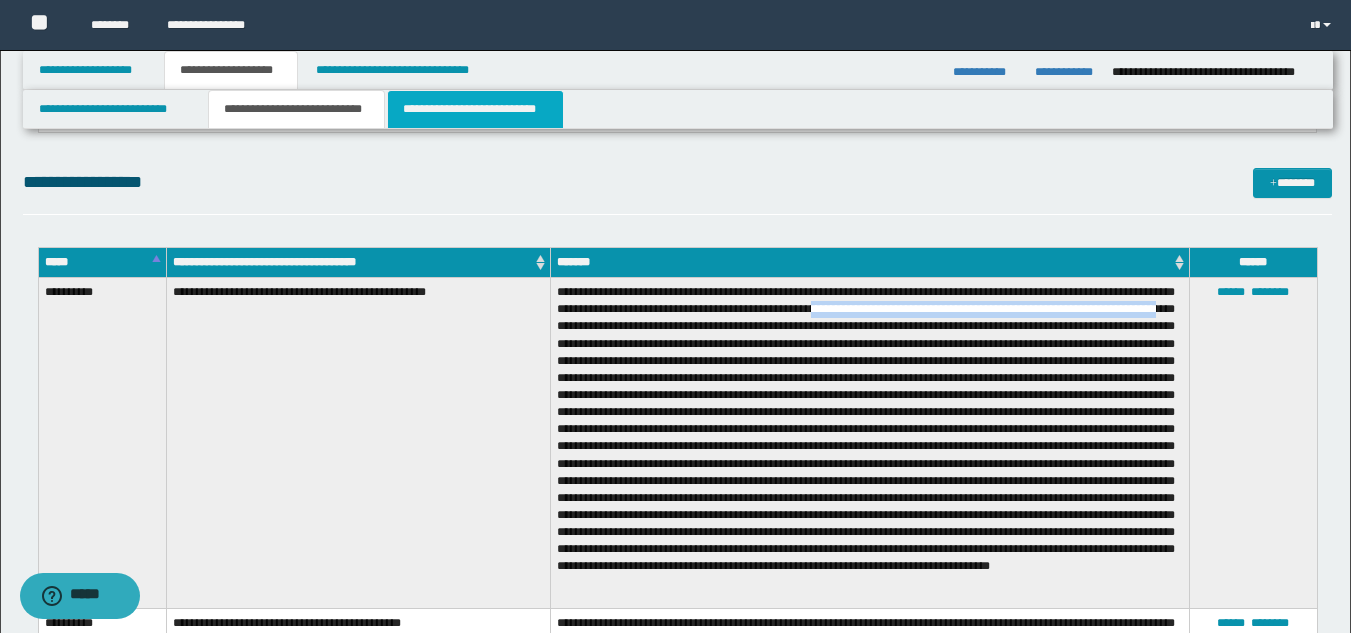 click on "**********" at bounding box center (475, 109) 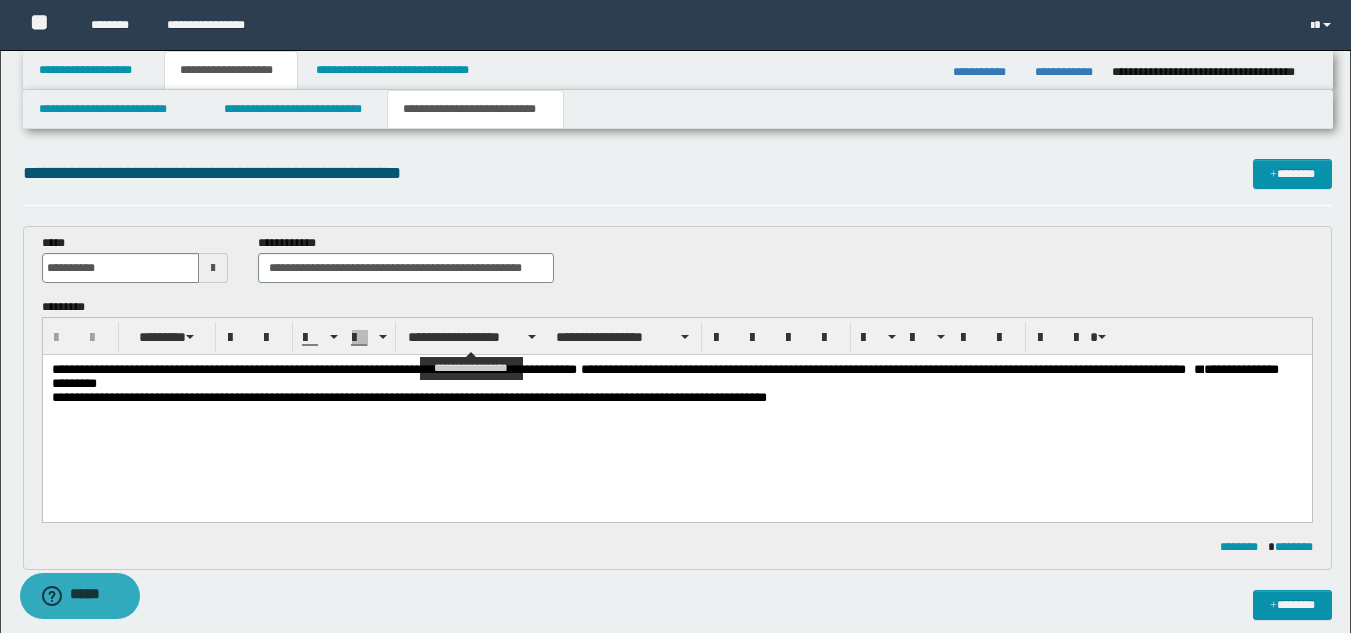 scroll, scrollTop: 0, scrollLeft: 0, axis: both 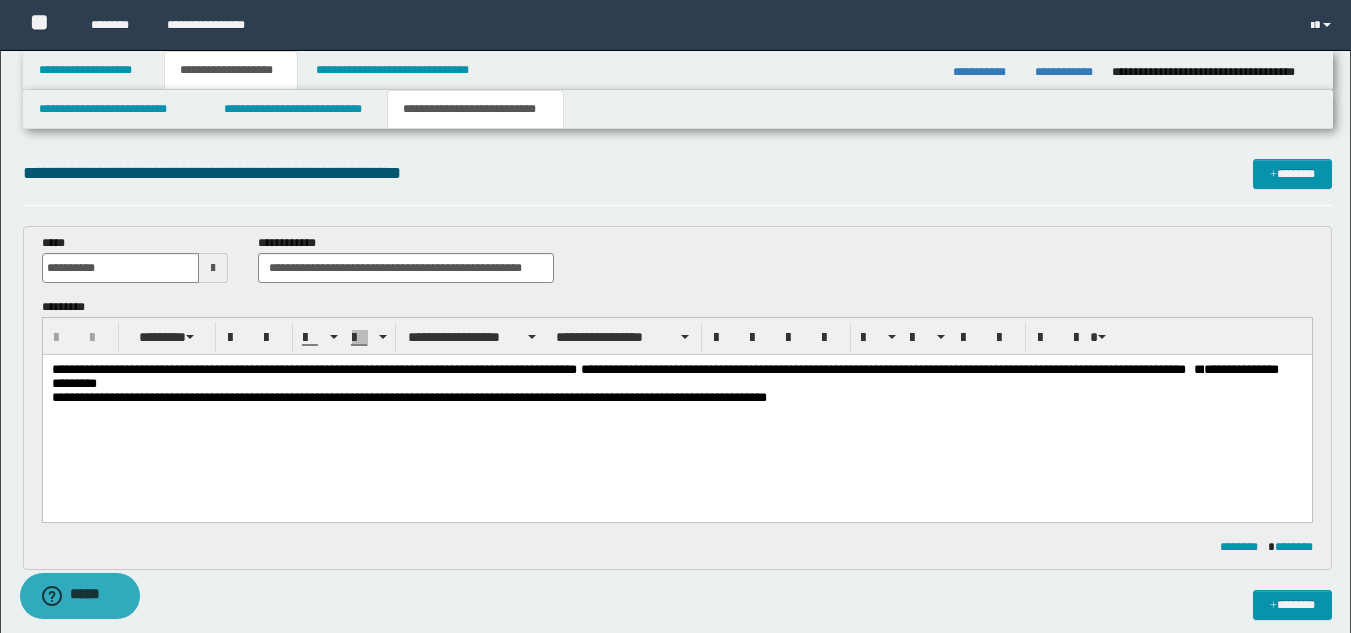 click on "**********" at bounding box center [676, 377] 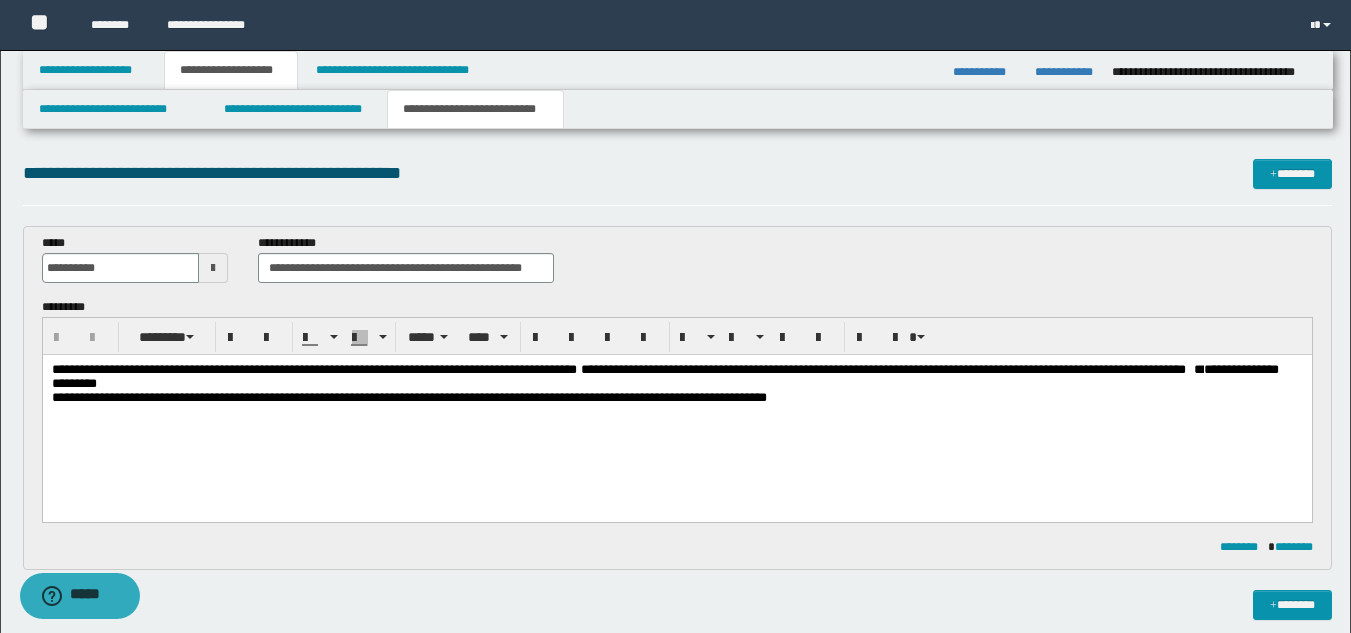 type 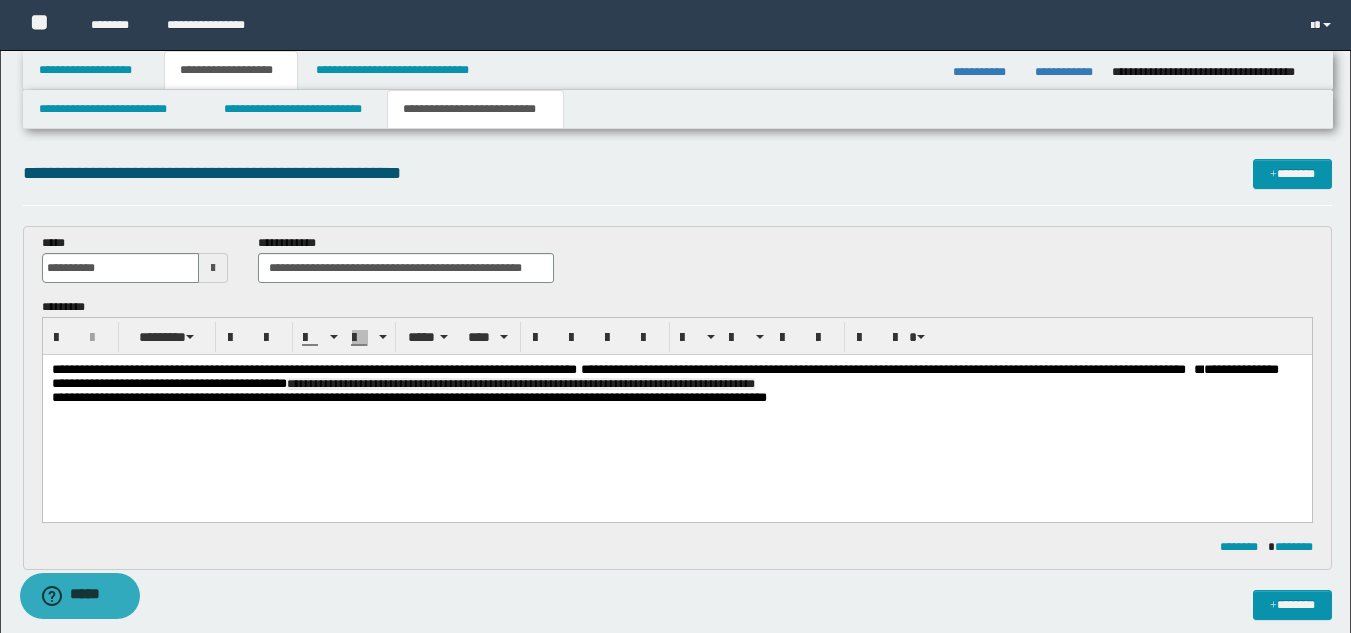 click on "**********" at bounding box center (664, 376) 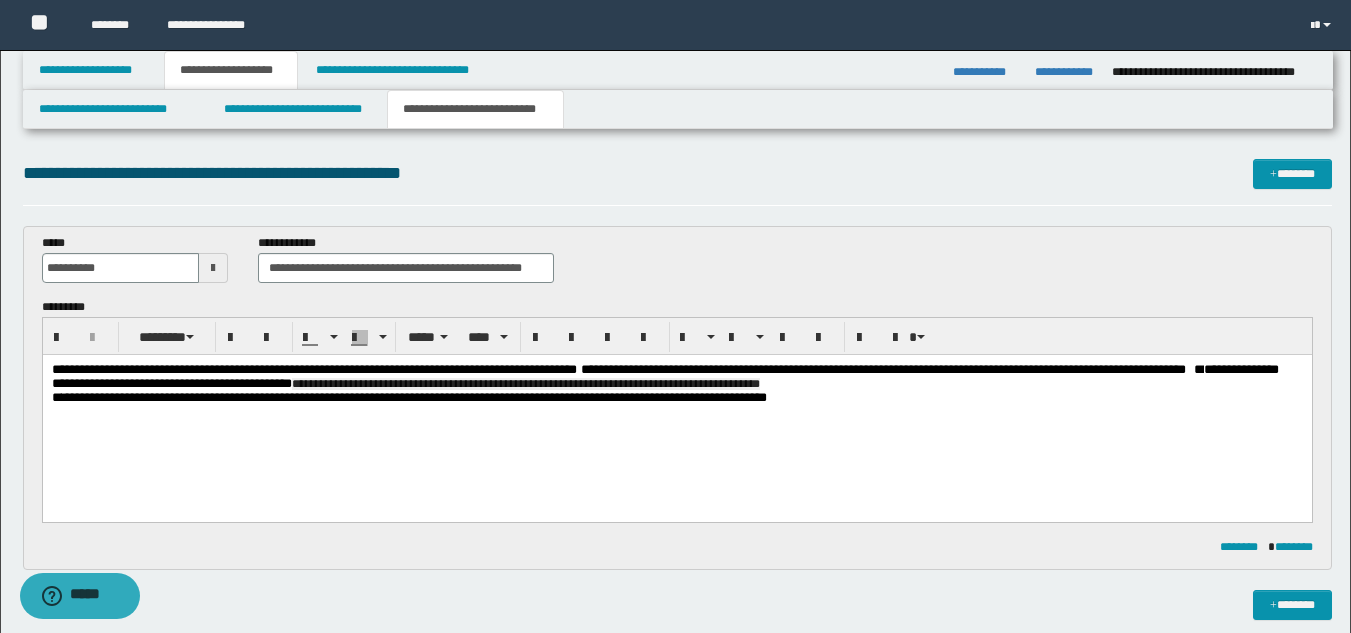 drag, startPoint x: 466, startPoint y: 388, endPoint x: 429, endPoint y: 437, distance: 61.400326 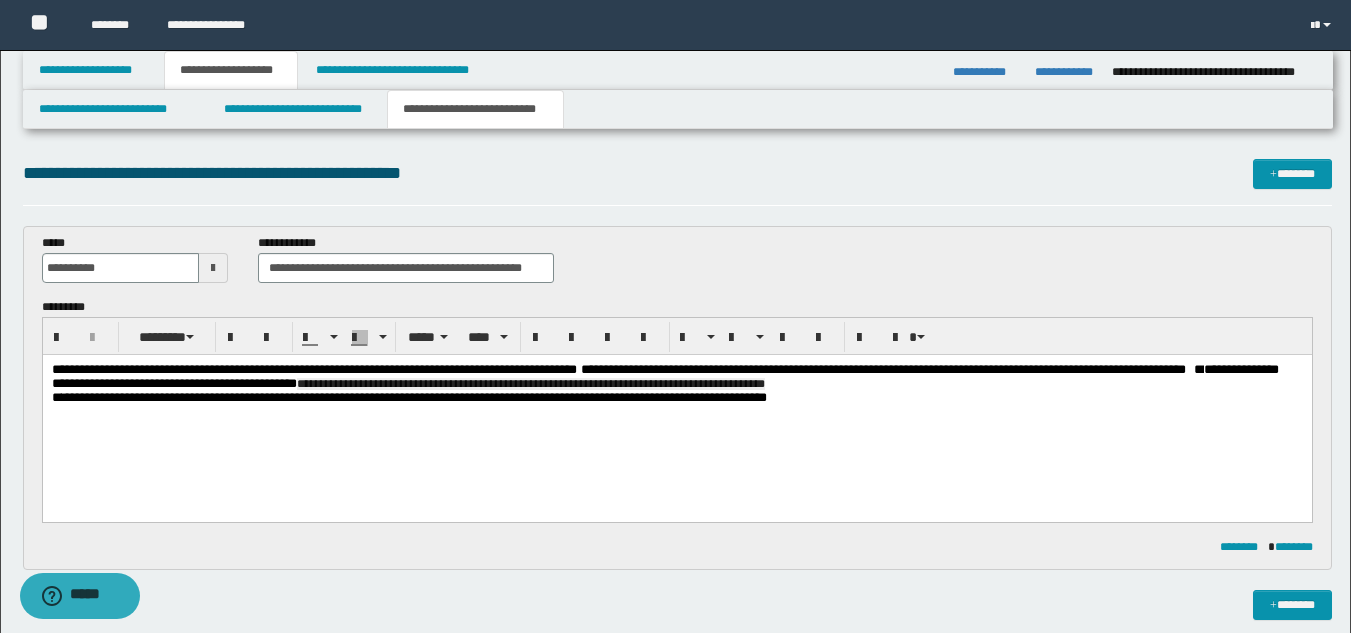 click on "**********" at bounding box center [664, 376] 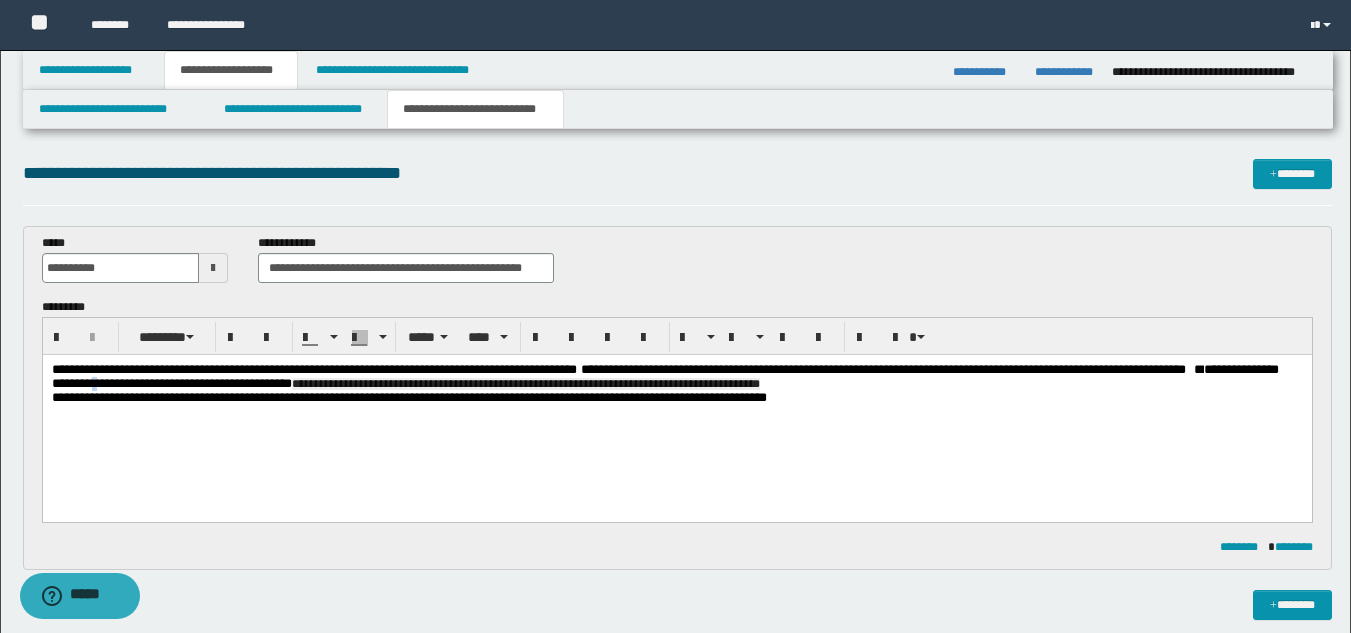drag, startPoint x: 288, startPoint y: 391, endPoint x: 297, endPoint y: 382, distance: 12.727922 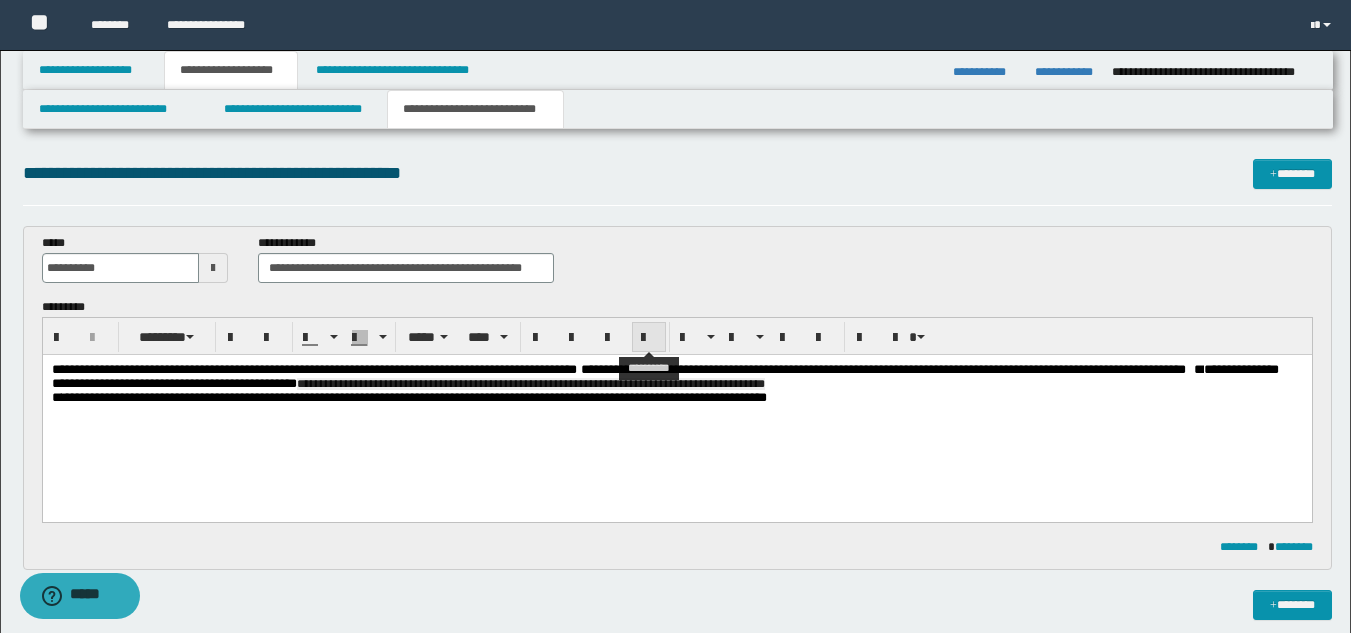 click at bounding box center [649, 338] 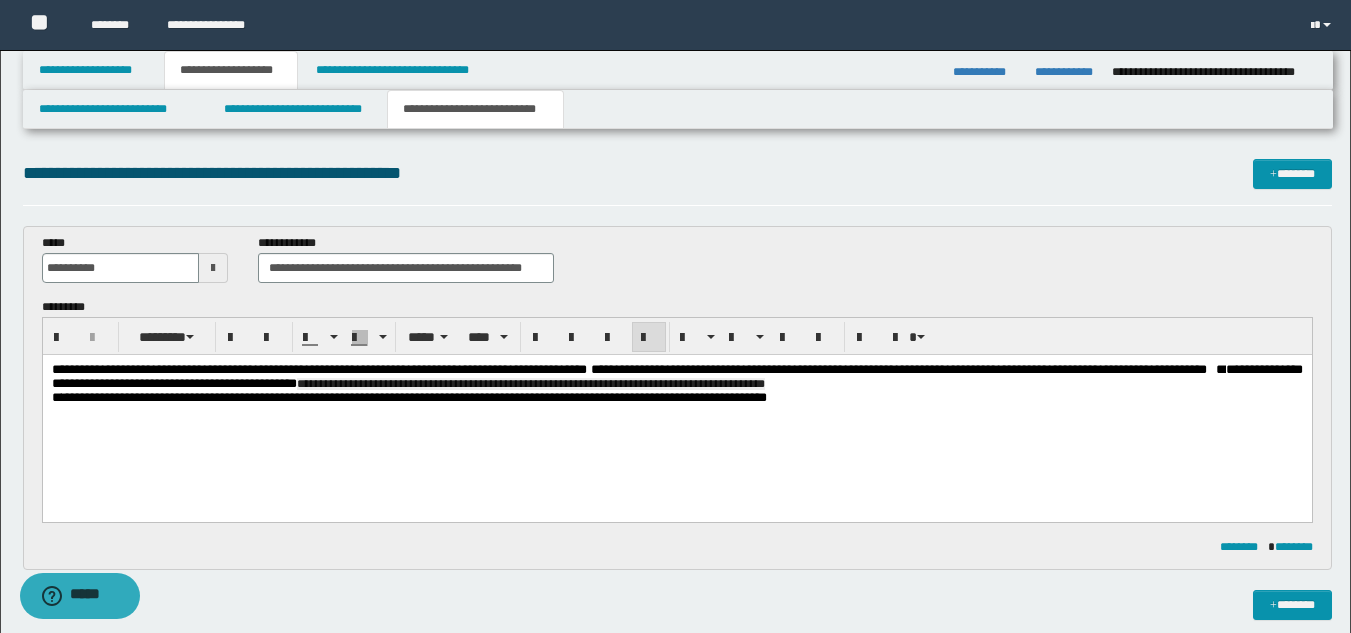 click at bounding box center [649, 338] 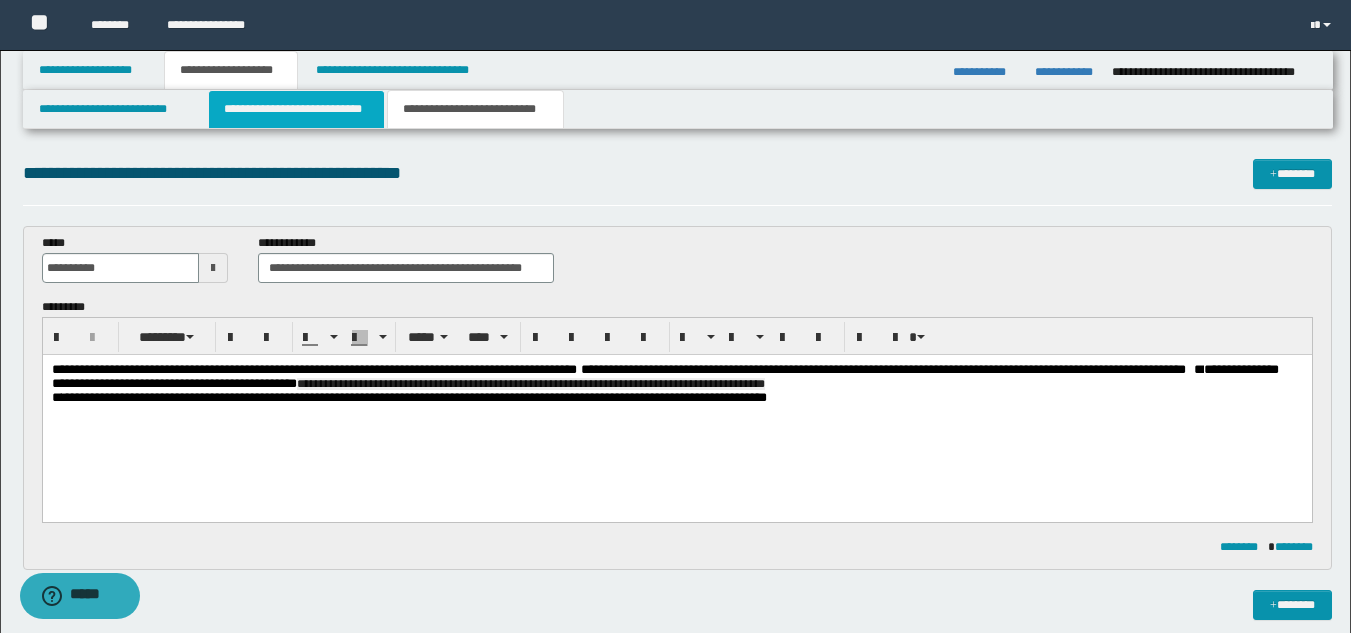 click on "**********" at bounding box center (296, 109) 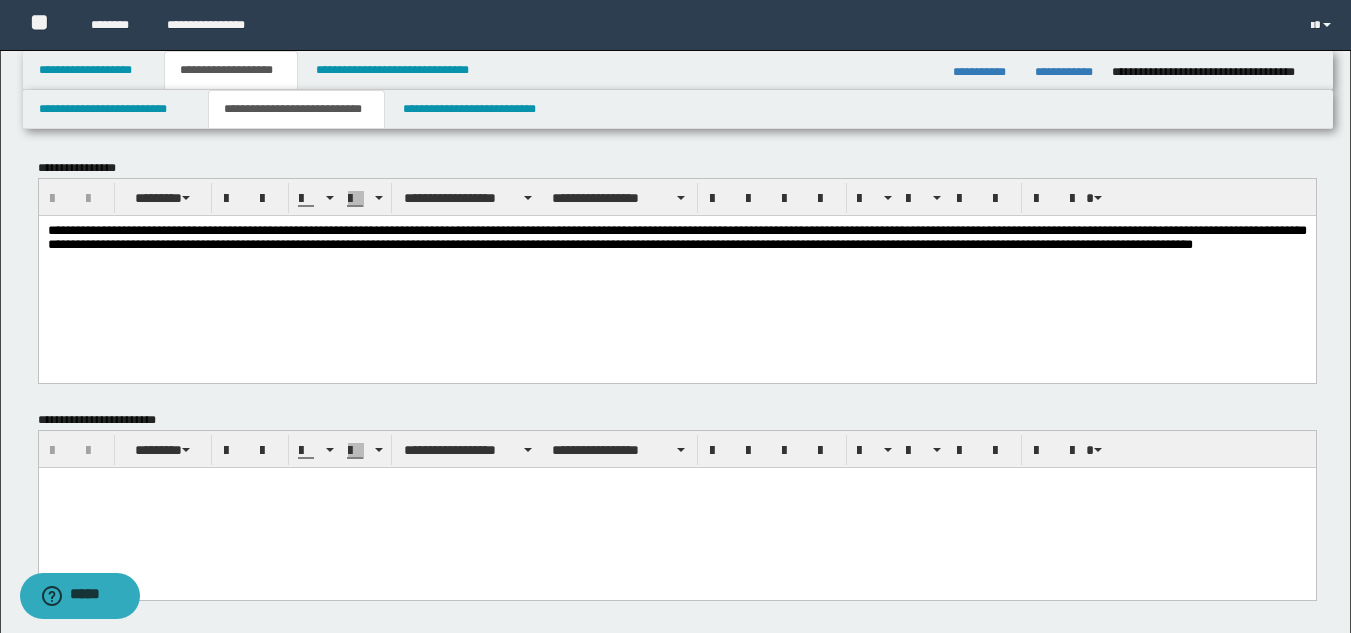 scroll, scrollTop: 600, scrollLeft: 0, axis: vertical 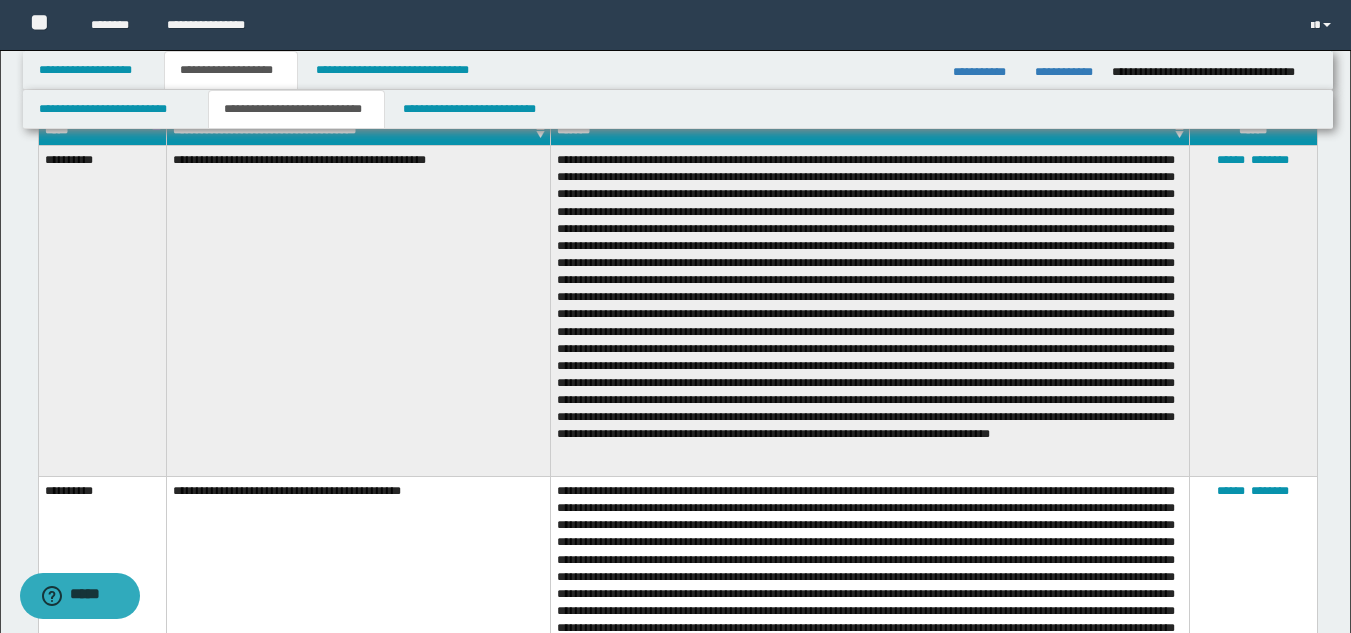 click on "**********" at bounding box center [358, 311] 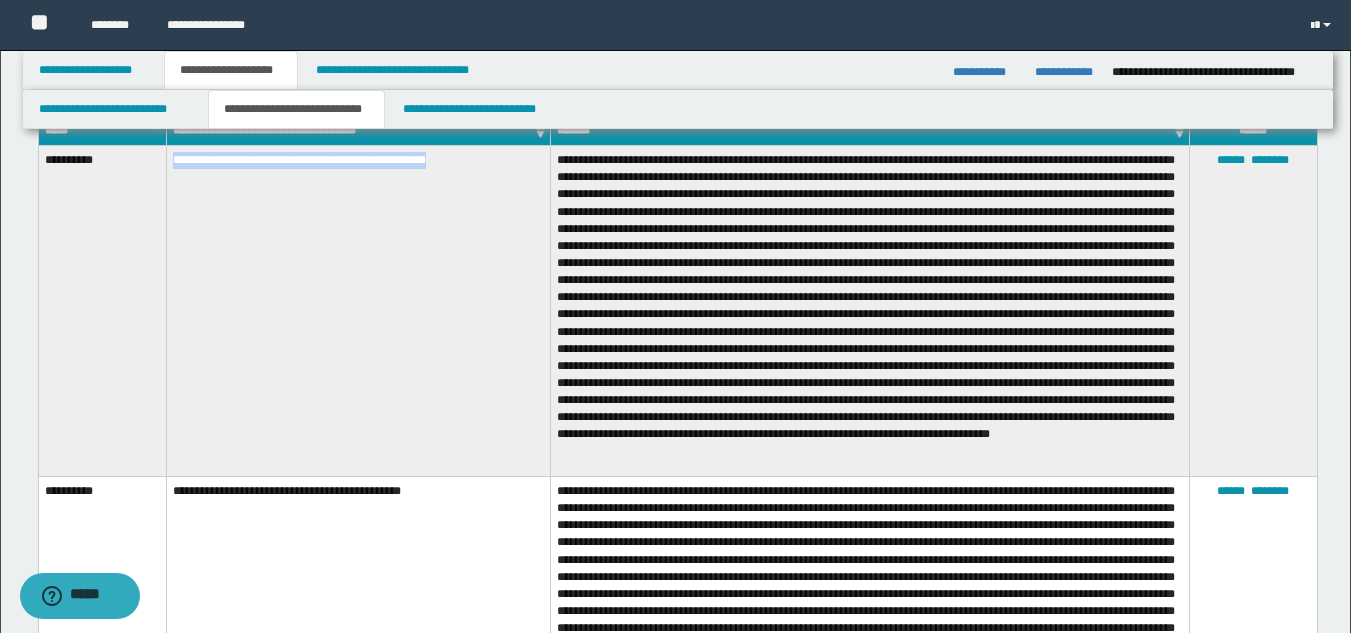 drag, startPoint x: 165, startPoint y: 156, endPoint x: 485, endPoint y: 155, distance: 320.00156 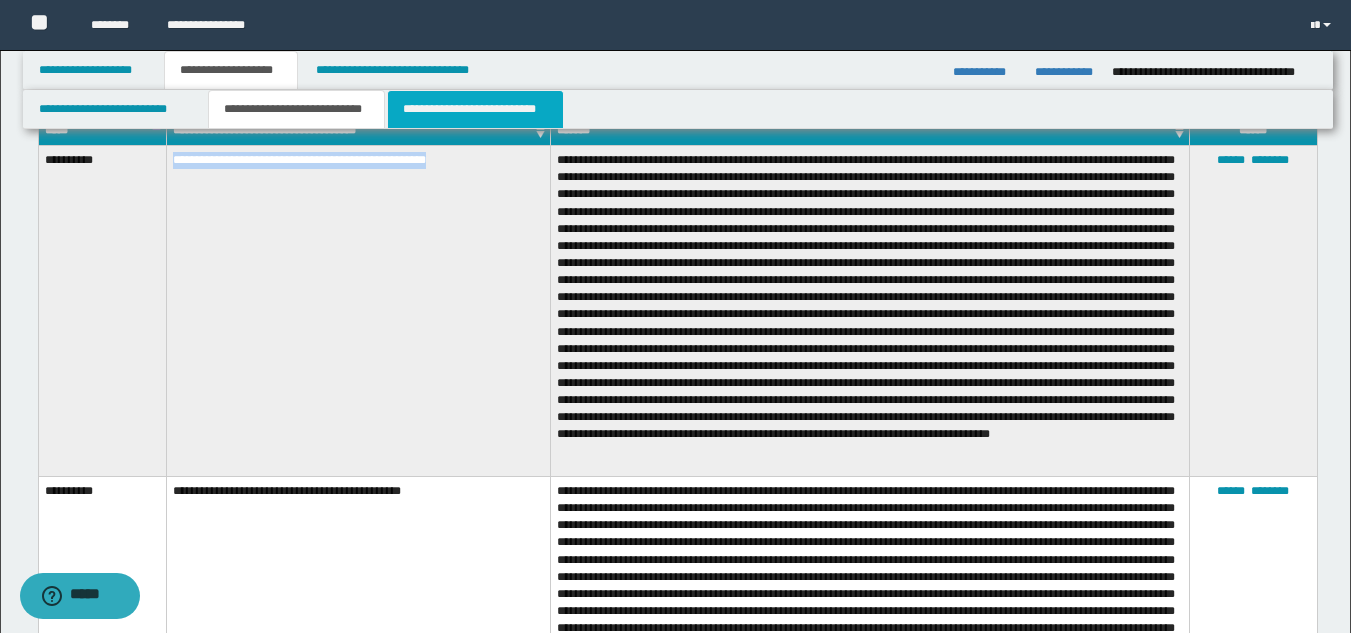 click on "**********" at bounding box center [475, 109] 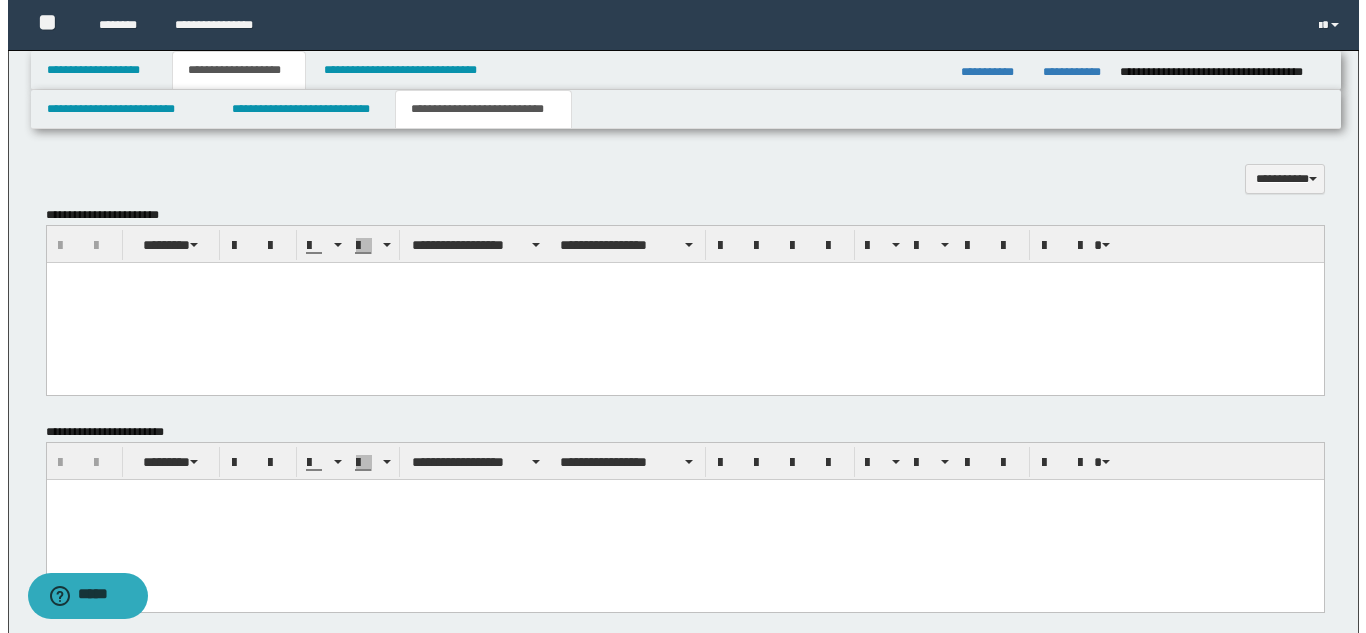 scroll, scrollTop: 0, scrollLeft: 0, axis: both 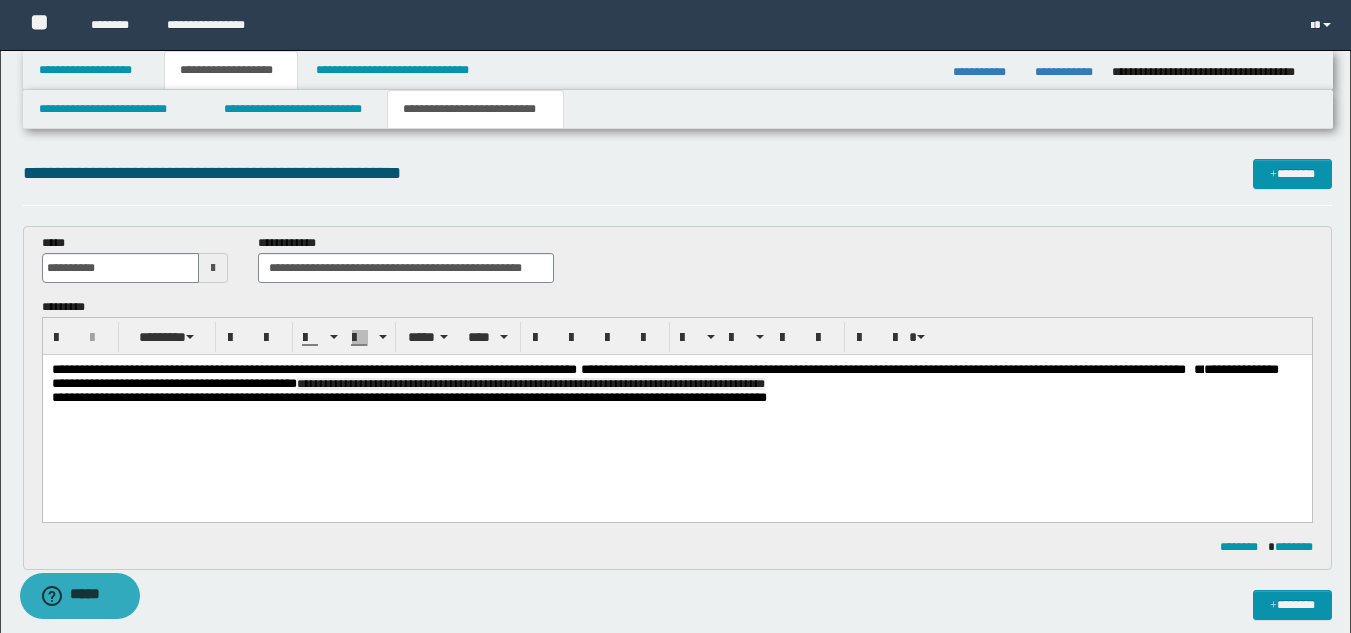 click on "**********" at bounding box center (664, 376) 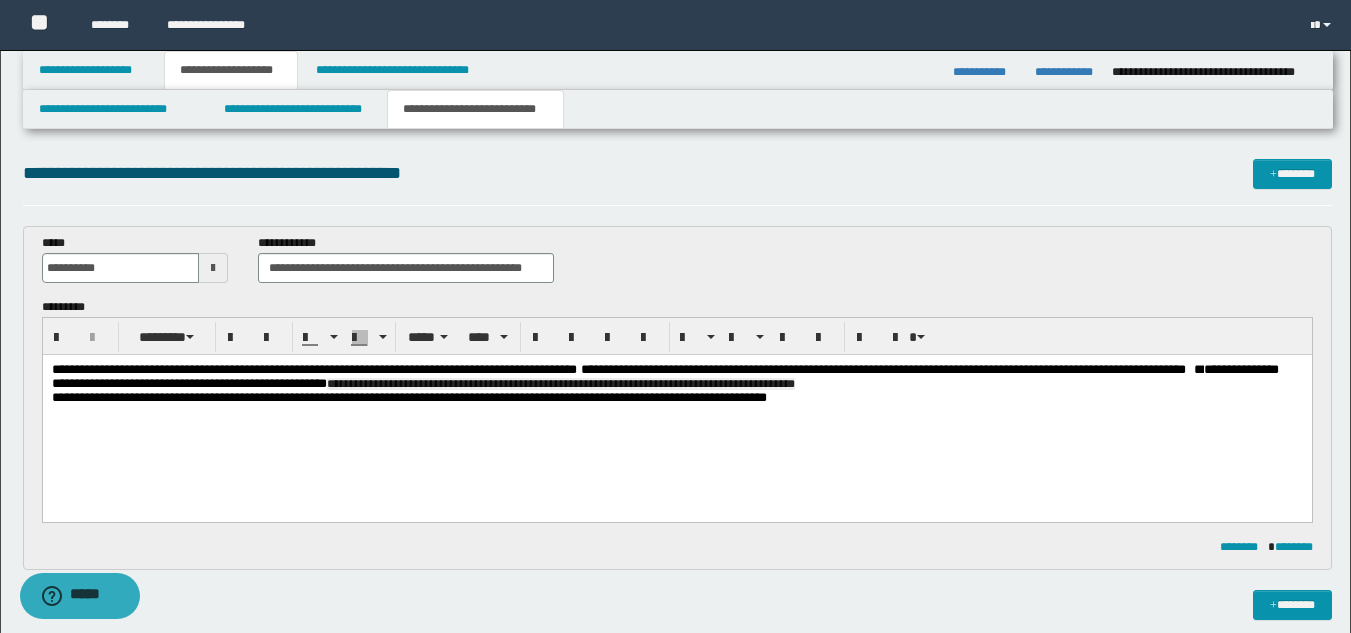 click on "**********" at bounding box center [676, 377] 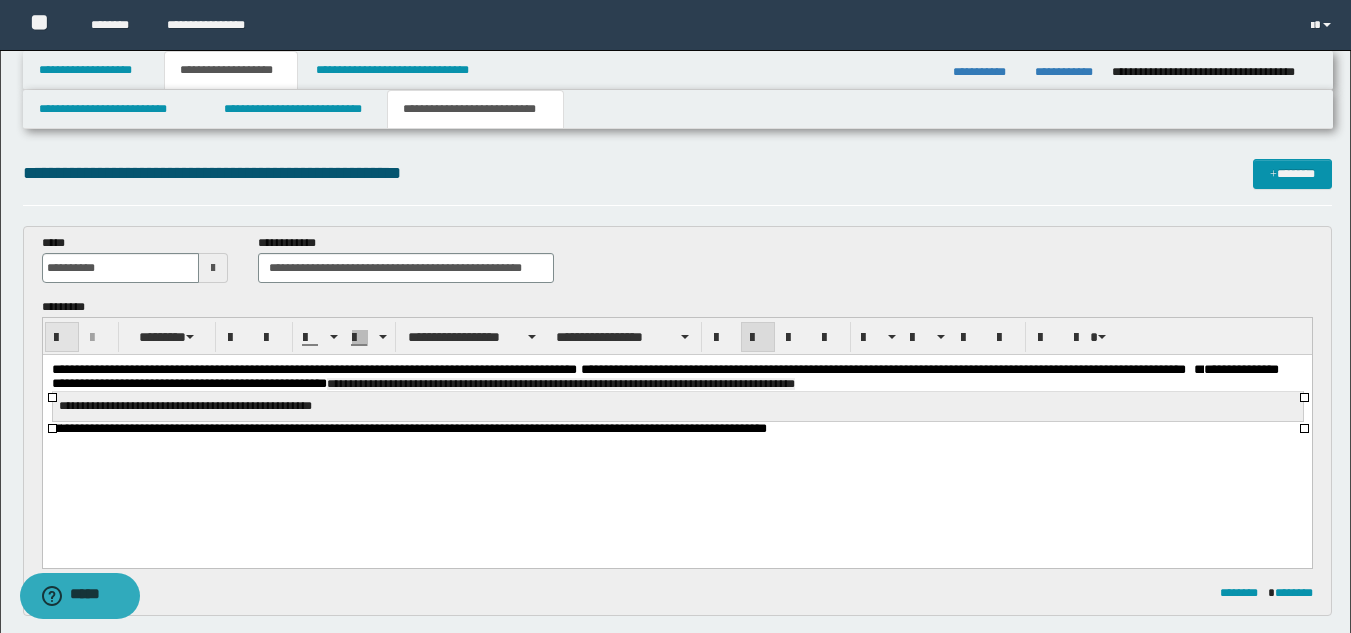 click at bounding box center (62, 338) 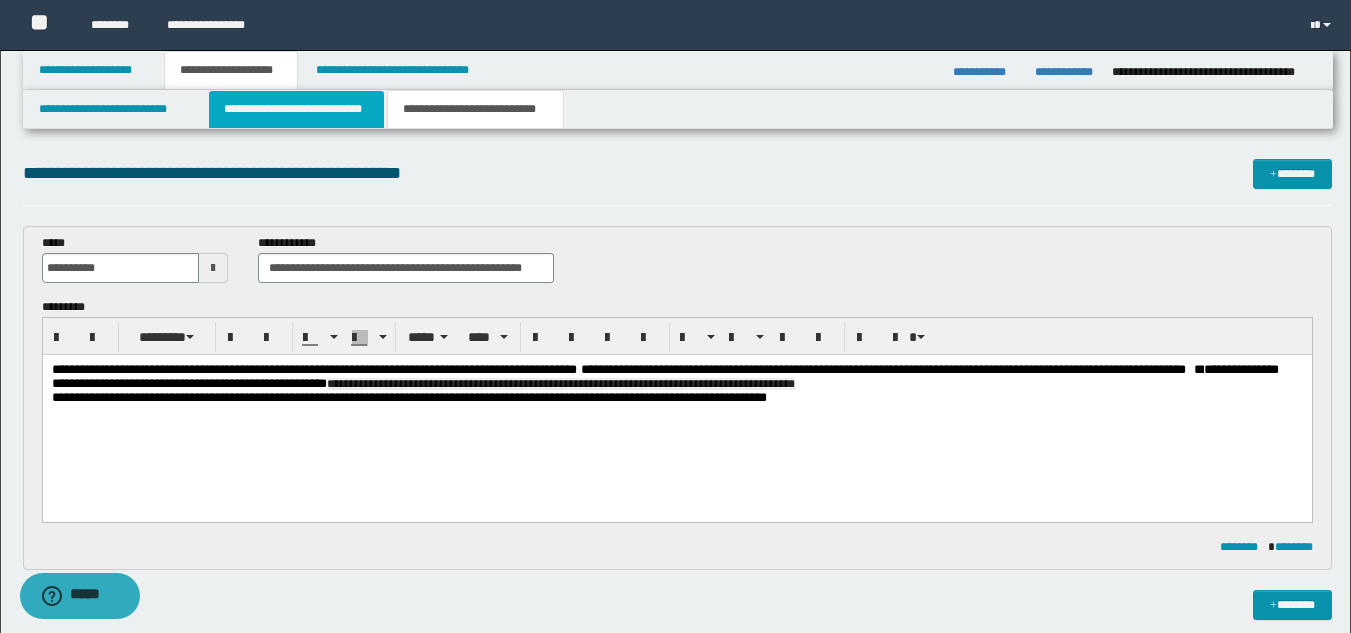 click on "**********" at bounding box center (296, 109) 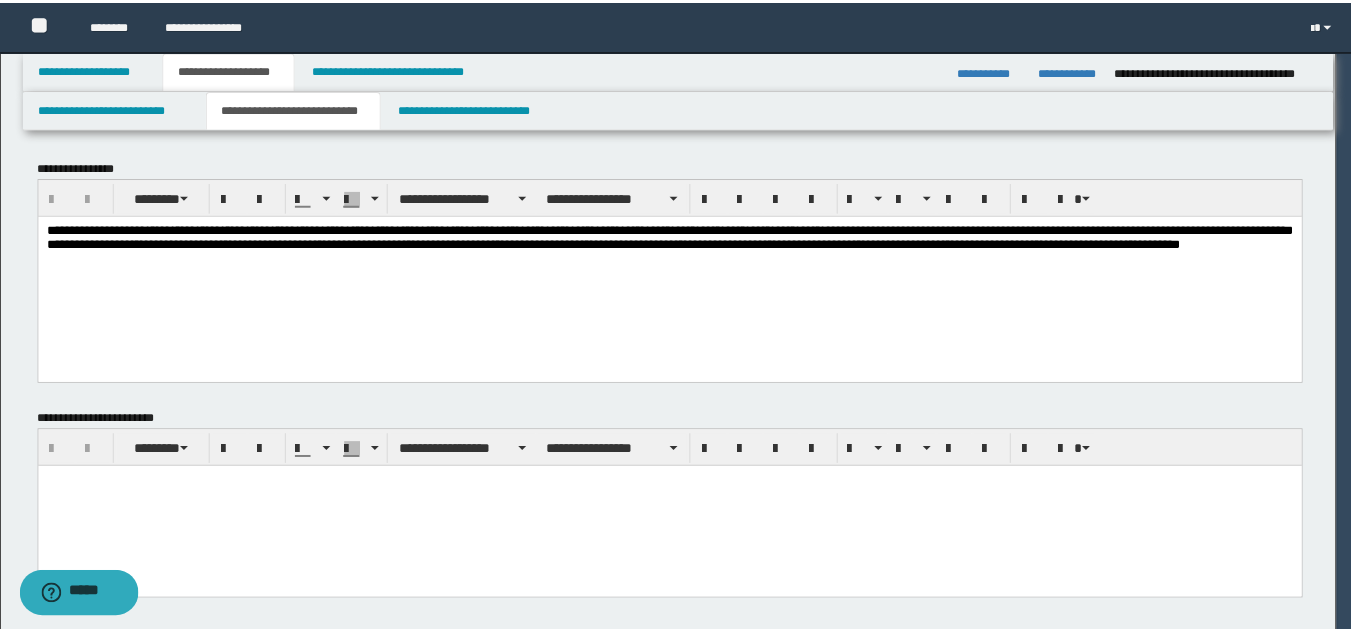 scroll, scrollTop: 600, scrollLeft: 0, axis: vertical 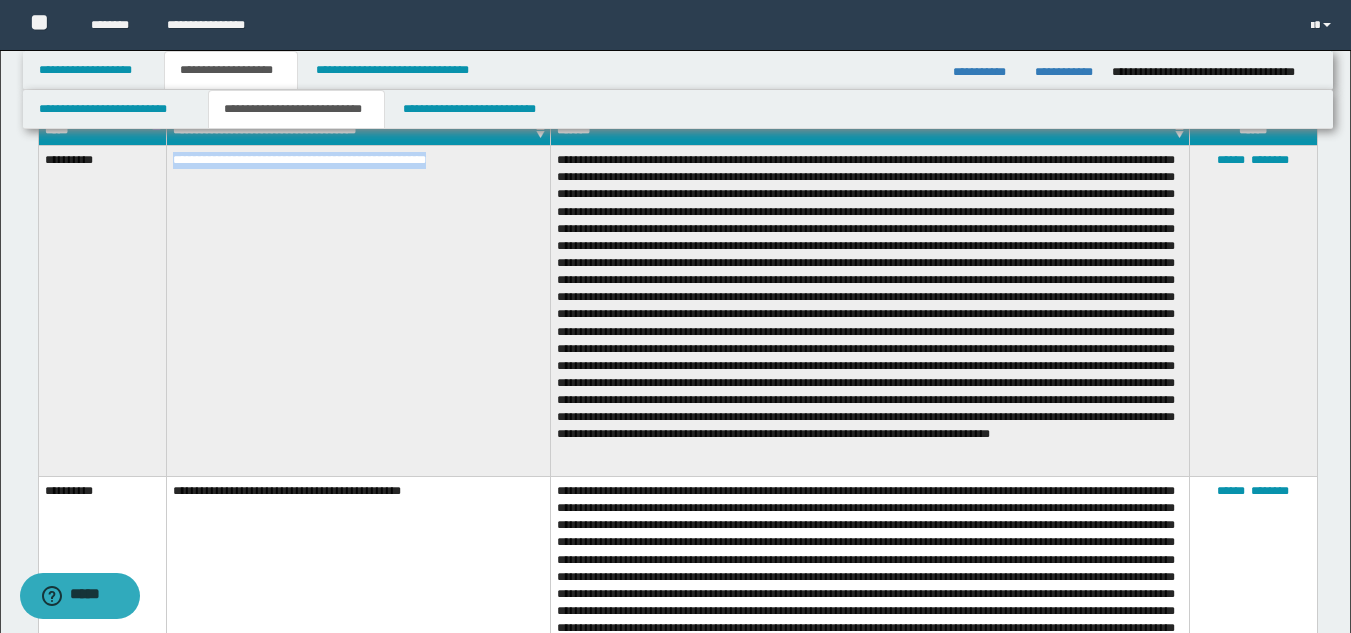 click on "**********" at bounding box center [358, 311] 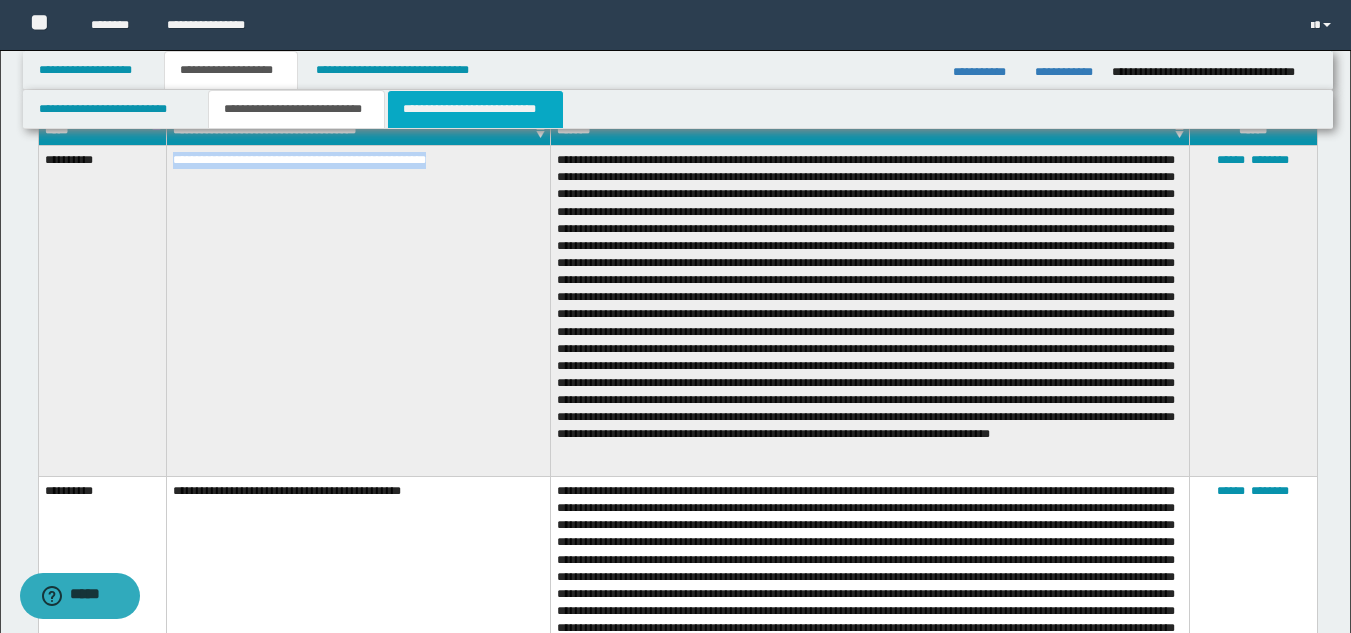 click on "**********" at bounding box center [475, 109] 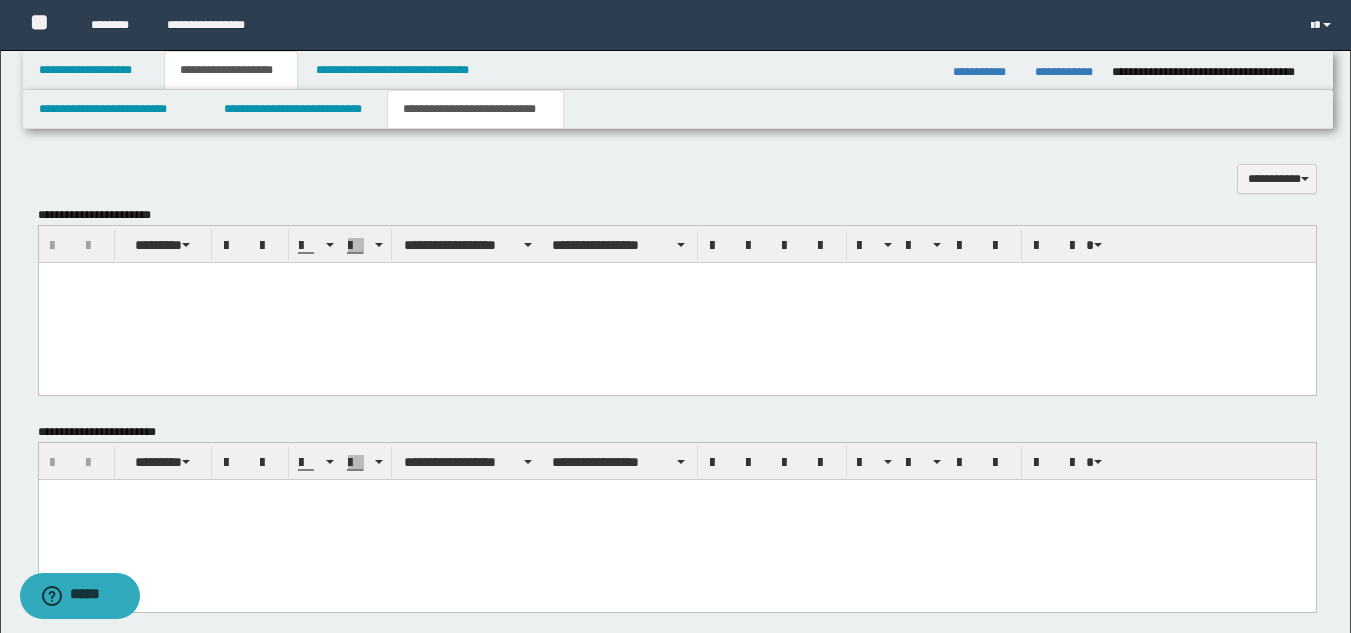 scroll, scrollTop: 0, scrollLeft: 0, axis: both 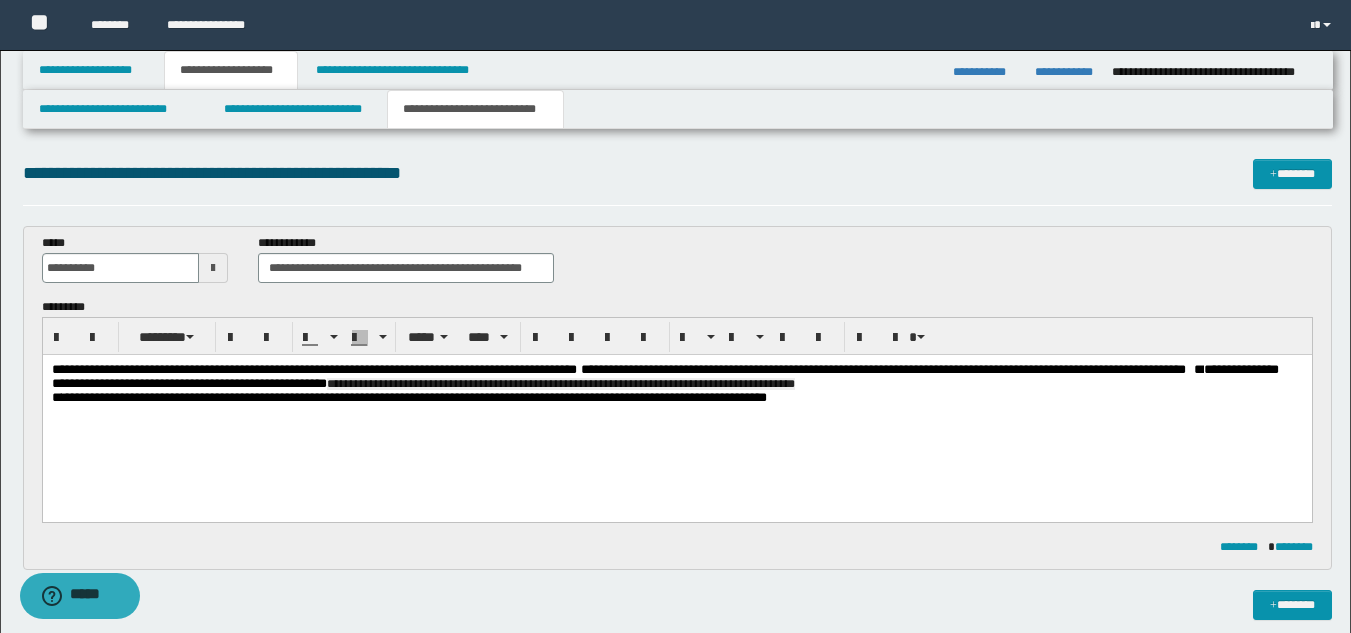 click on "**********" at bounding box center [676, 377] 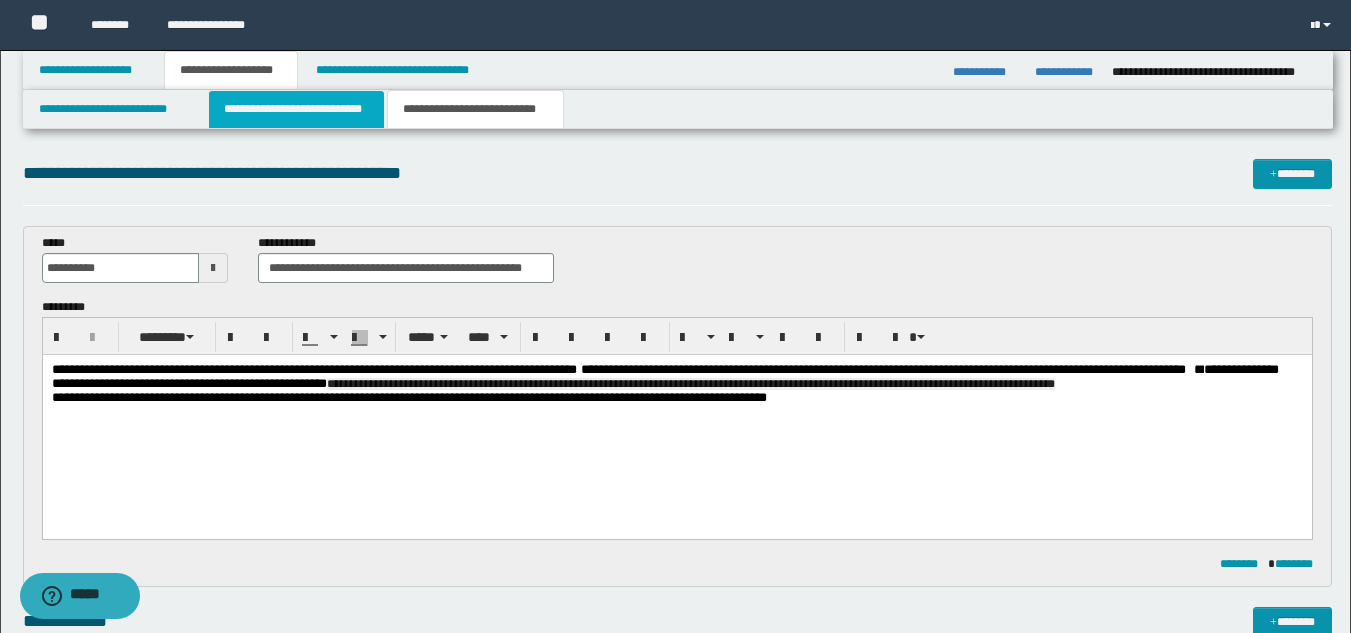 click on "**********" at bounding box center (296, 109) 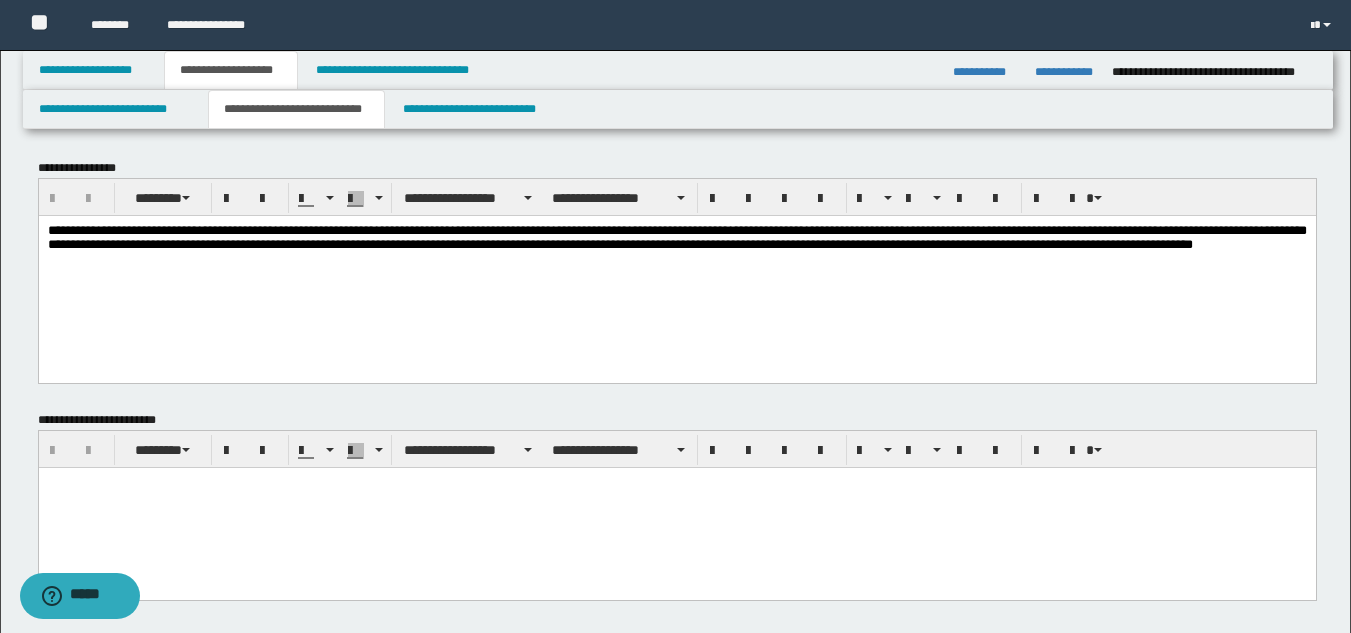 scroll, scrollTop: 600, scrollLeft: 0, axis: vertical 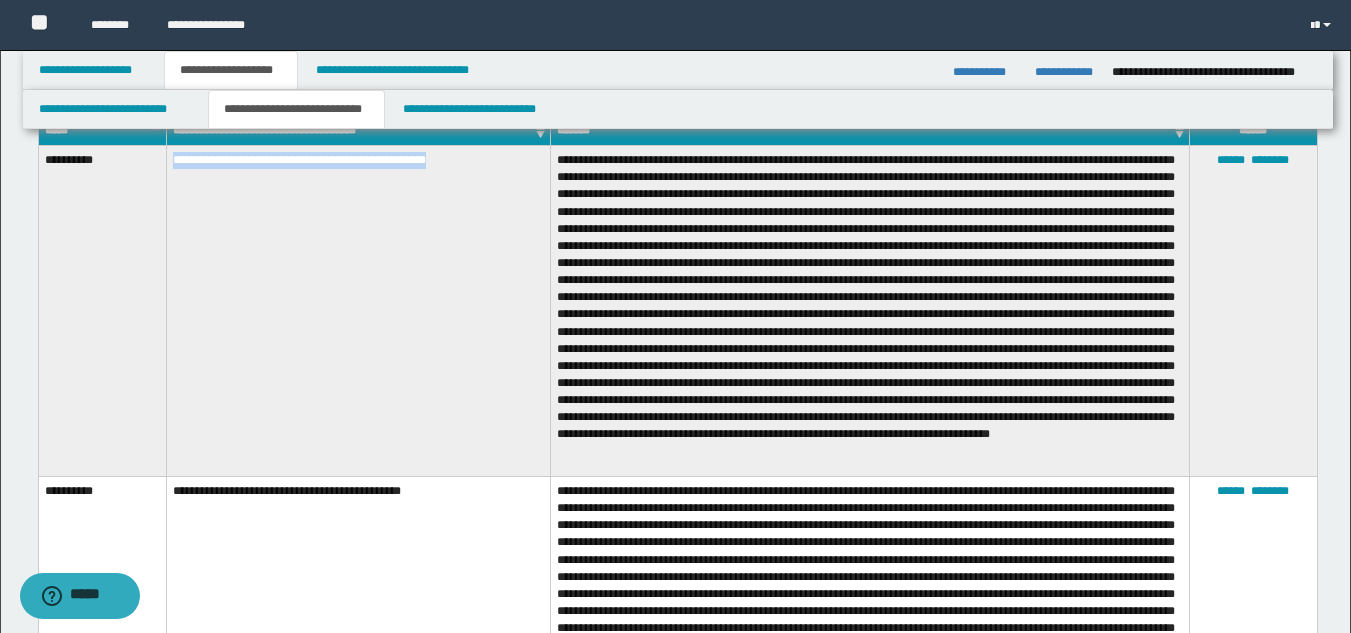 click on "**********" at bounding box center (358, 311) 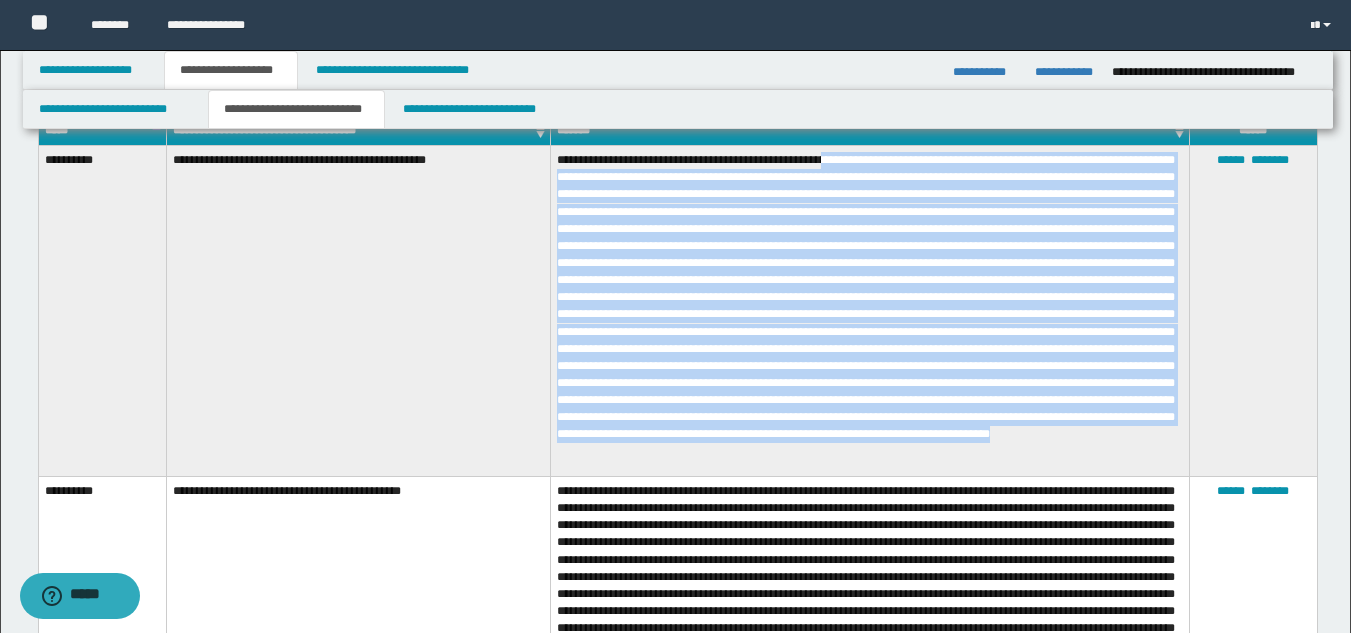 drag, startPoint x: 839, startPoint y: 160, endPoint x: 1009, endPoint y: 465, distance: 349.1776 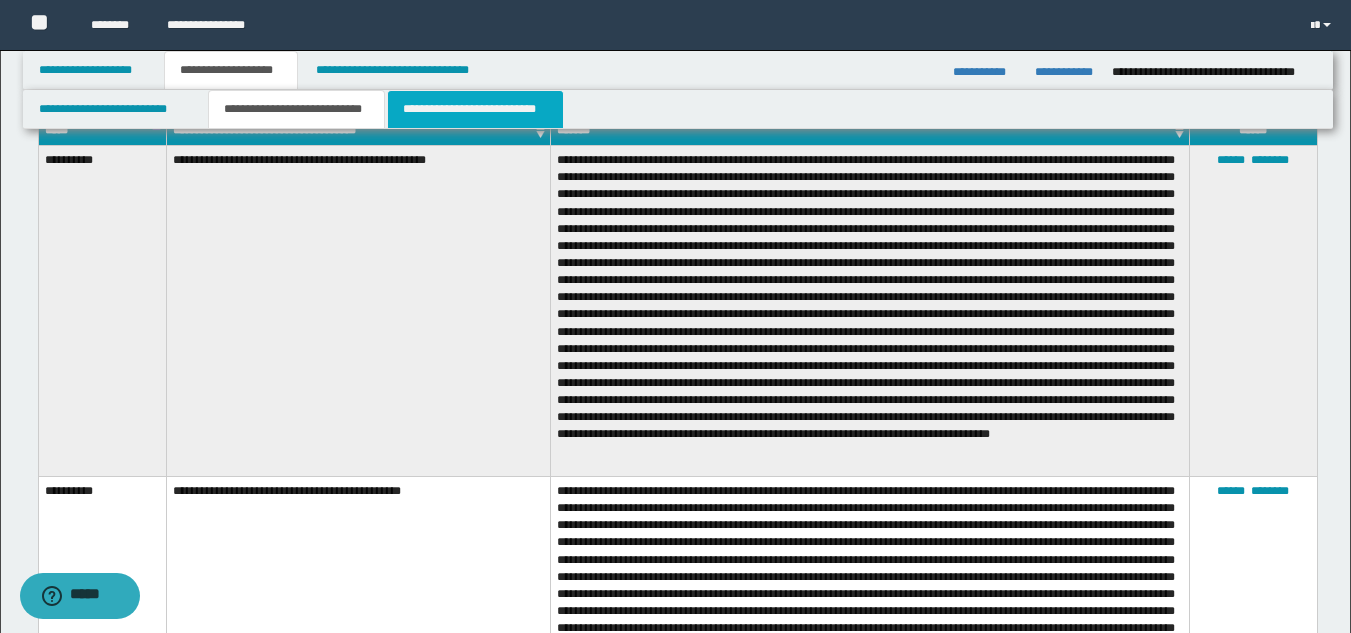 click on "**********" at bounding box center (475, 109) 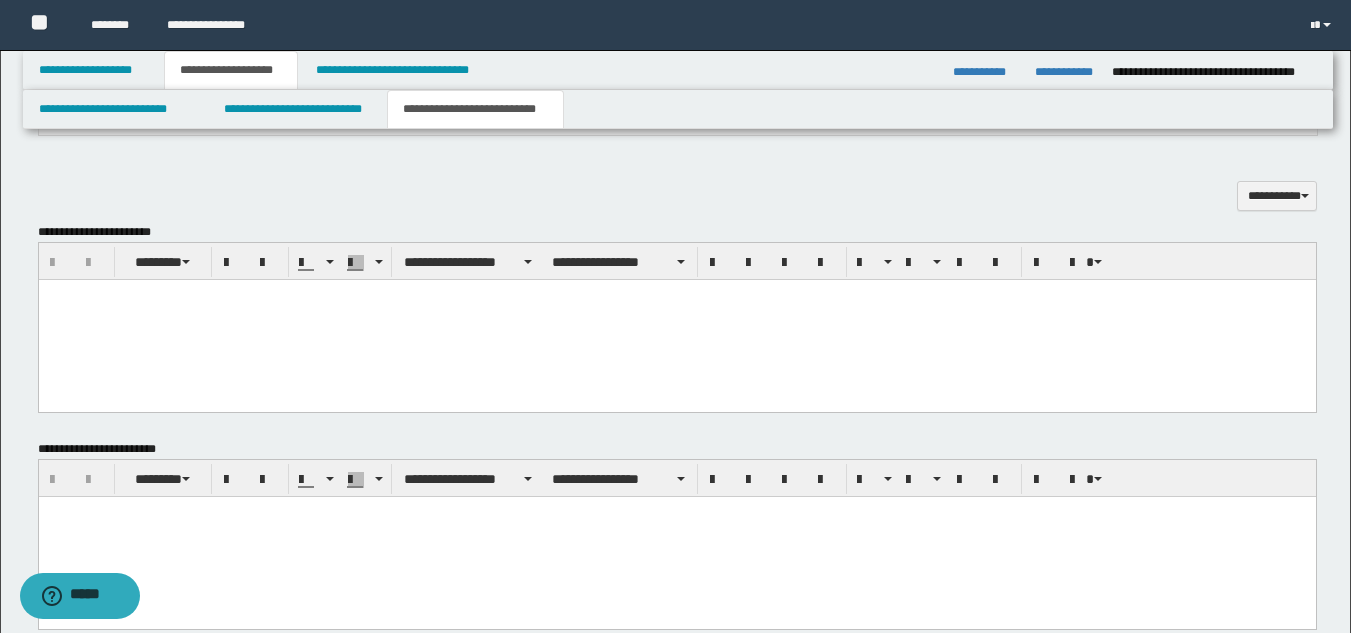 scroll, scrollTop: 0, scrollLeft: 0, axis: both 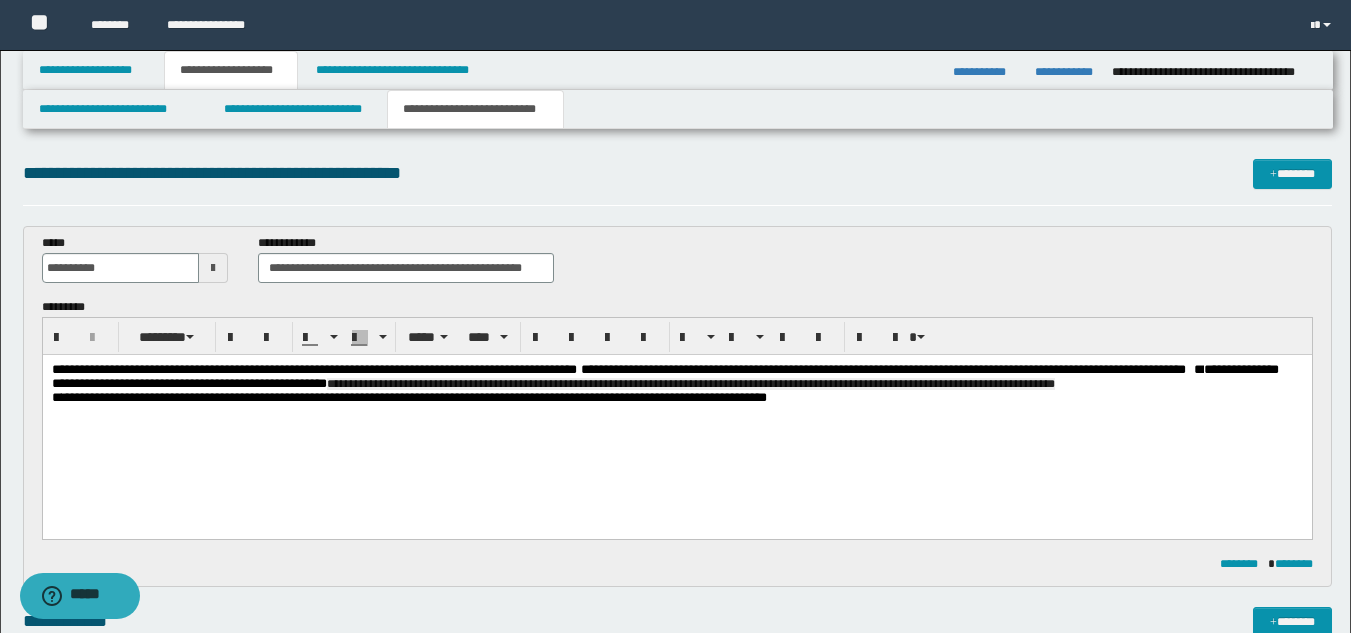 click on "**********" at bounding box center (676, 377) 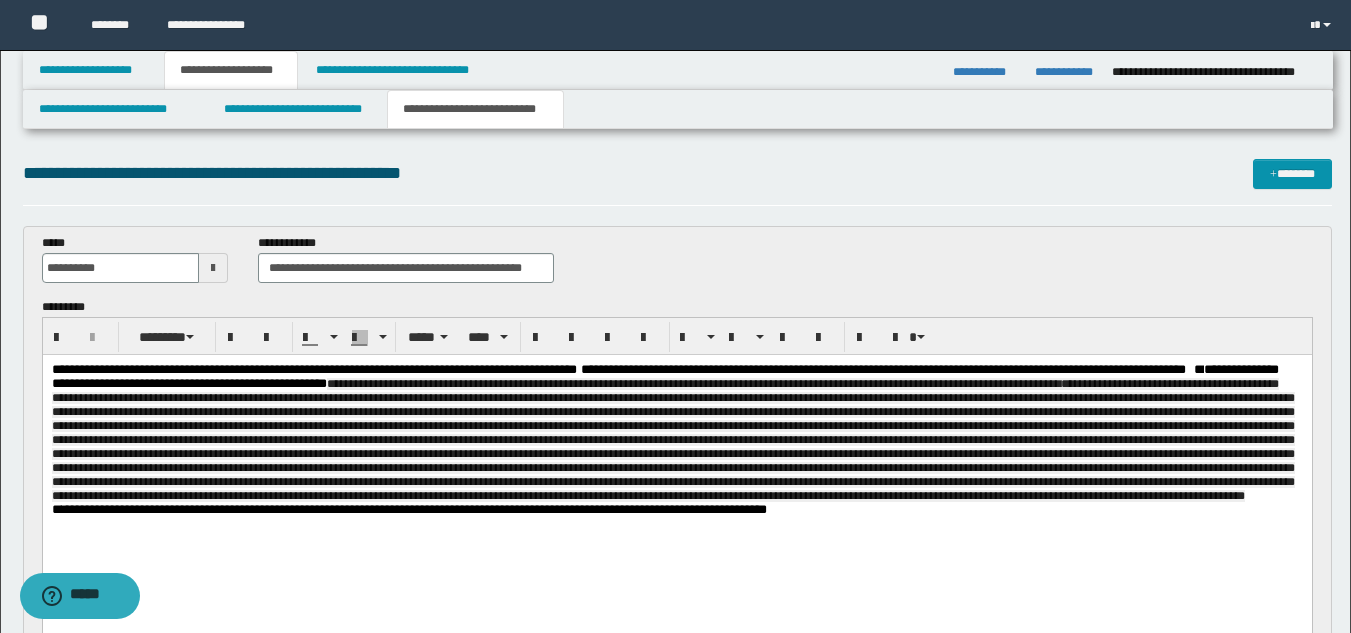 click on "**********" at bounding box center (613, 369) 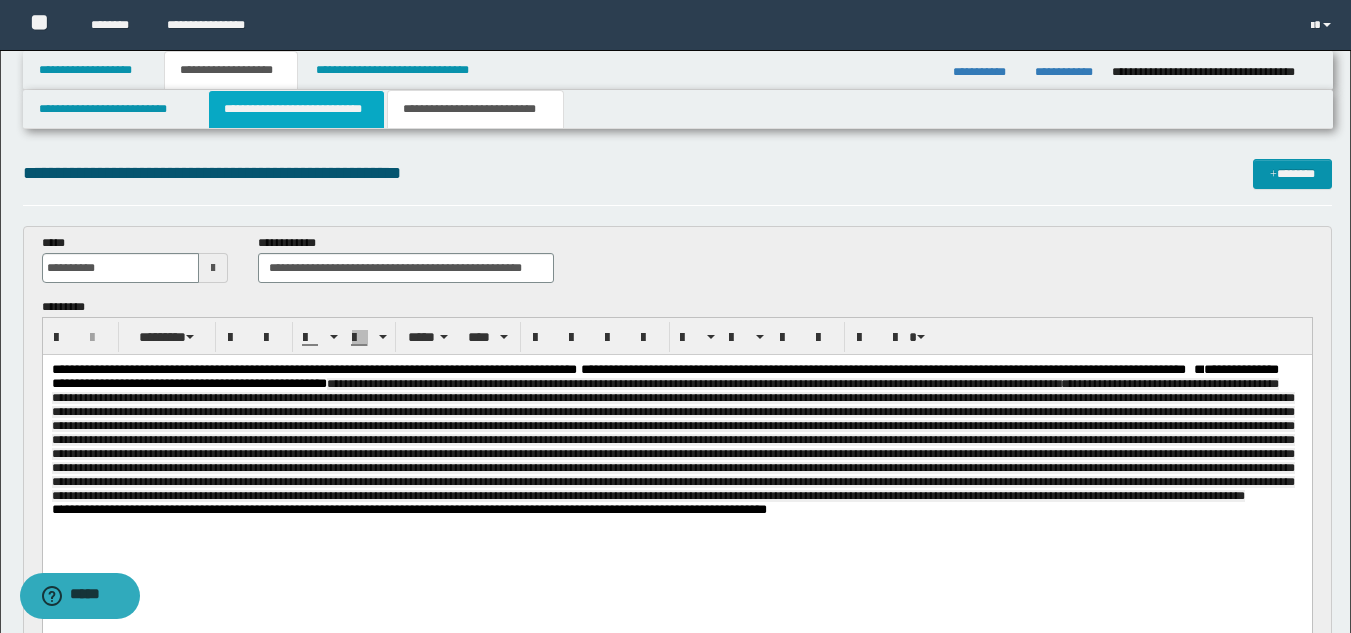 click on "**********" at bounding box center [296, 109] 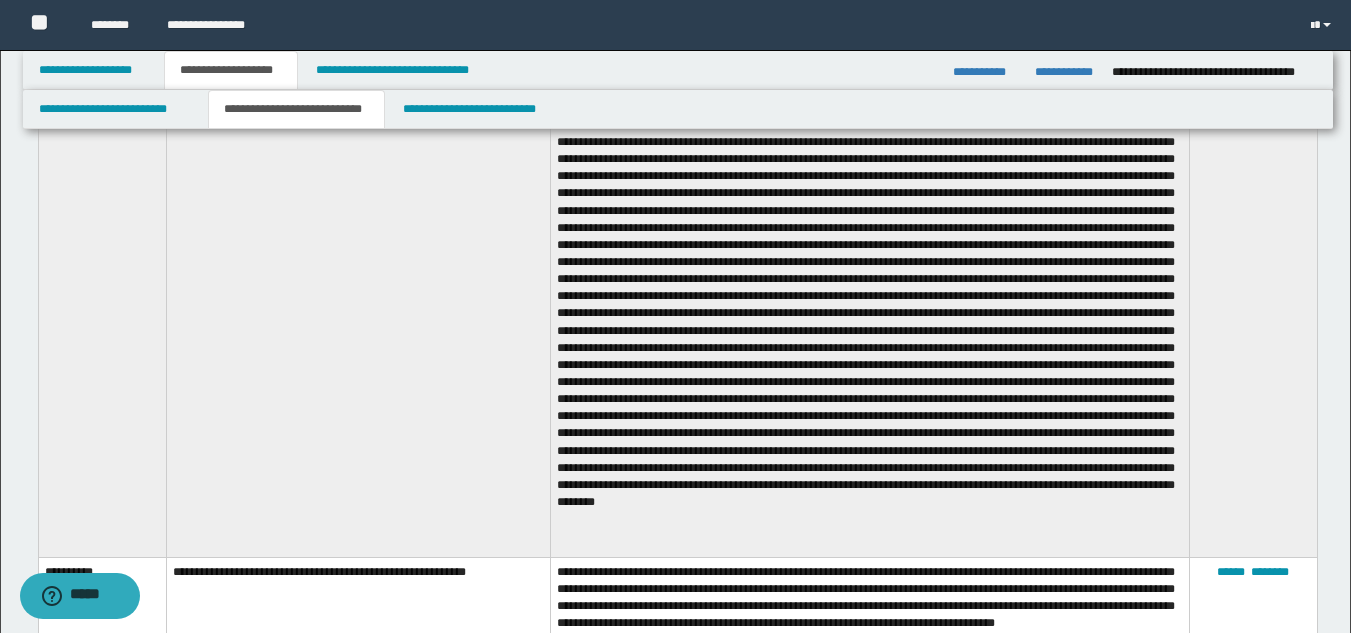 scroll, scrollTop: 1379, scrollLeft: 0, axis: vertical 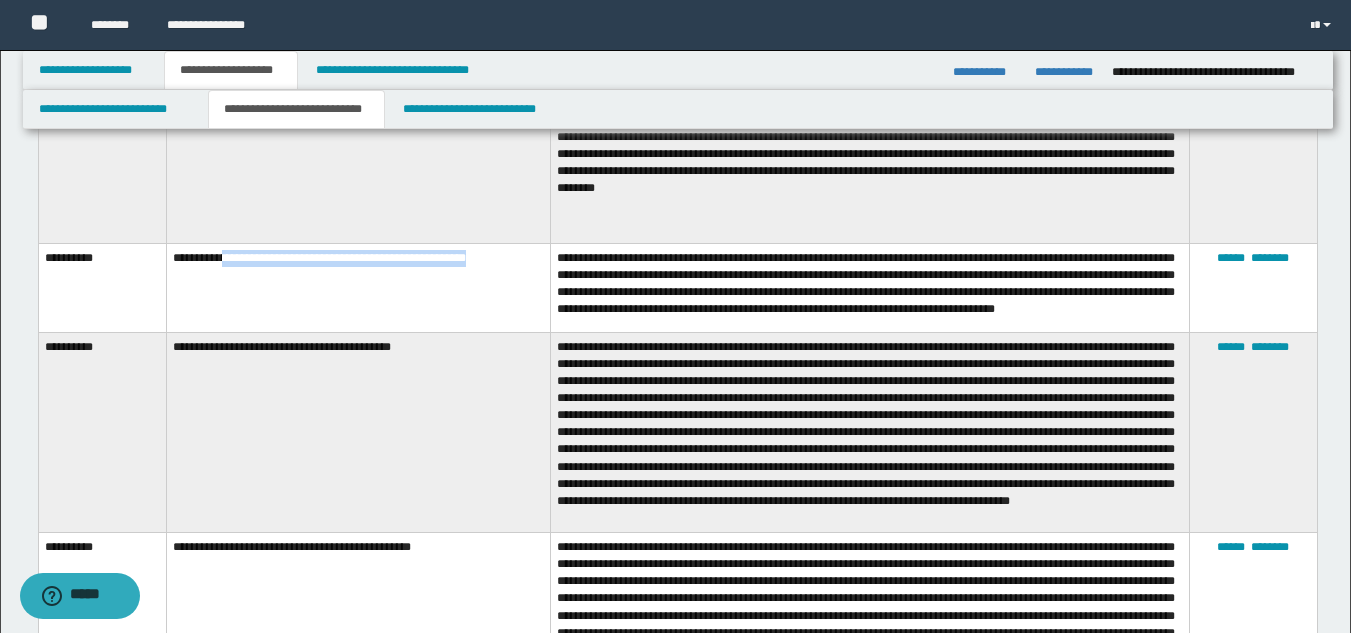 drag, startPoint x: 230, startPoint y: 253, endPoint x: 489, endPoint y: 243, distance: 259.193 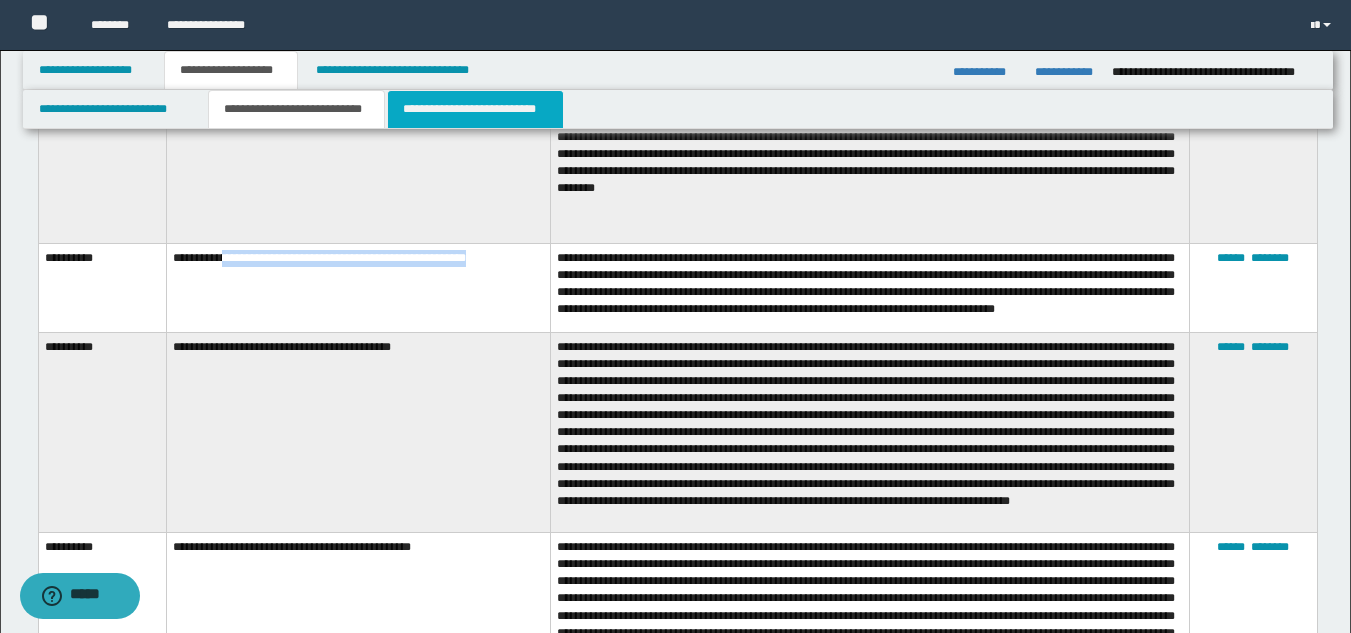 click on "**********" at bounding box center (475, 109) 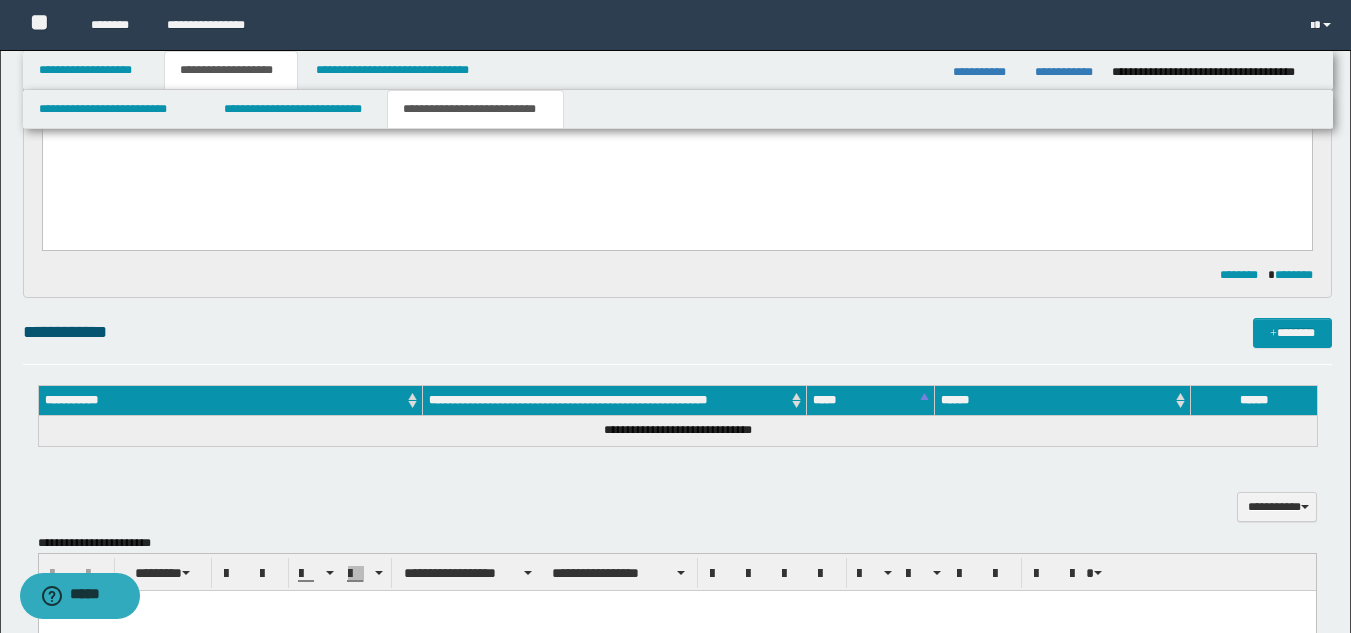 scroll, scrollTop: 0, scrollLeft: 0, axis: both 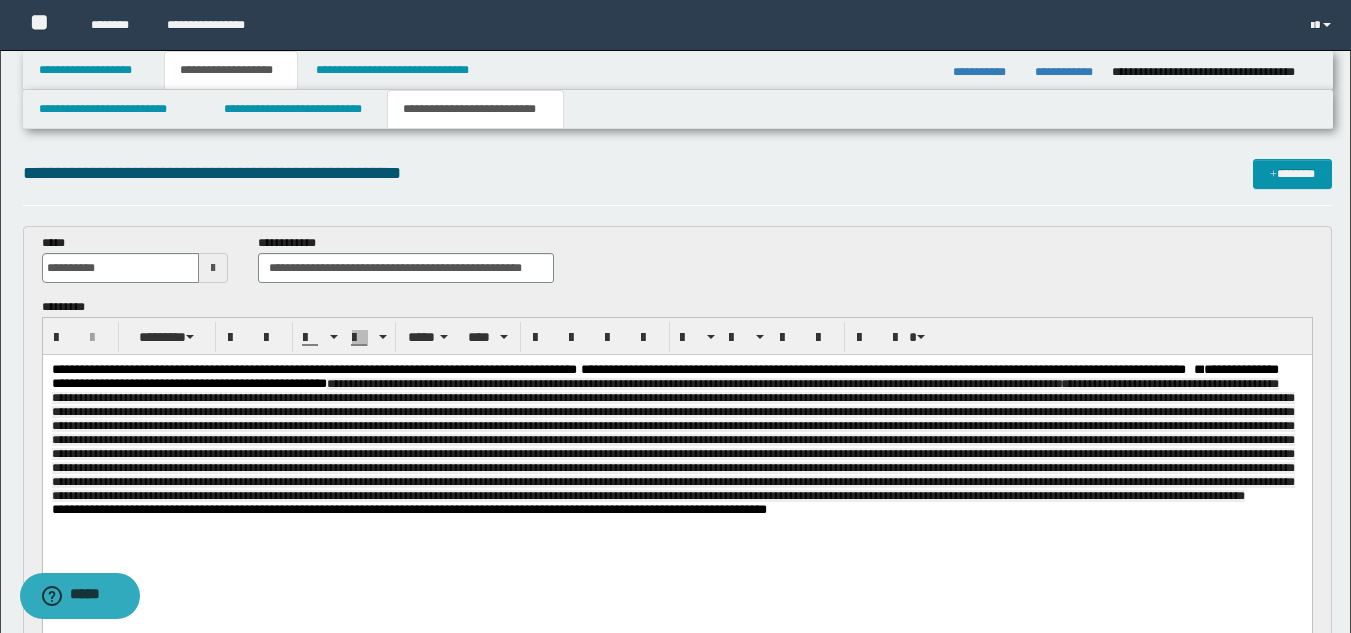 click on "**********" at bounding box center [676, 433] 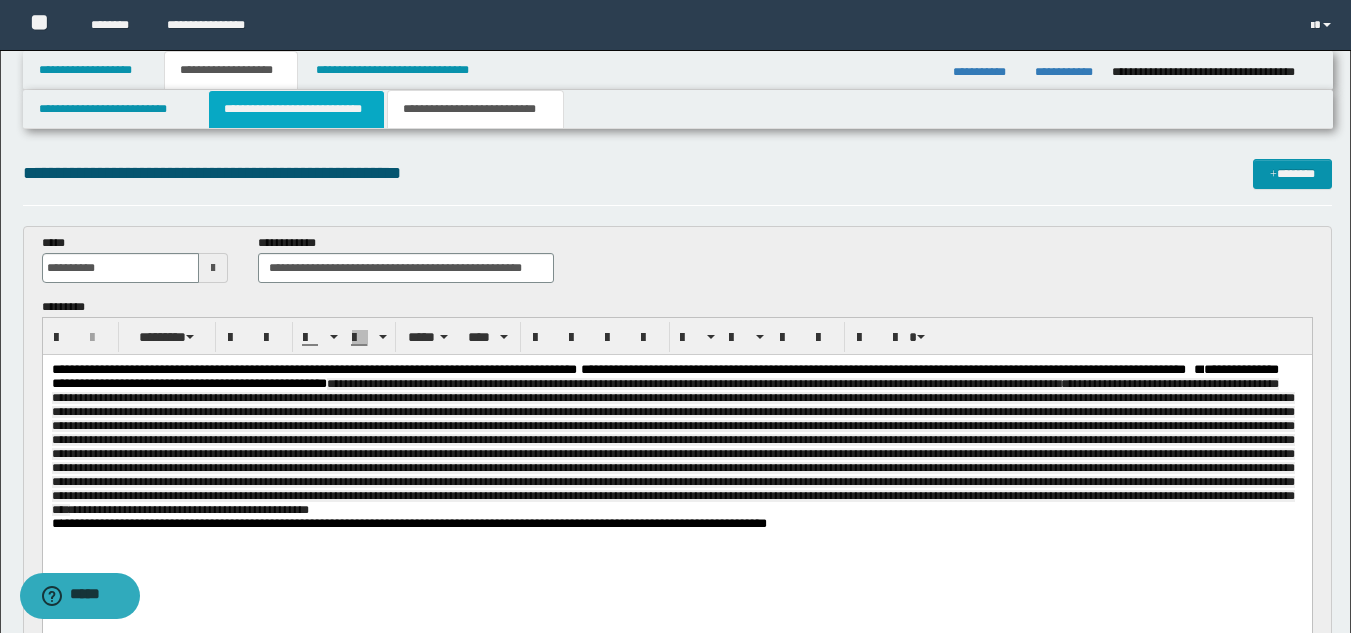 click on "**********" at bounding box center (296, 109) 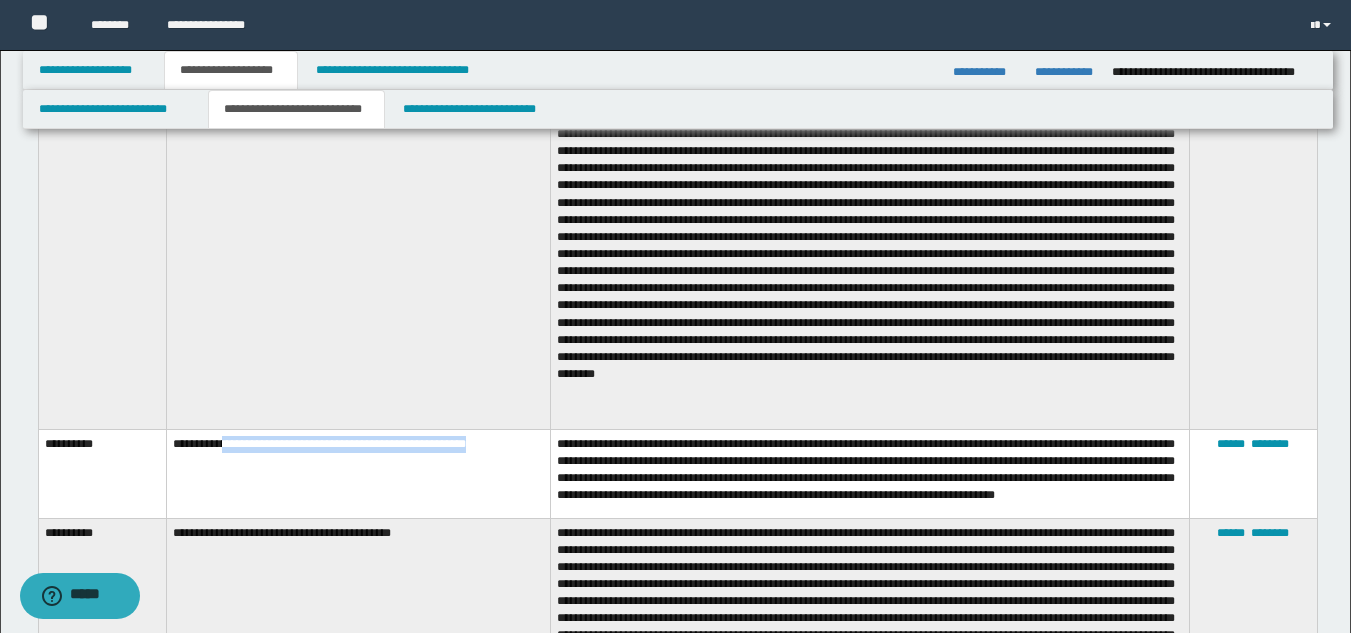 scroll, scrollTop: 1572, scrollLeft: 0, axis: vertical 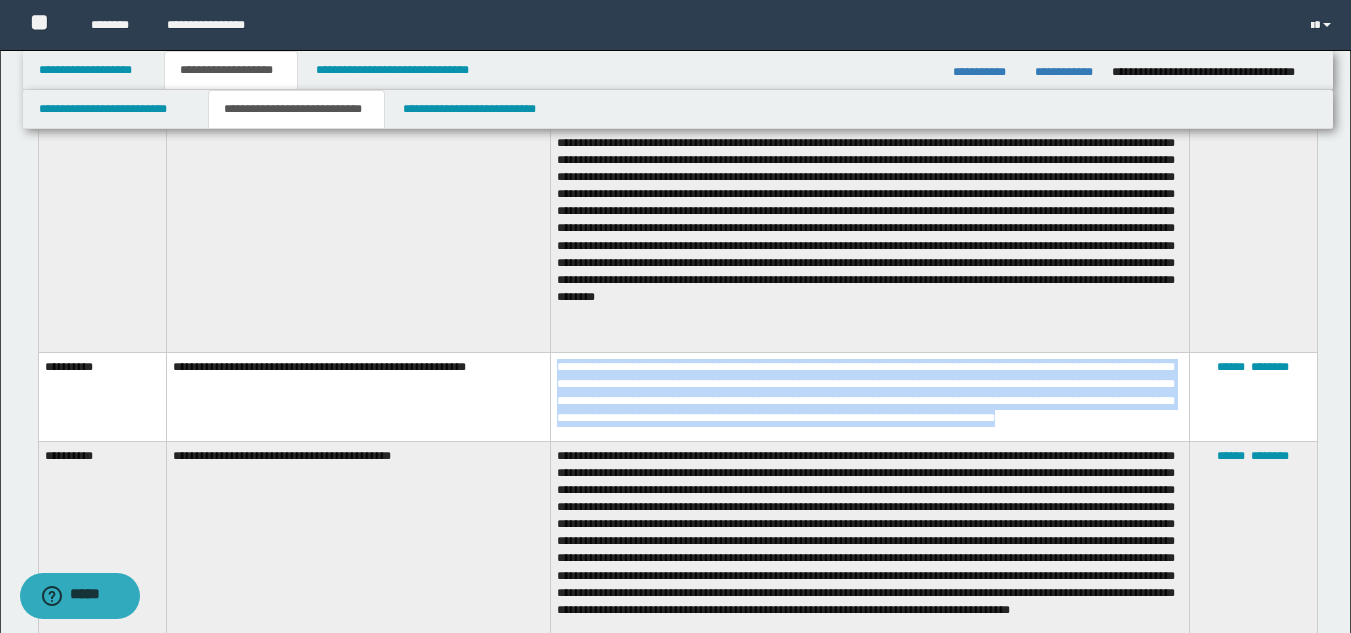 drag, startPoint x: 556, startPoint y: 357, endPoint x: 634, endPoint y: 427, distance: 104.80458 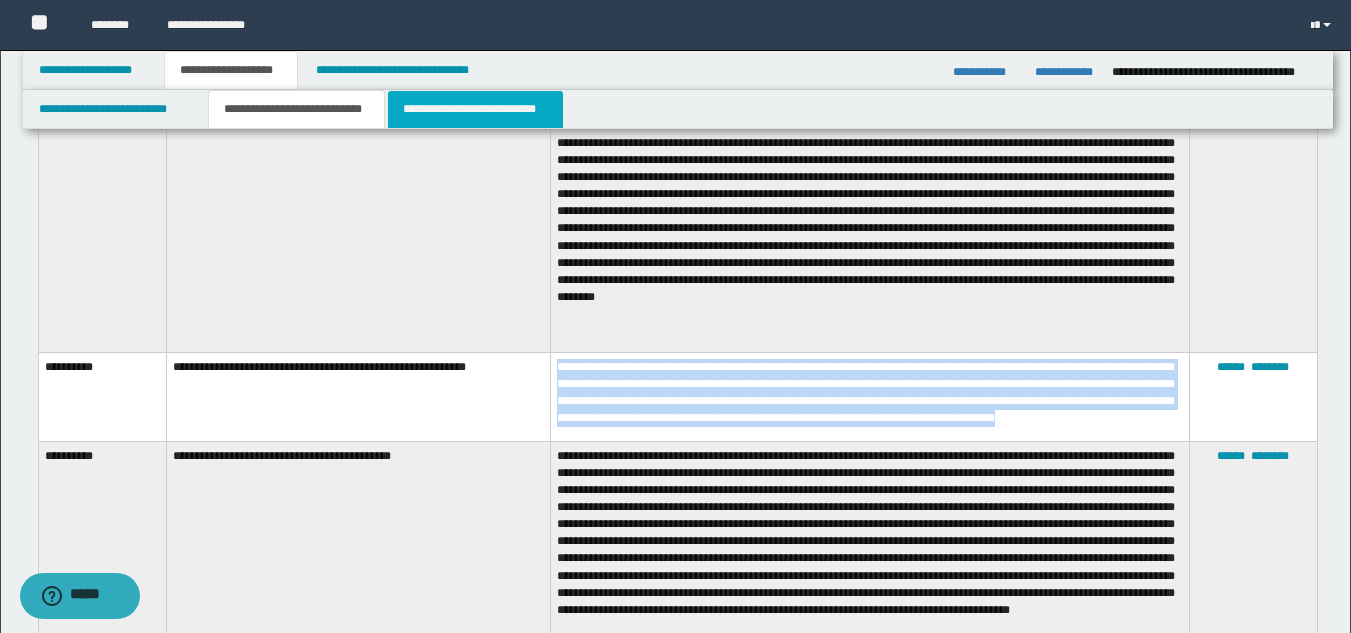 click on "**********" at bounding box center [475, 109] 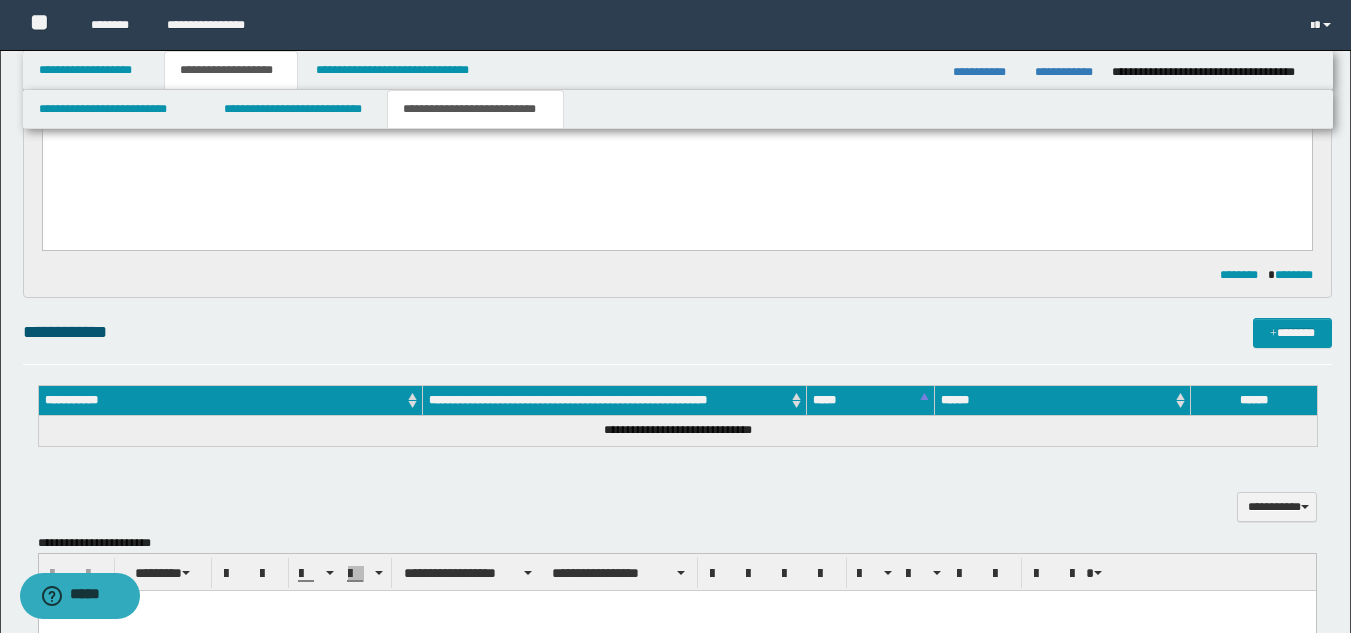 scroll, scrollTop: 0, scrollLeft: 0, axis: both 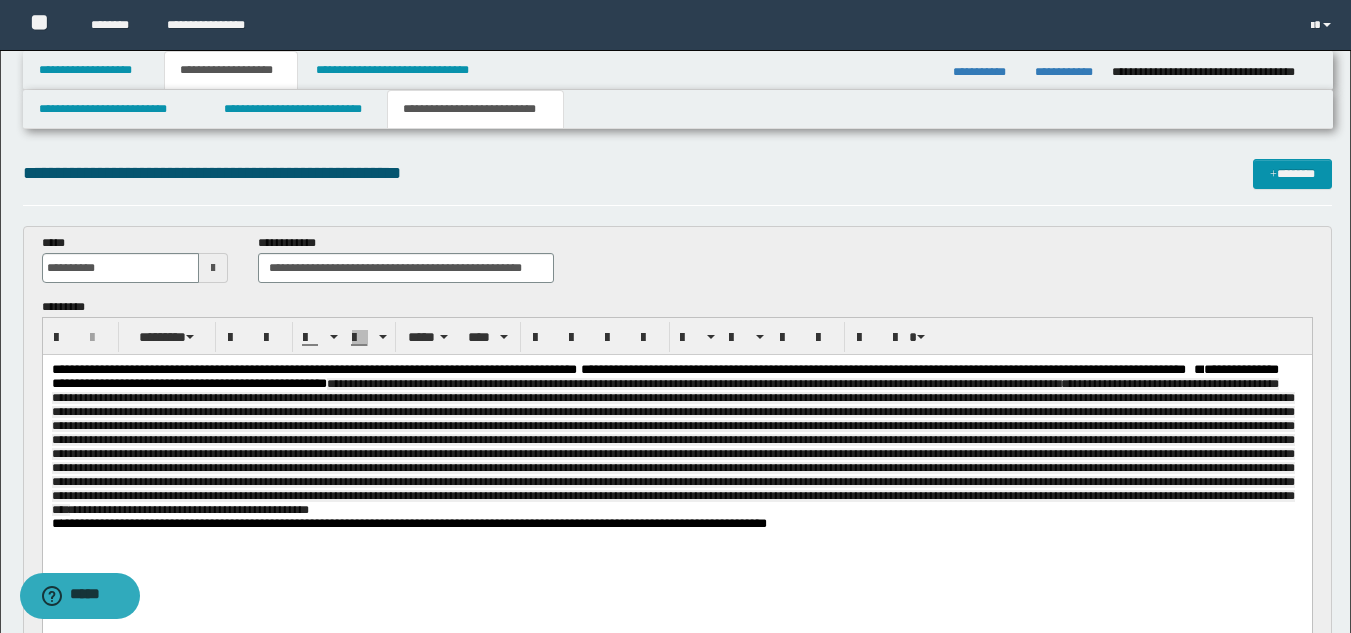 click on "**********" at bounding box center [676, 440] 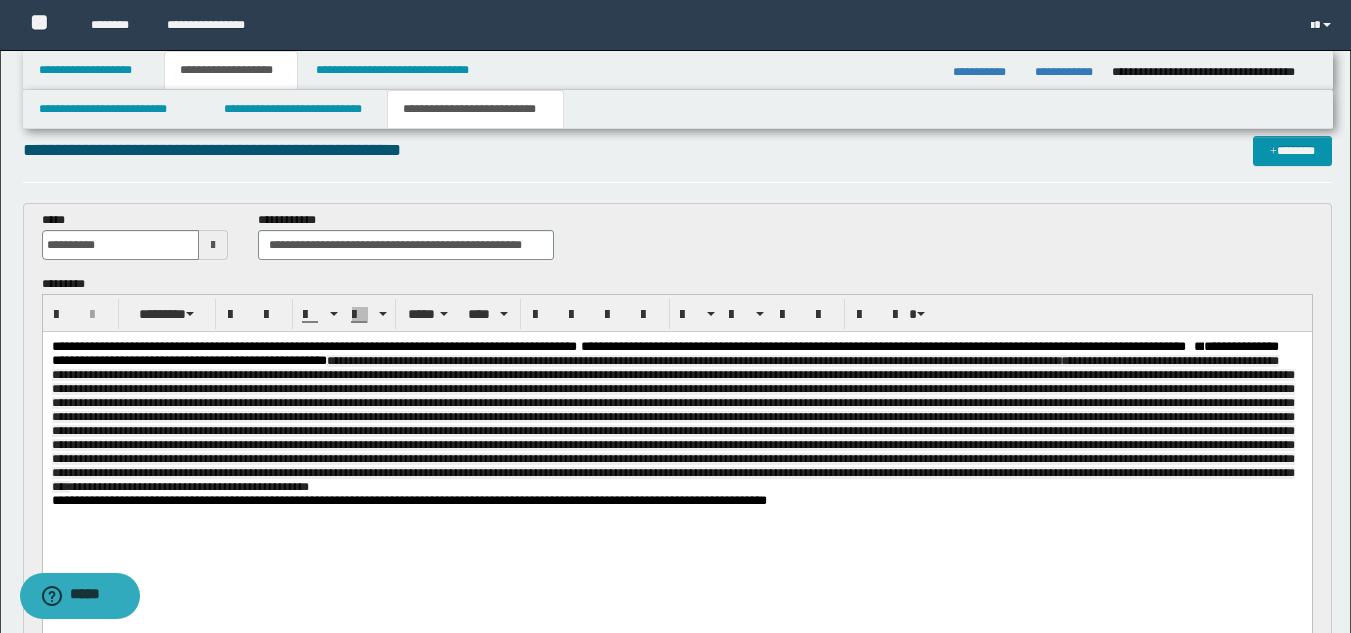 scroll, scrollTop: 15, scrollLeft: 0, axis: vertical 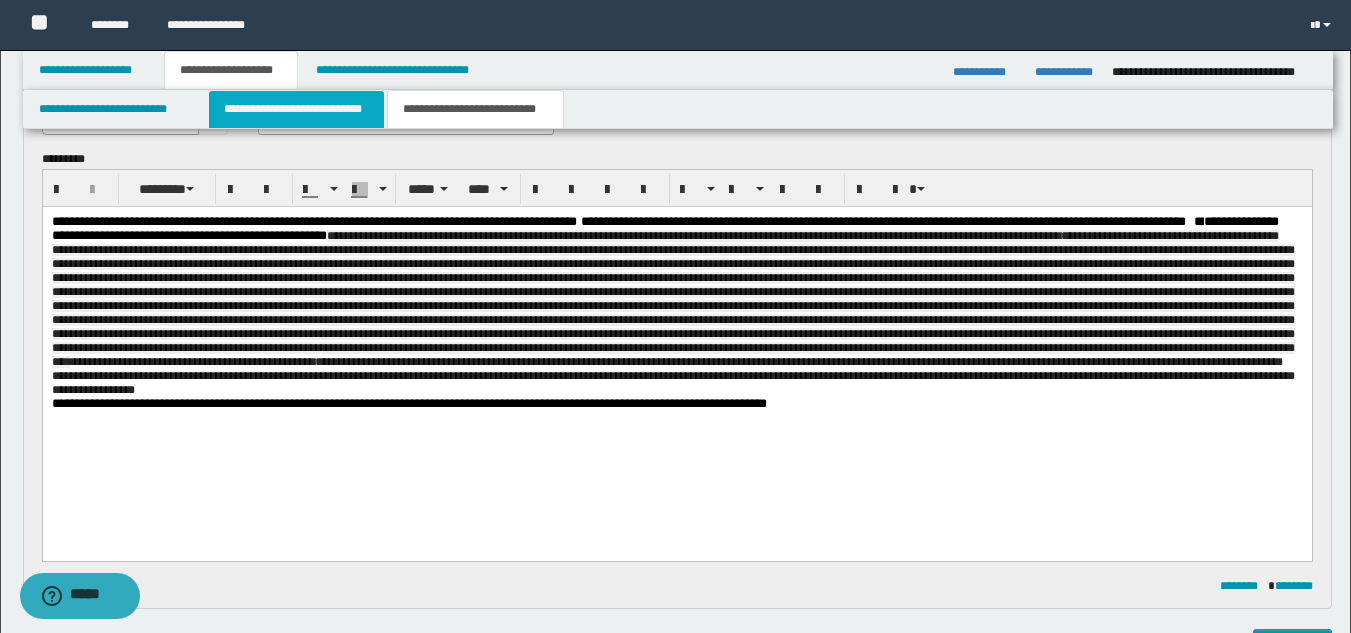 click on "**********" at bounding box center [296, 109] 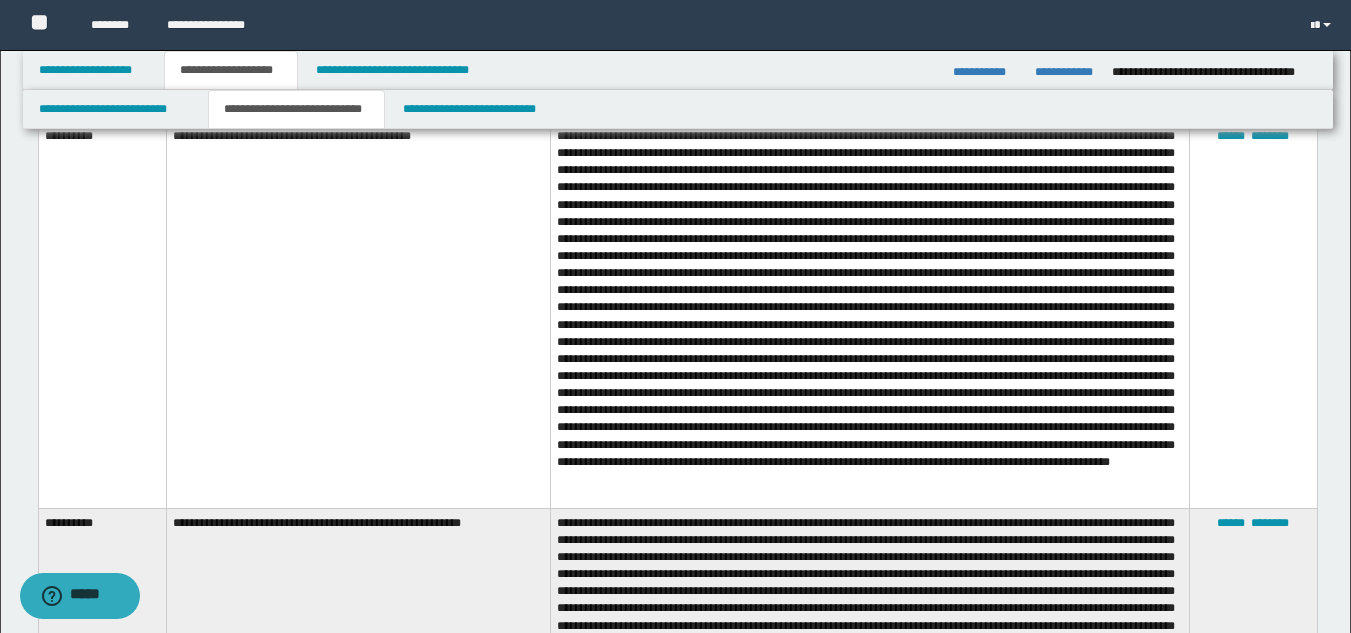 scroll, scrollTop: 2002, scrollLeft: 0, axis: vertical 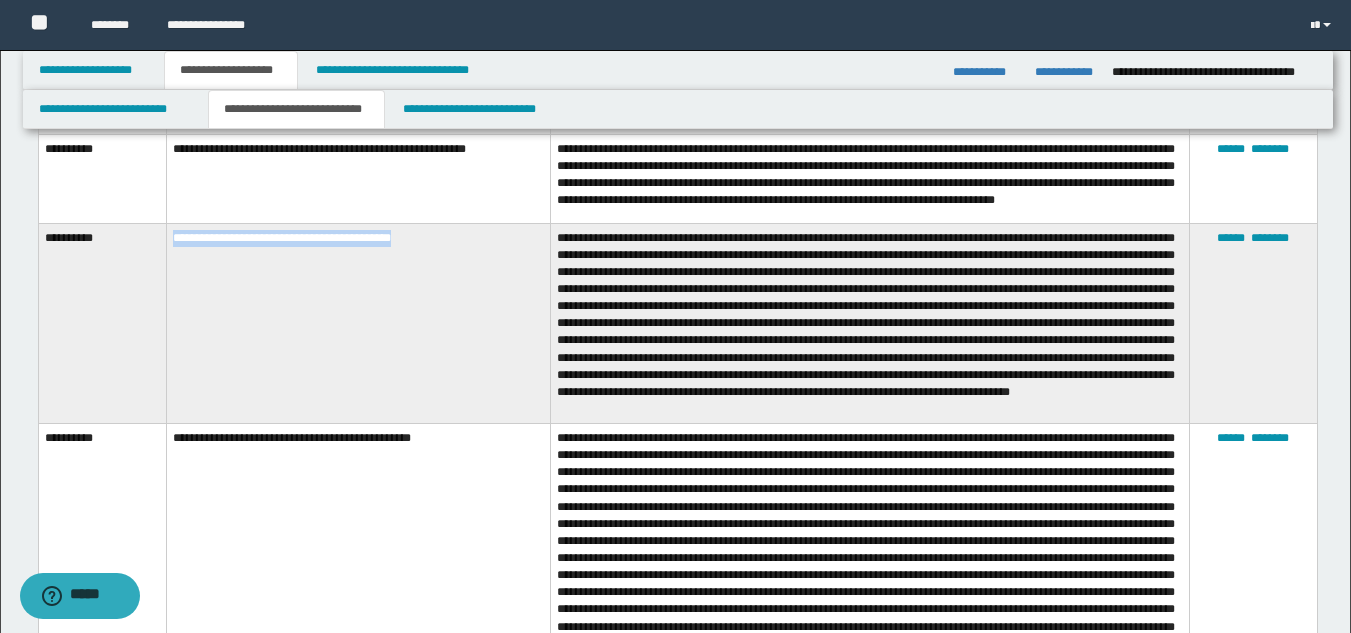 drag, startPoint x: 172, startPoint y: 240, endPoint x: 421, endPoint y: 242, distance: 249.00803 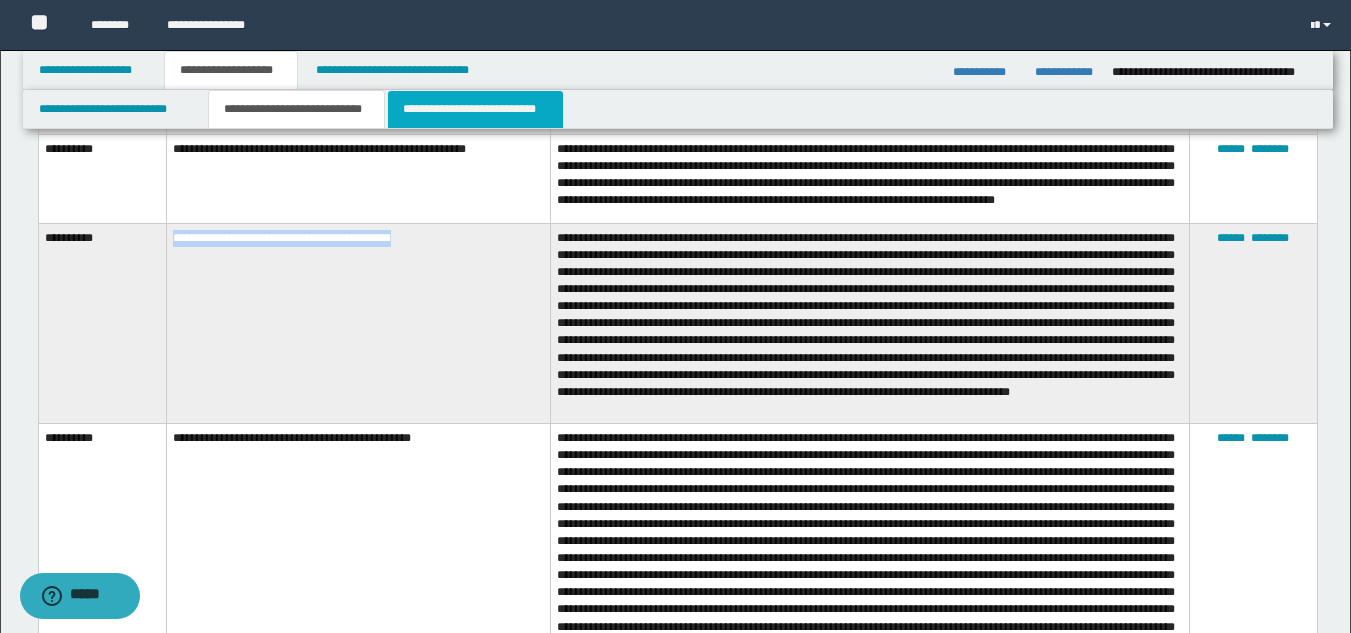 click on "**********" at bounding box center [475, 109] 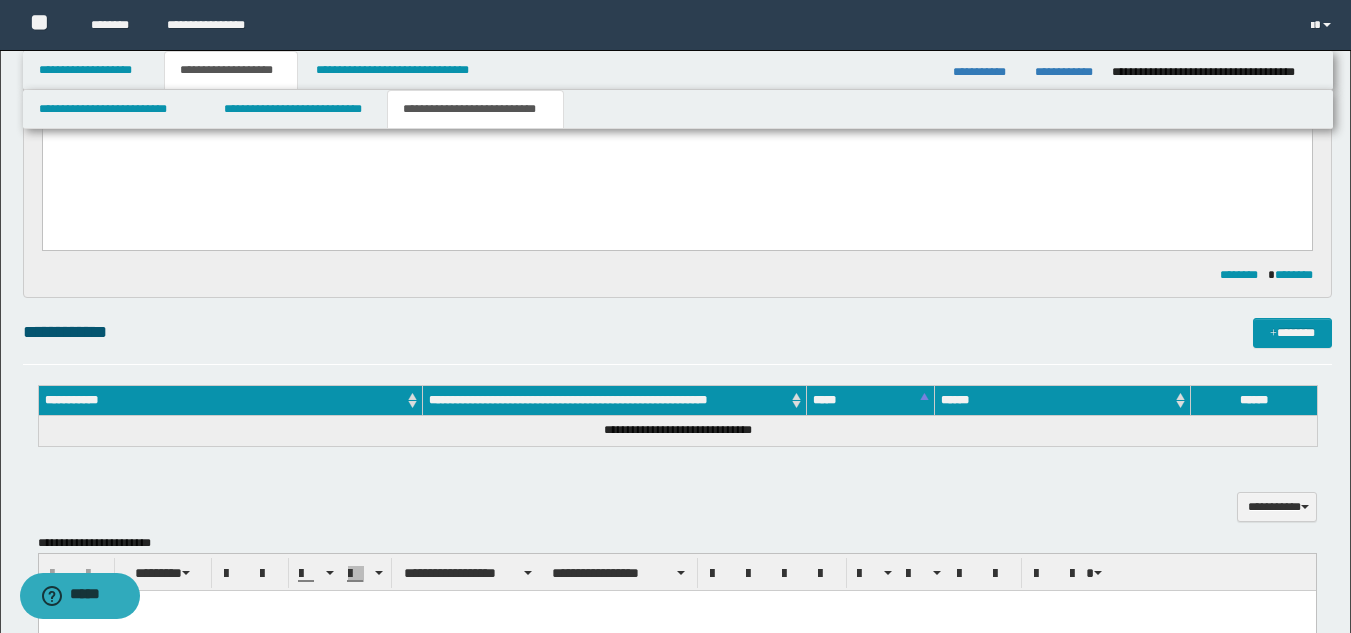 scroll, scrollTop: 0, scrollLeft: 0, axis: both 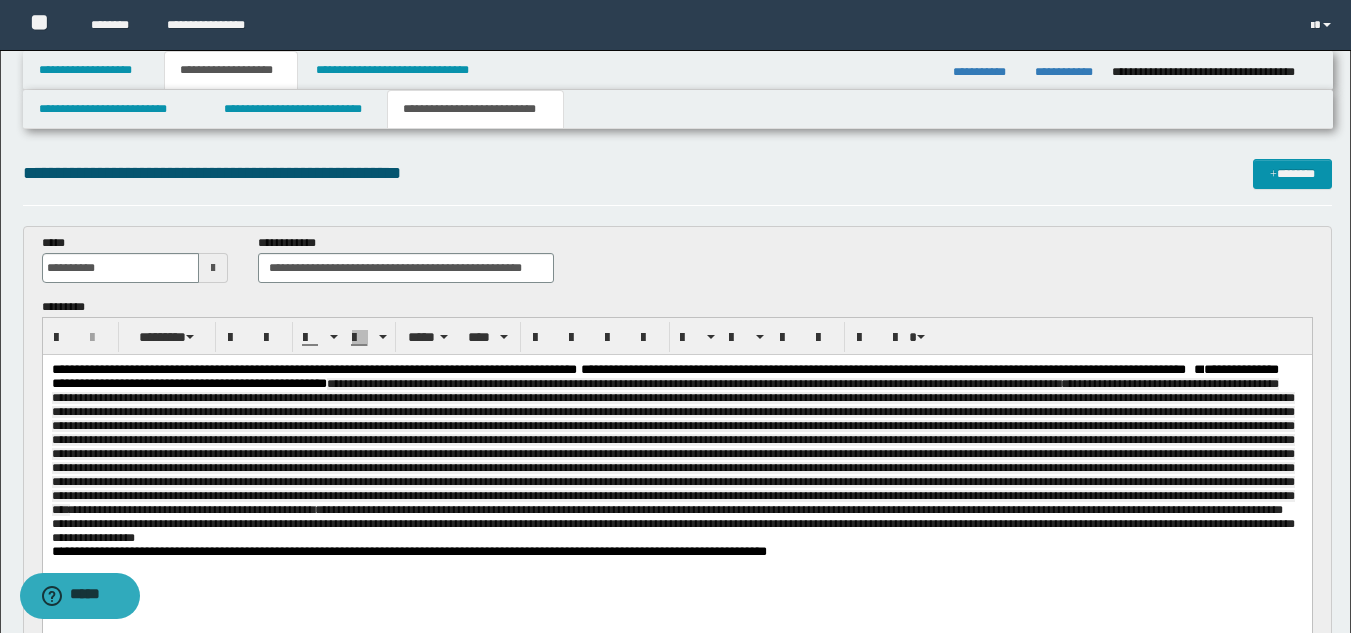 click on "**********" at bounding box center (676, 454) 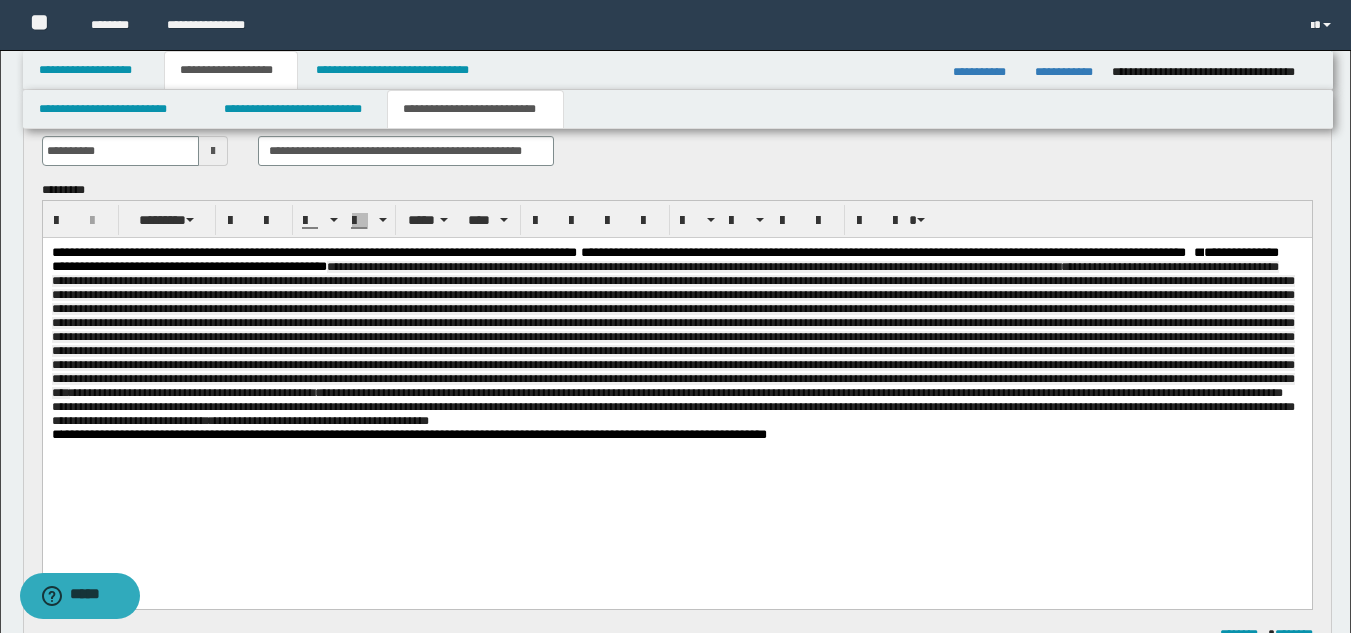 scroll, scrollTop: 149, scrollLeft: 0, axis: vertical 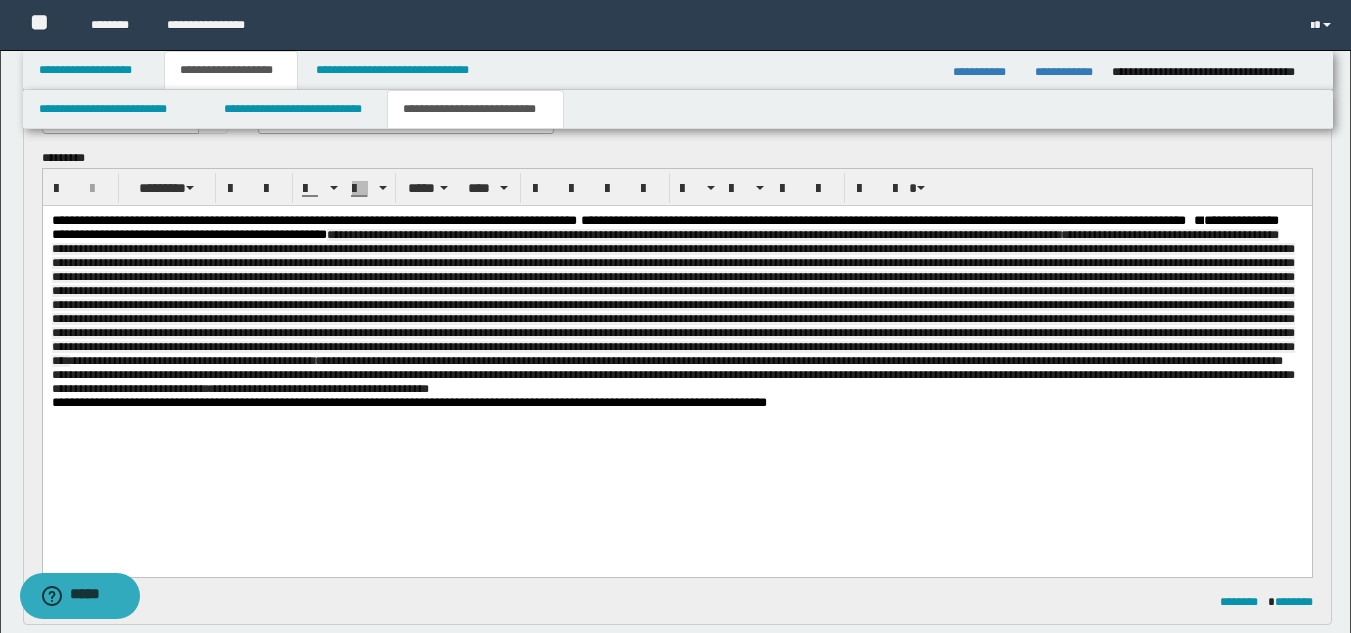click on "**********" at bounding box center (672, 312) 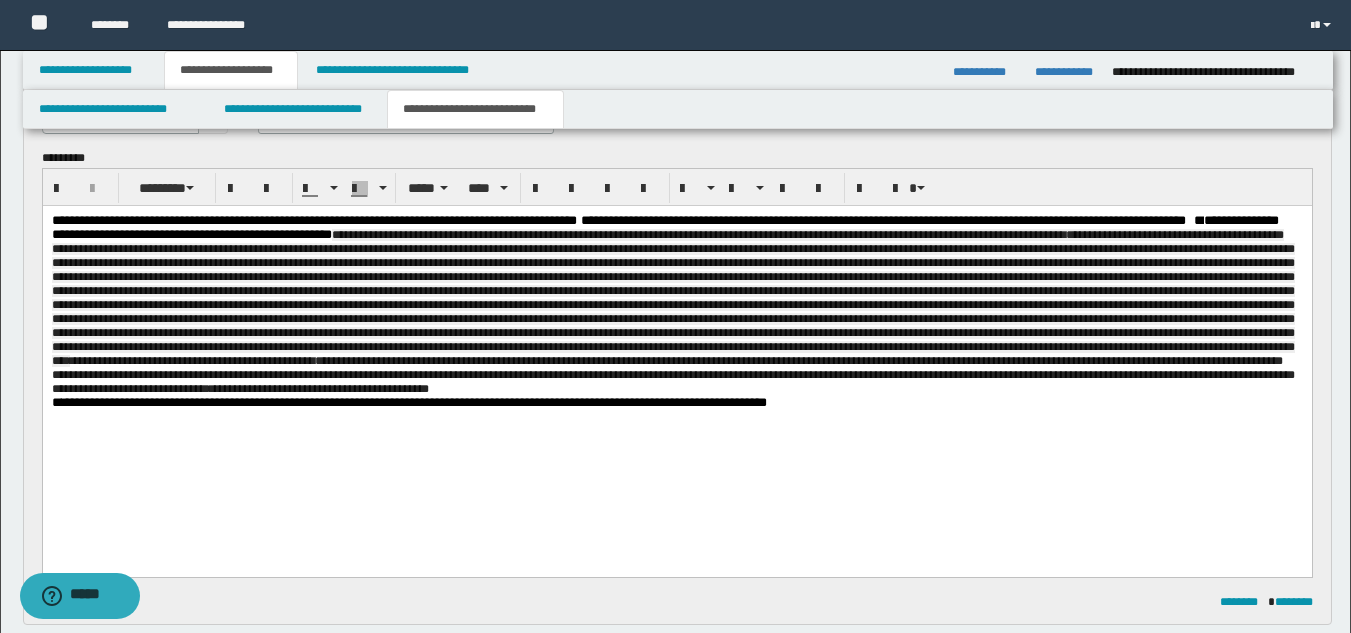 drag, startPoint x: 545, startPoint y: 237, endPoint x: 559, endPoint y: 273, distance: 38.626415 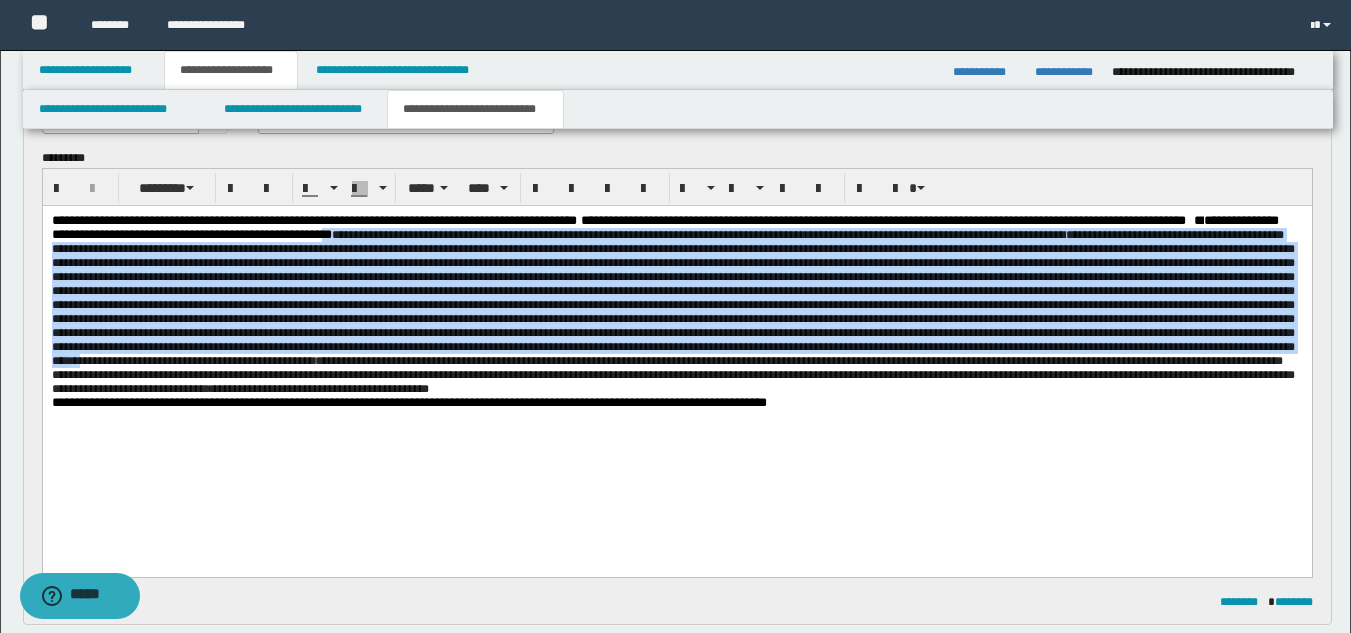 drag, startPoint x: 549, startPoint y: 233, endPoint x: 921, endPoint y: 392, distance: 404.5553 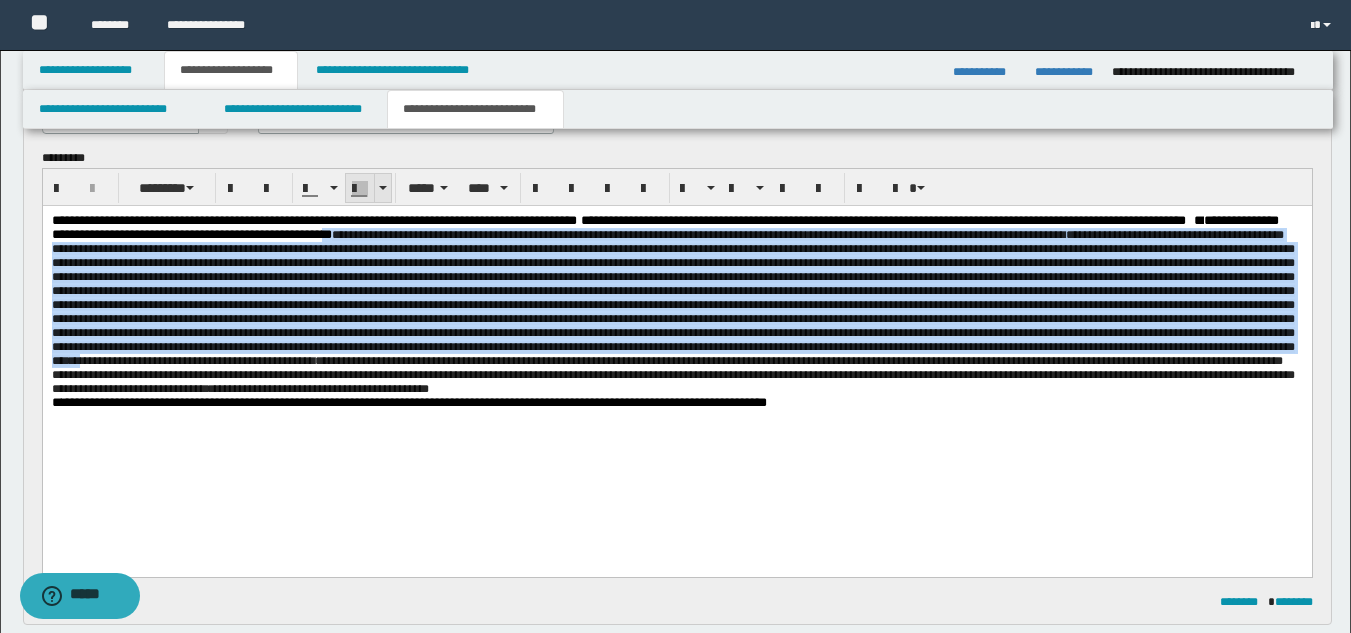 click at bounding box center (360, 189) 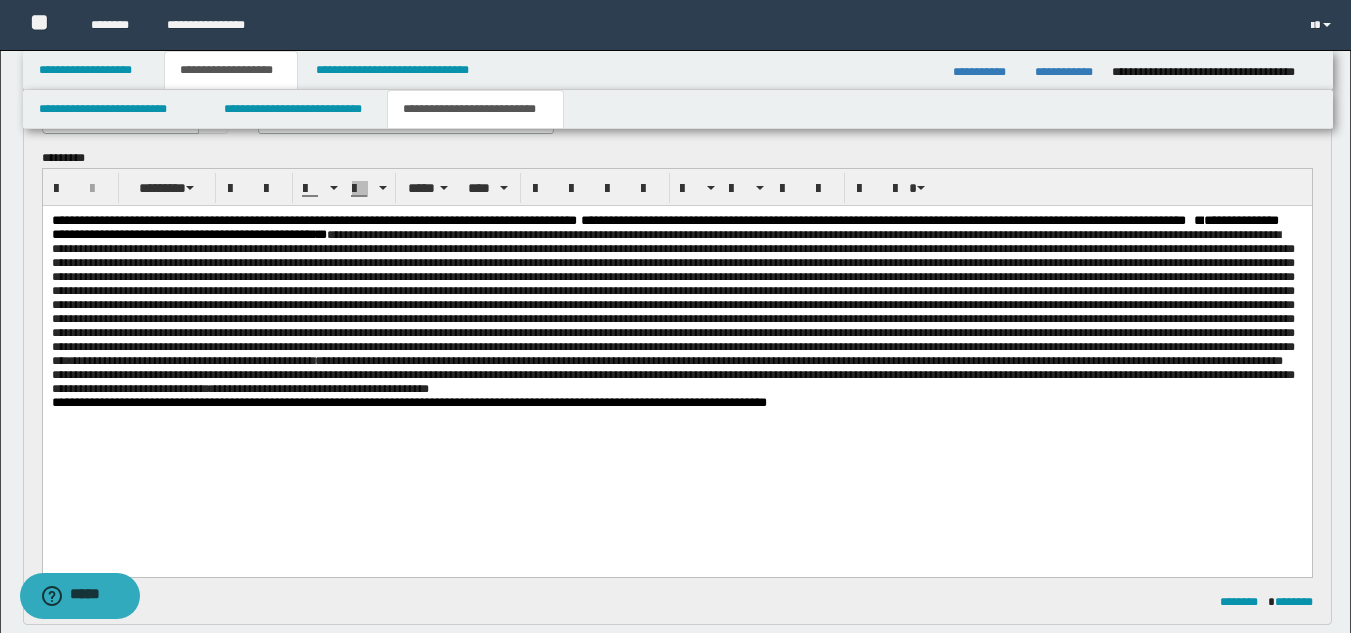 click on "**********" at bounding box center [672, 298] 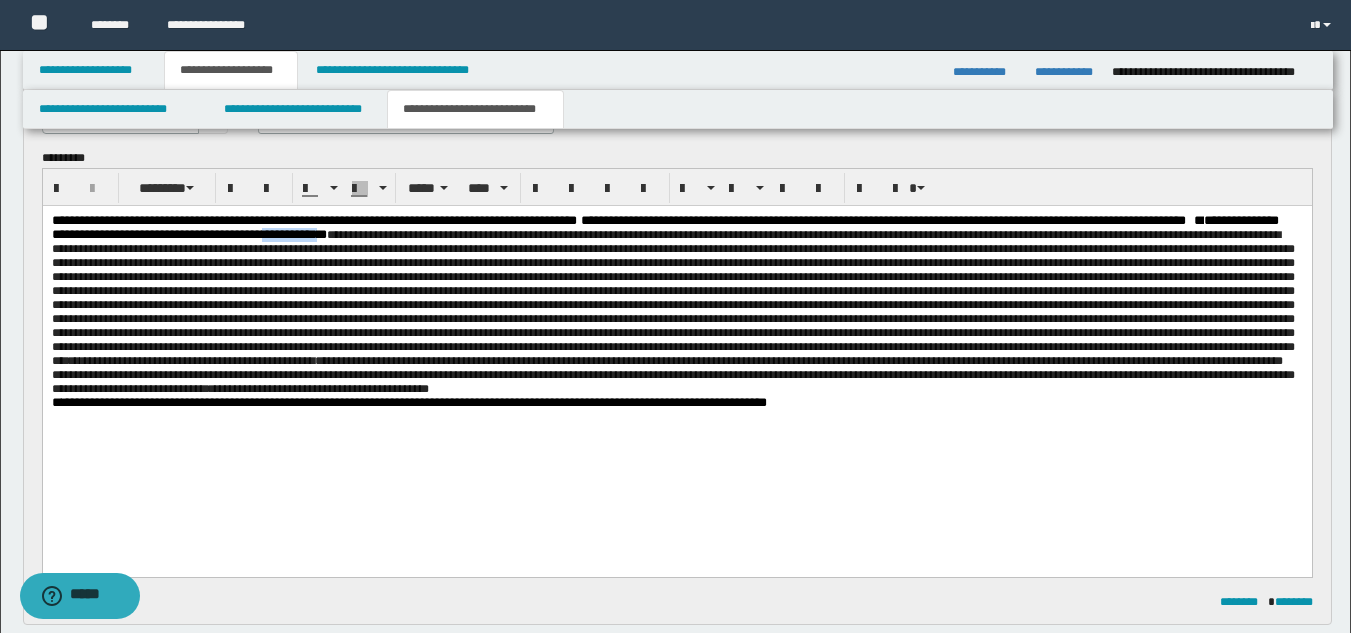 drag, startPoint x: 544, startPoint y: 237, endPoint x: 475, endPoint y: 237, distance: 69 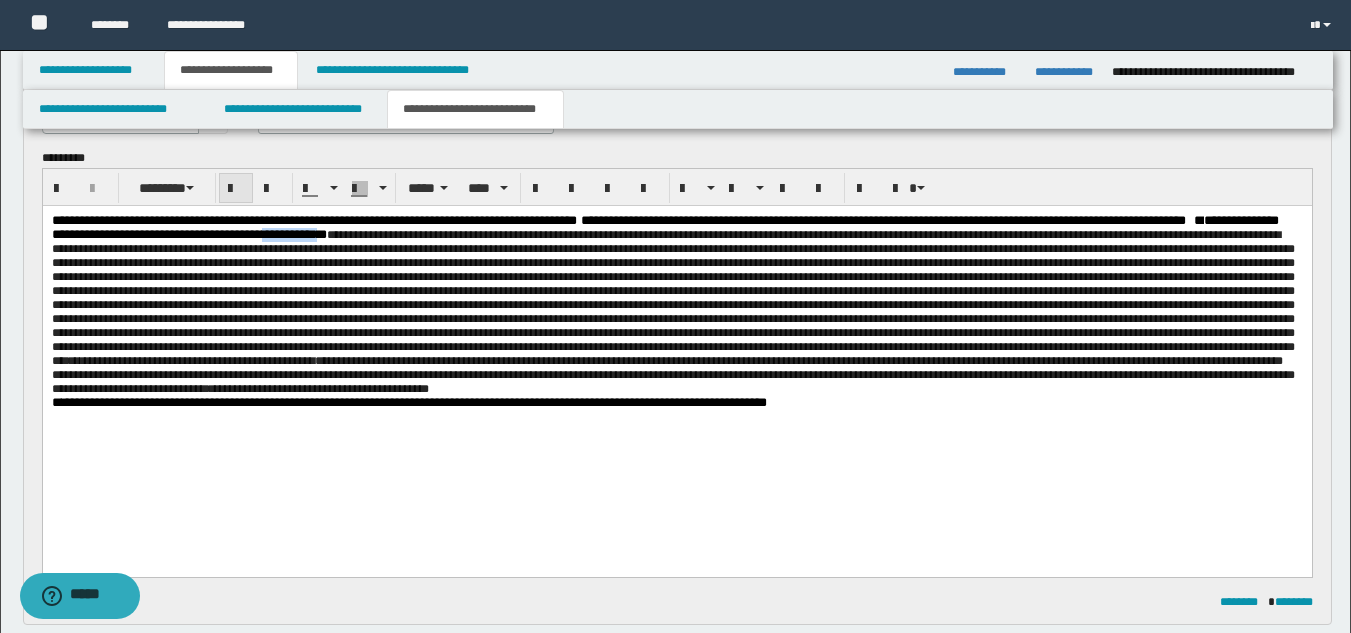 click at bounding box center (236, 189) 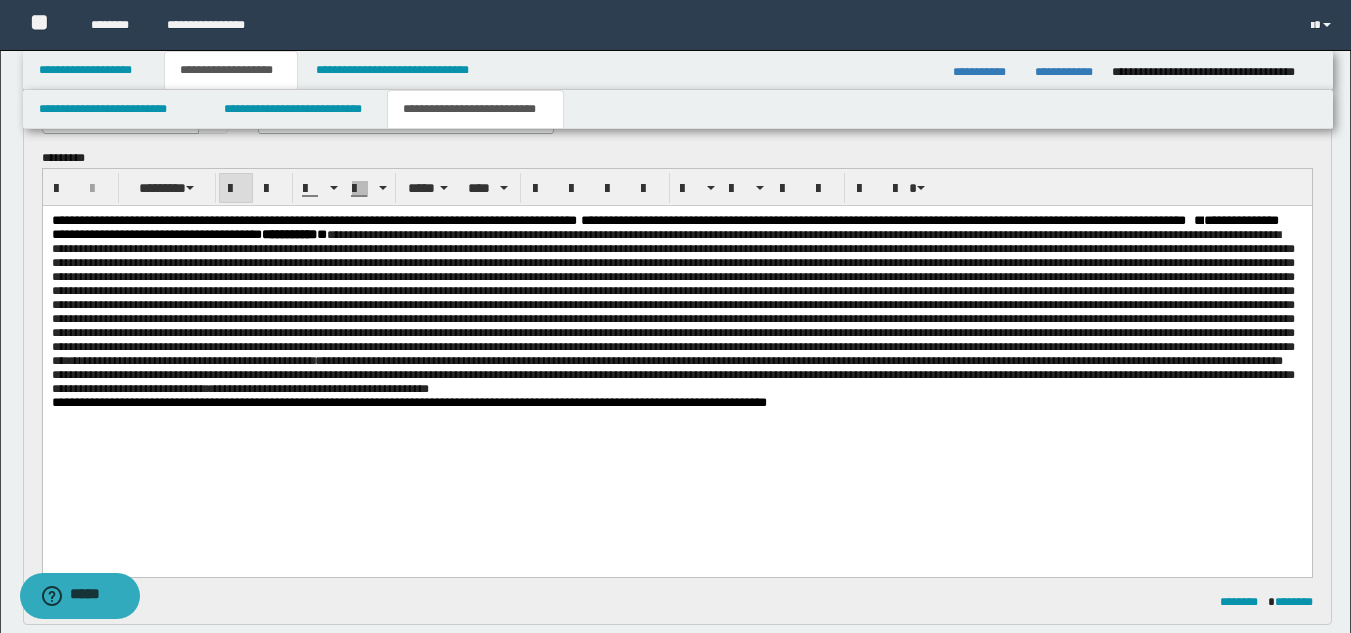 click on "**********" at bounding box center [672, 298] 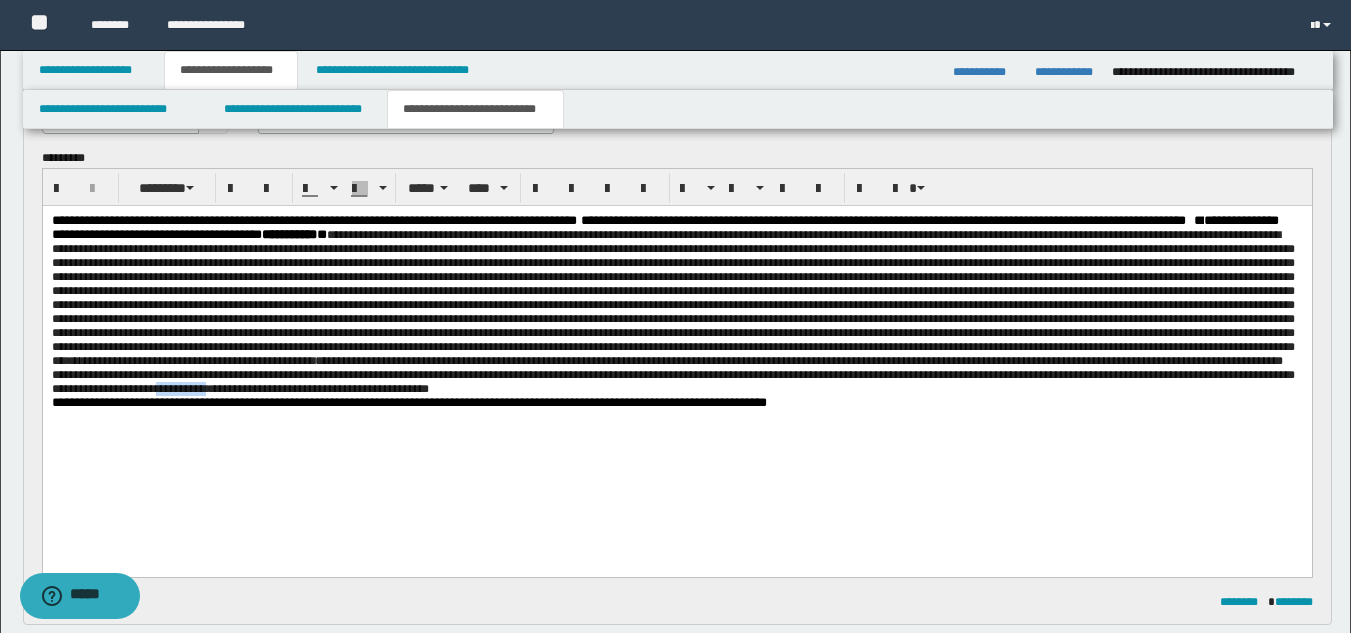 drag, startPoint x: 1177, startPoint y: 429, endPoint x: 1120, endPoint y: 426, distance: 57.07889 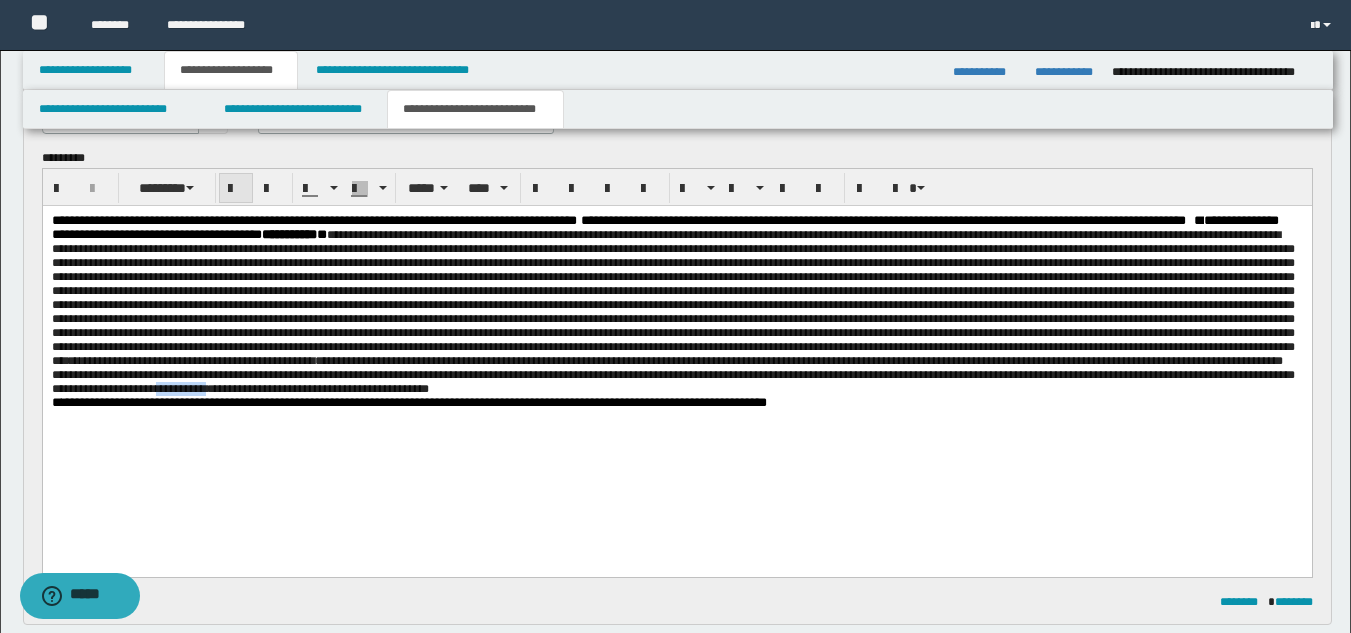 click at bounding box center (236, 189) 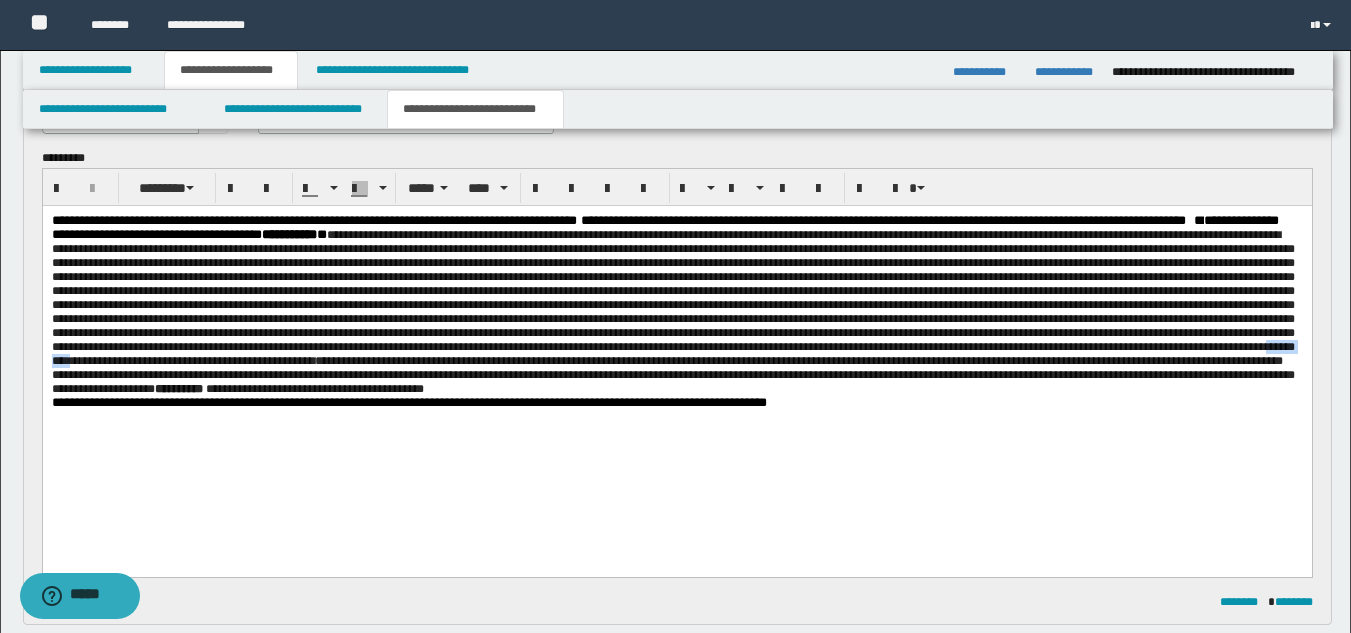 drag, startPoint x: 905, startPoint y: 392, endPoint x: 844, endPoint y: 393, distance: 61.008198 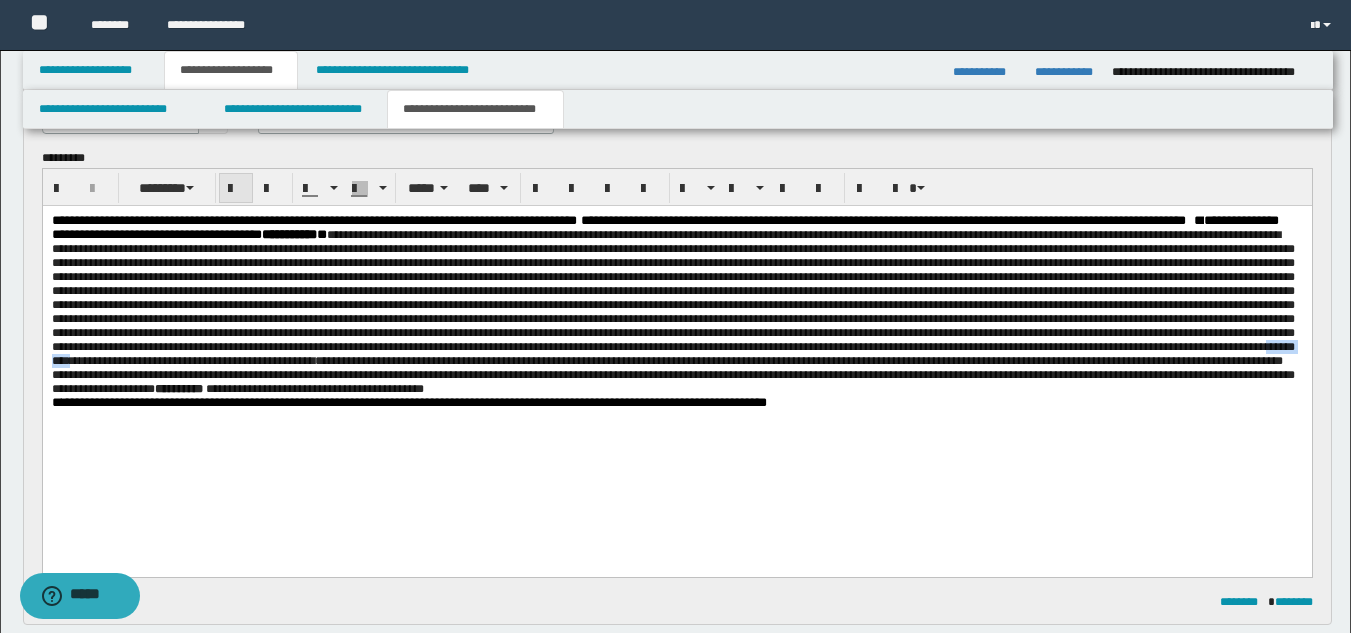 click at bounding box center (236, 189) 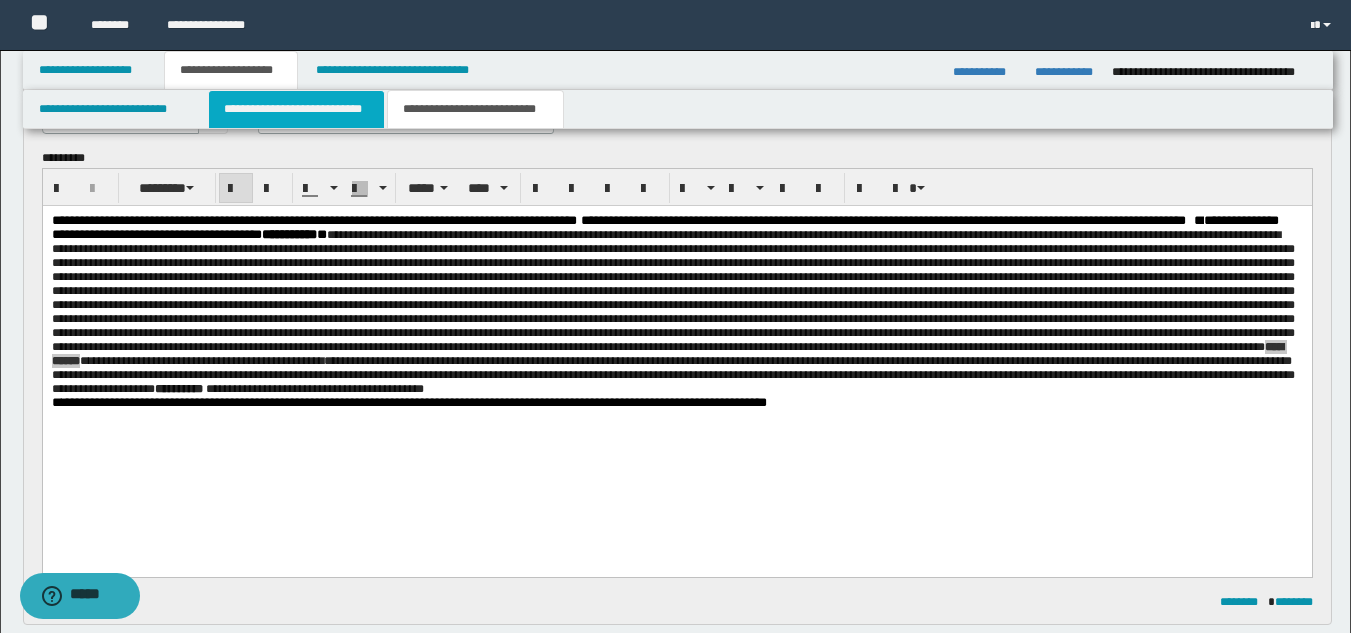 click on "**********" at bounding box center (296, 109) 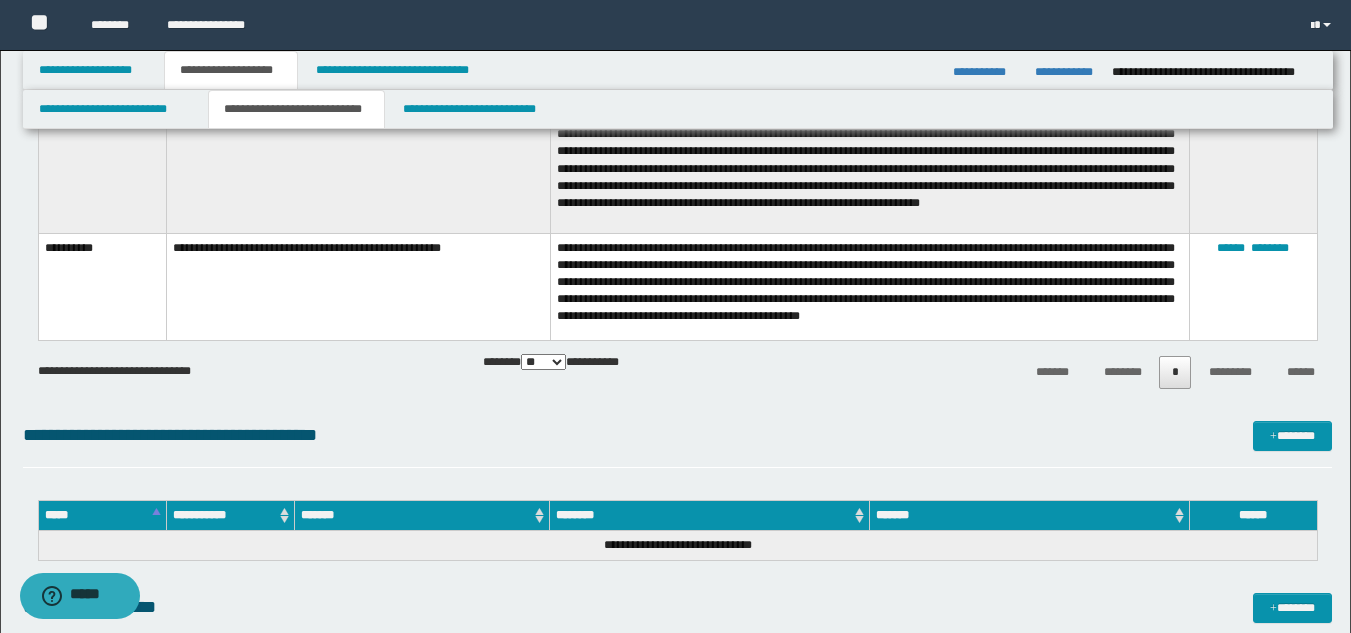 scroll, scrollTop: 1949, scrollLeft: 0, axis: vertical 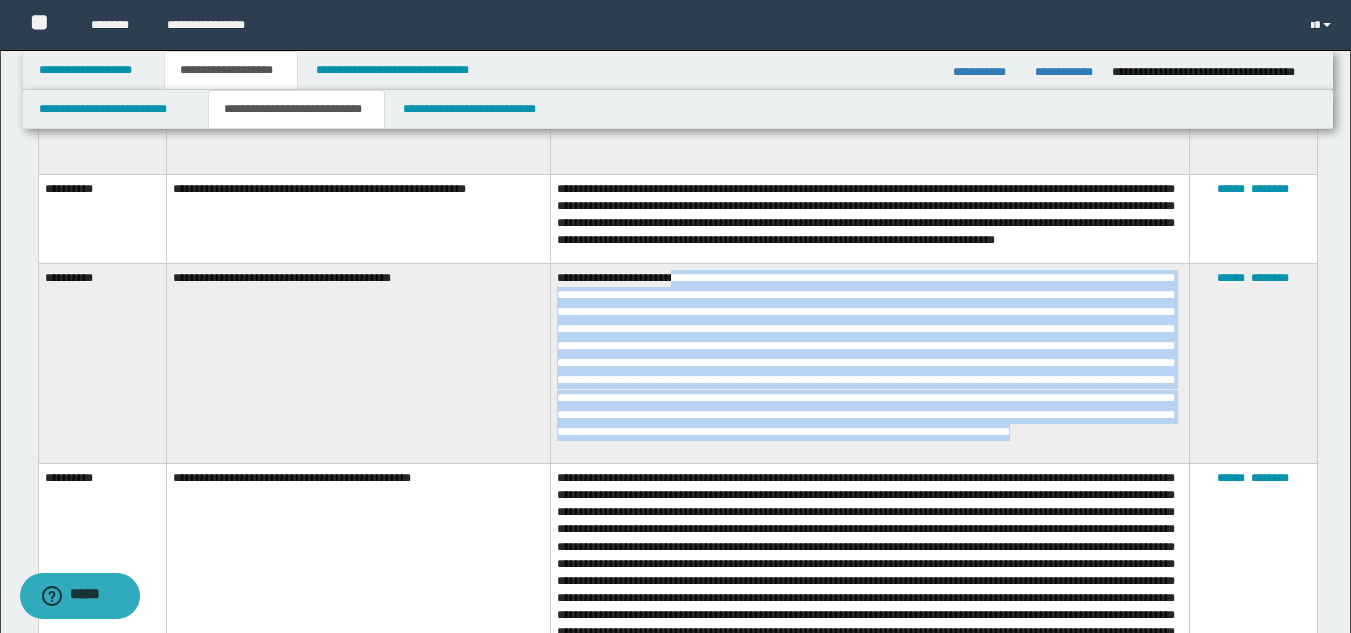 drag, startPoint x: 684, startPoint y: 279, endPoint x: 996, endPoint y: 448, distance: 354.83093 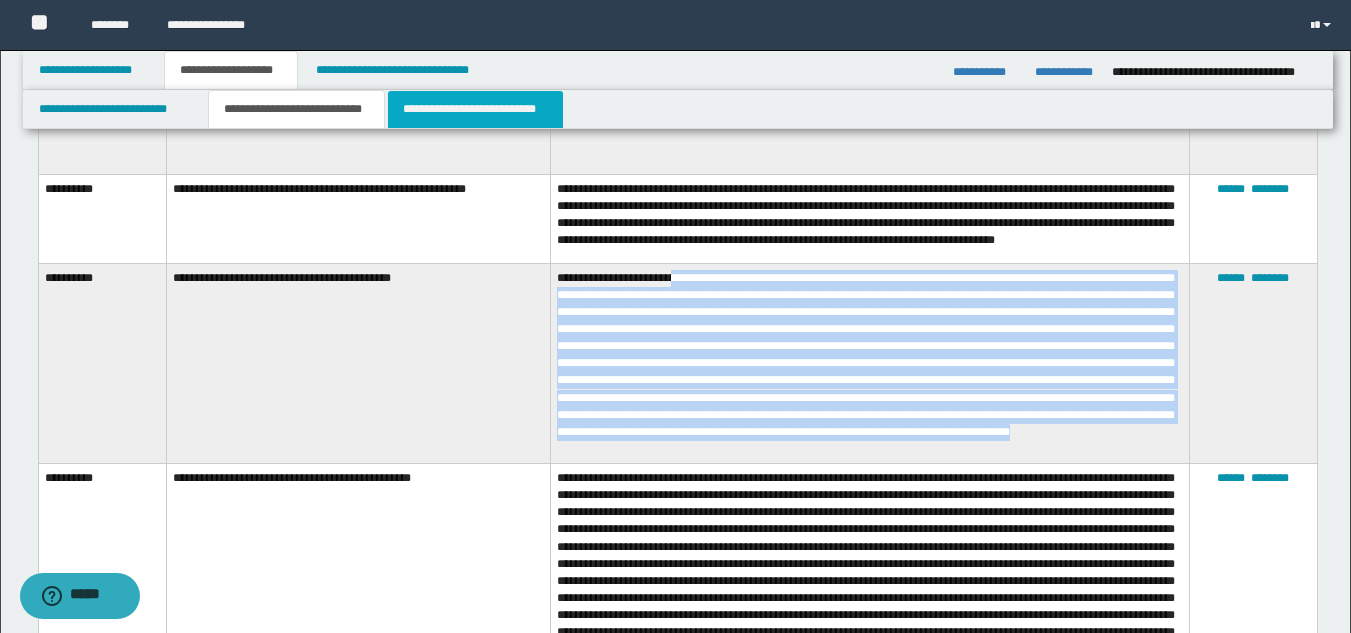 click on "**********" at bounding box center (475, 109) 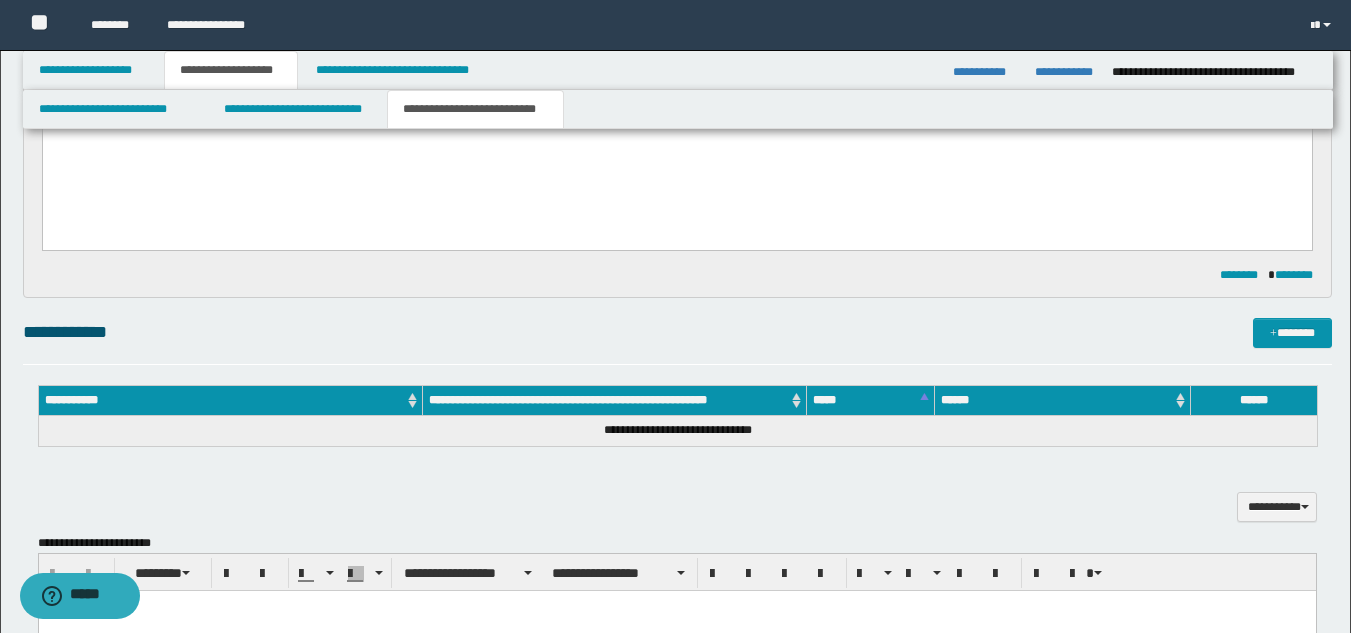 scroll, scrollTop: 0, scrollLeft: 0, axis: both 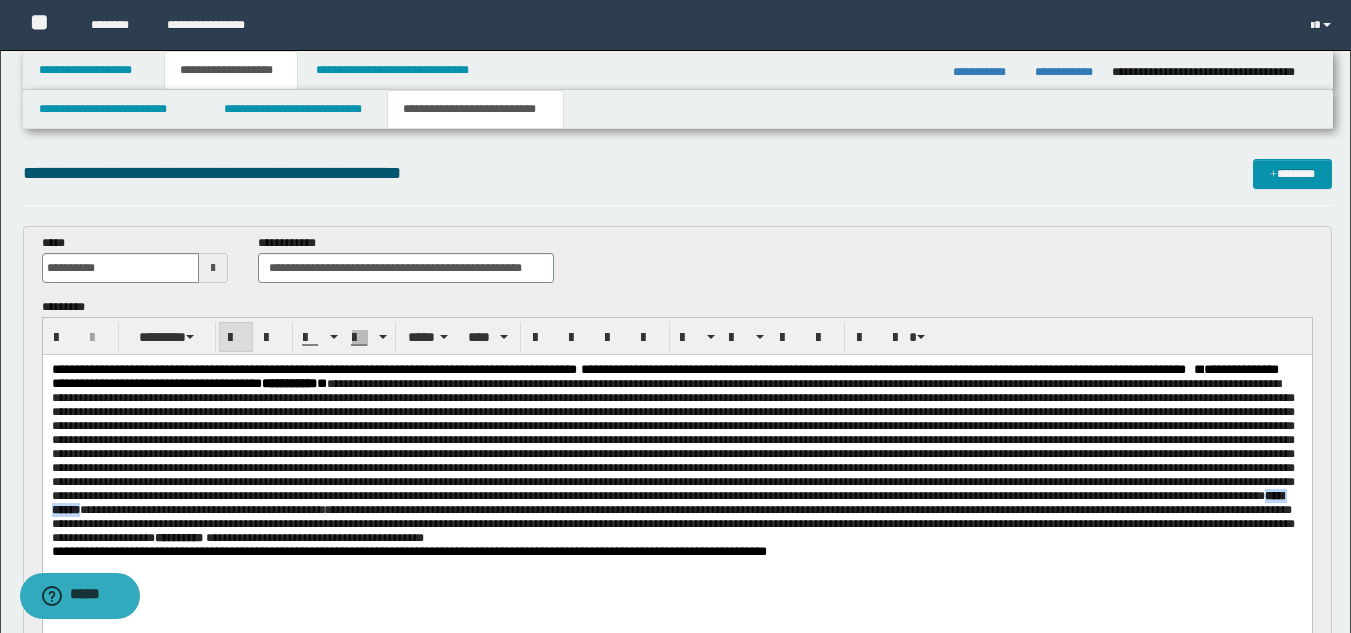 click on "**********" at bounding box center (676, 454) 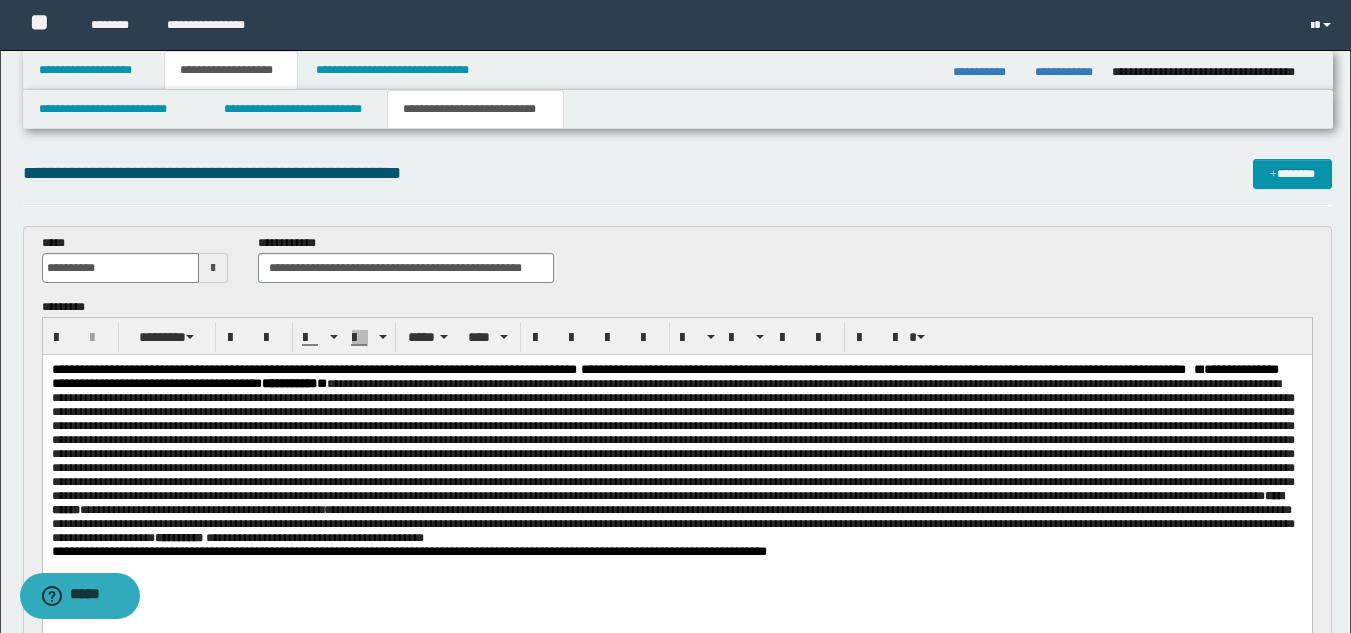 click on "**********" at bounding box center (676, 454) 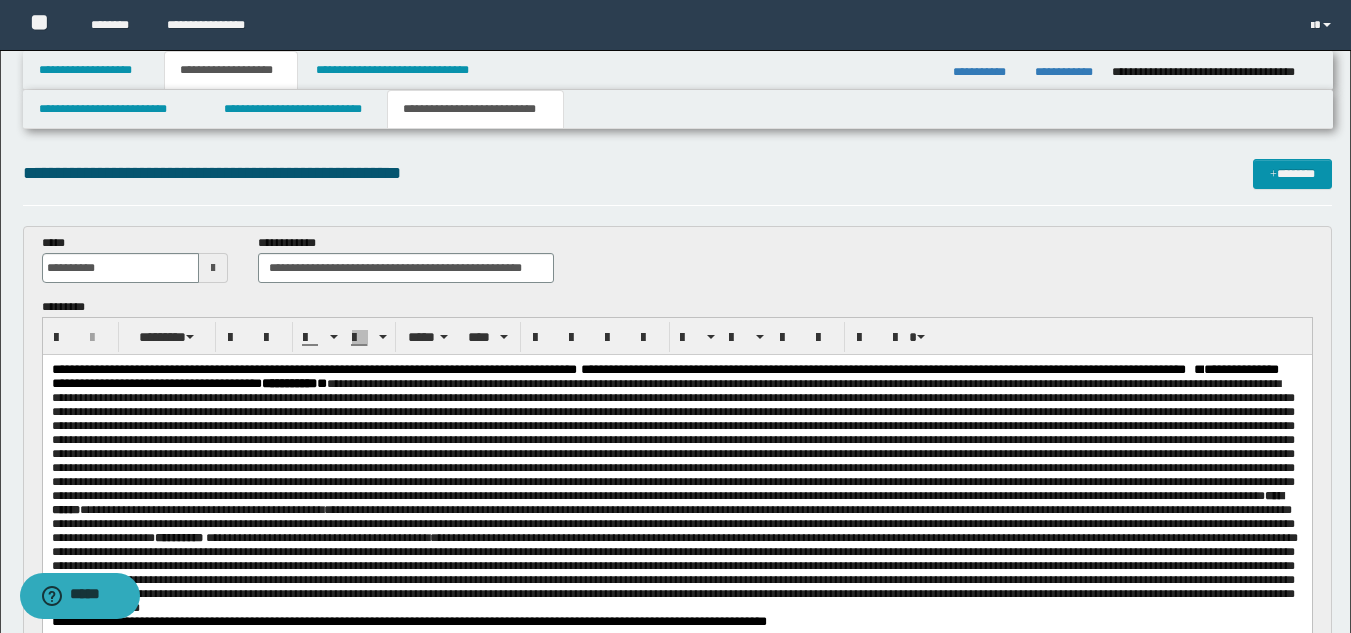 click on "**********" at bounding box center (674, 559) 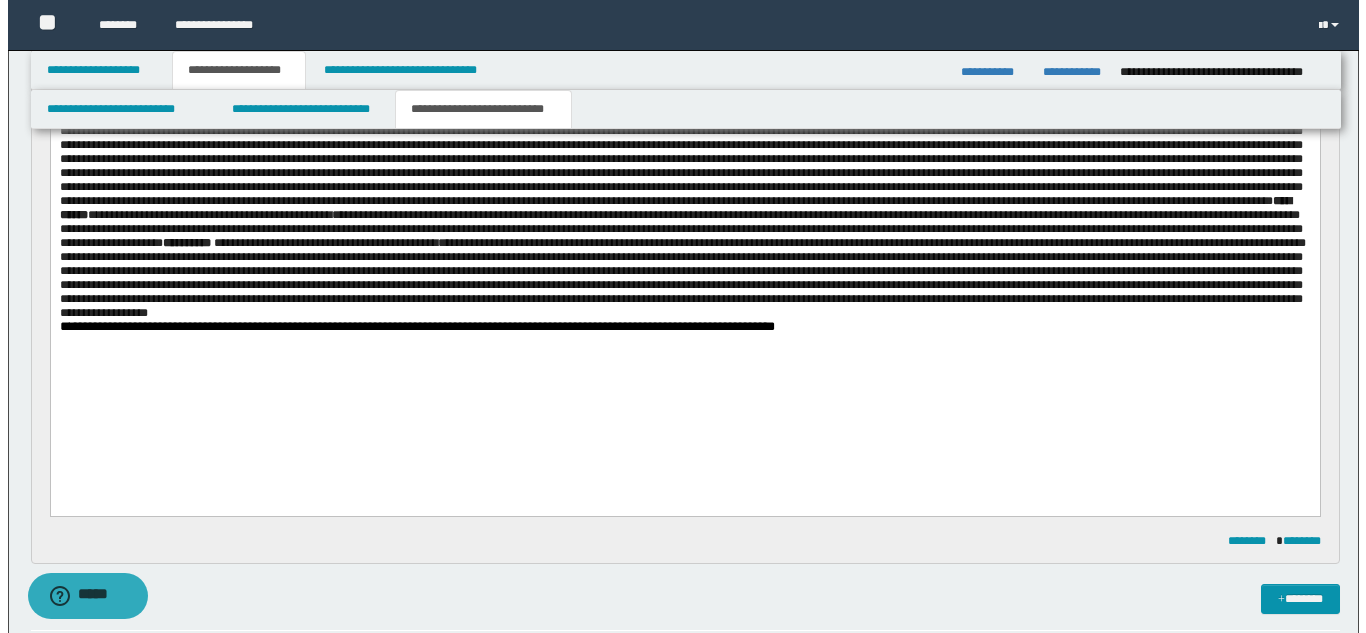 scroll, scrollTop: 322, scrollLeft: 0, axis: vertical 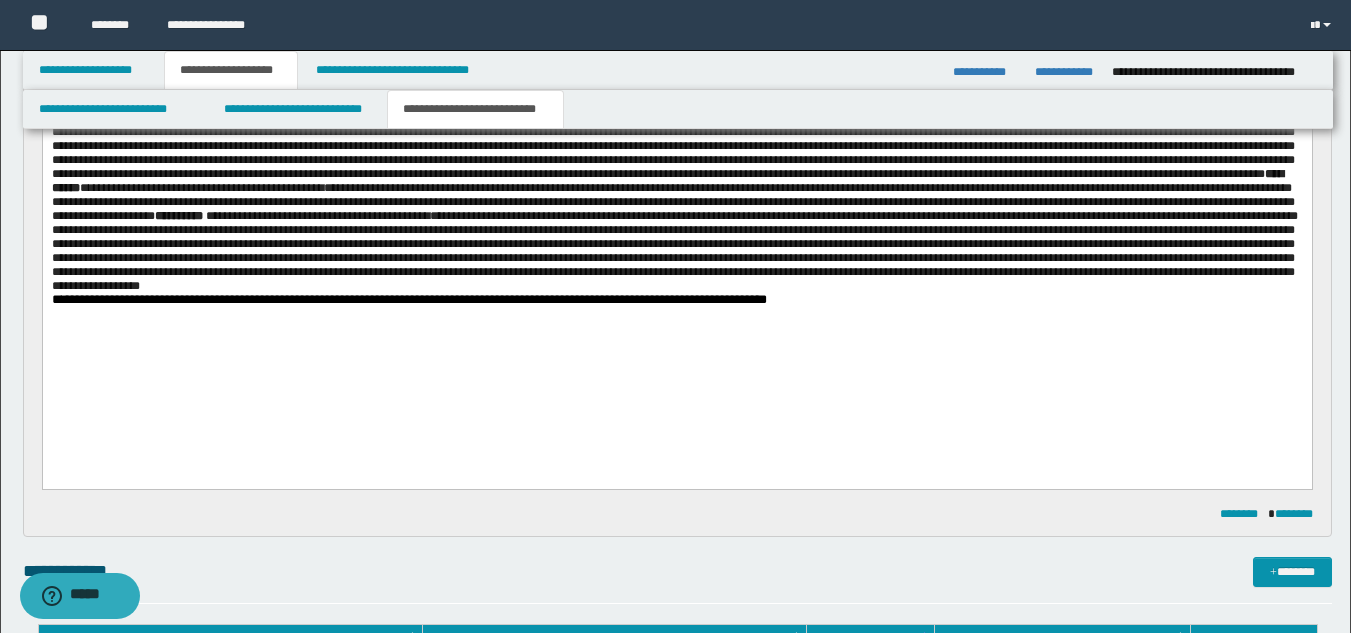 click on "**********" at bounding box center (676, 300) 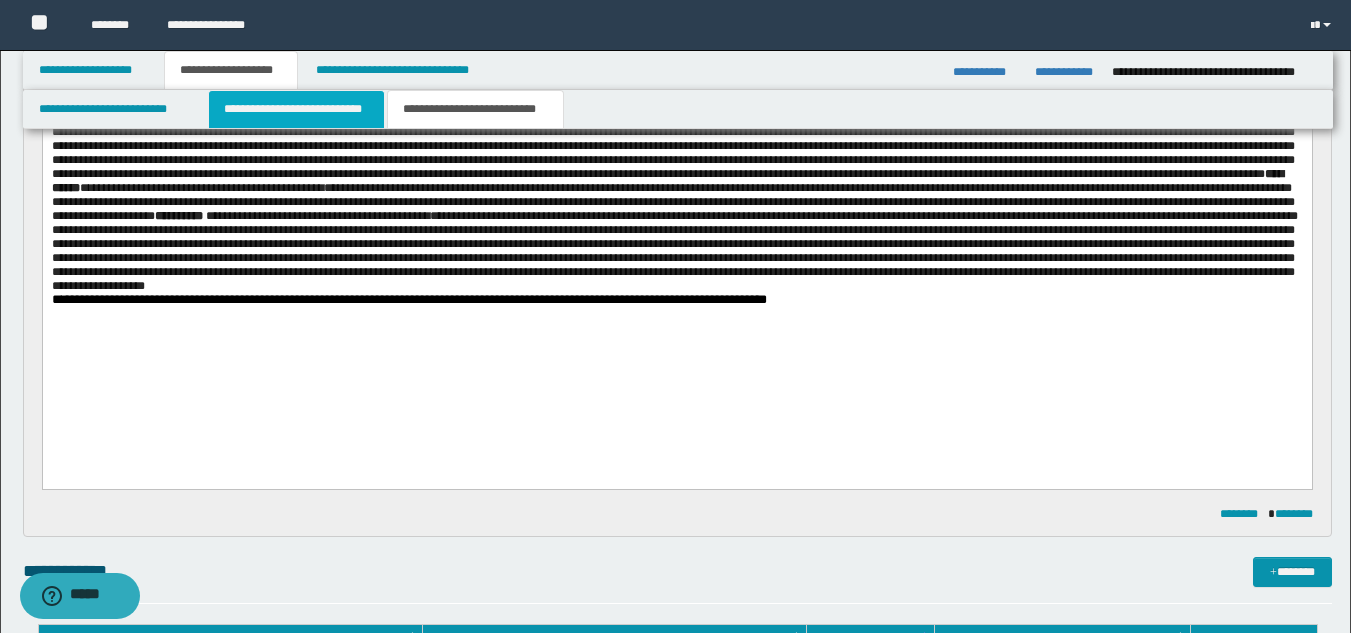 click on "**********" at bounding box center (296, 109) 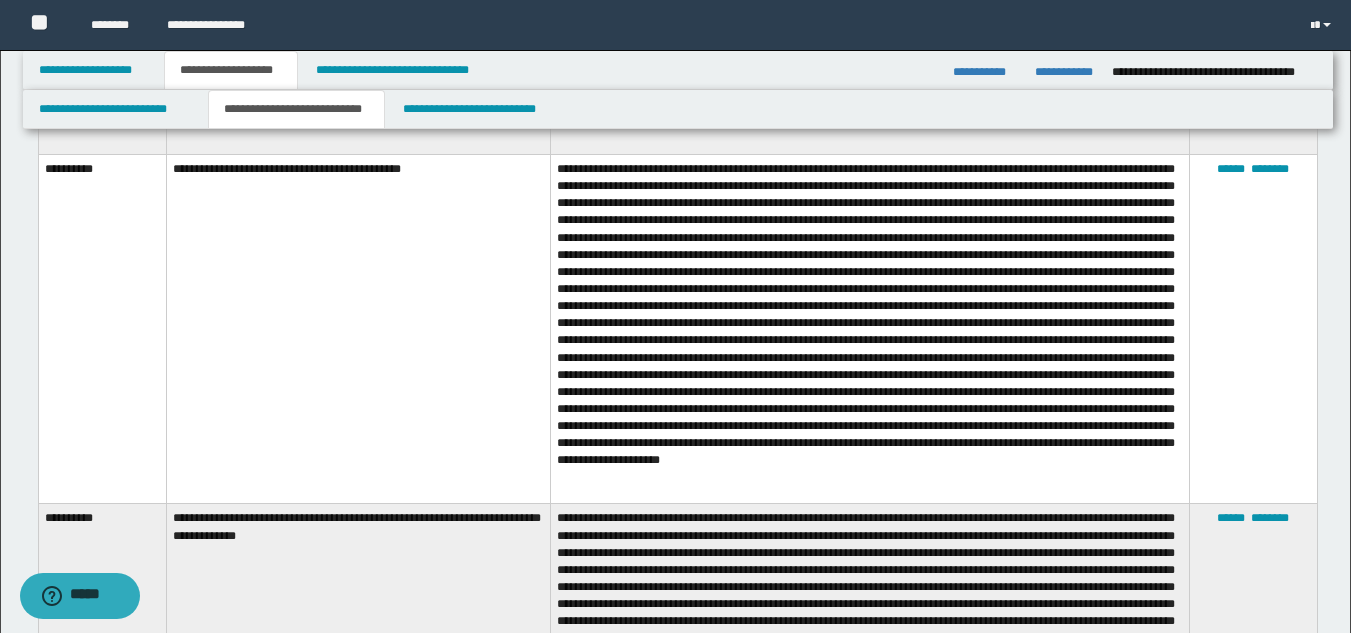 scroll, scrollTop: 1522, scrollLeft: 0, axis: vertical 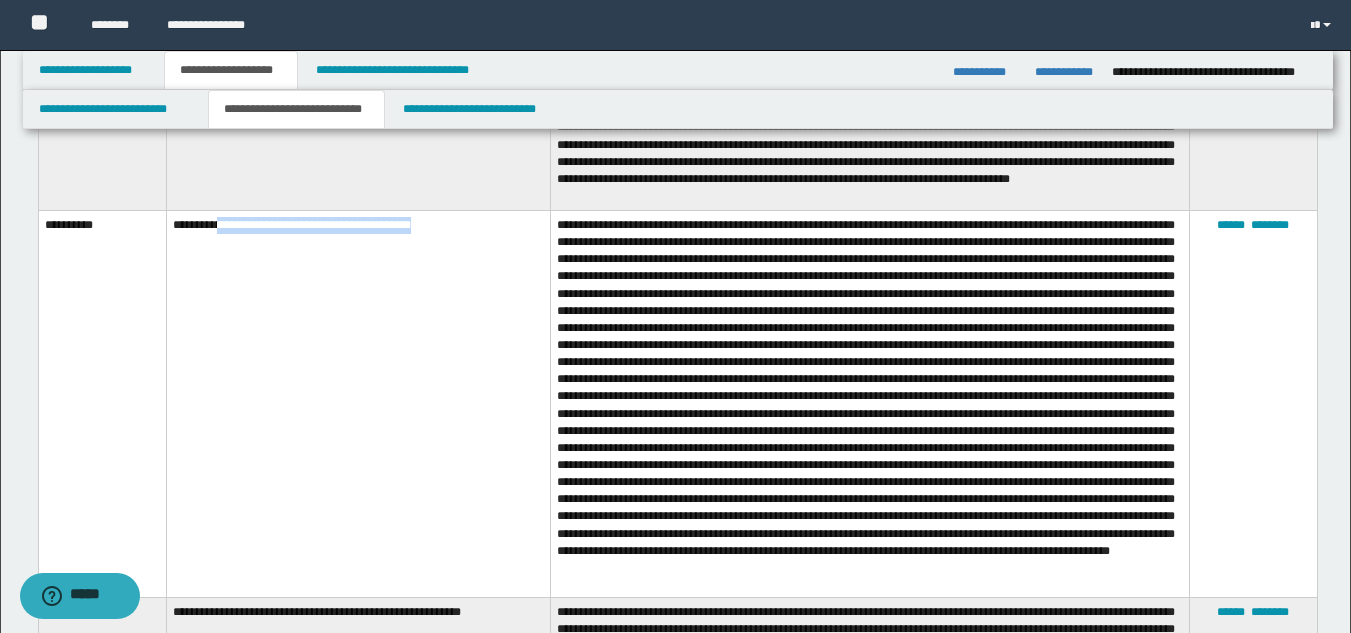 drag, startPoint x: 239, startPoint y: 222, endPoint x: 485, endPoint y: 238, distance: 246.51978 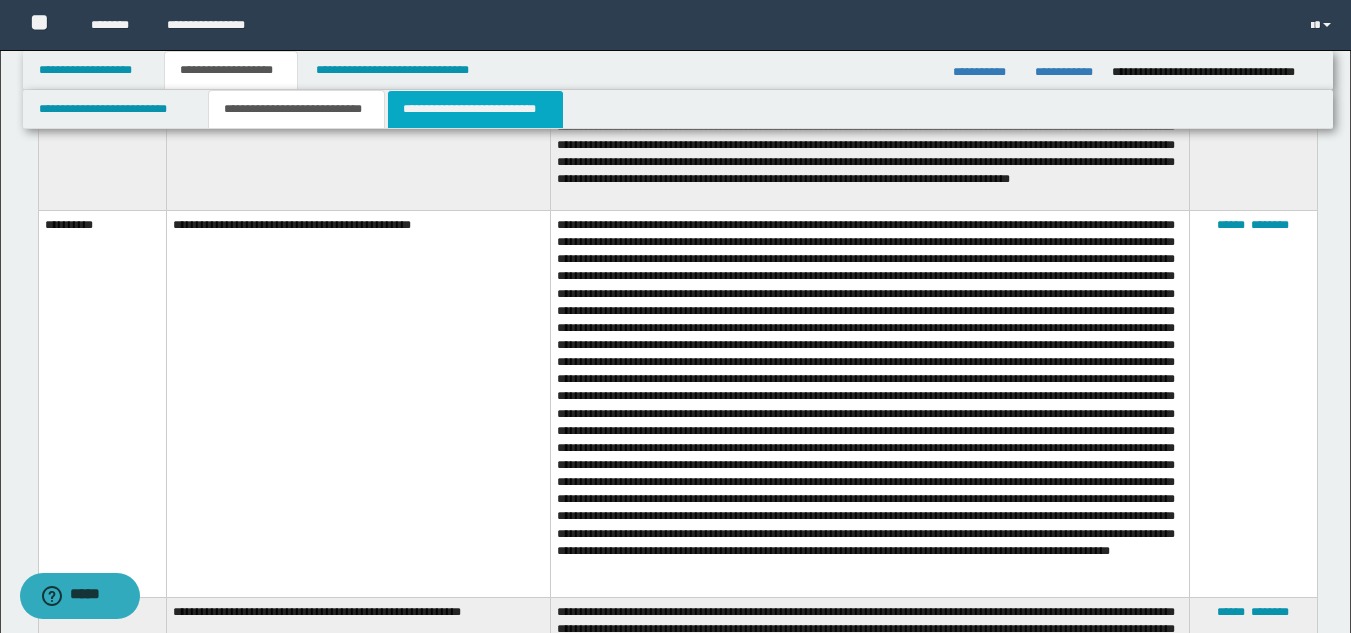 click on "**********" at bounding box center (475, 109) 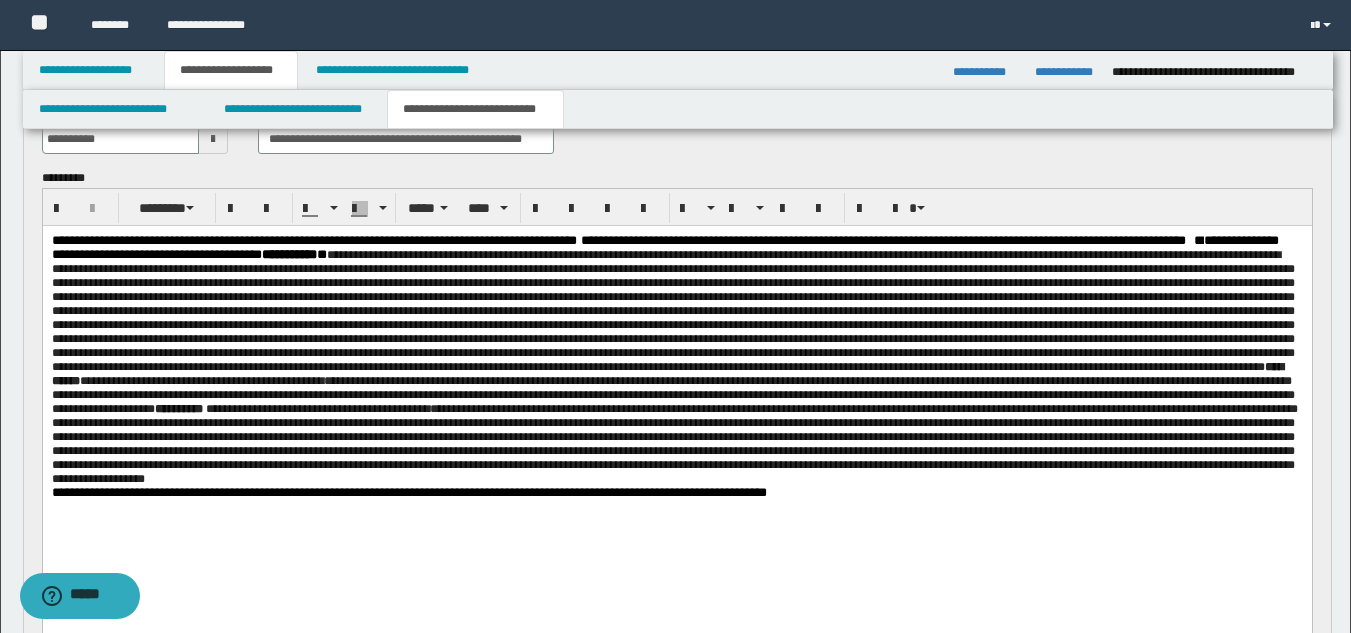scroll, scrollTop: 165, scrollLeft: 0, axis: vertical 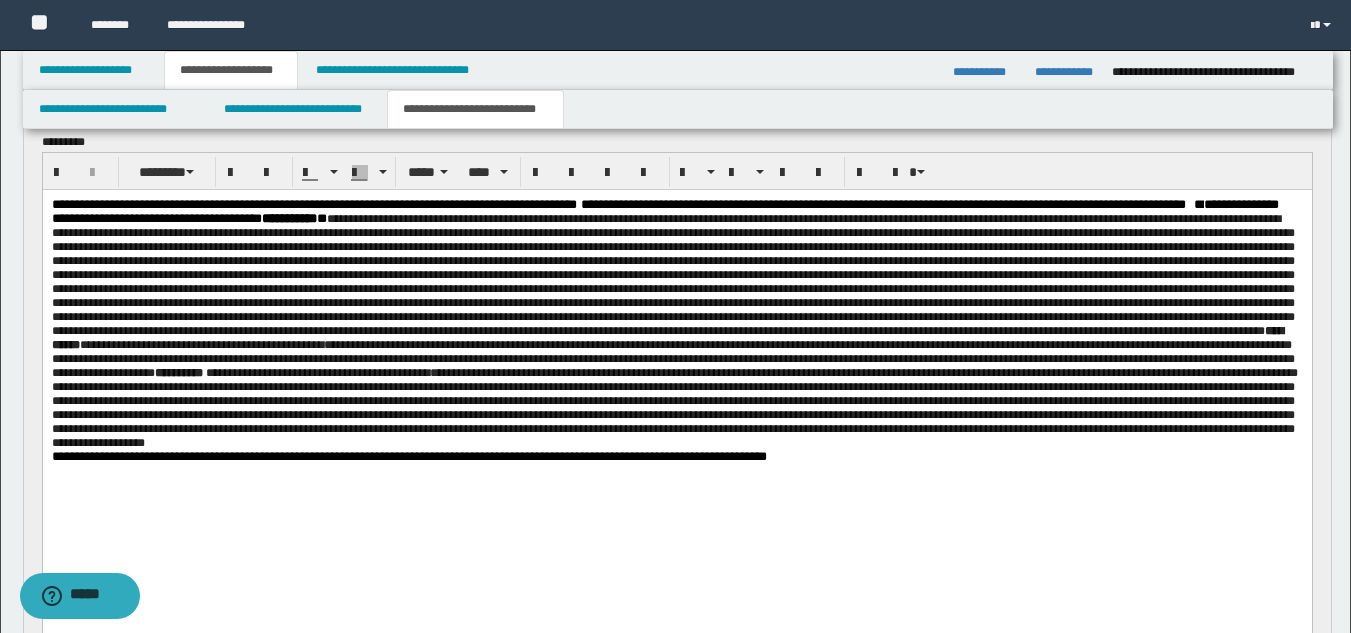 click on "**********" at bounding box center [676, 324] 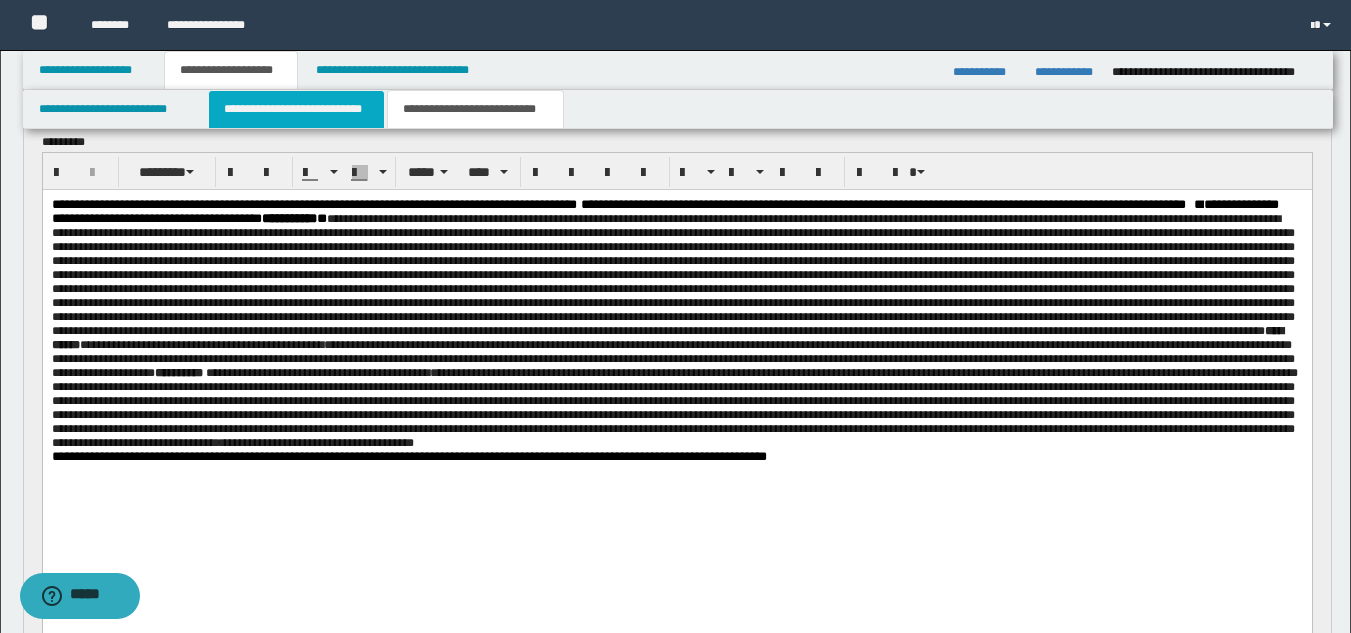 click on "**********" at bounding box center [296, 109] 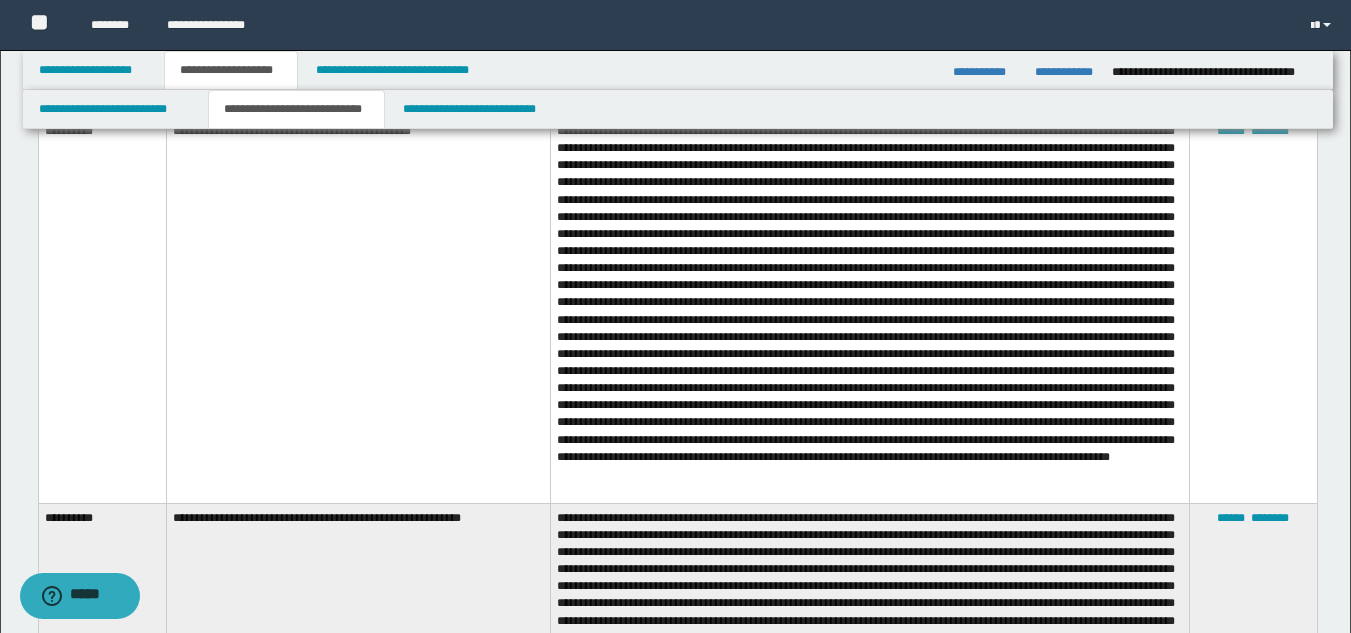 scroll, scrollTop: 2032, scrollLeft: 0, axis: vertical 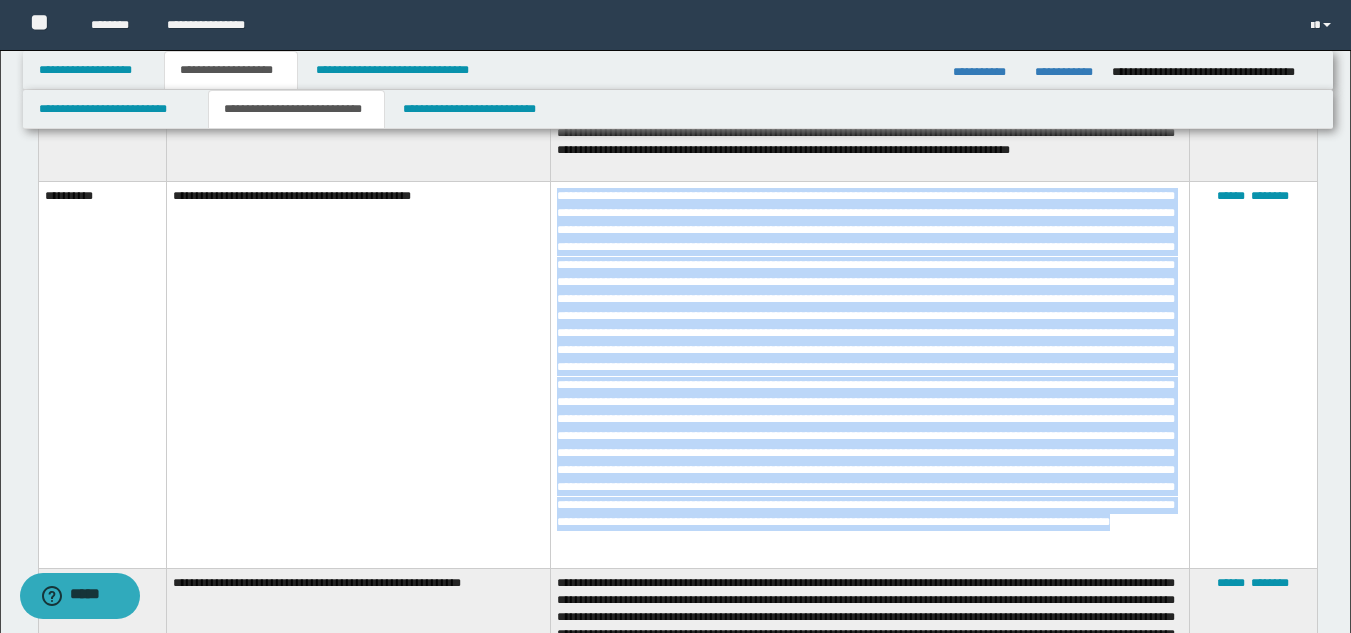 drag, startPoint x: 554, startPoint y: 192, endPoint x: 1098, endPoint y: 553, distance: 652.8836 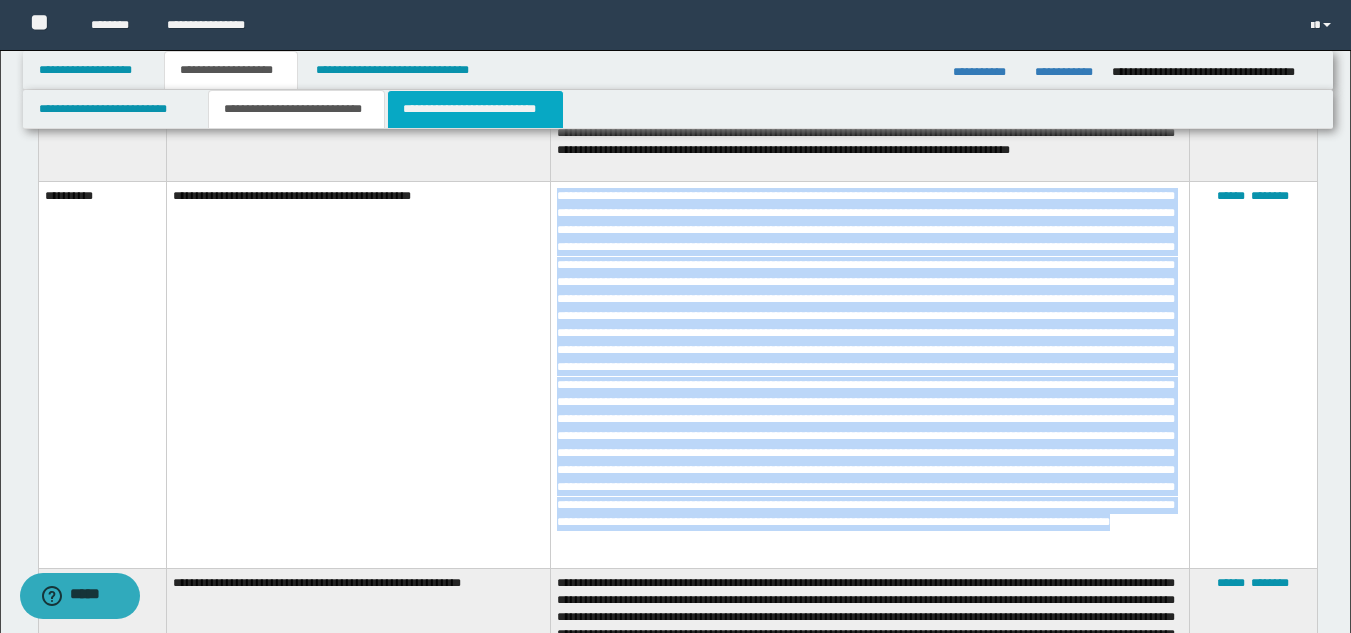 click on "**********" at bounding box center [475, 109] 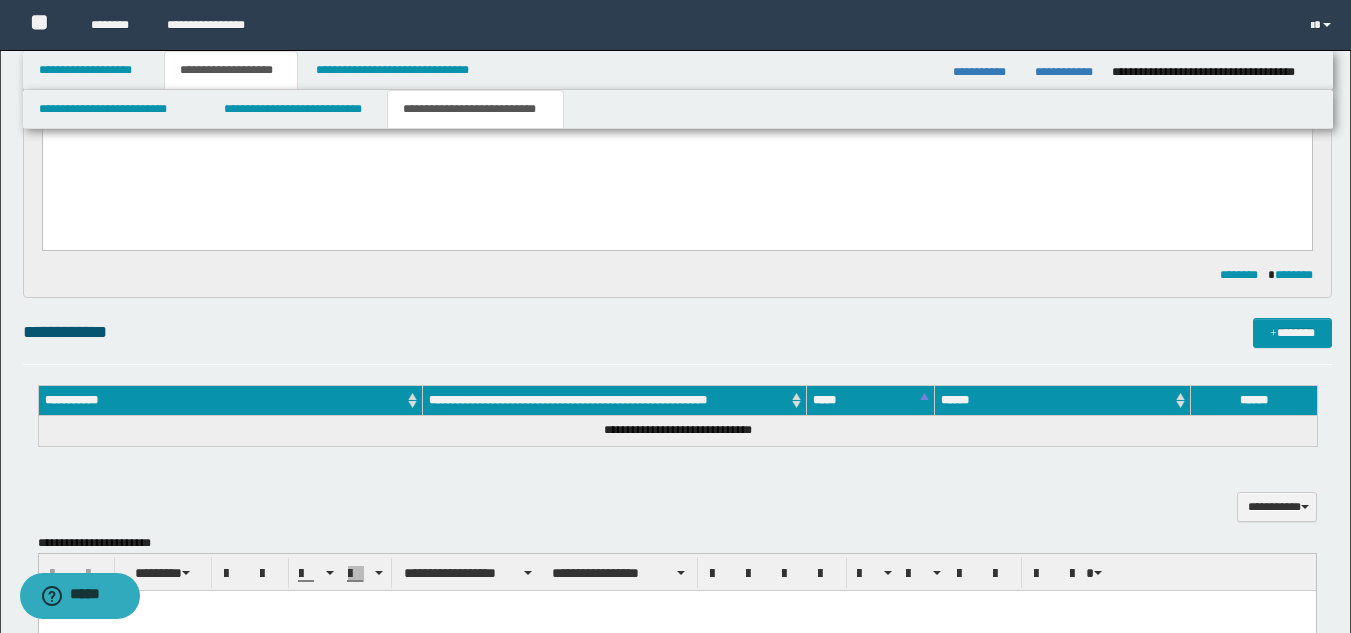 scroll, scrollTop: 0, scrollLeft: 0, axis: both 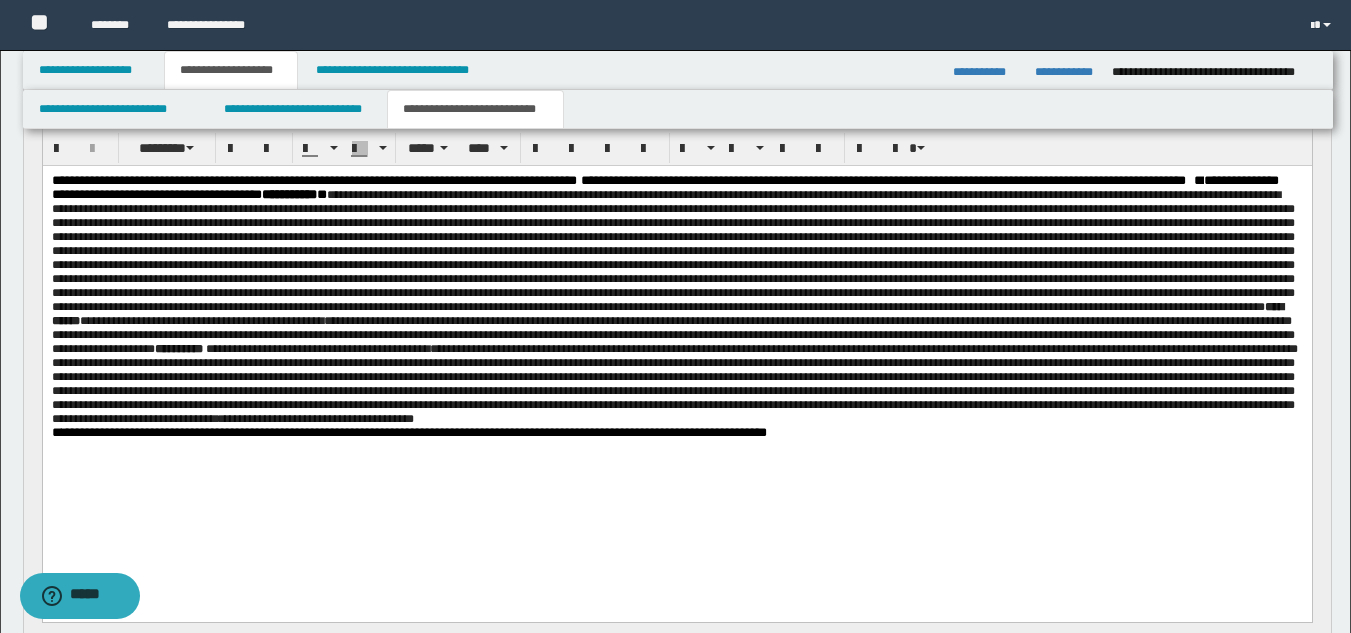 click on "**********" at bounding box center [676, 300] 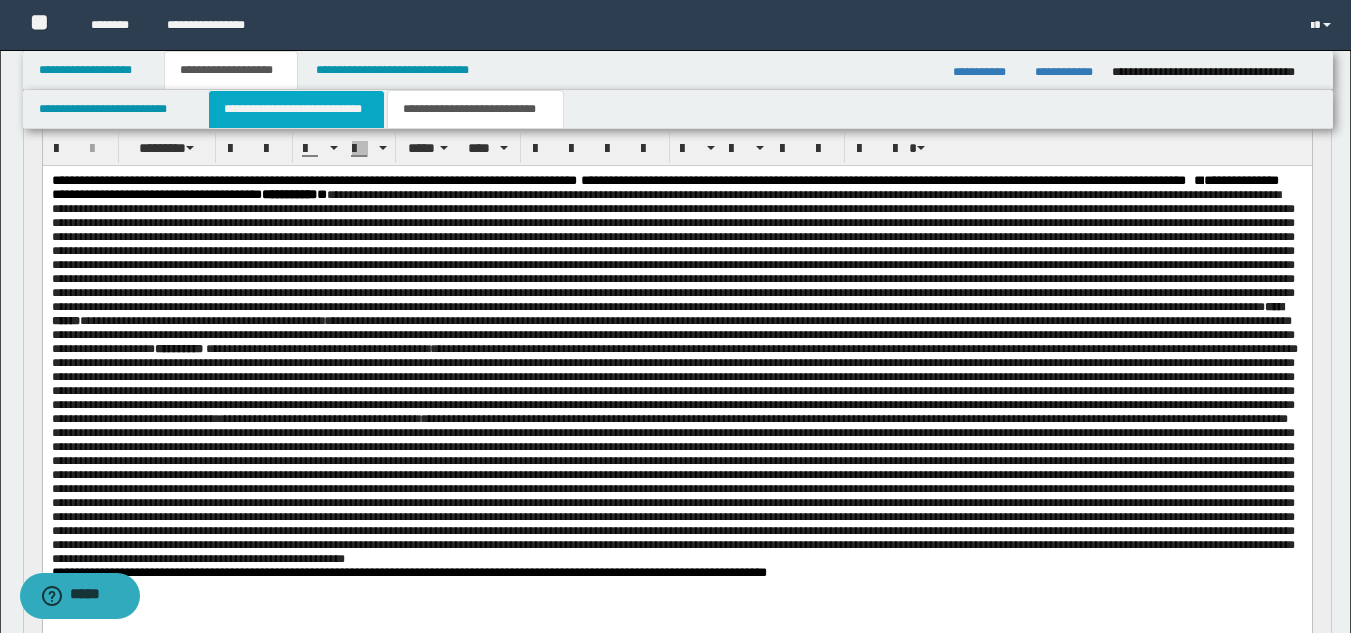click on "**********" at bounding box center (296, 109) 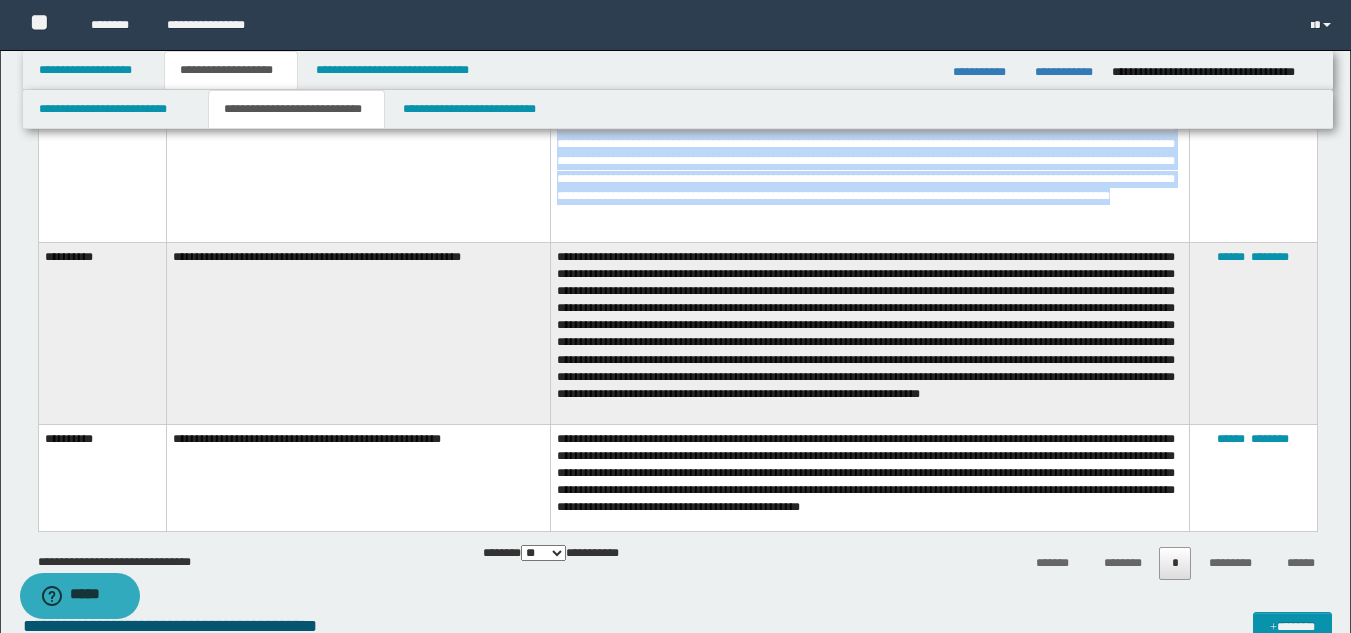 scroll, scrollTop: 1758, scrollLeft: 0, axis: vertical 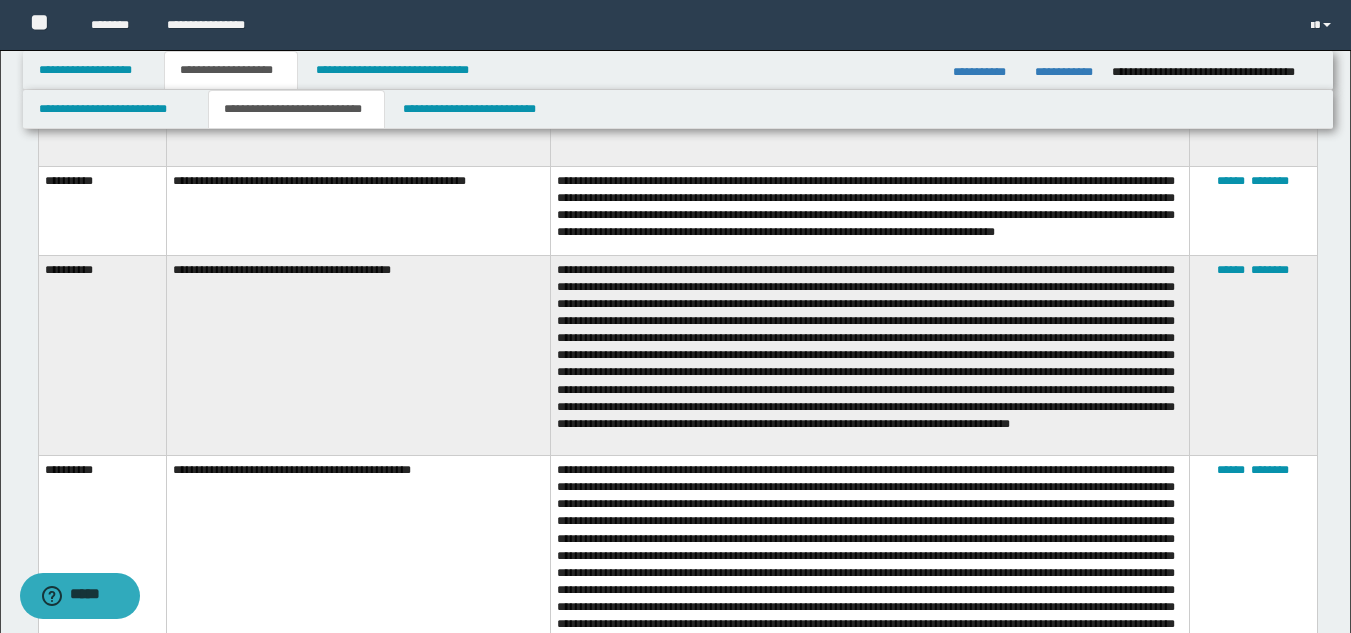 click on "**********" at bounding box center (358, 649) 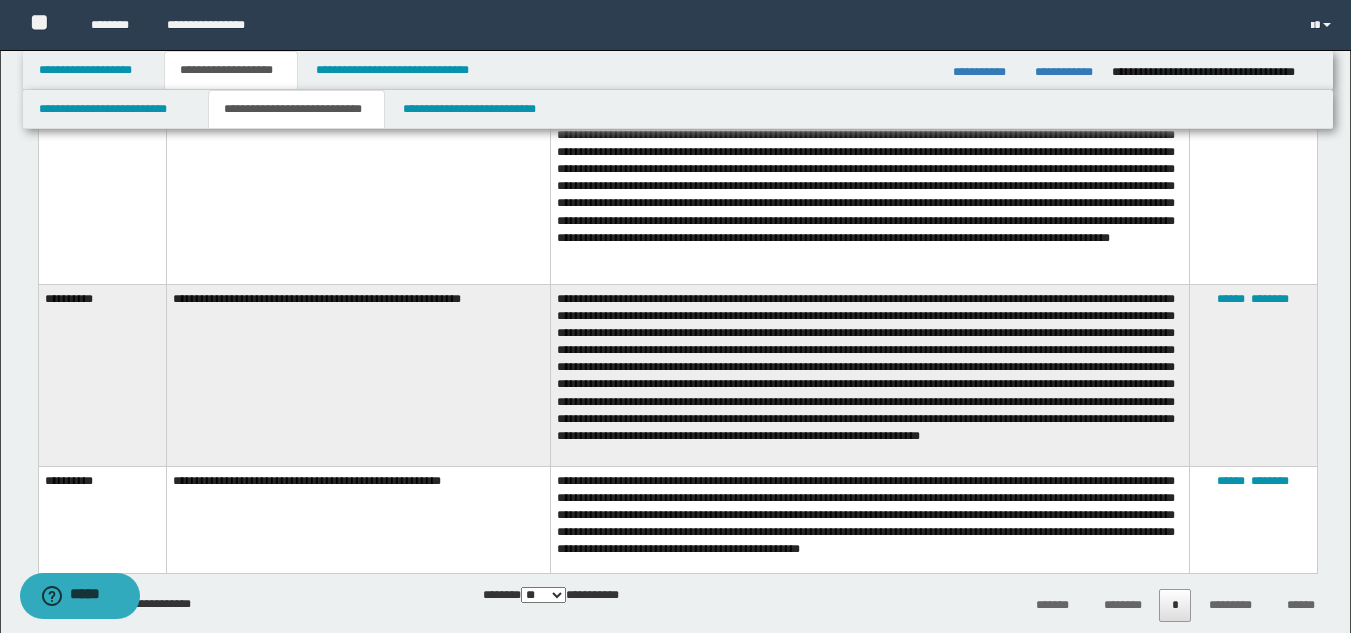 scroll, scrollTop: 2342, scrollLeft: 0, axis: vertical 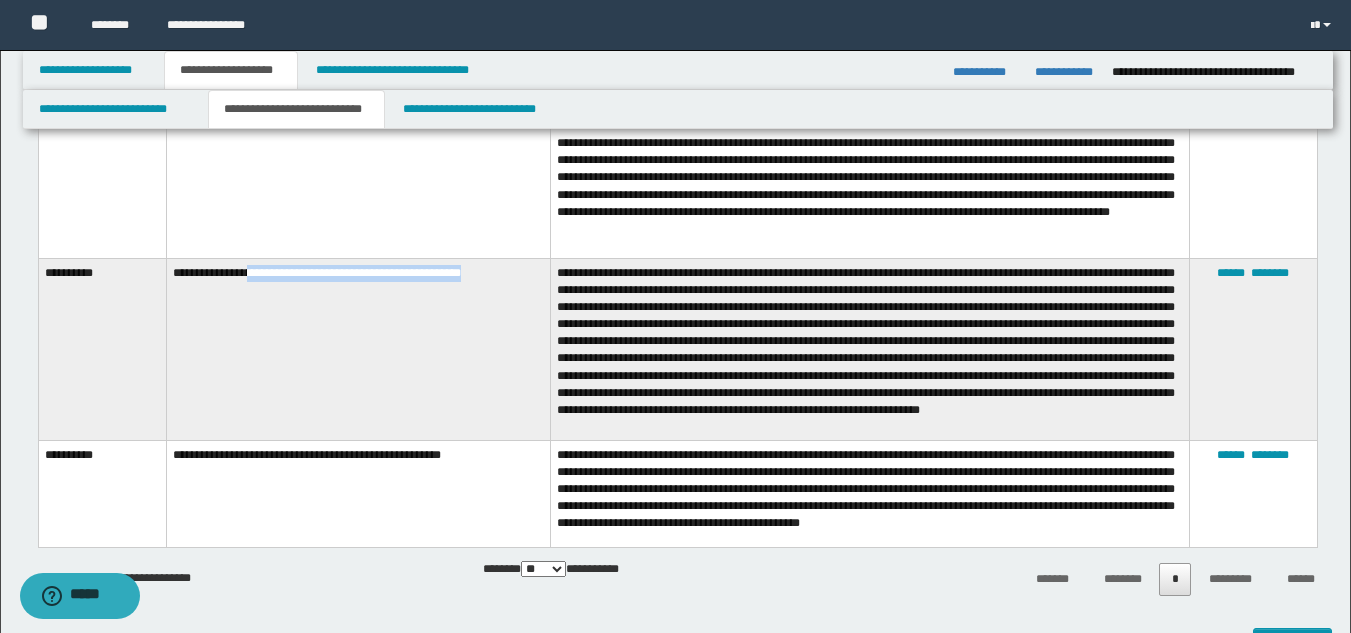 drag, startPoint x: 250, startPoint y: 274, endPoint x: 497, endPoint y: 290, distance: 247.51767 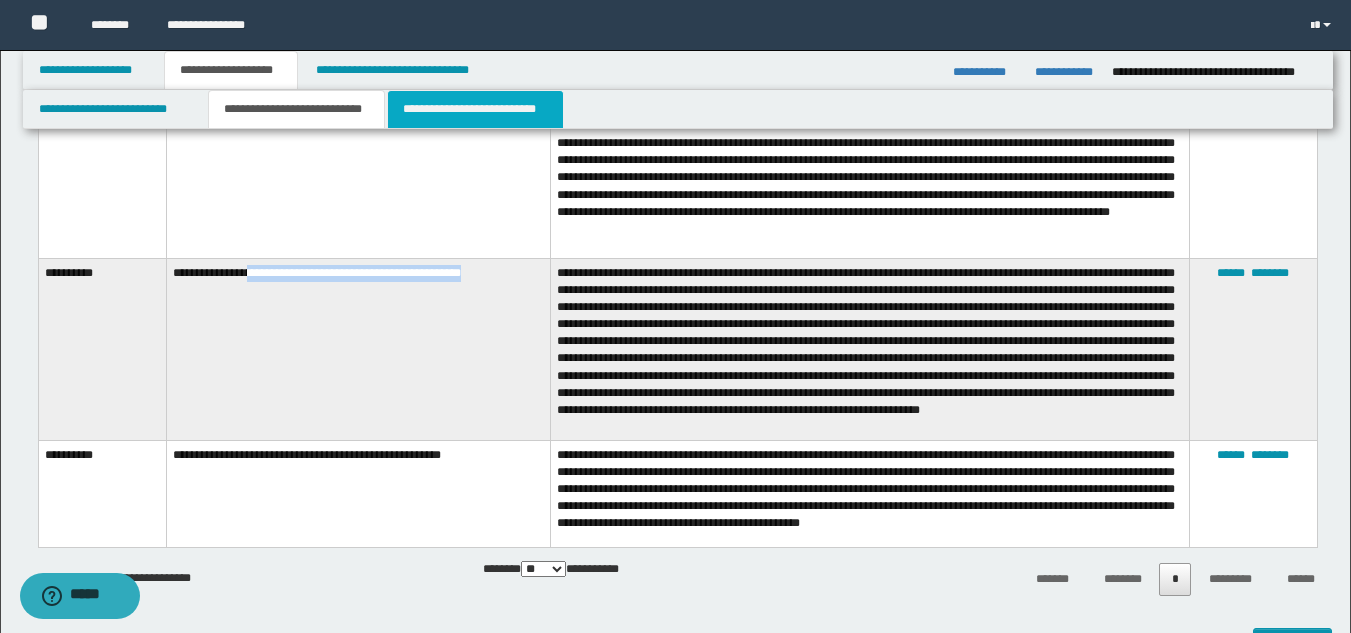 click on "**********" at bounding box center (475, 109) 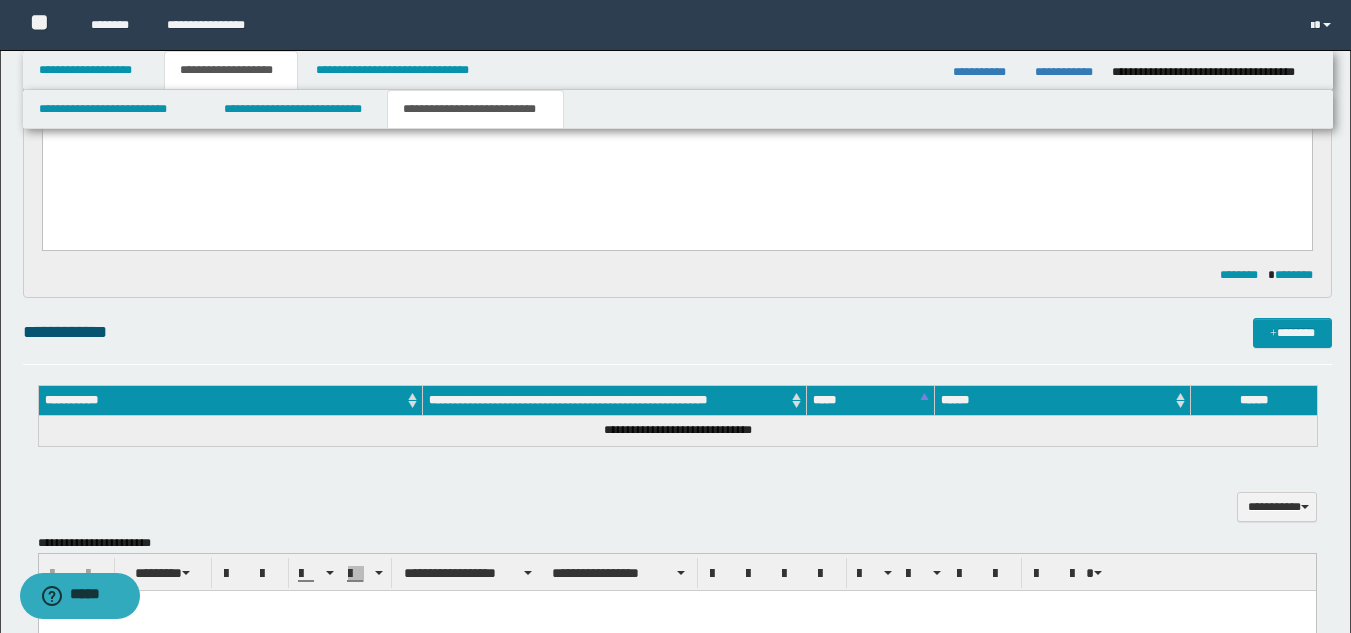 scroll, scrollTop: 148, scrollLeft: 0, axis: vertical 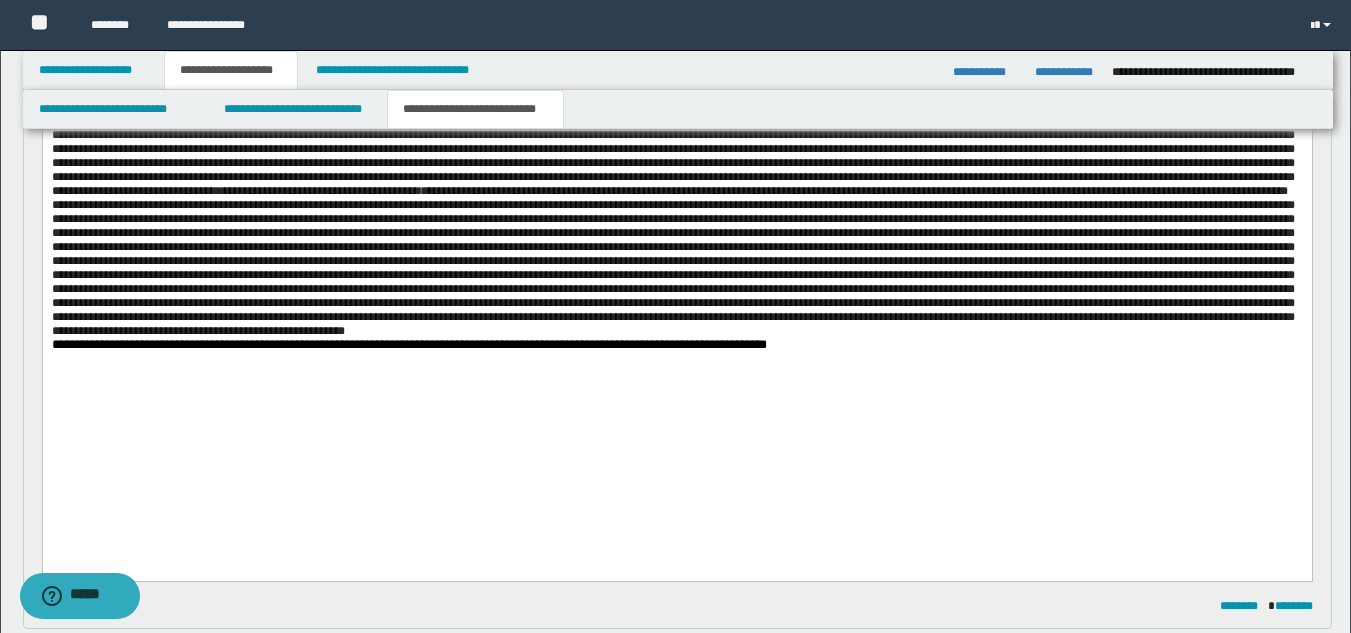 click on "**********" at bounding box center [676, 143] 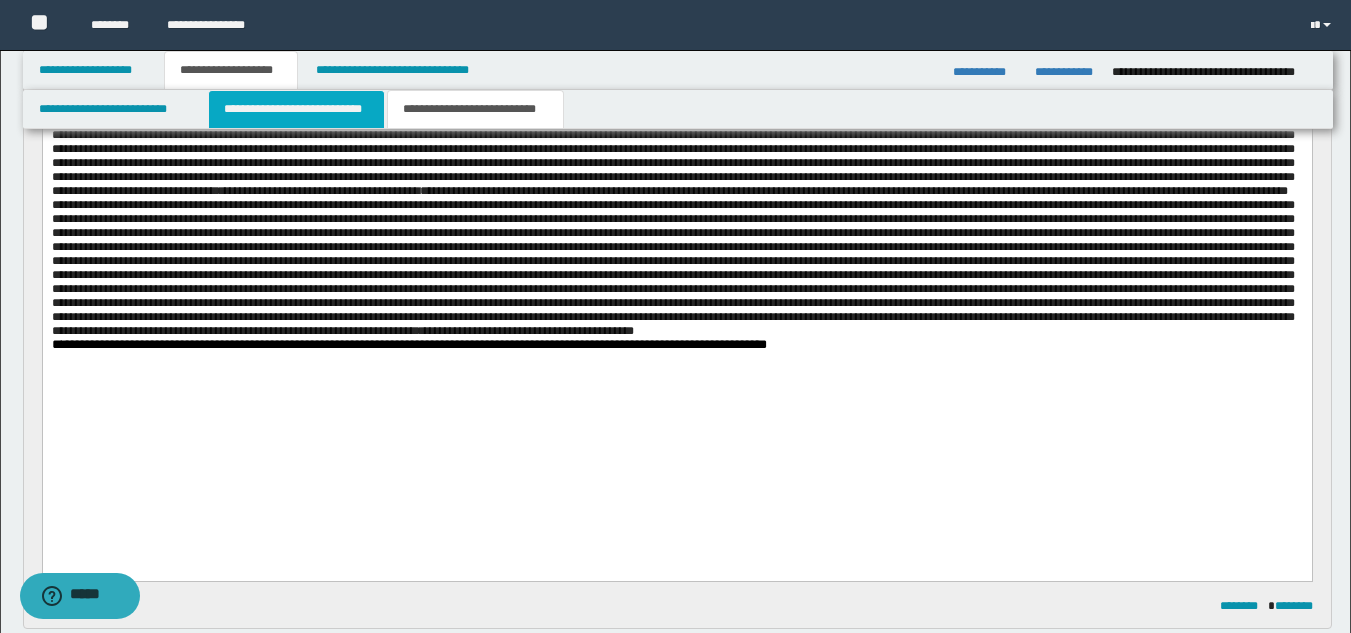 drag, startPoint x: 349, startPoint y: 103, endPoint x: 373, endPoint y: 122, distance: 30.610456 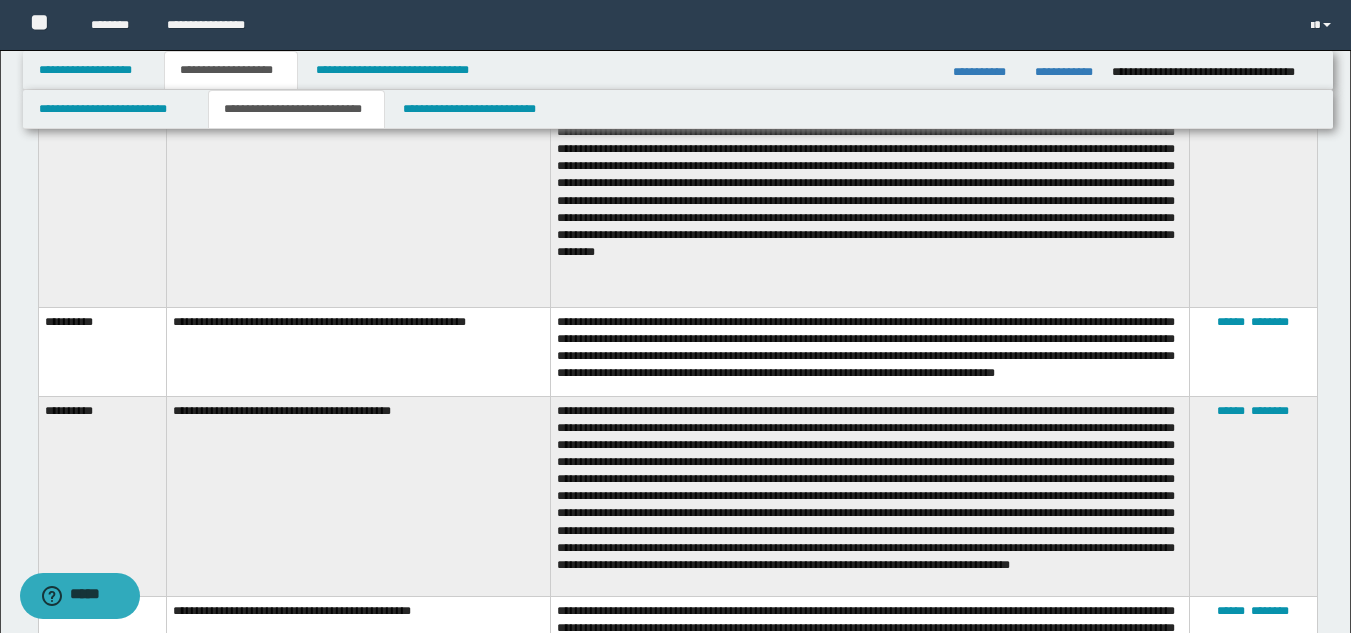 scroll, scrollTop: 2217, scrollLeft: 0, axis: vertical 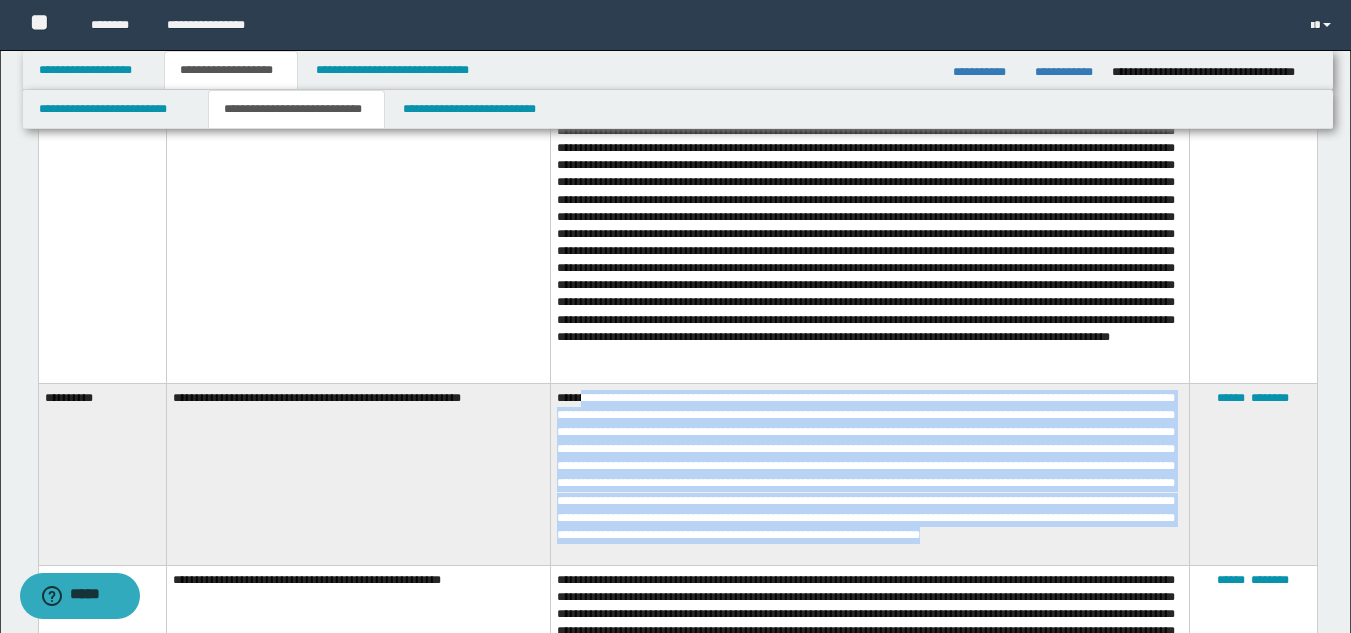 drag, startPoint x: 589, startPoint y: 404, endPoint x: 819, endPoint y: 556, distance: 275.68823 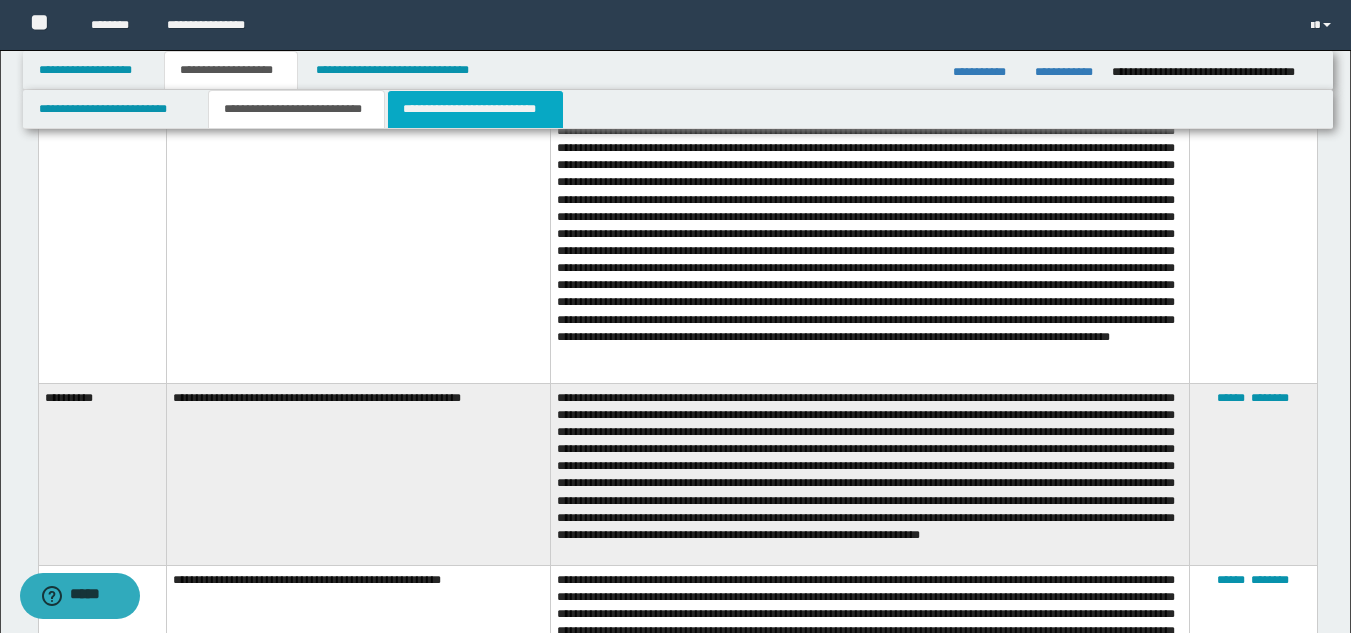 click on "**********" at bounding box center (475, 109) 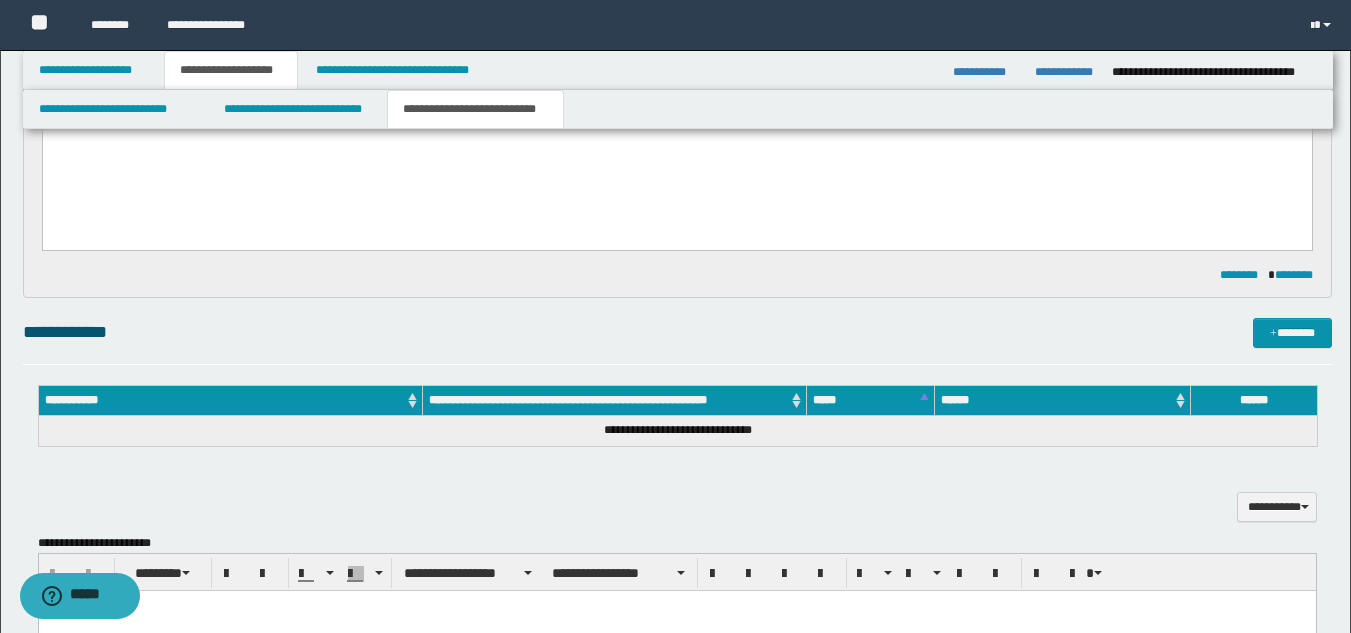 scroll, scrollTop: 148, scrollLeft: 0, axis: vertical 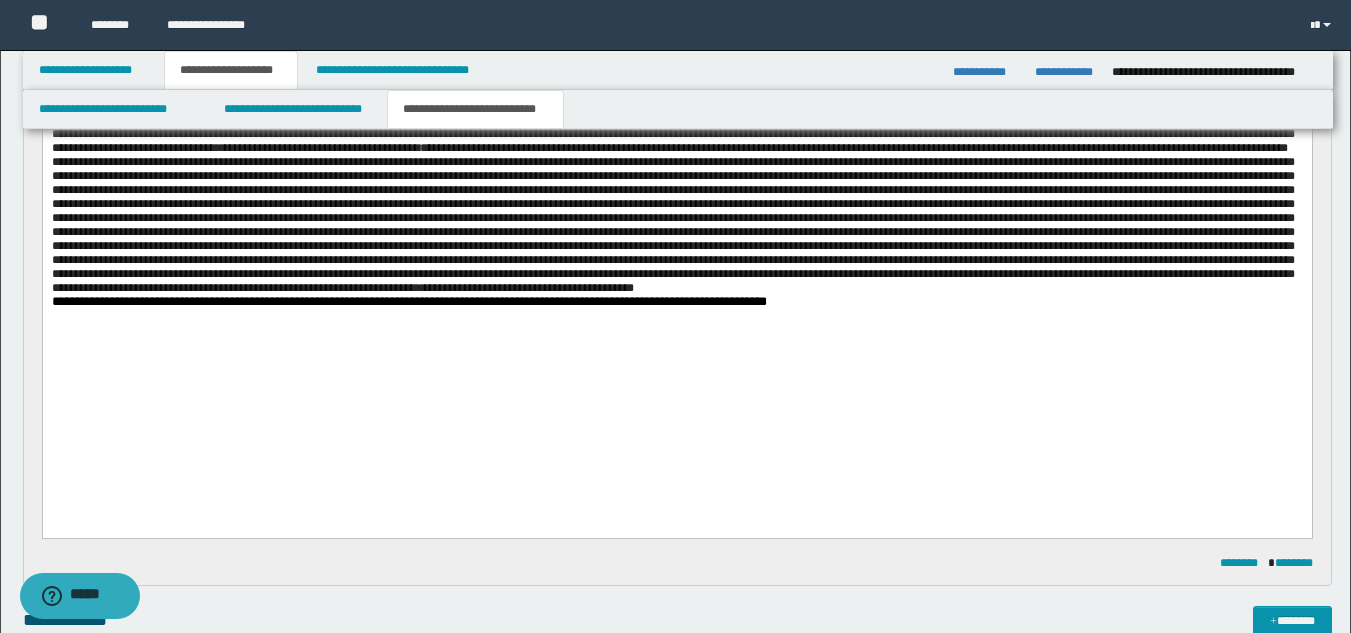 click on "**********" at bounding box center [676, 100] 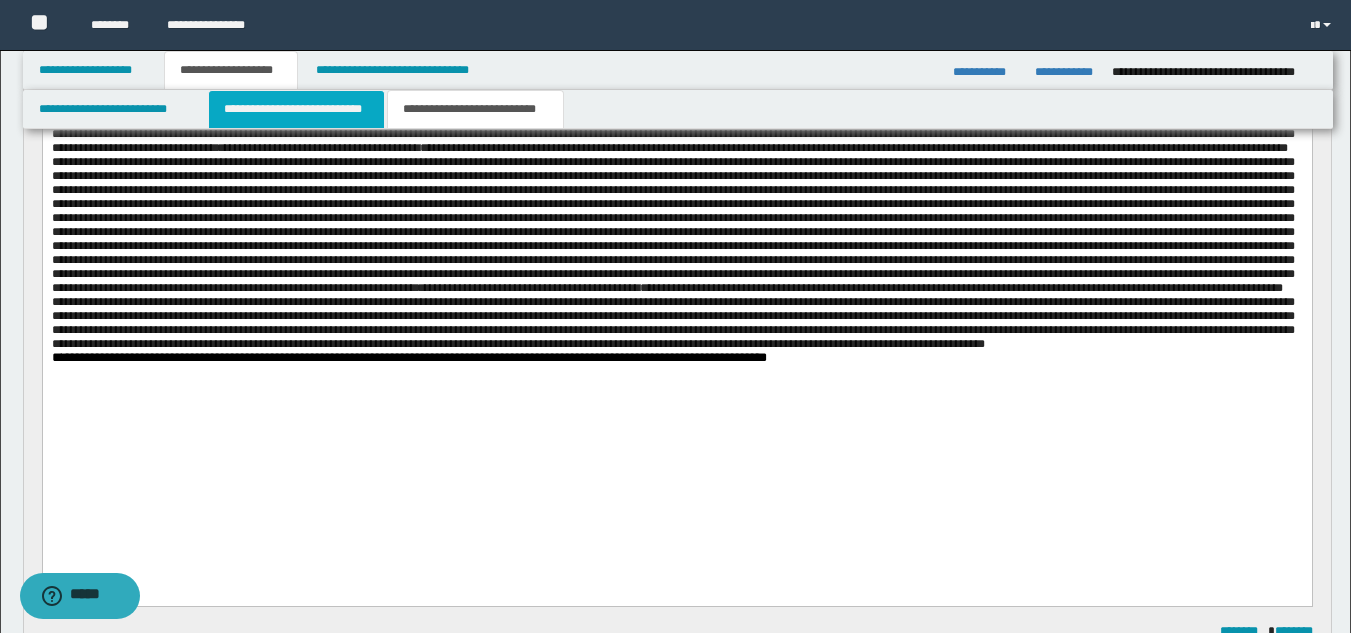 click on "**********" at bounding box center [296, 109] 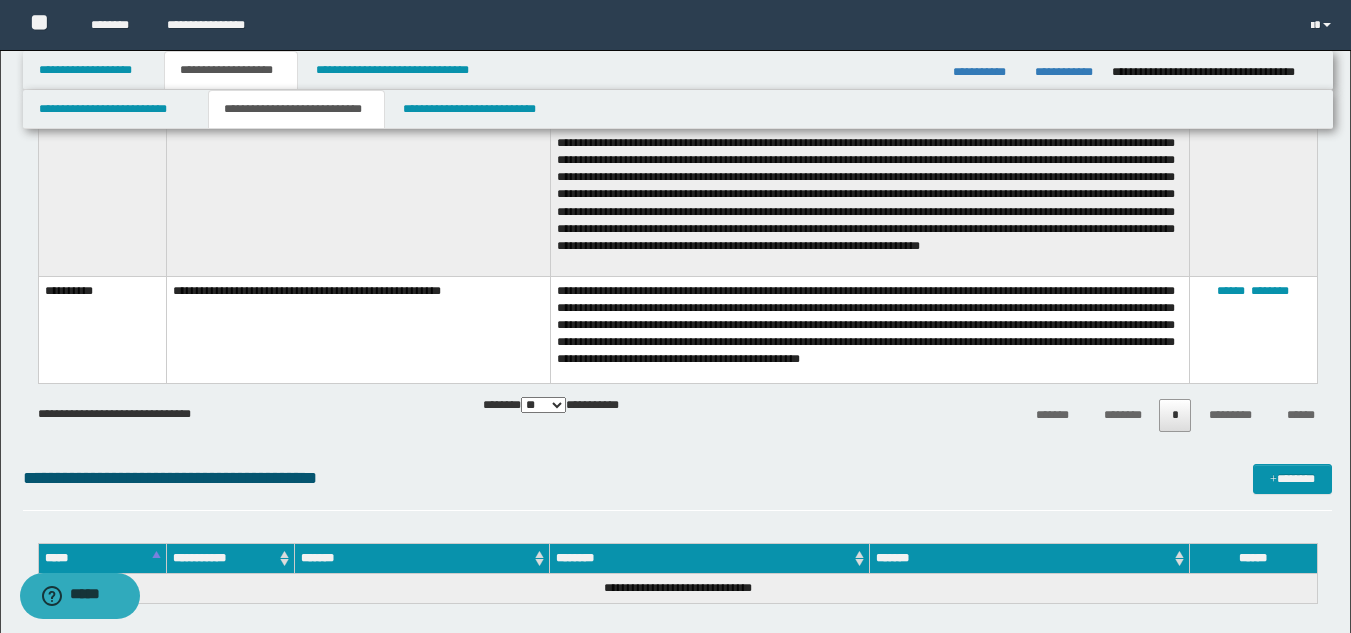 scroll, scrollTop: 2410, scrollLeft: 0, axis: vertical 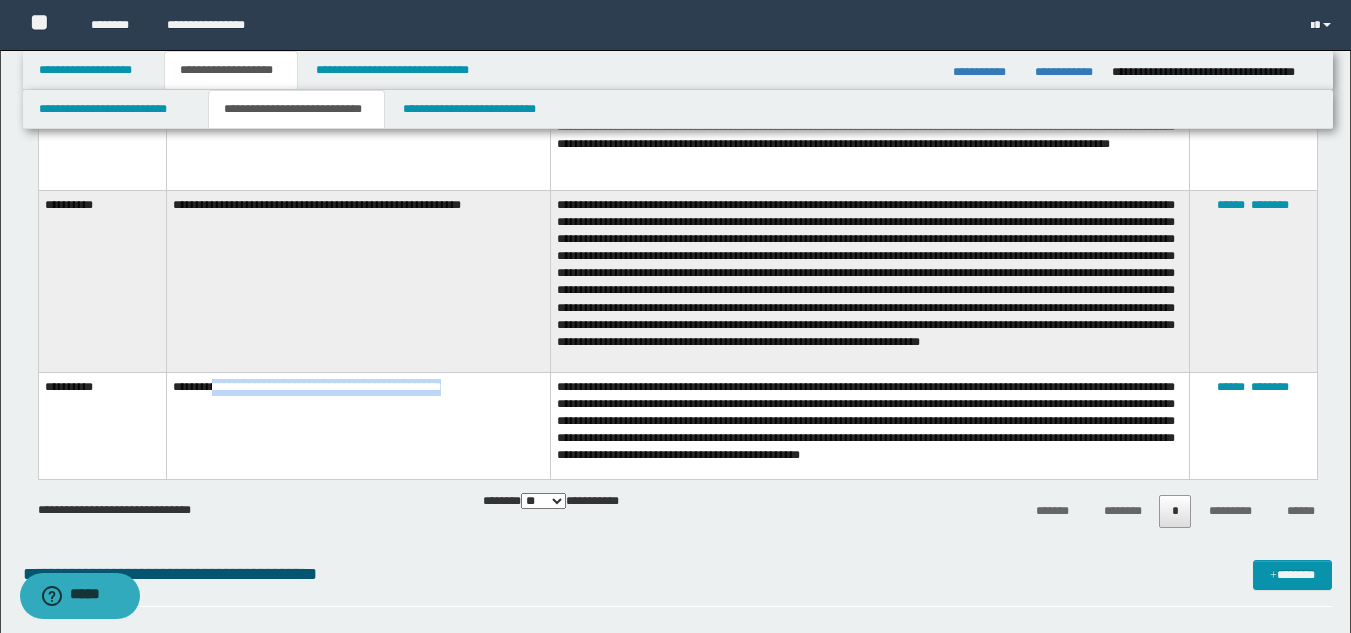 drag, startPoint x: 219, startPoint y: 394, endPoint x: 489, endPoint y: 390, distance: 270.02963 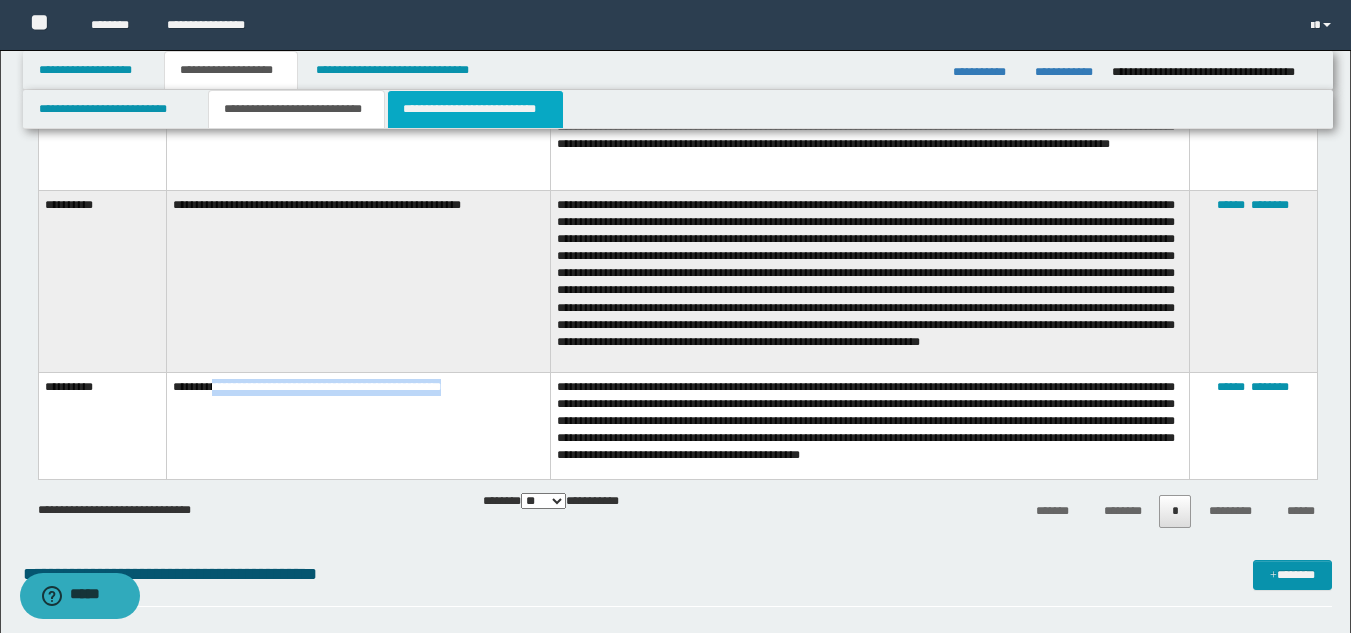 click on "**********" at bounding box center (475, 109) 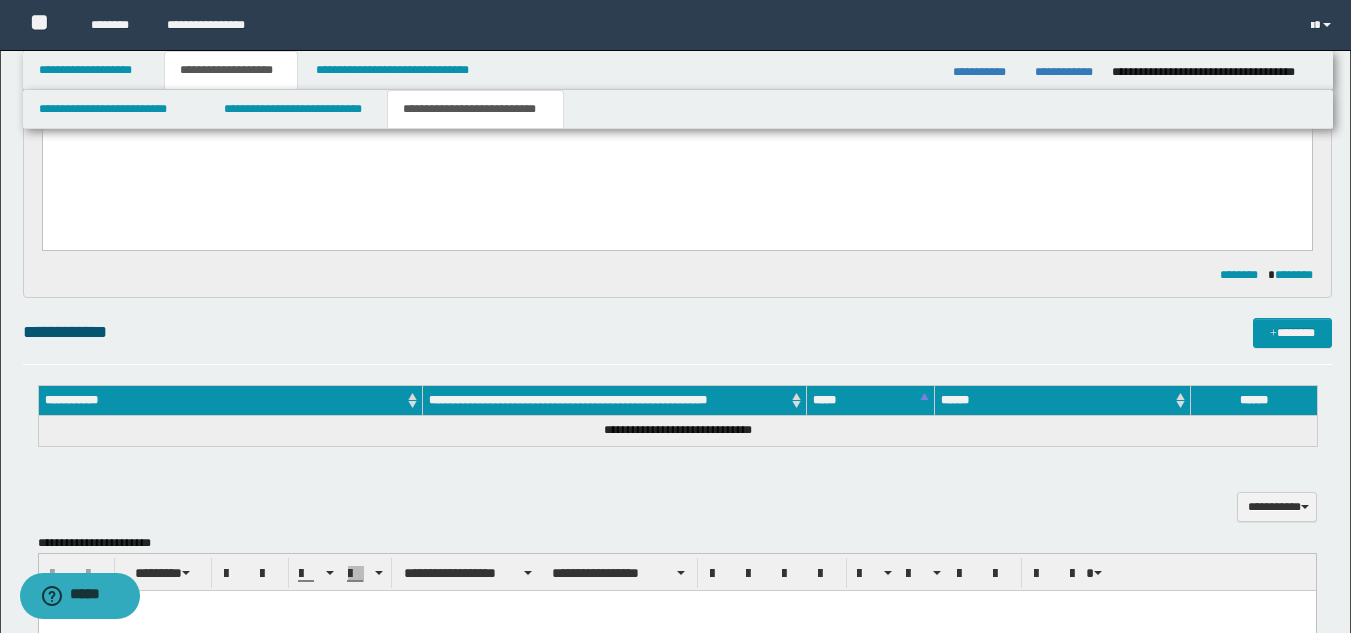 scroll, scrollTop: 216, scrollLeft: 0, axis: vertical 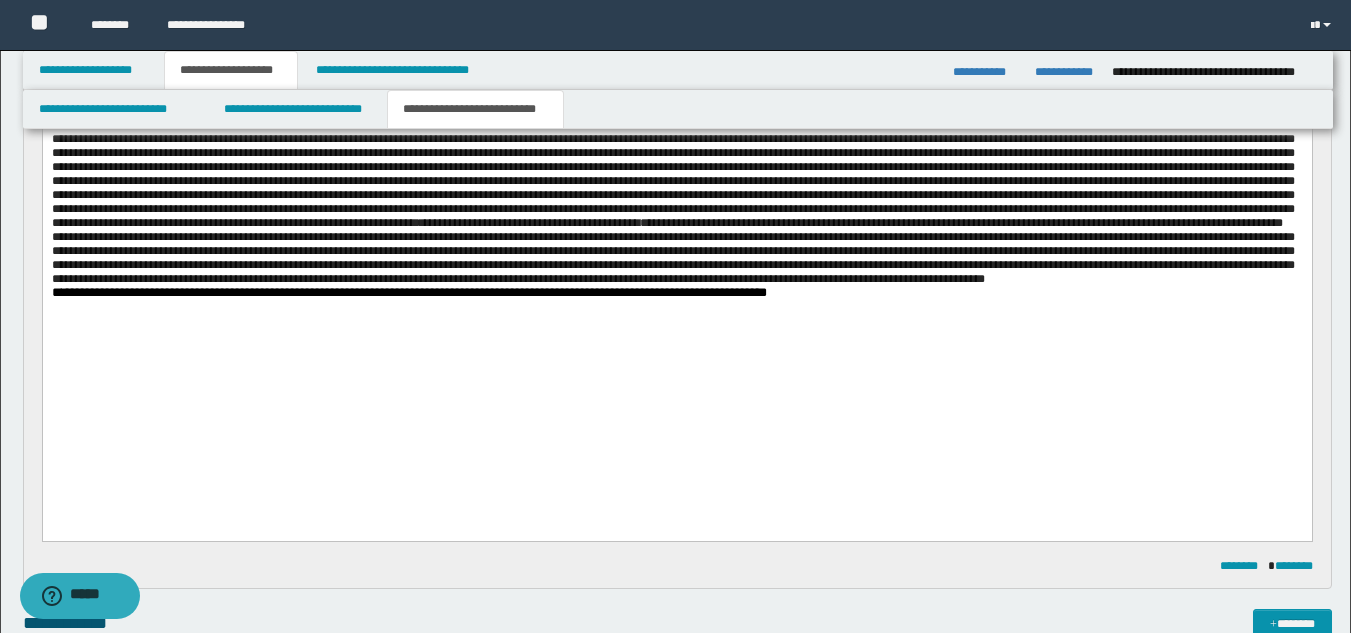 click on "**********" at bounding box center (676, 63) 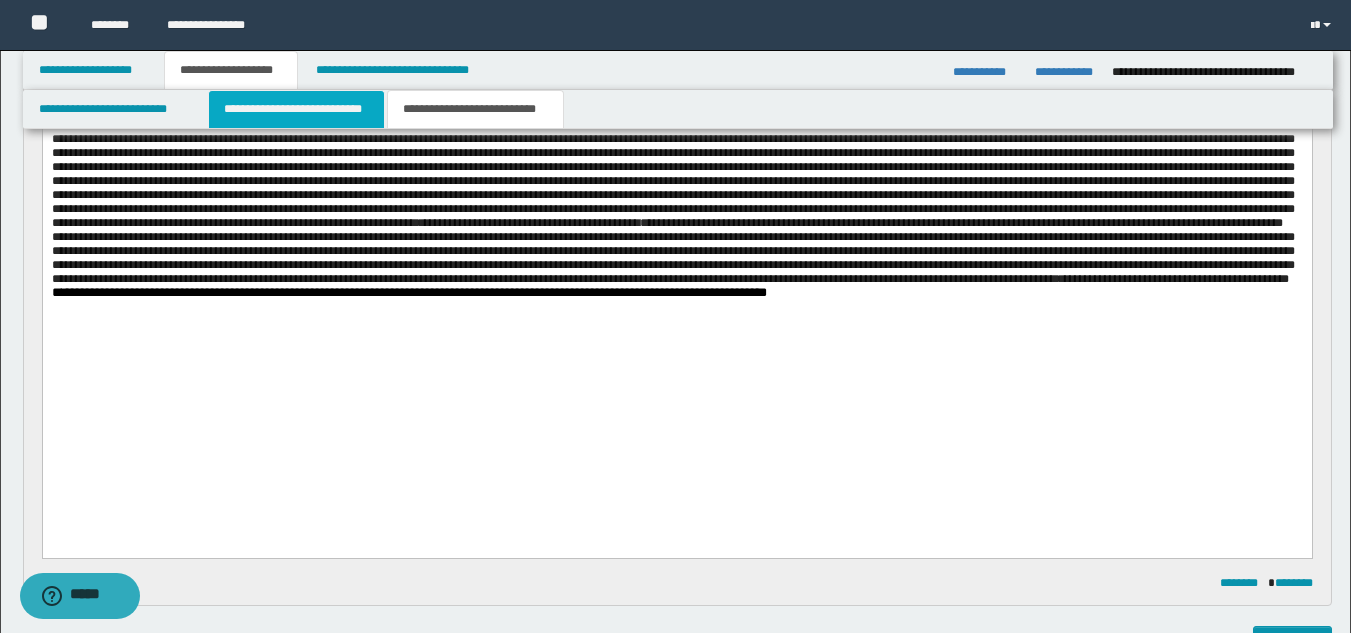 click on "**********" at bounding box center [296, 109] 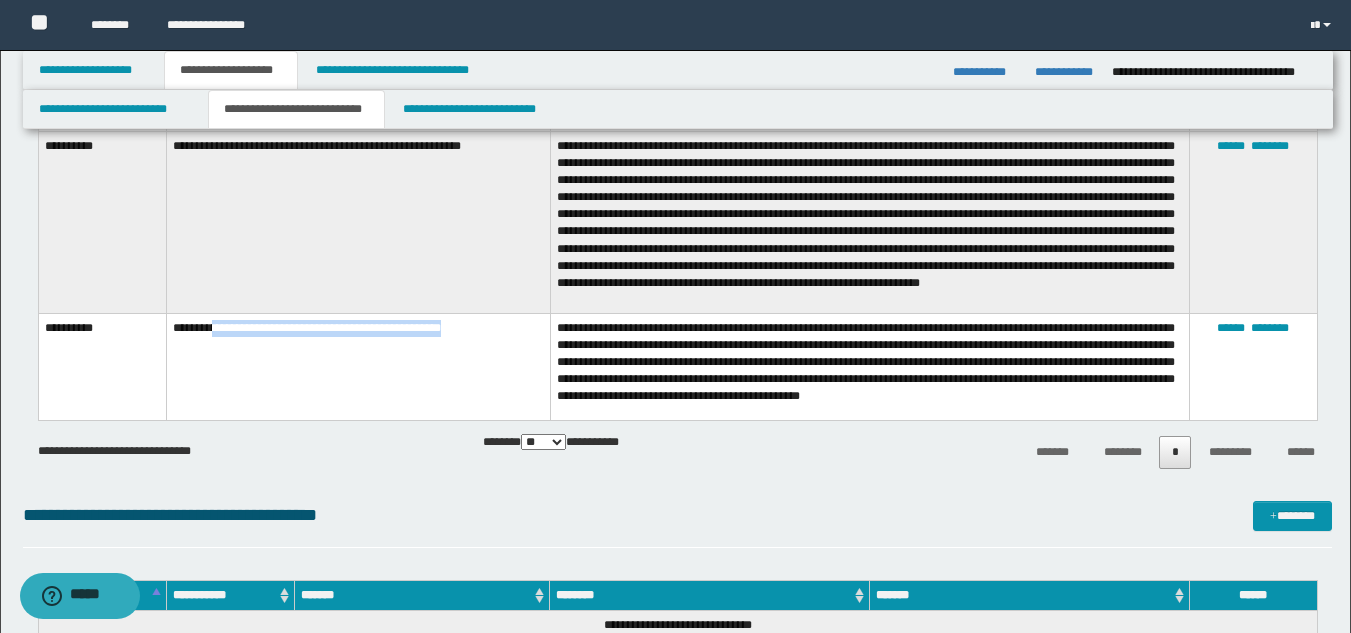 scroll, scrollTop: 2449, scrollLeft: 0, axis: vertical 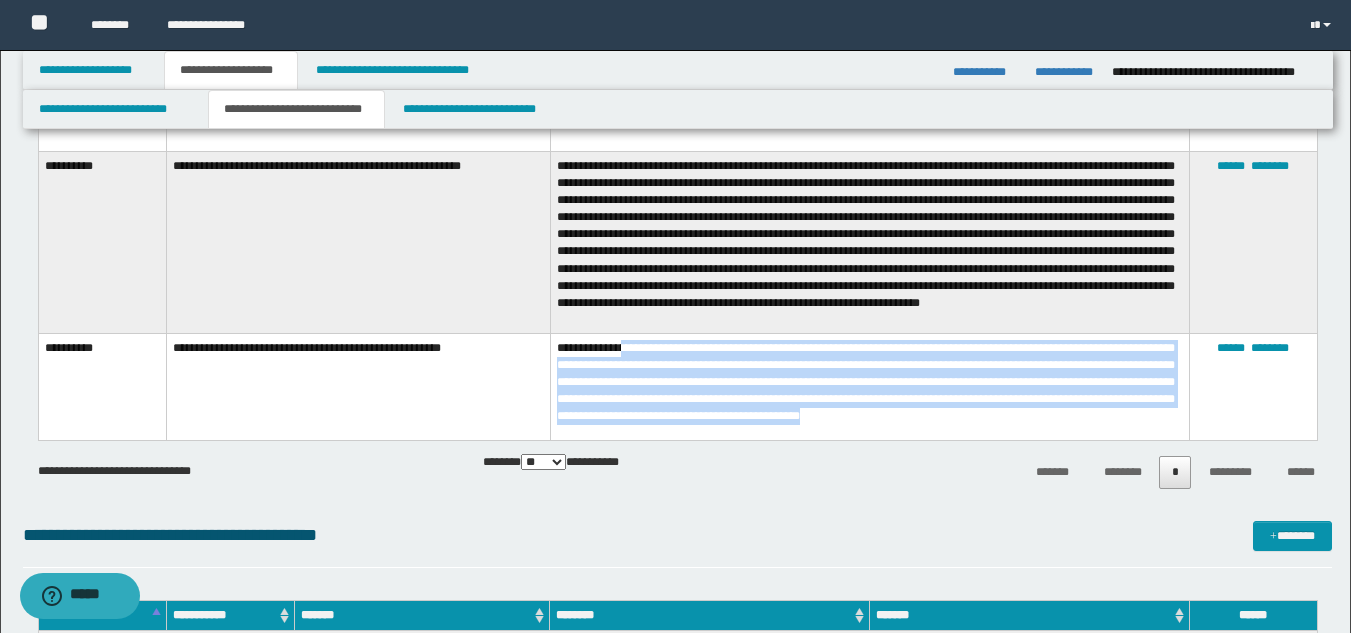 drag, startPoint x: 628, startPoint y: 358, endPoint x: 931, endPoint y: 424, distance: 310.10483 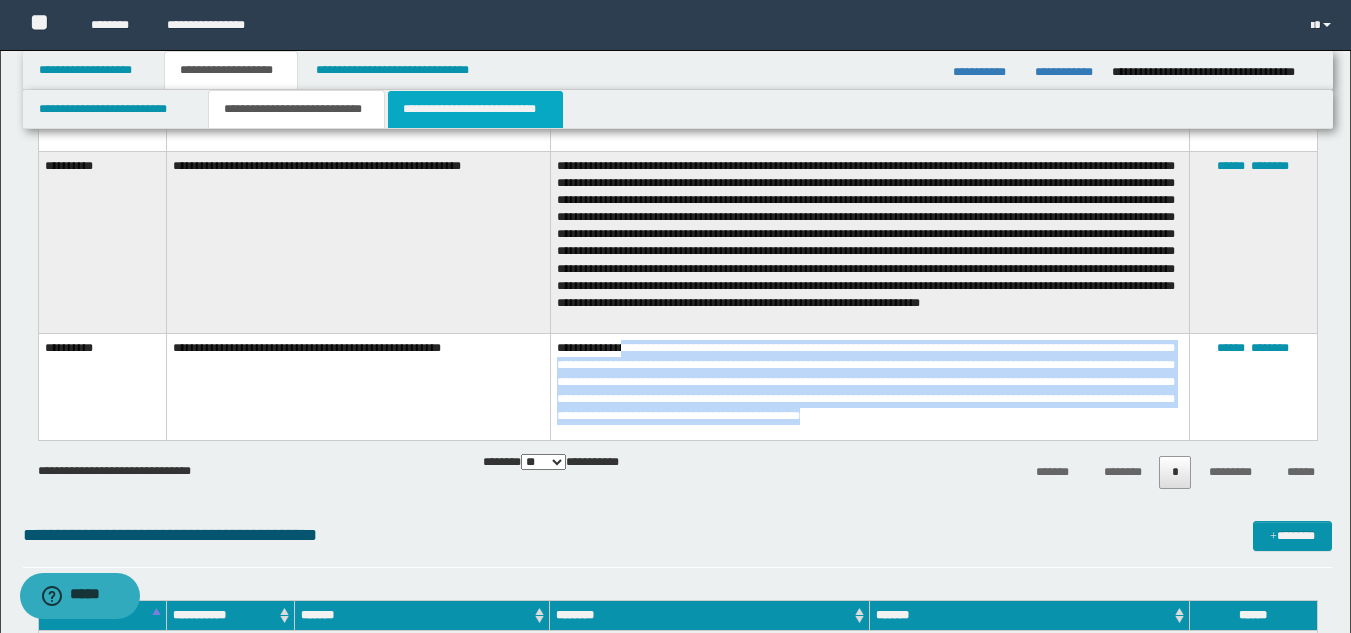 click on "**********" at bounding box center (475, 109) 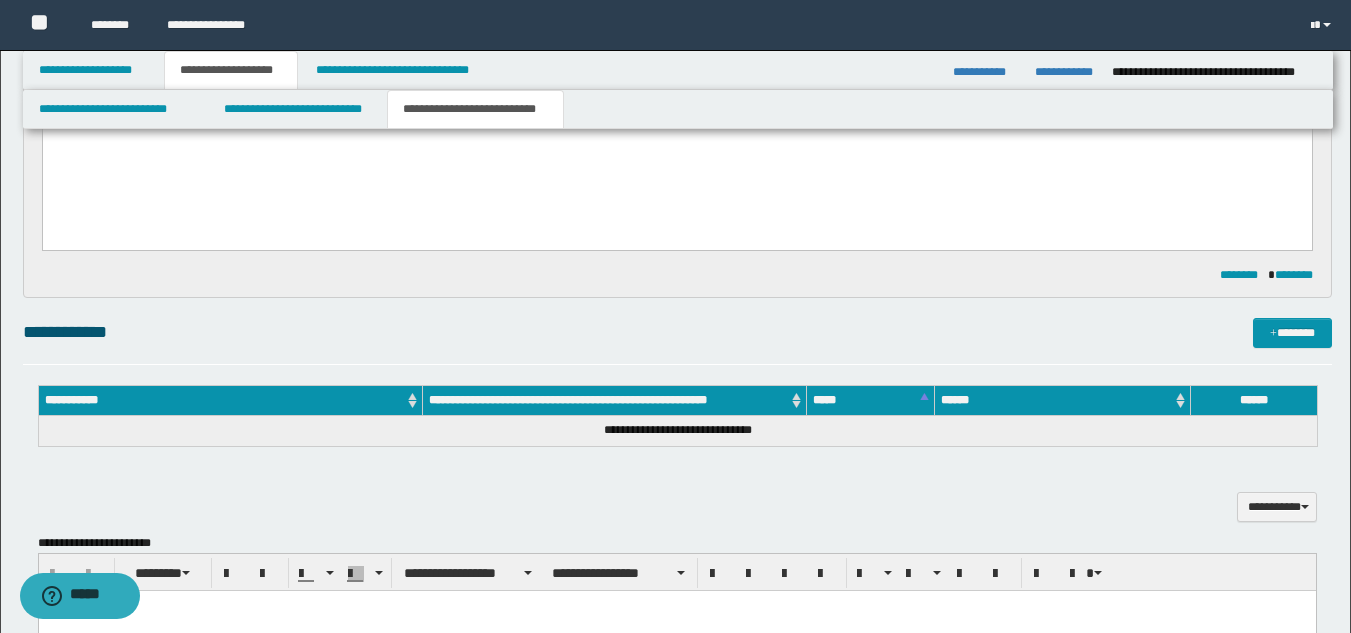 scroll, scrollTop: 233, scrollLeft: 0, axis: vertical 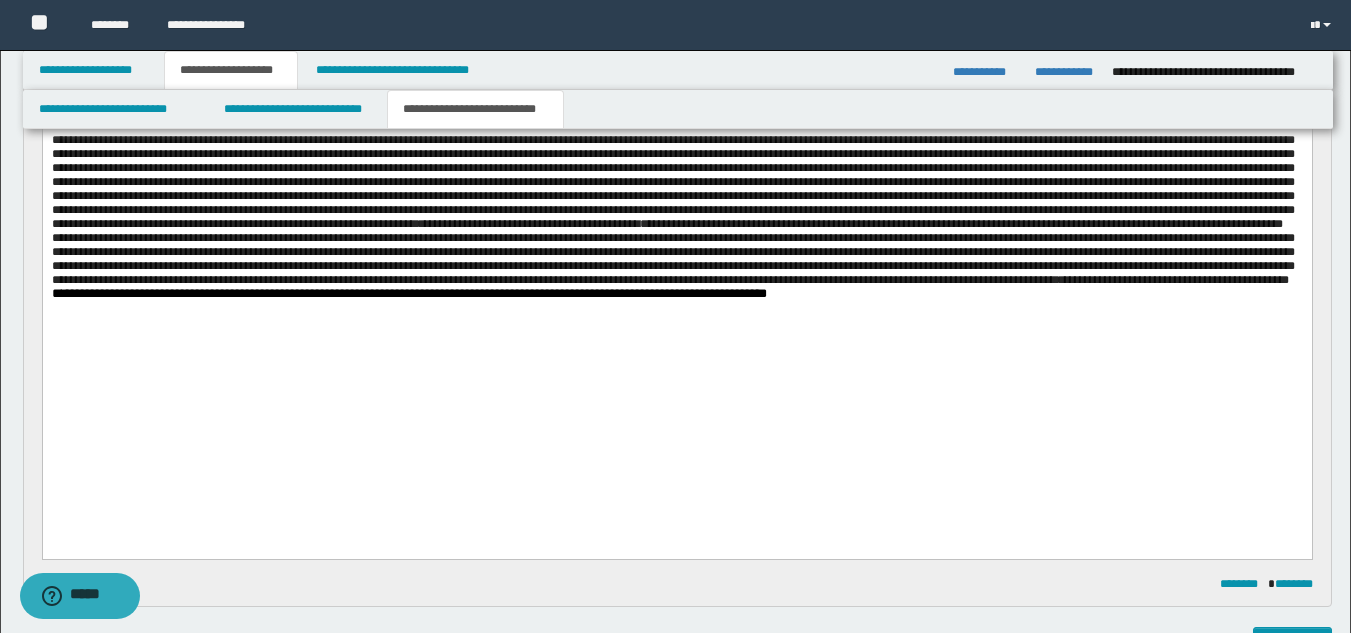 click on "**********" at bounding box center (676, 64) 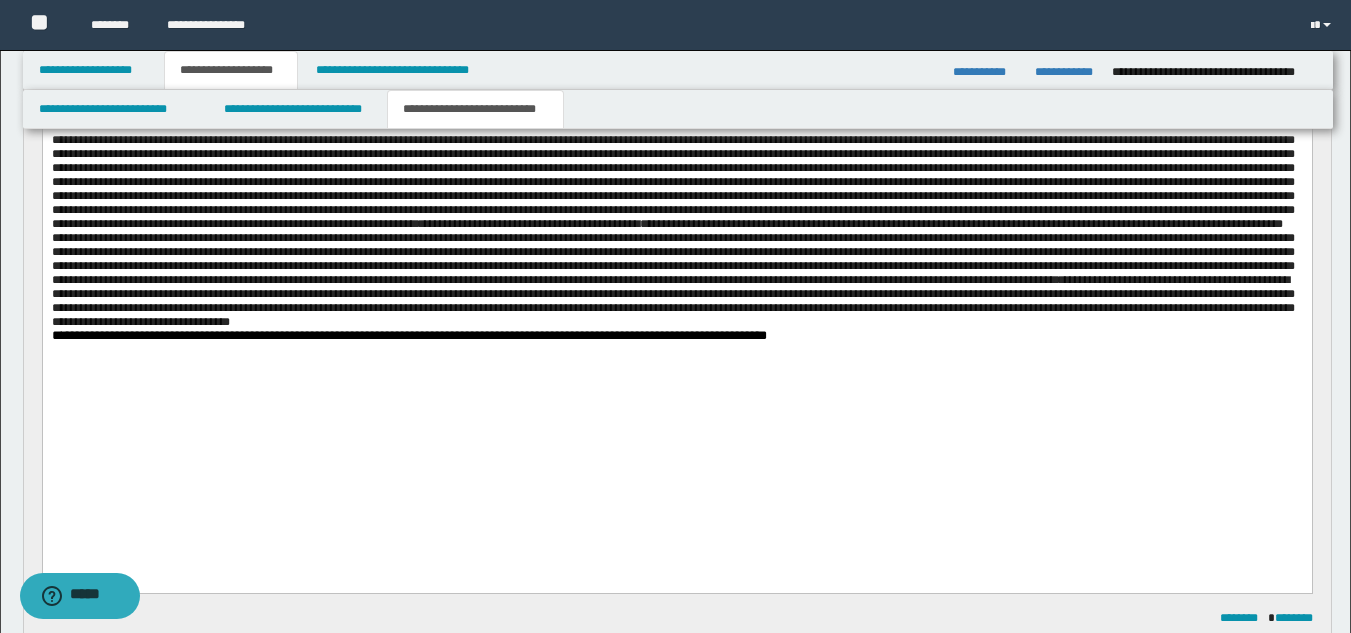 click on "**********" at bounding box center [674, 155] 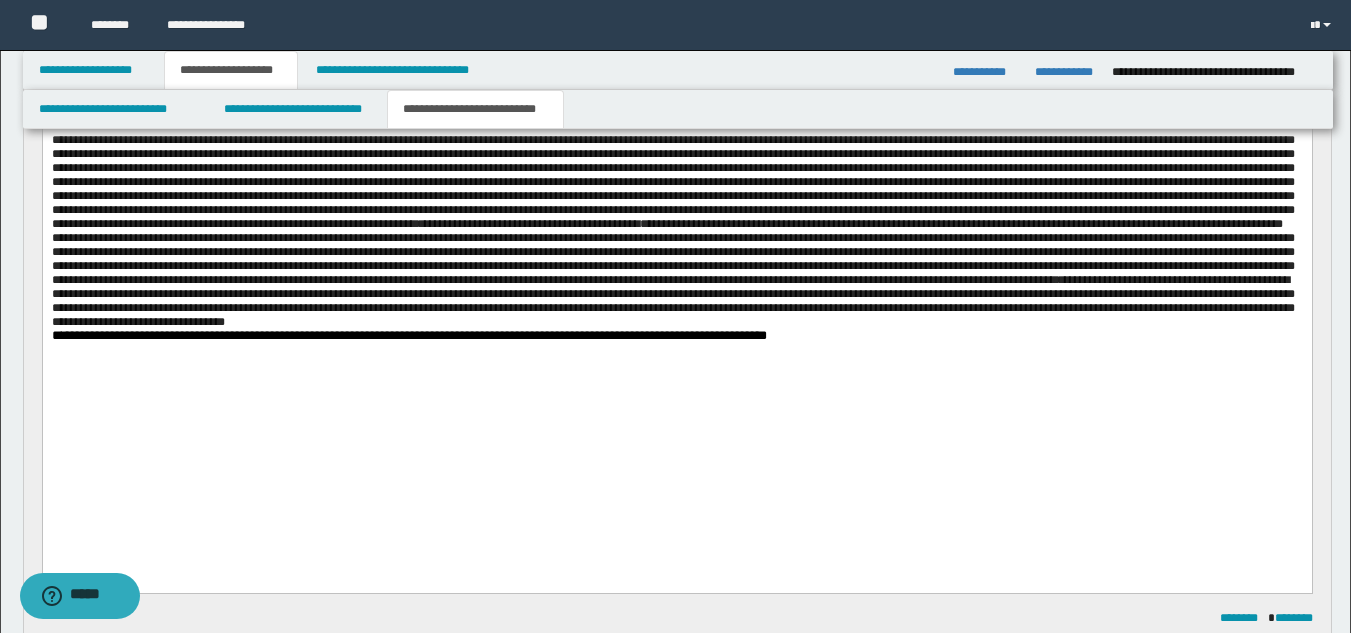 click on "*" at bounding box center (56, 336) 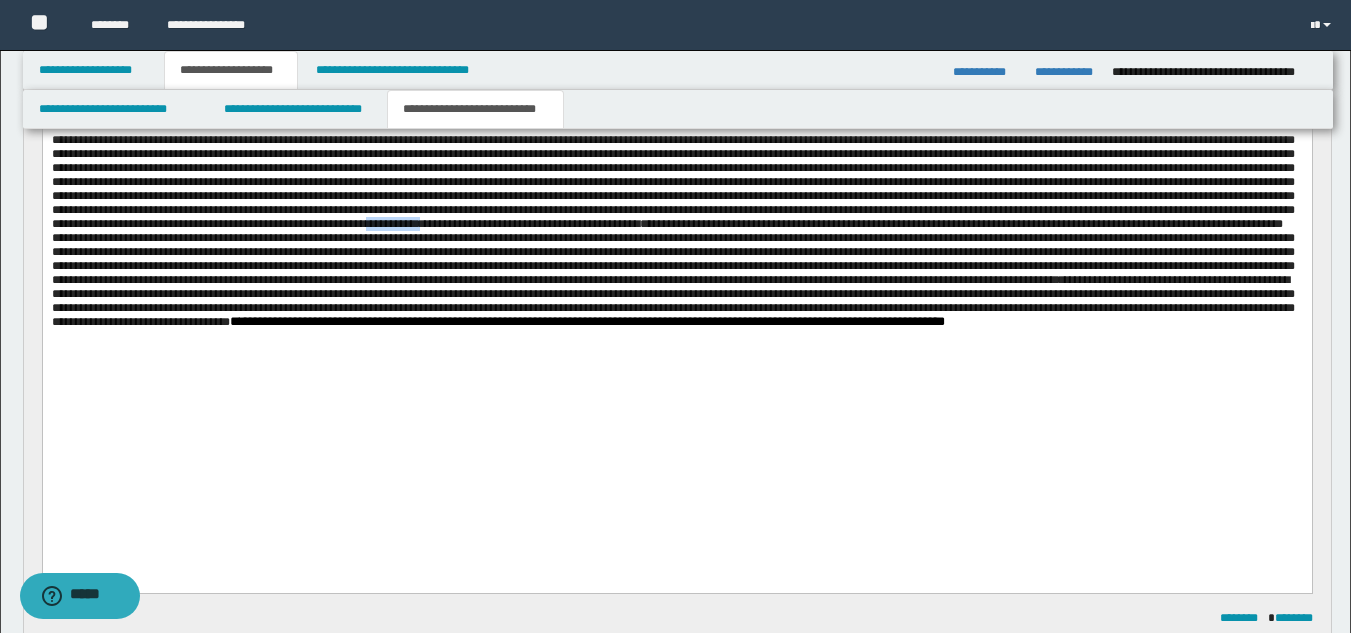 drag, startPoint x: 306, startPoint y: 343, endPoint x: 246, endPoint y: 345, distance: 60.033325 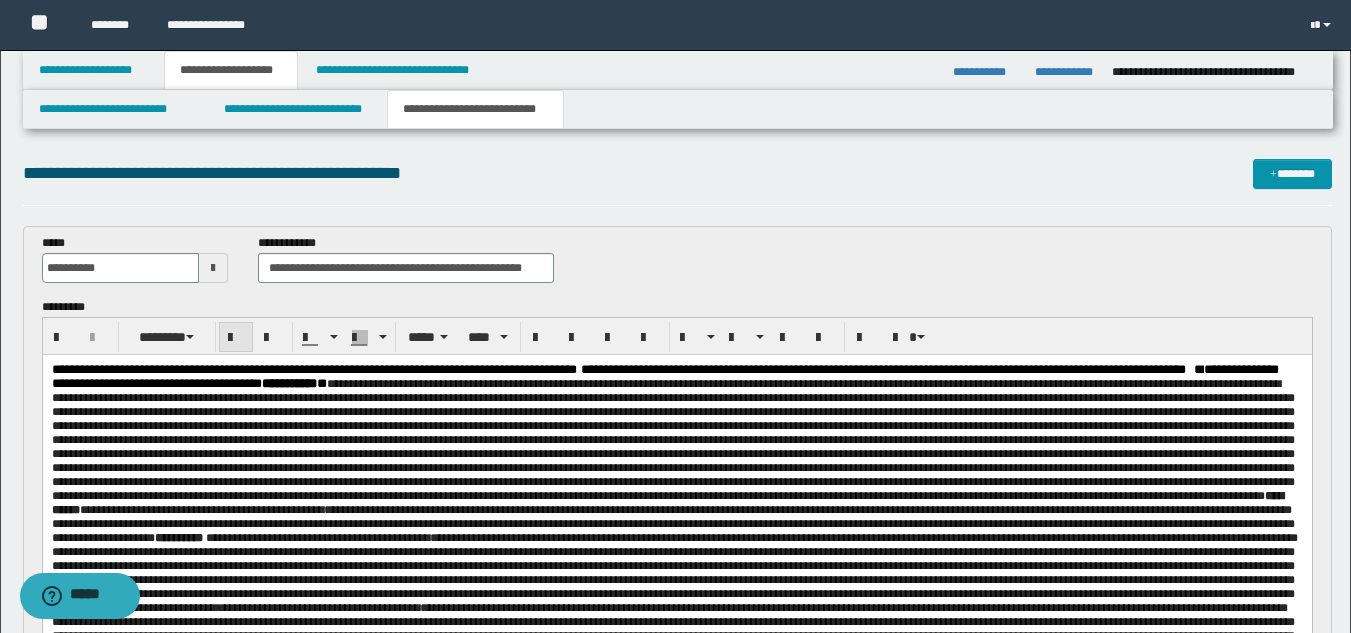 click at bounding box center (236, 338) 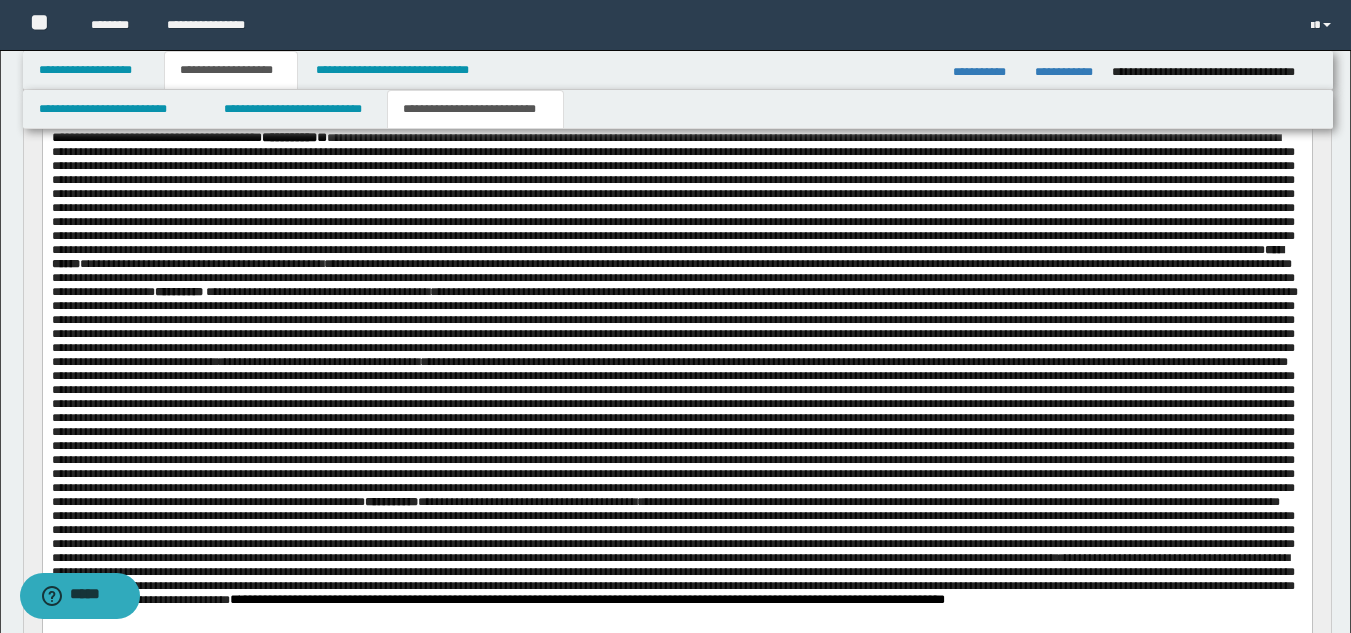 scroll, scrollTop: 292, scrollLeft: 0, axis: vertical 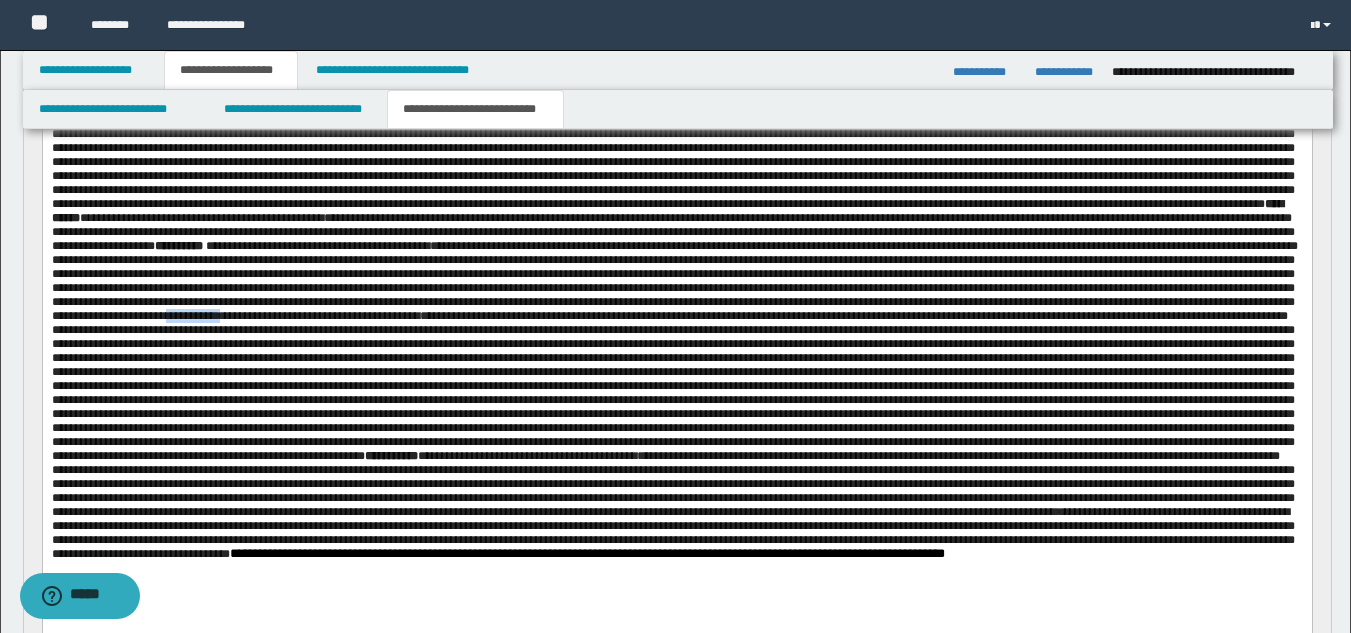 drag, startPoint x: 331, startPoint y: 384, endPoint x: 271, endPoint y: 384, distance: 60 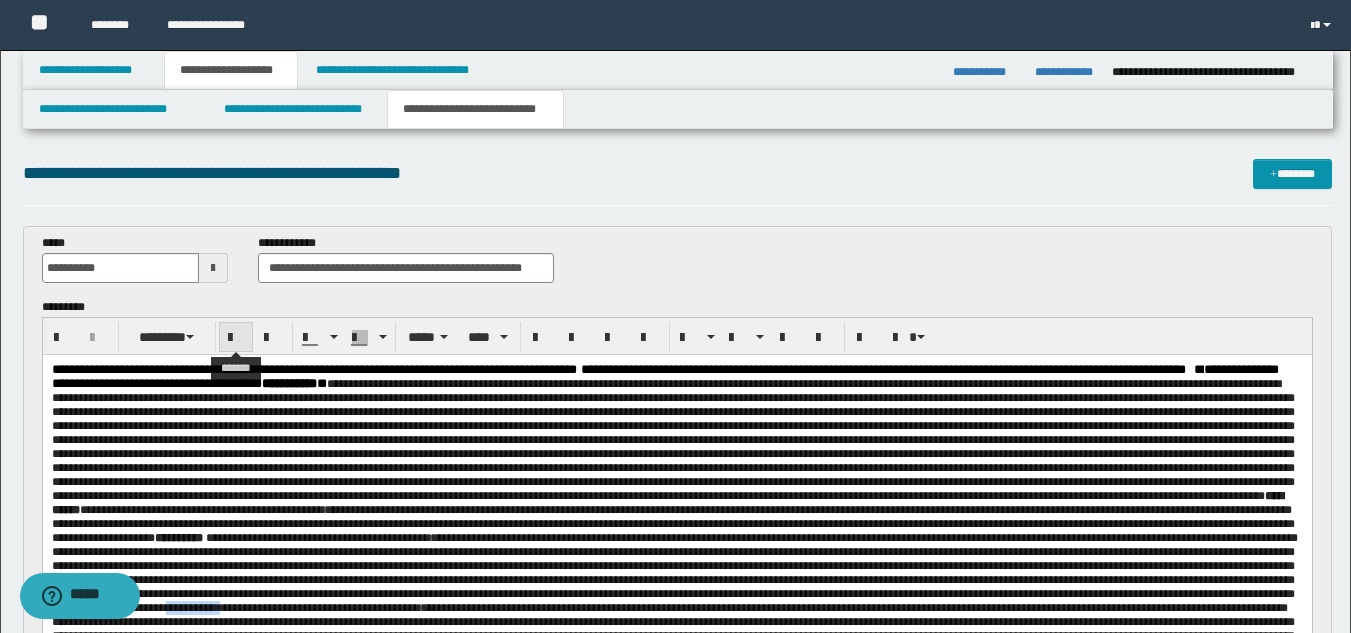 click at bounding box center (236, 338) 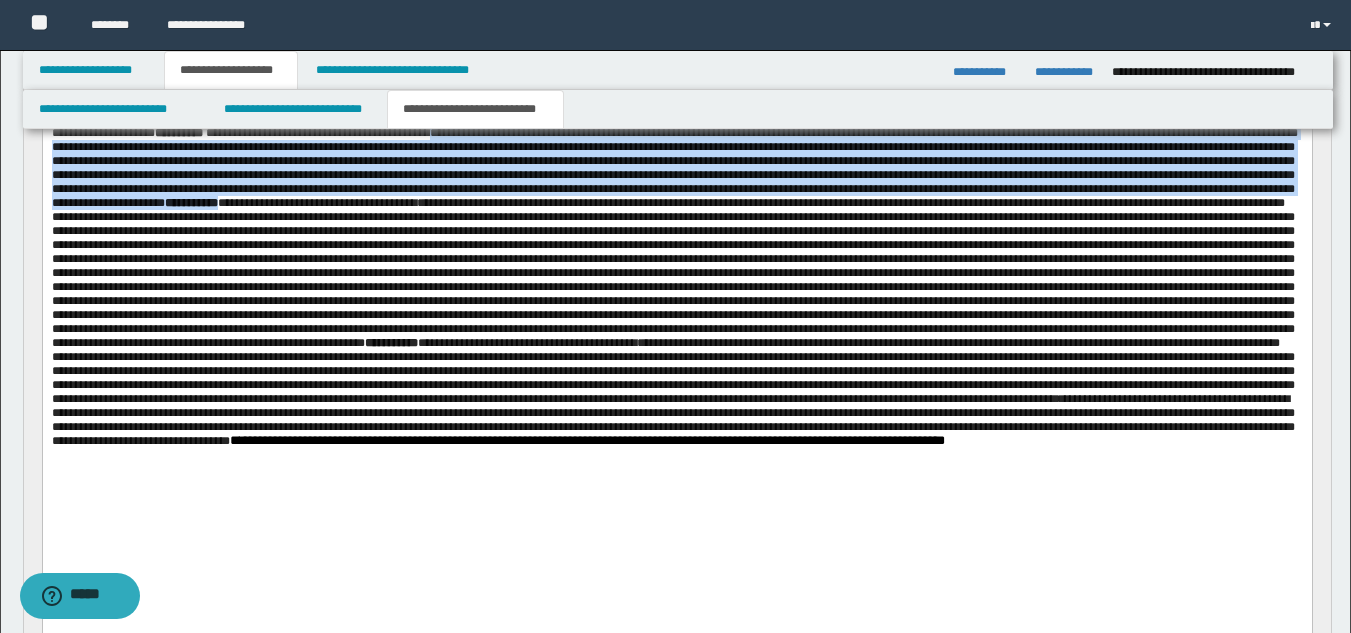 scroll, scrollTop: 422, scrollLeft: 0, axis: vertical 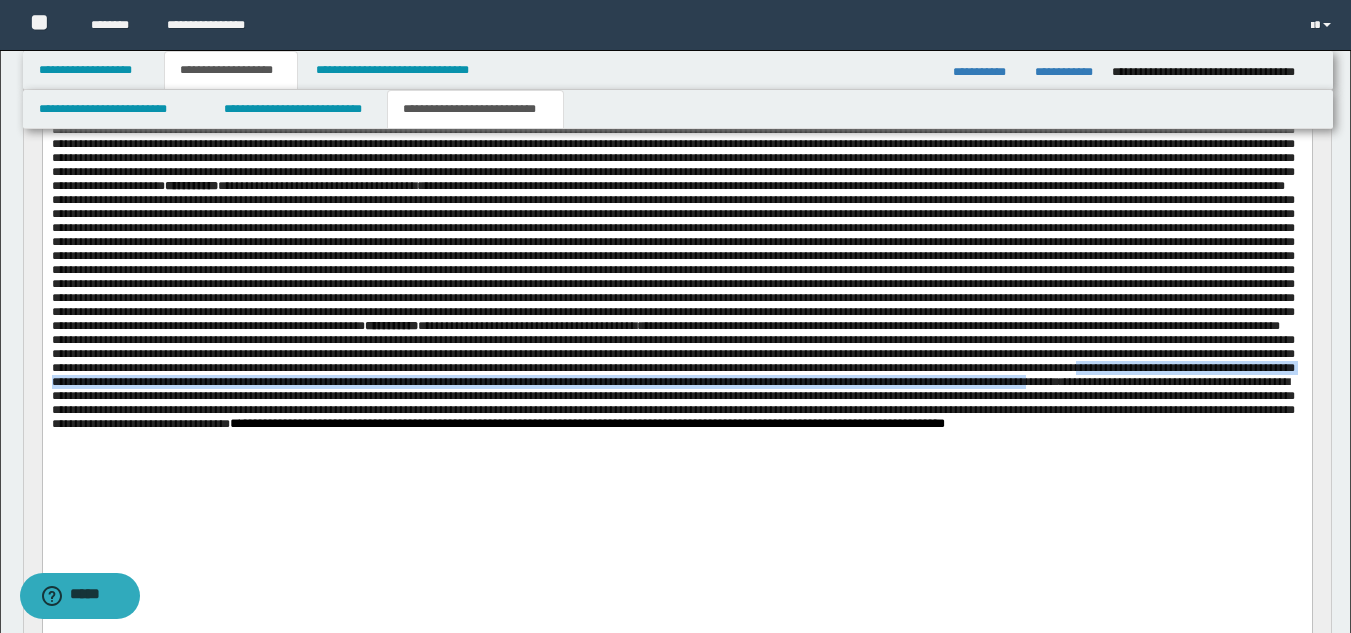 drag, startPoint x: 1292, startPoint y: 500, endPoint x: 1252, endPoint y: 517, distance: 43.462627 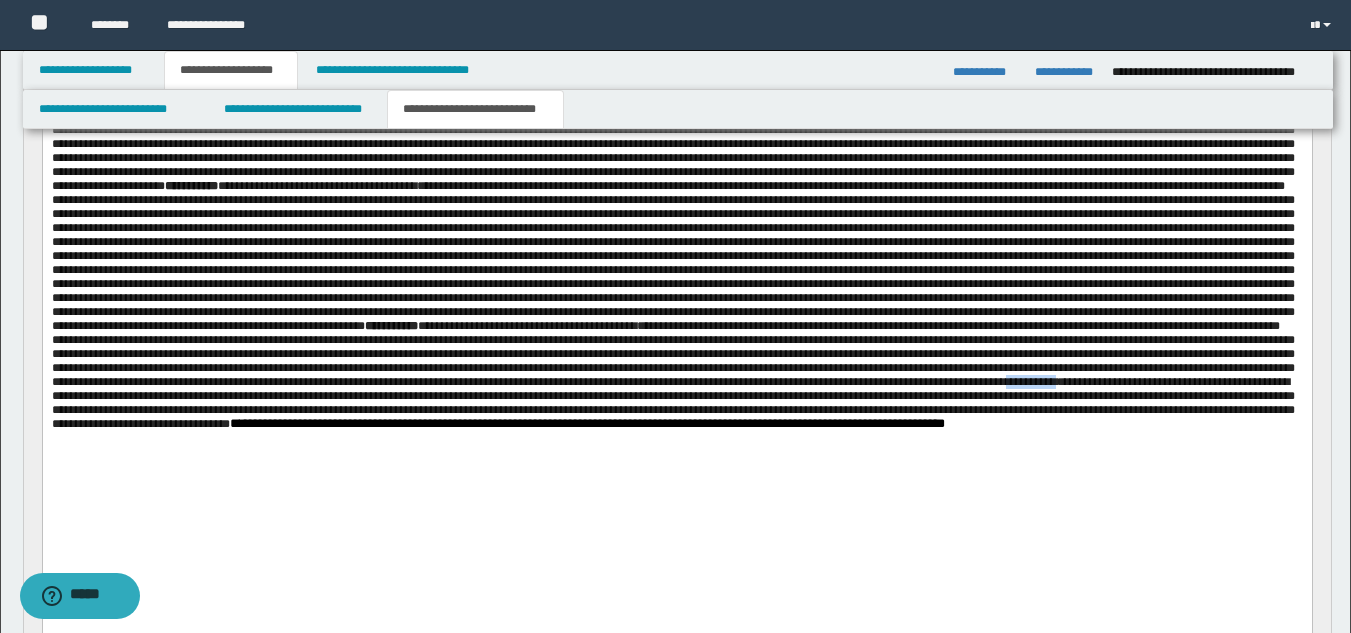 drag, startPoint x: 1291, startPoint y: 514, endPoint x: 1233, endPoint y: 514, distance: 58 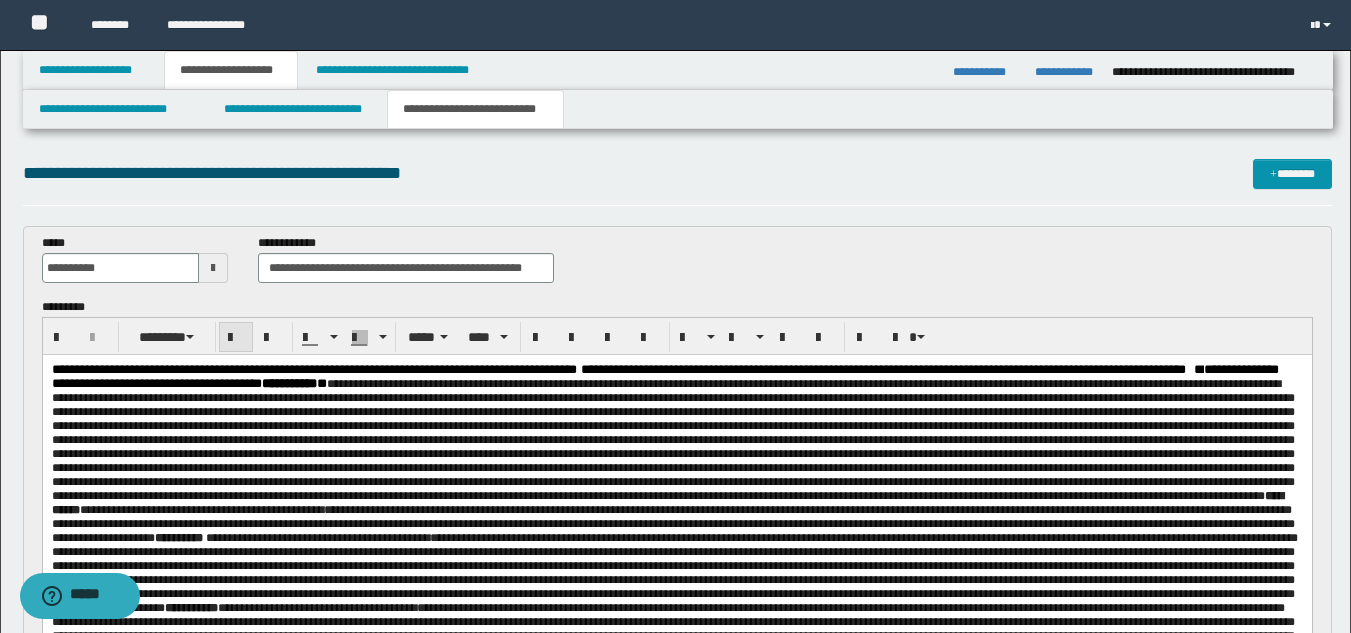 click at bounding box center [236, 338] 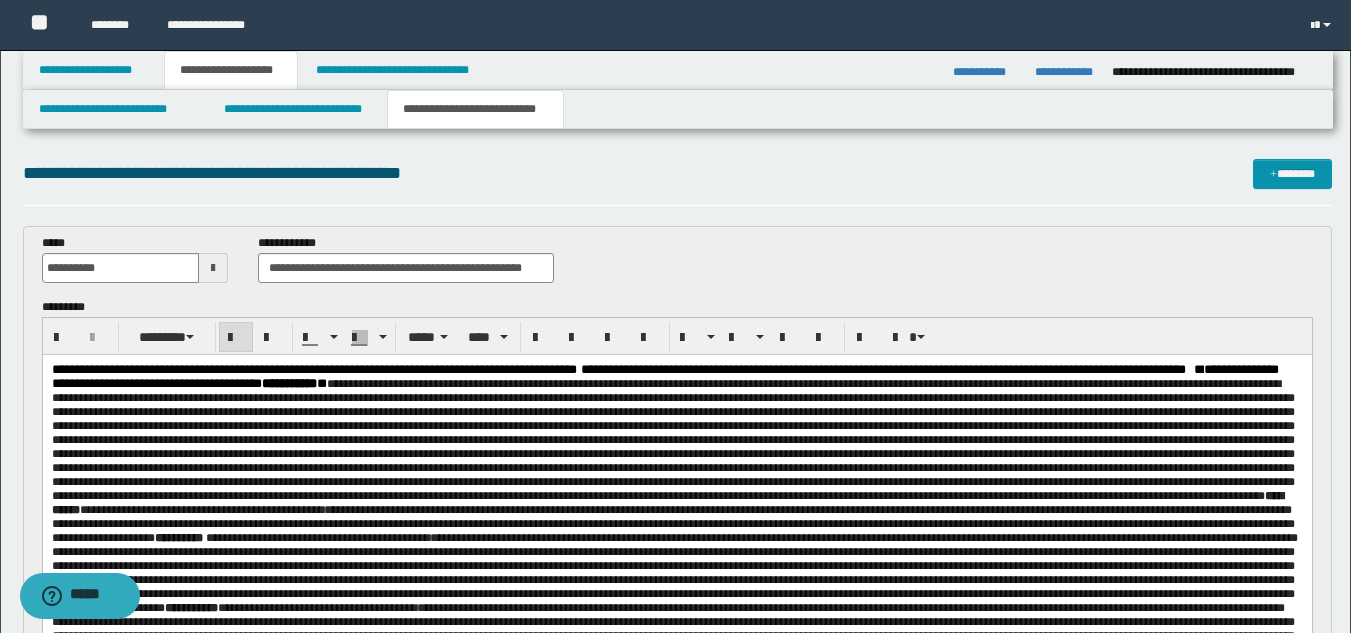 click on "**********" at bounding box center [674, 678] 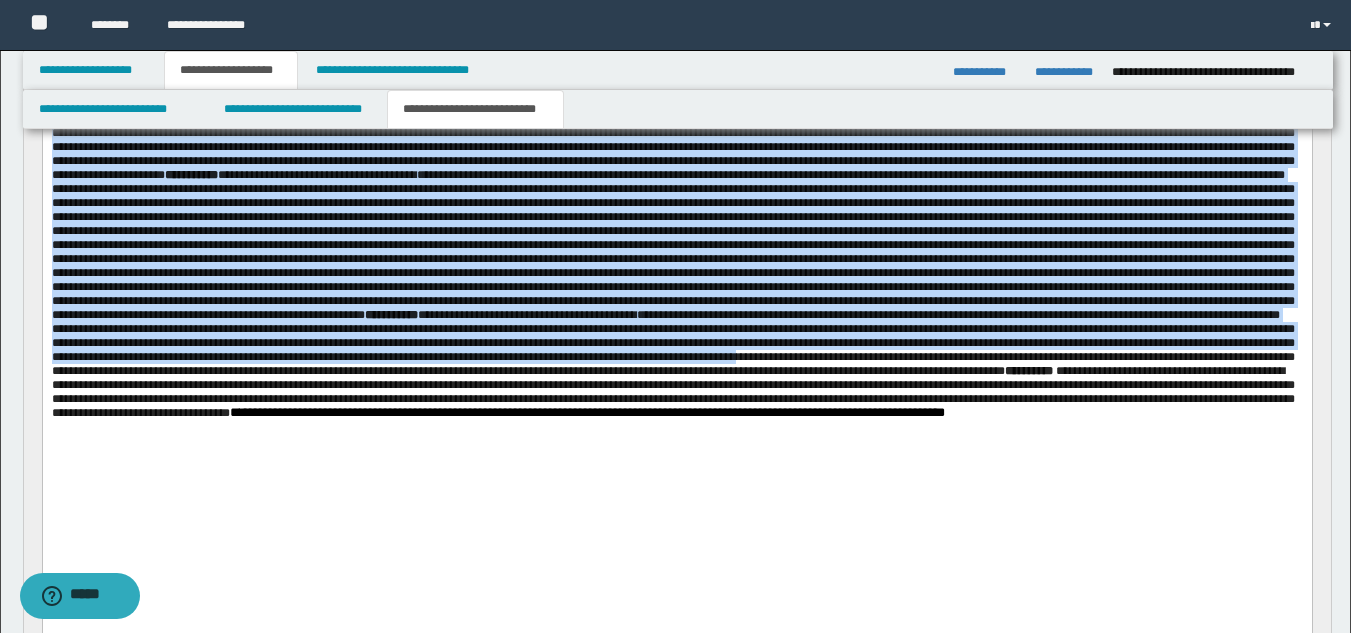 scroll, scrollTop: 491, scrollLeft: 0, axis: vertical 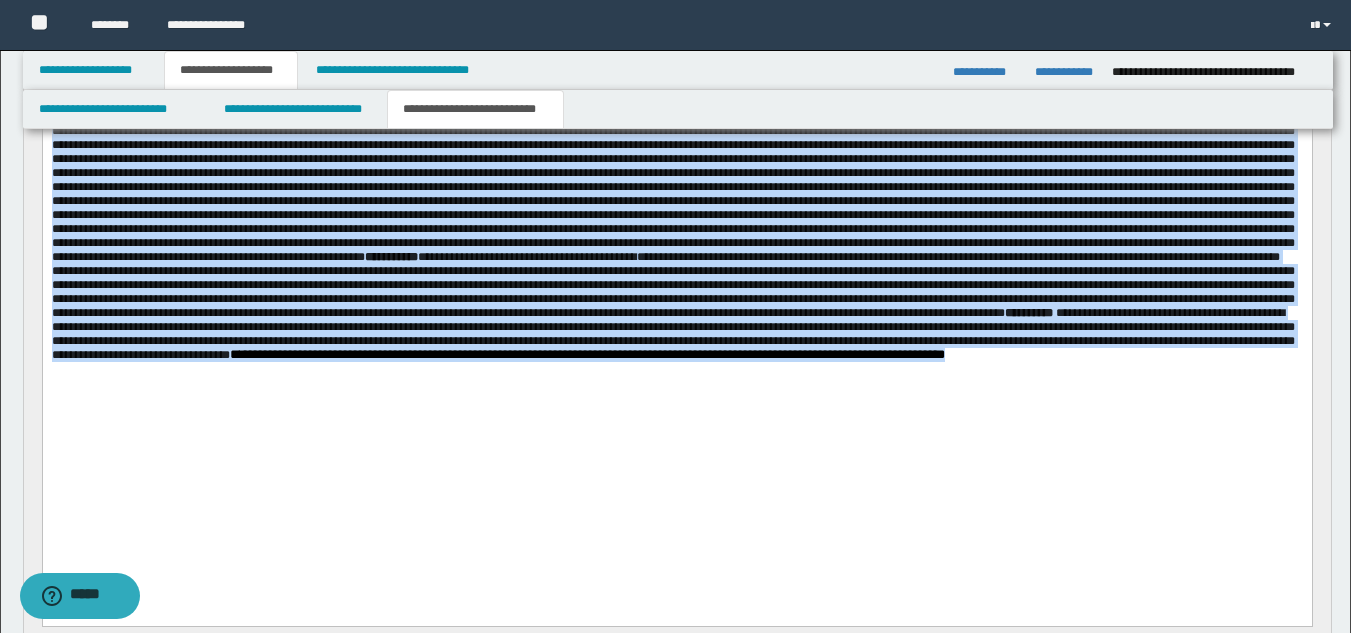 drag, startPoint x: 53, startPoint y: -122, endPoint x: 983, endPoint y: 522, distance: 1131.21 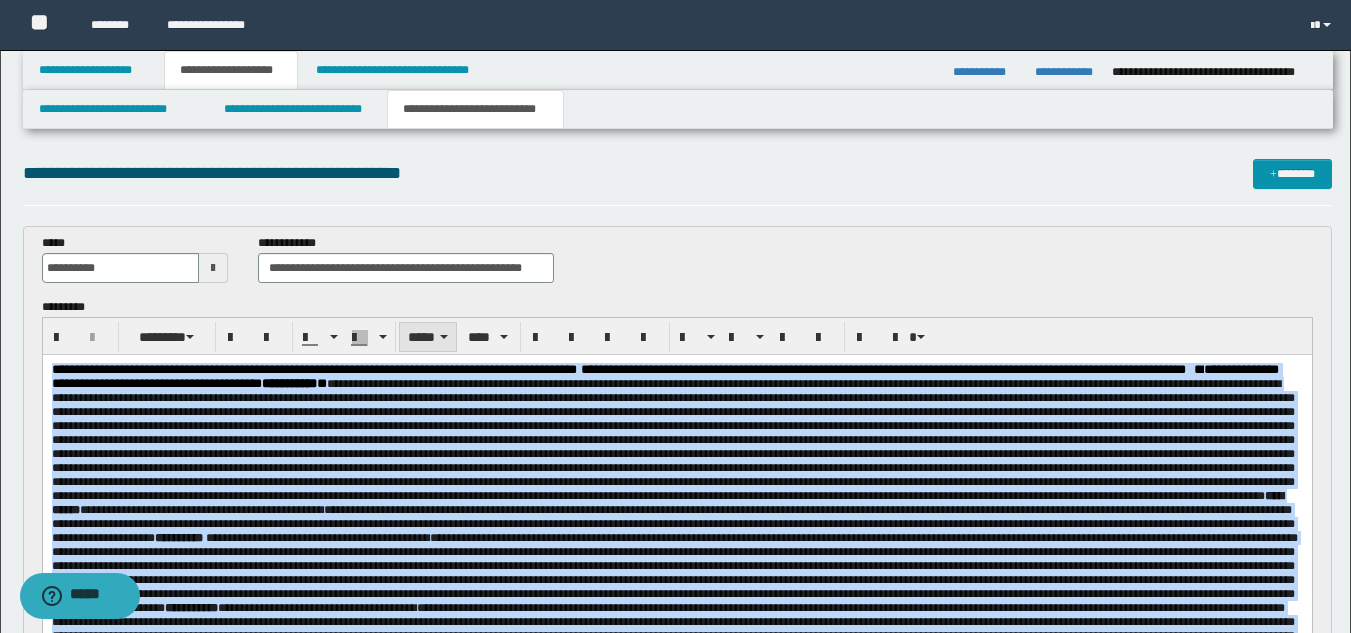click on "*****" at bounding box center [428, 337] 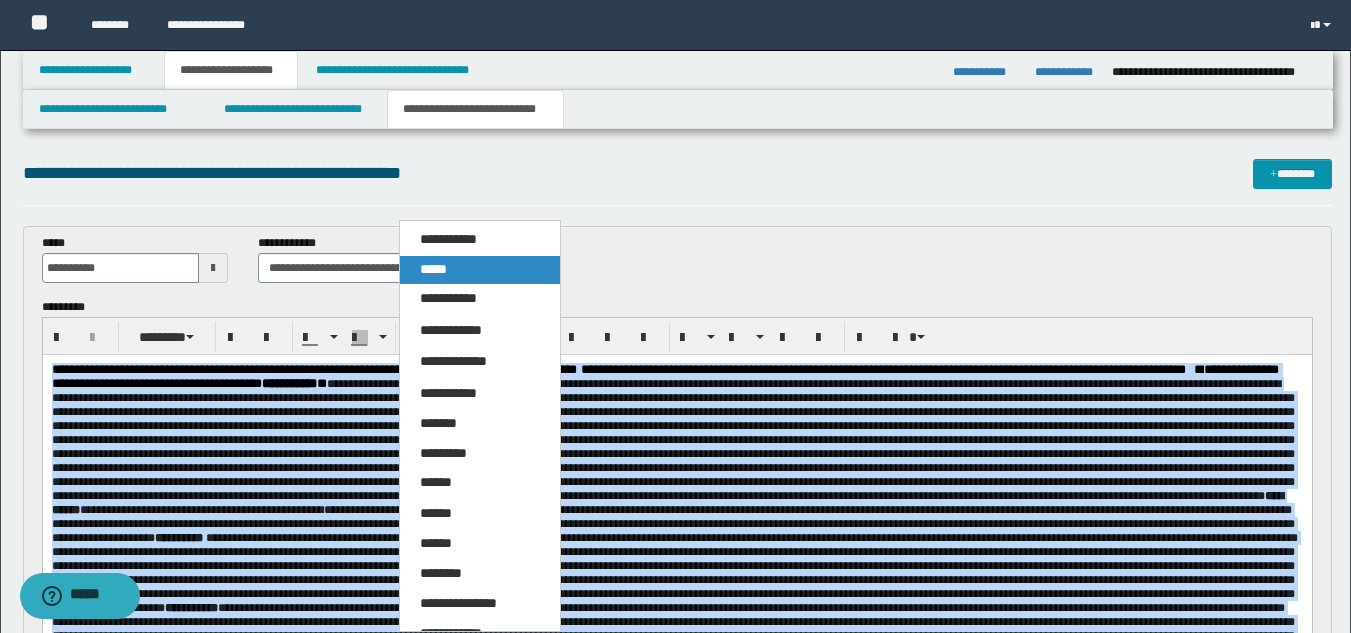 click on "*****" at bounding box center [433, 269] 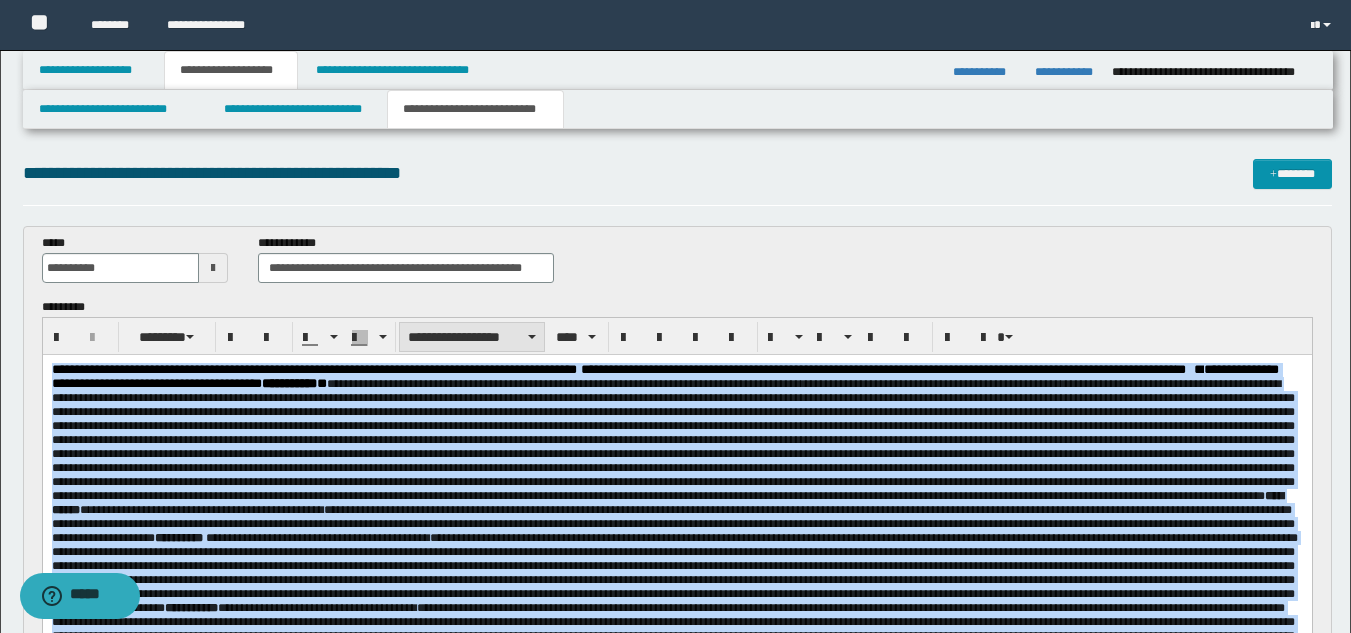 click on "**********" at bounding box center [472, 337] 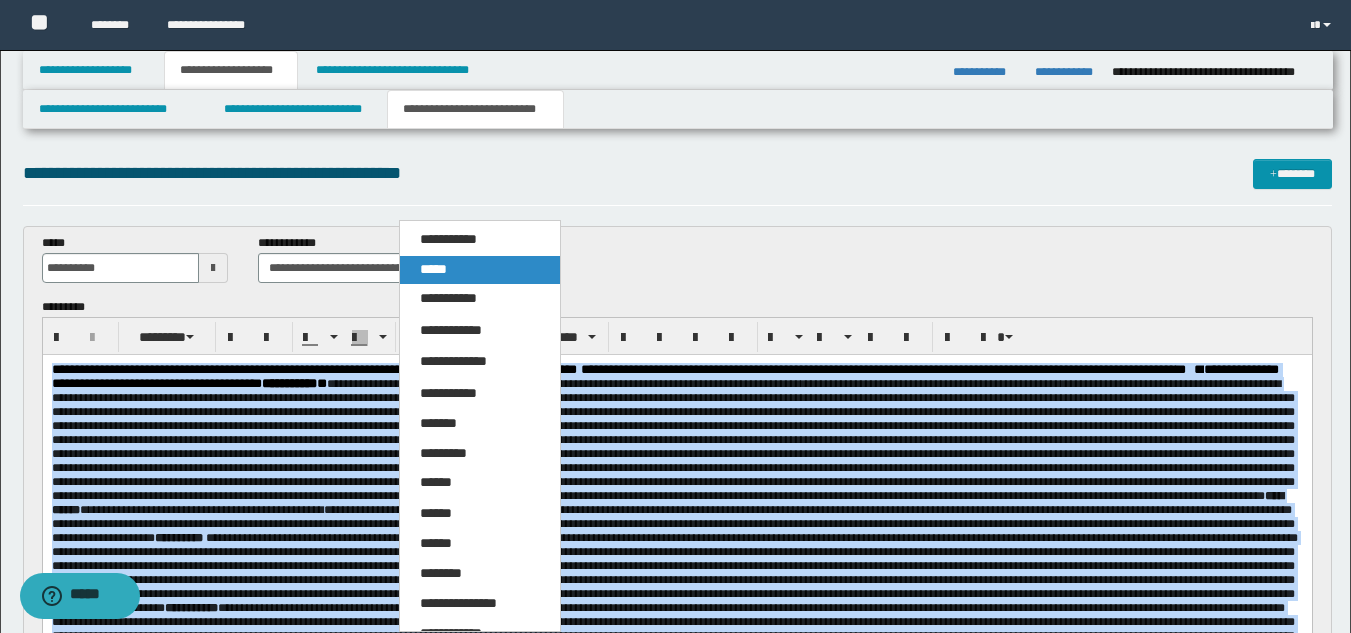 click on "*****" at bounding box center (480, 270) 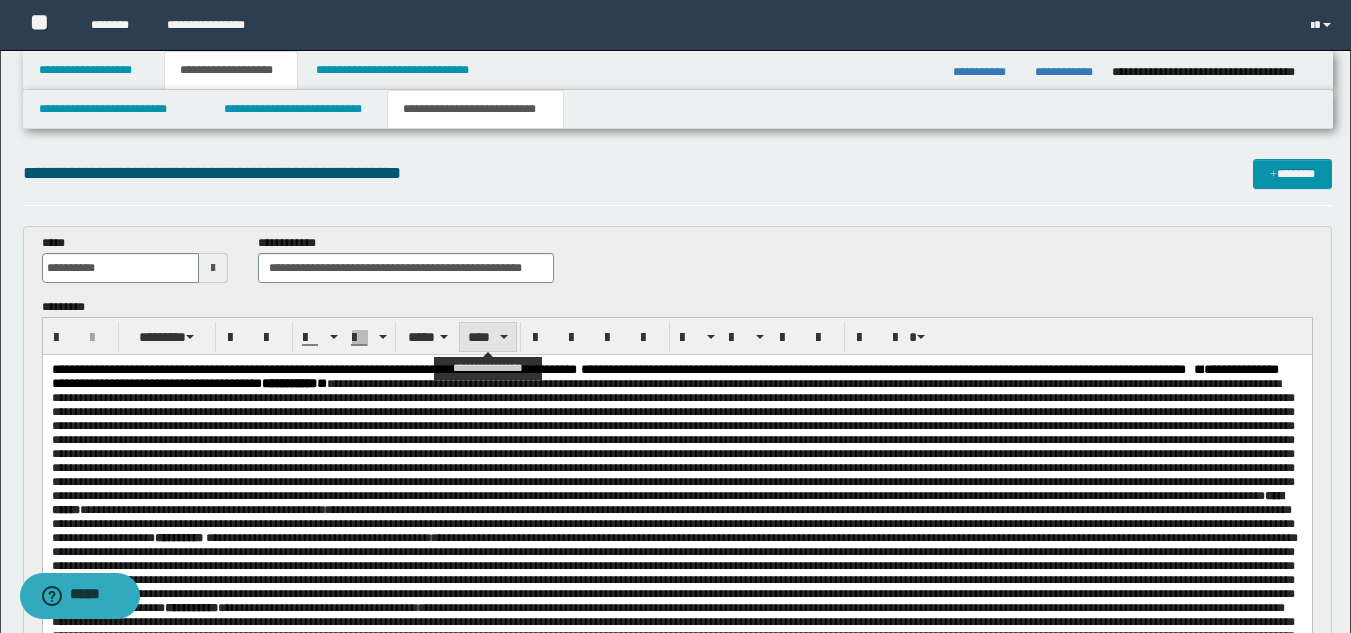 click on "****" at bounding box center [488, 337] 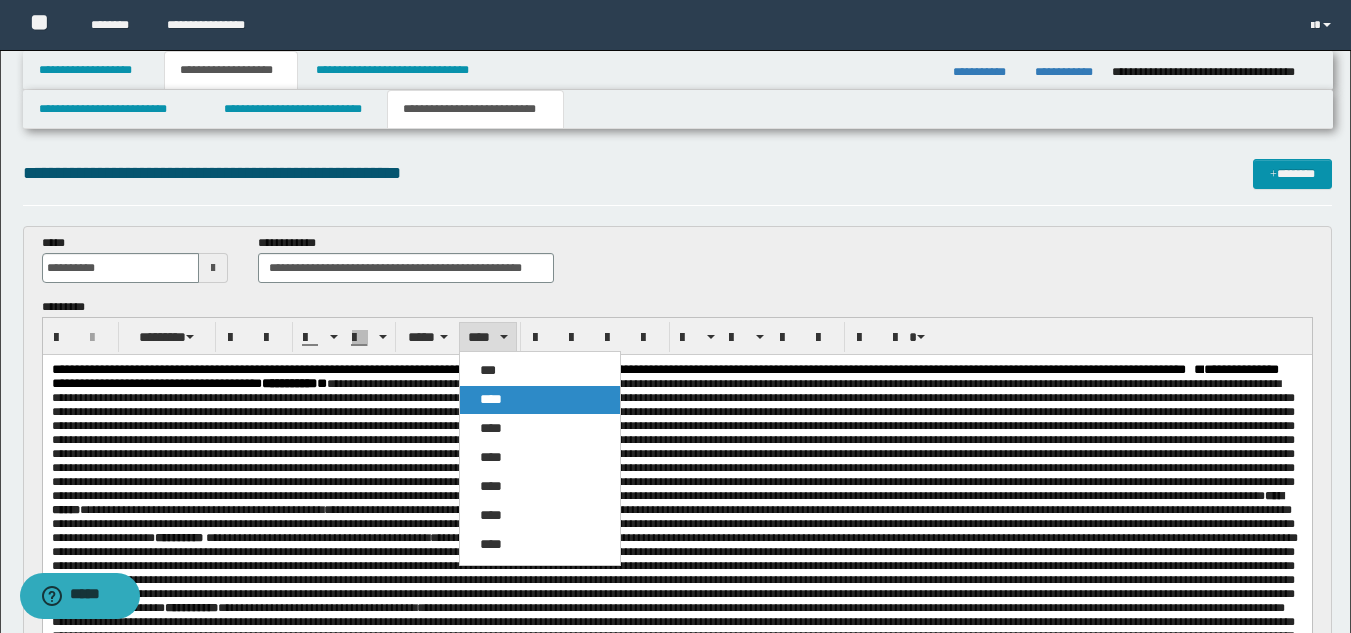 click on "****" at bounding box center [491, 399] 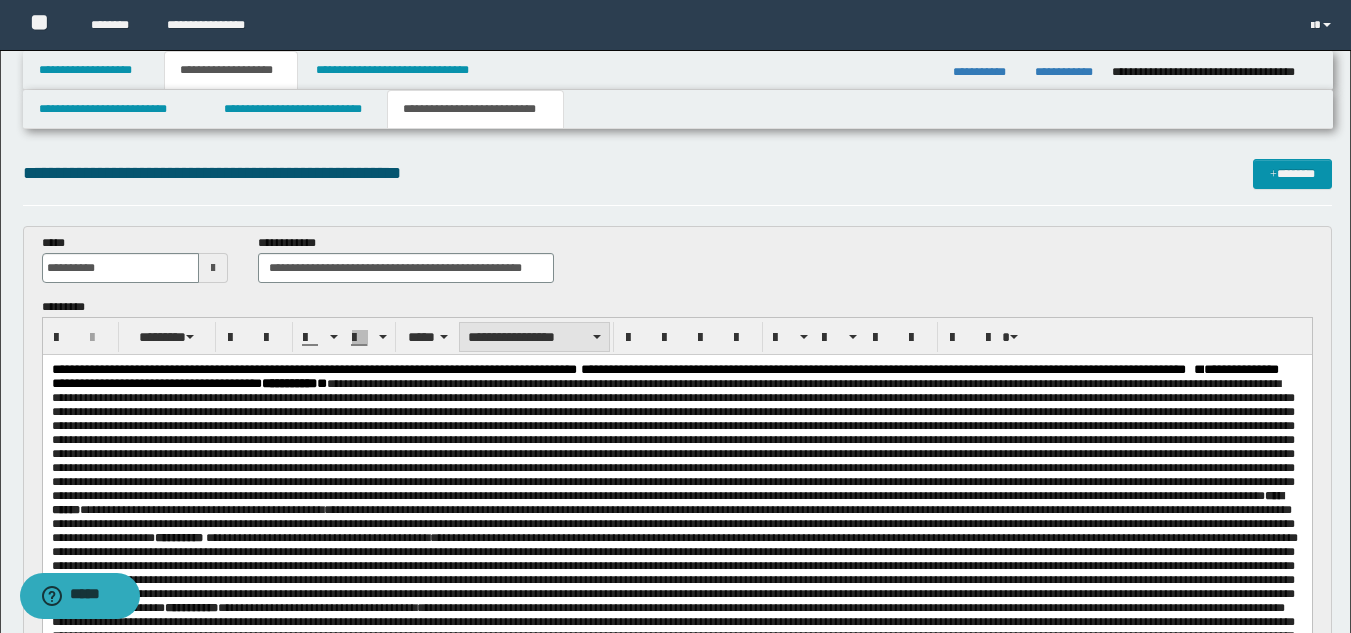click on "**********" at bounding box center (534, 337) 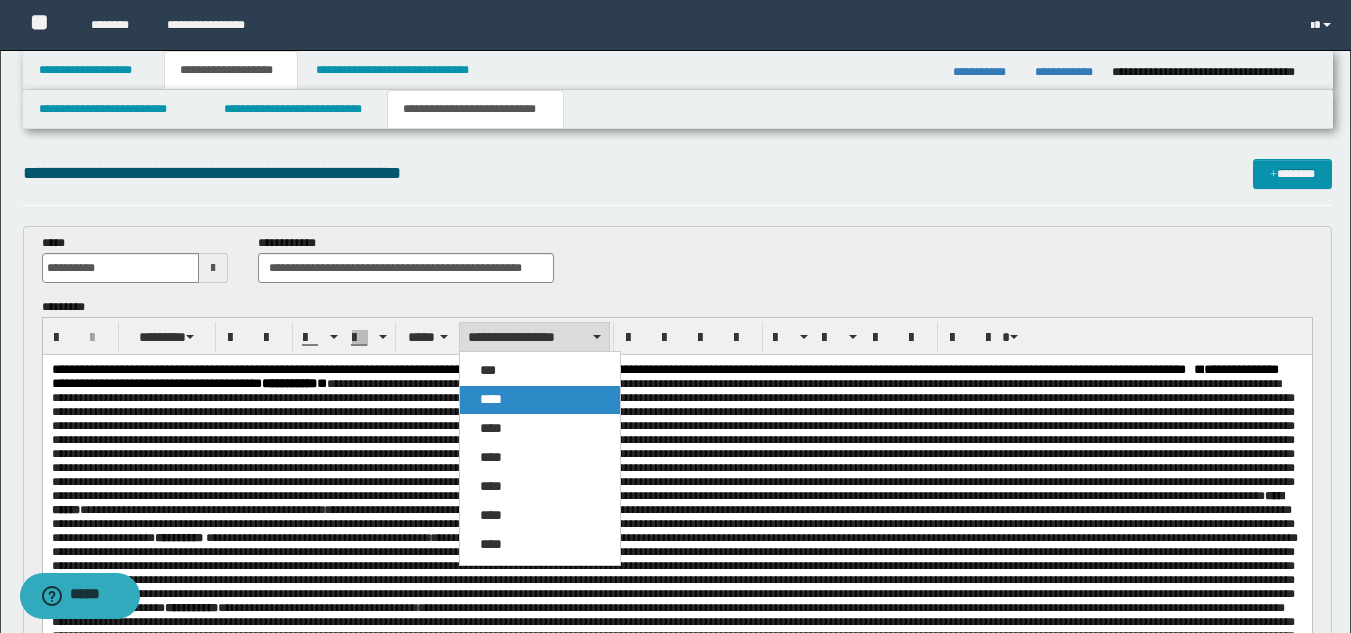 drag, startPoint x: 492, startPoint y: 393, endPoint x: 430, endPoint y: 21, distance: 377.1313 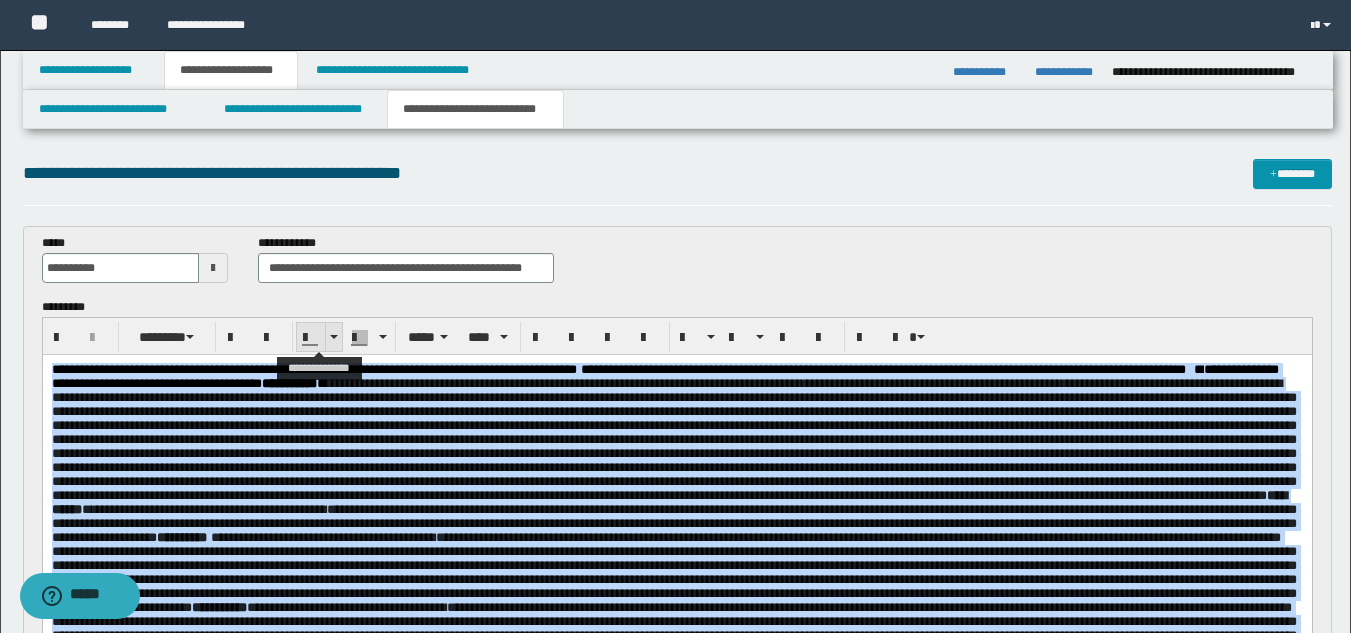 click at bounding box center (333, 337) 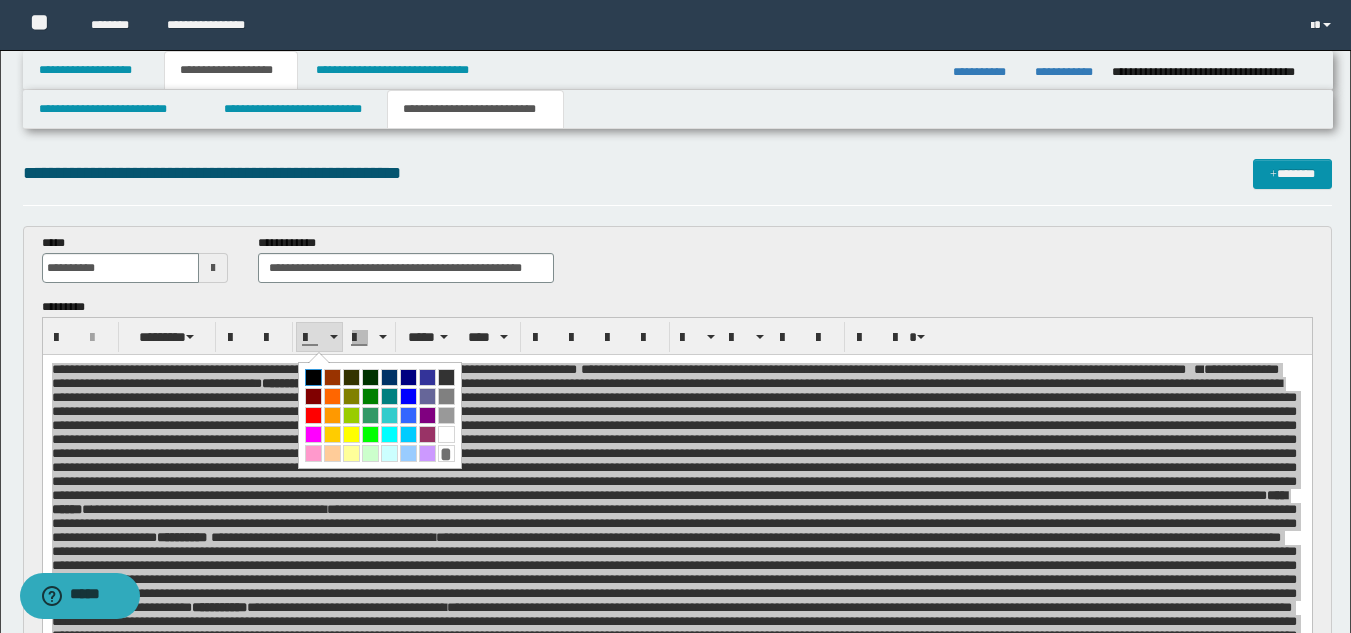 click at bounding box center (313, 377) 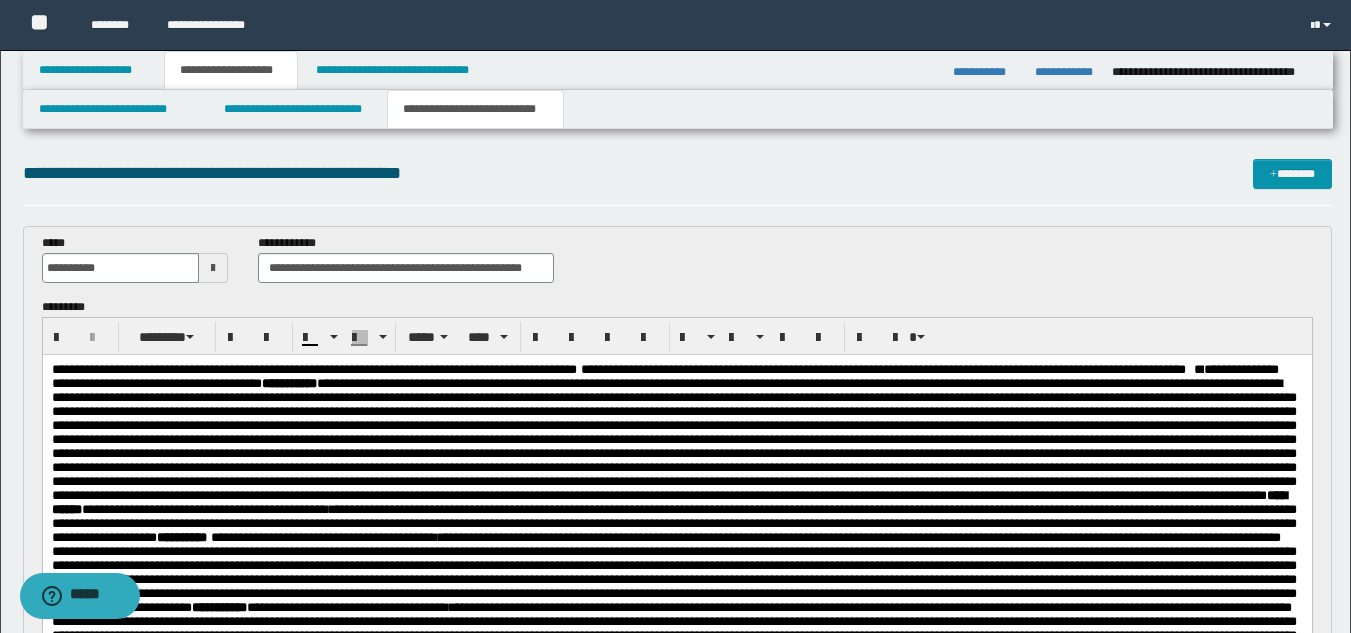 click on "**********" at bounding box center (673, 446) 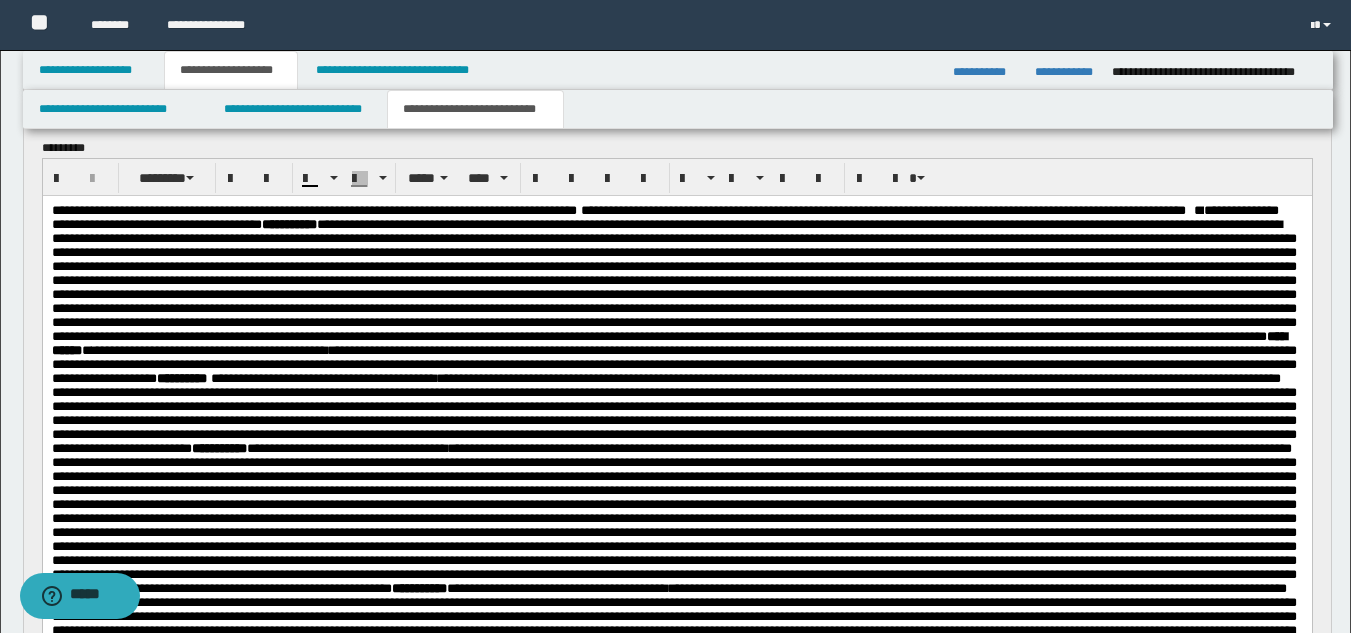 scroll, scrollTop: 162, scrollLeft: 0, axis: vertical 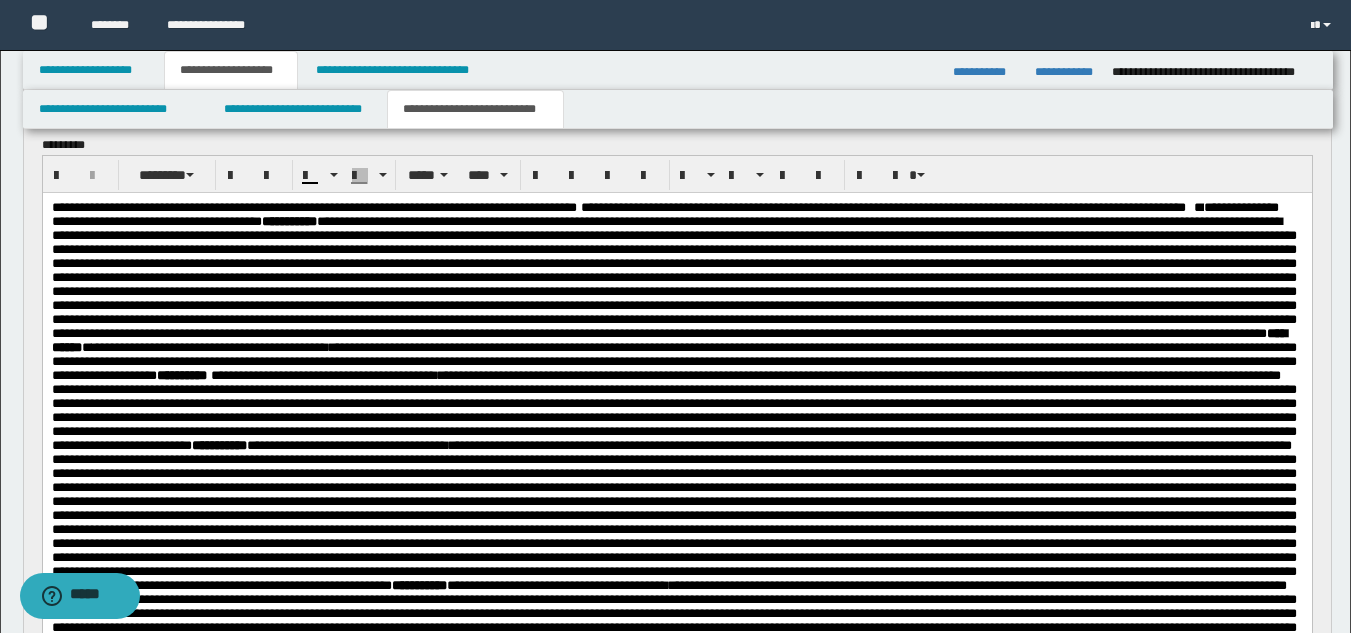 click on "**********" at bounding box center [673, 284] 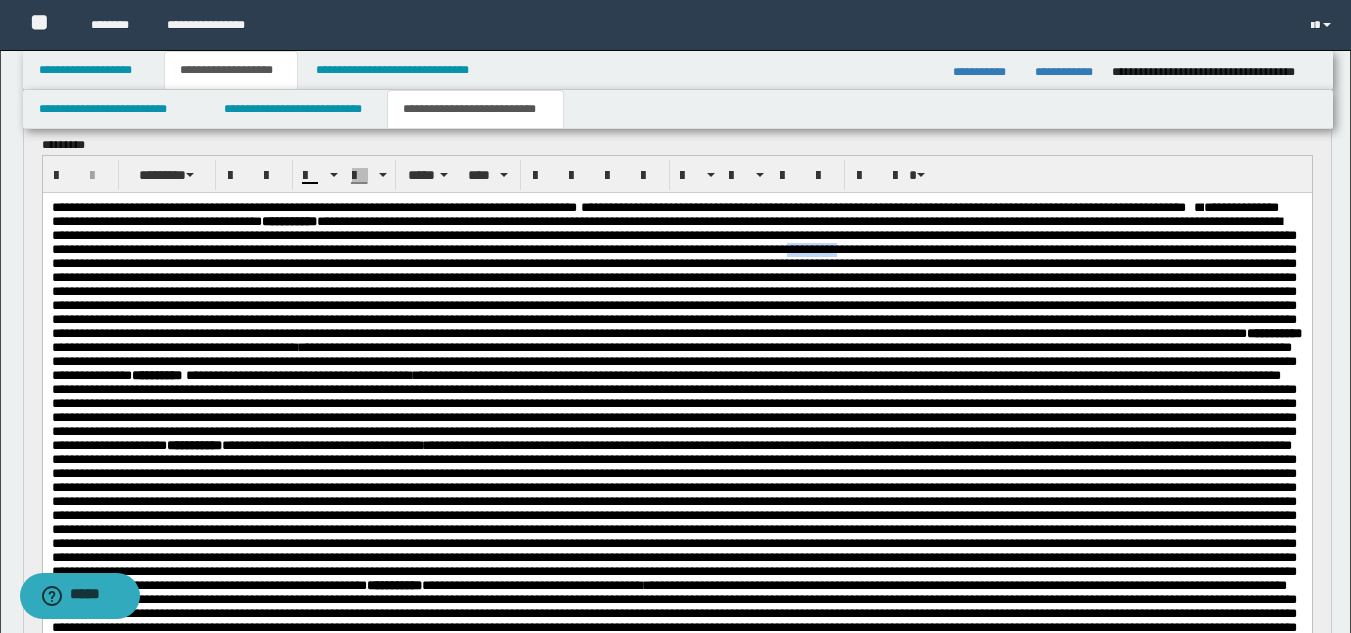 drag, startPoint x: 307, startPoint y: 277, endPoint x: 361, endPoint y: 282, distance: 54.230988 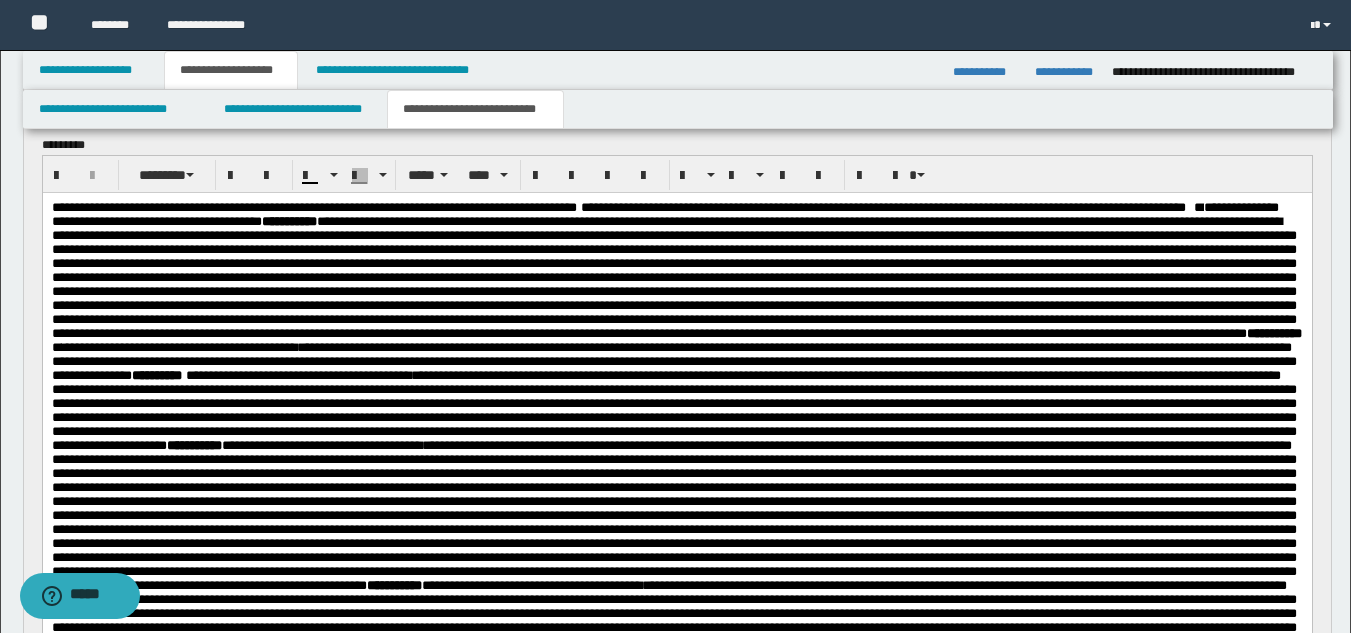 click on "**********" at bounding box center [676, 277] 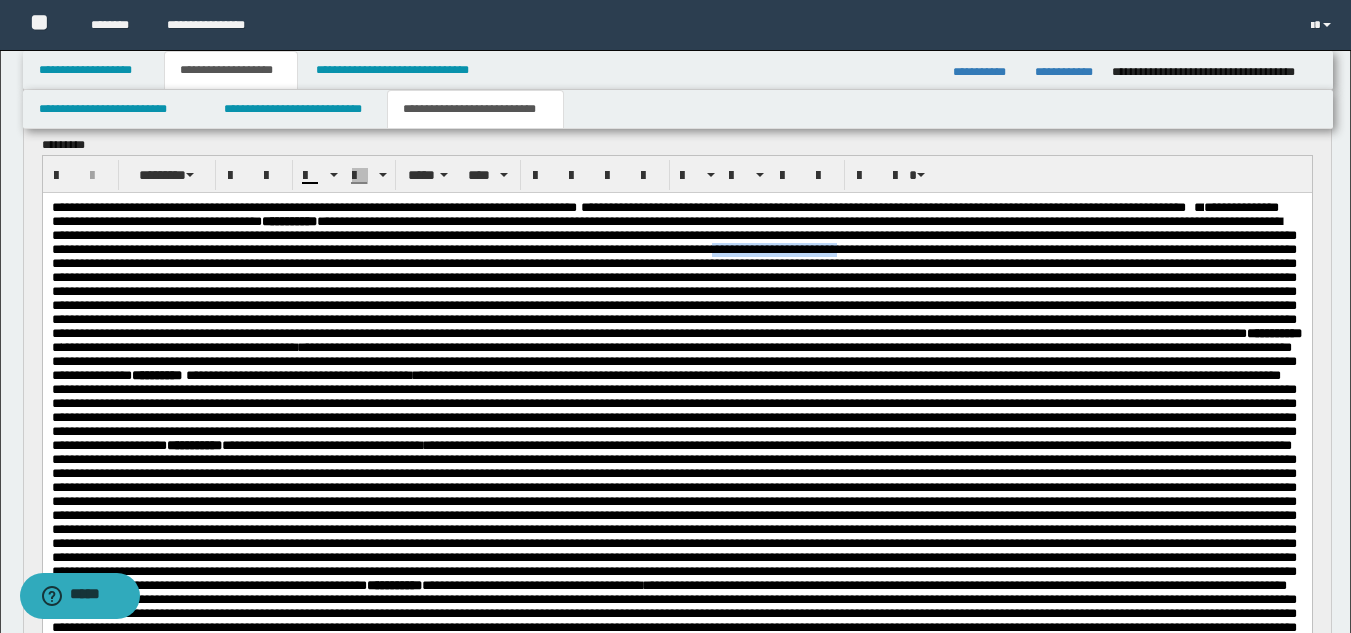 drag, startPoint x: 225, startPoint y: 277, endPoint x: 362, endPoint y: 281, distance: 137.05838 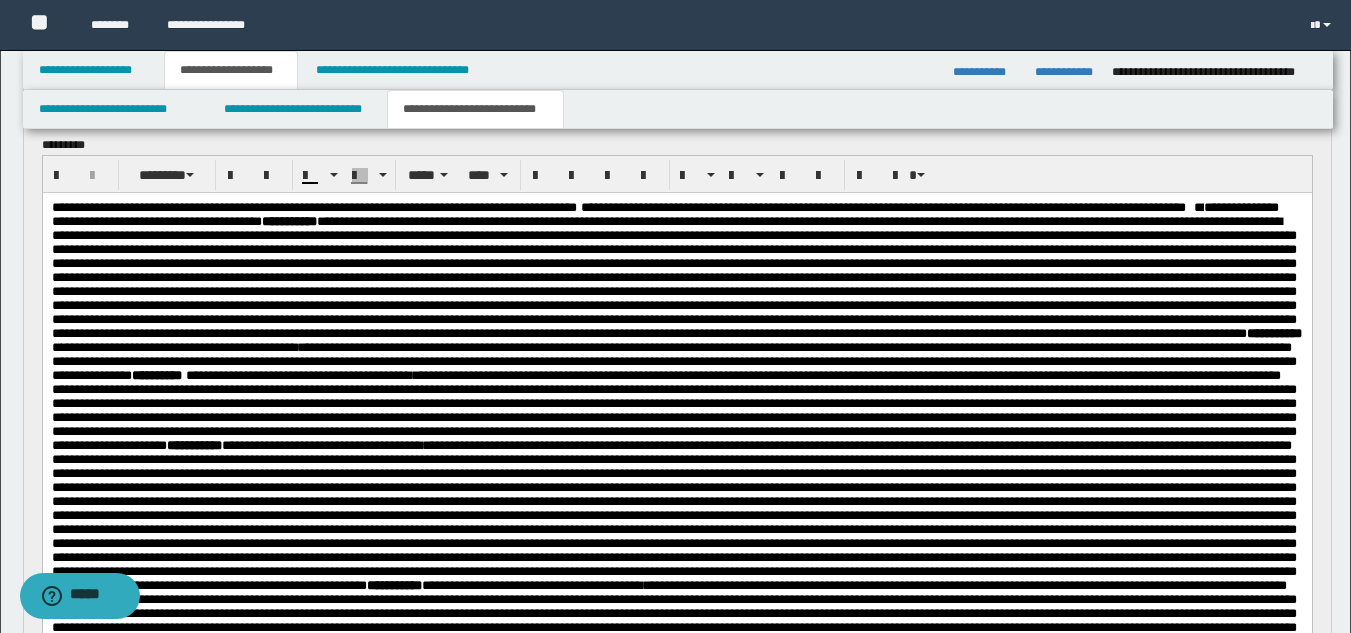 click on "**********" at bounding box center [676, 277] 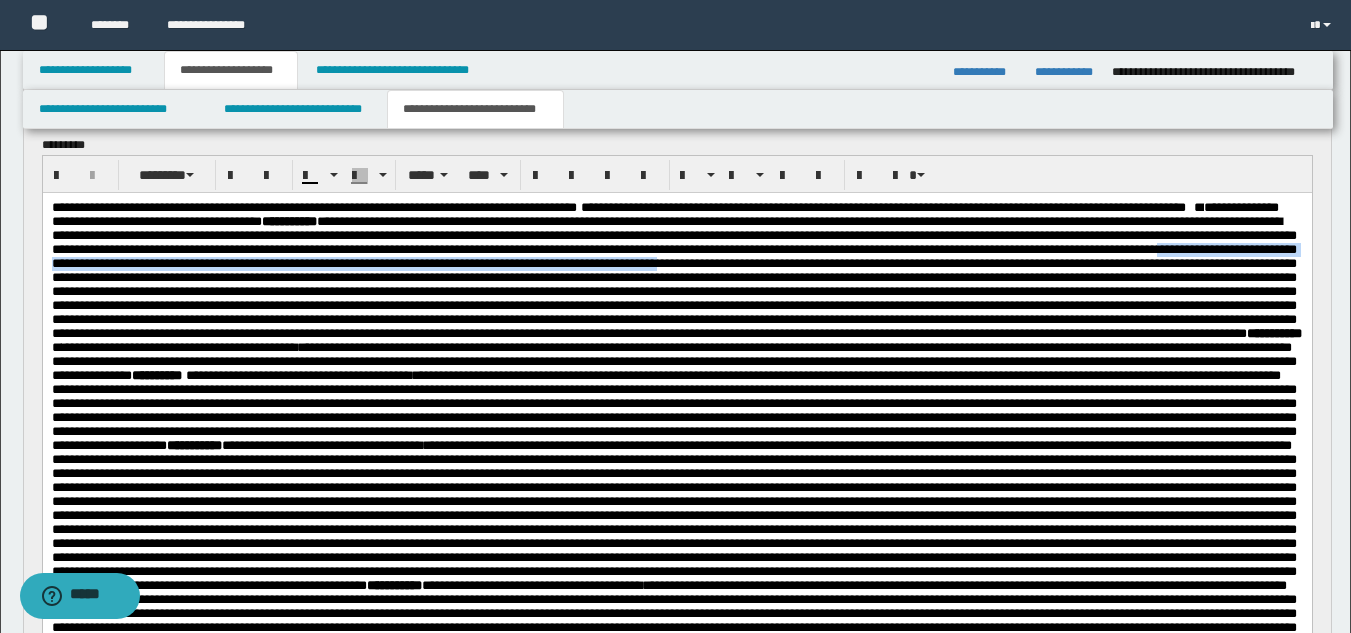 drag, startPoint x: 716, startPoint y: 277, endPoint x: 401, endPoint y: 291, distance: 315.31094 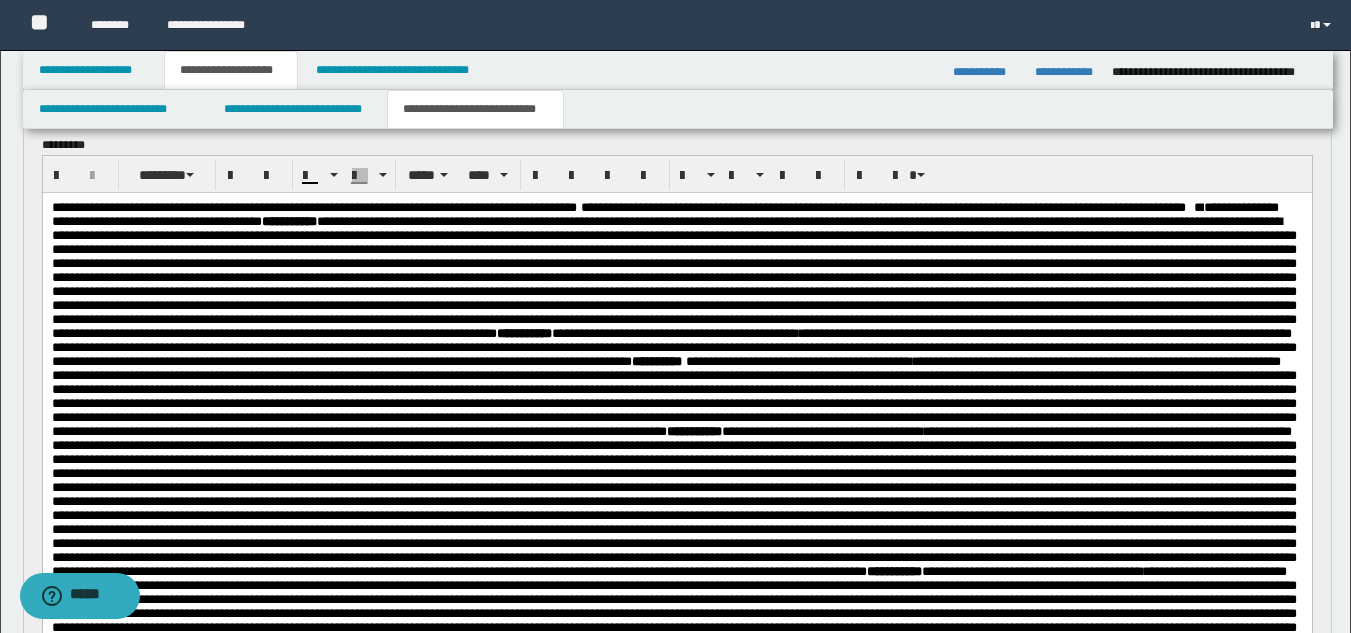 click on "**********" at bounding box center [673, 277] 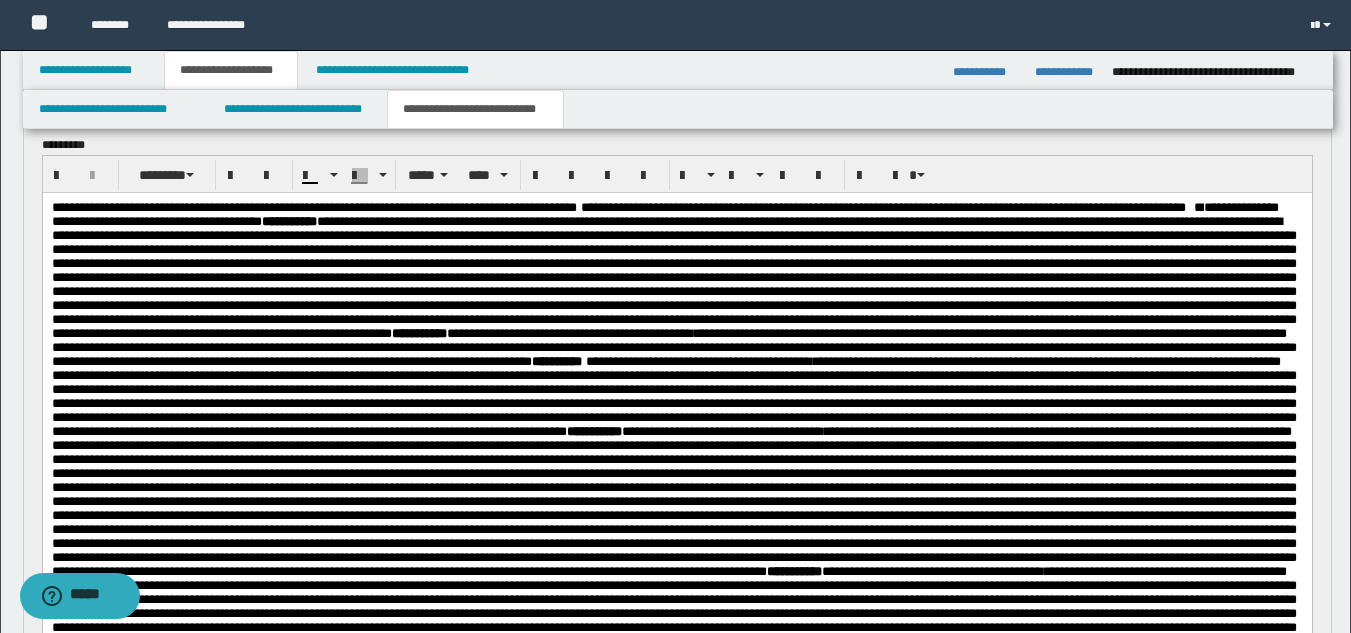 click on "**********" at bounding box center [673, 277] 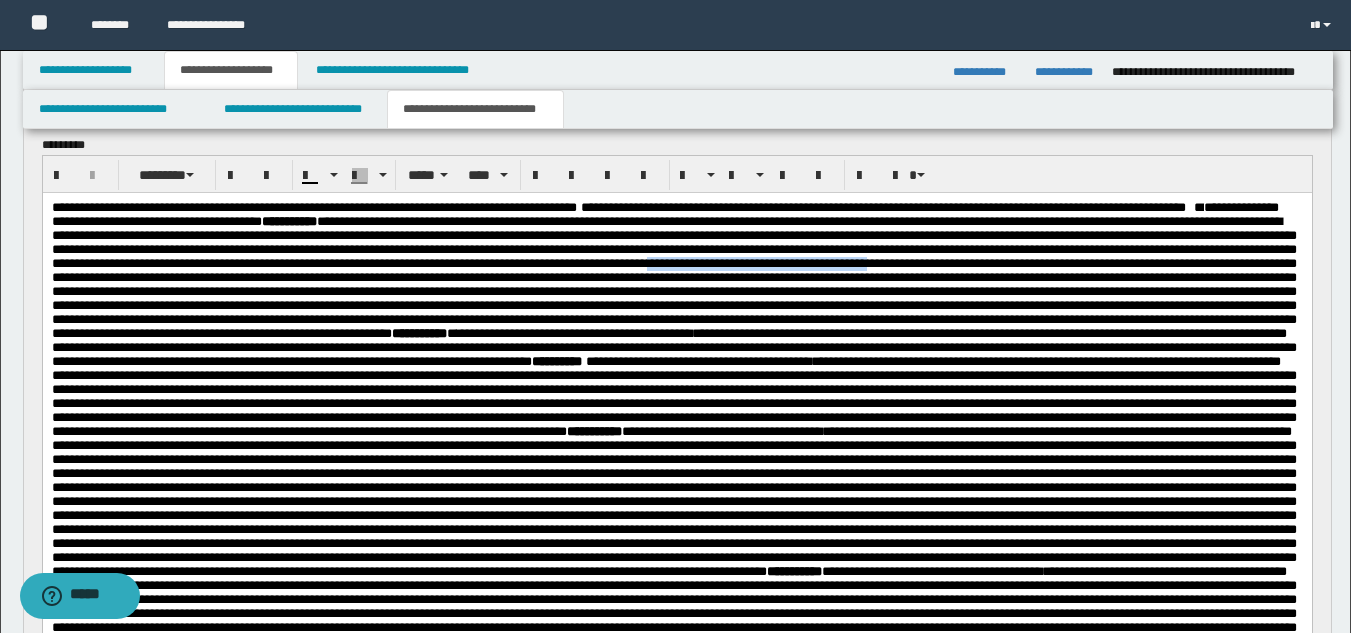 drag, startPoint x: 314, startPoint y: 294, endPoint x: 564, endPoint y: 299, distance: 250.04999 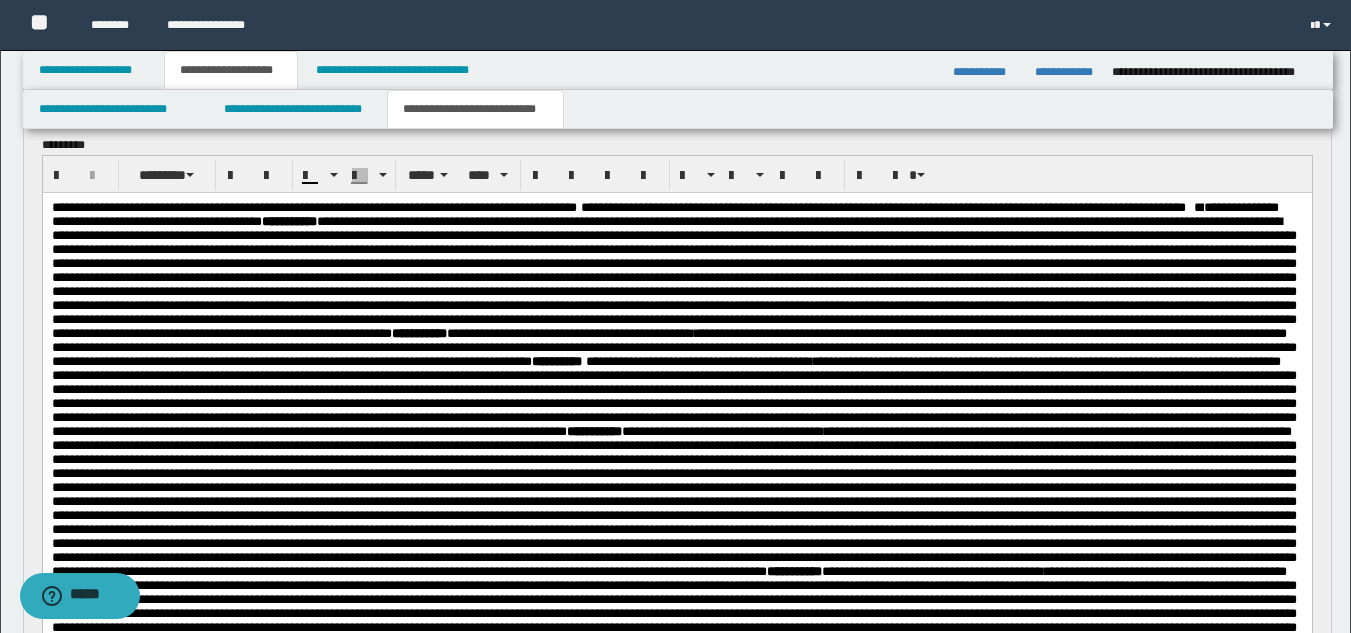 click on "**********" at bounding box center [673, 501] 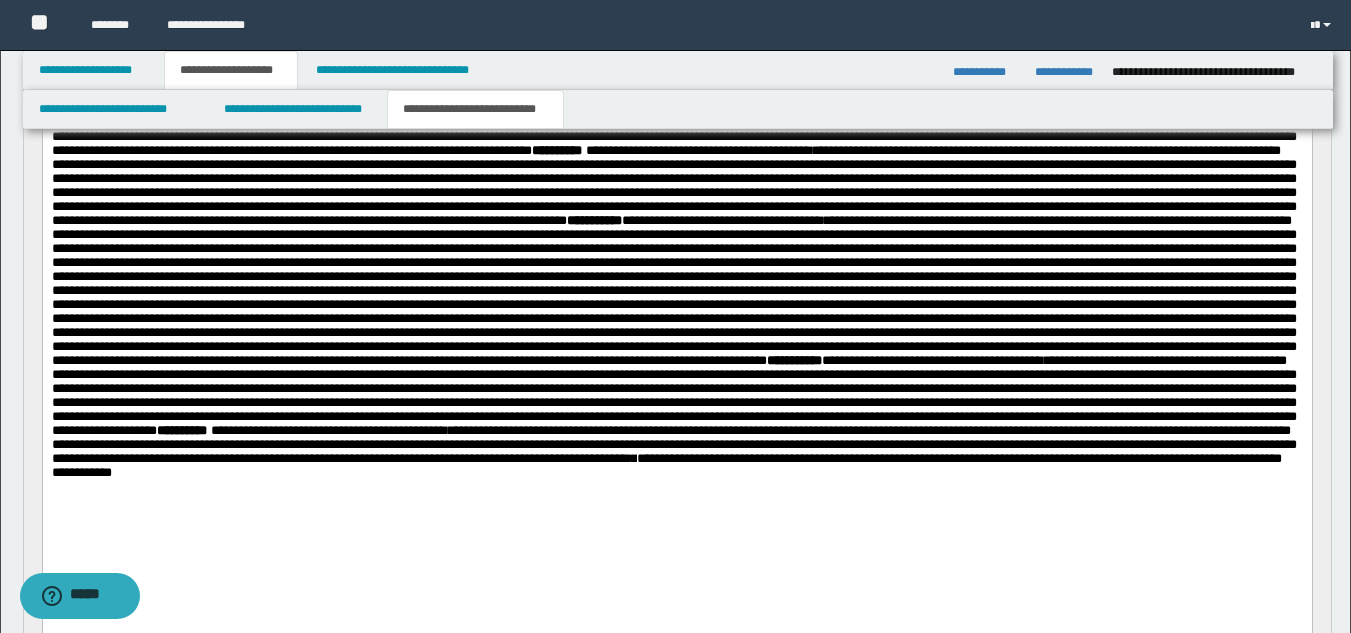 scroll, scrollTop: 380, scrollLeft: 0, axis: vertical 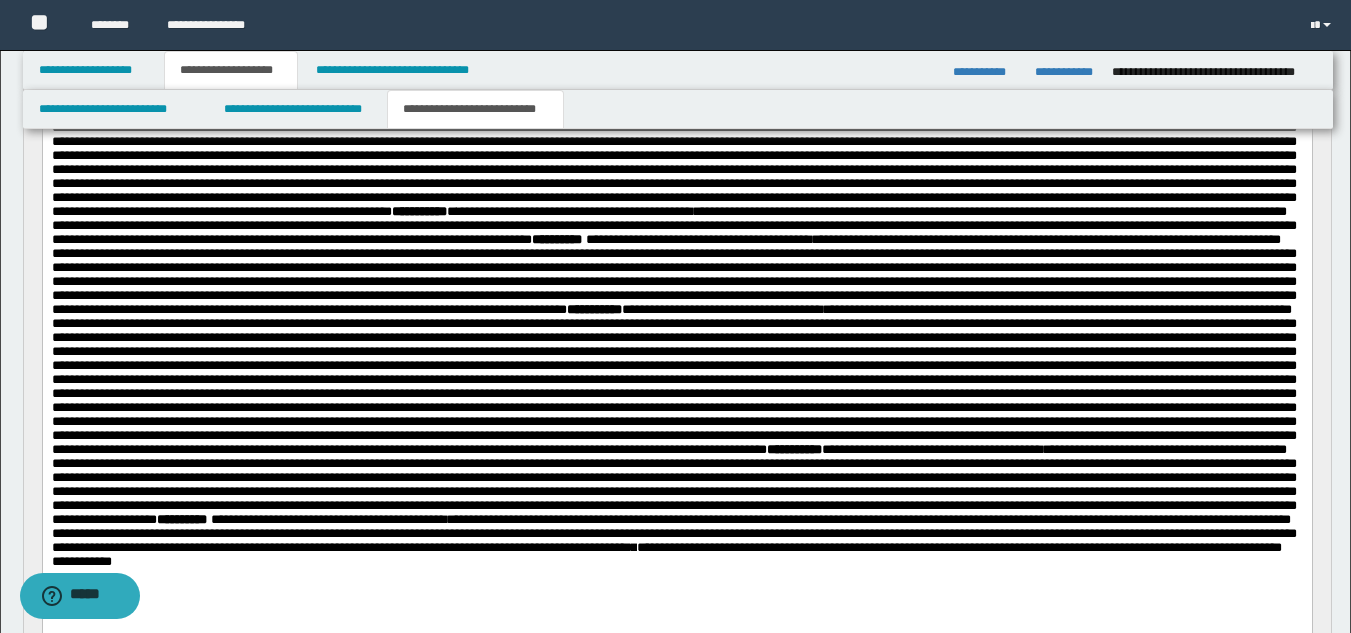 click on "**********" at bounding box center [673, 155] 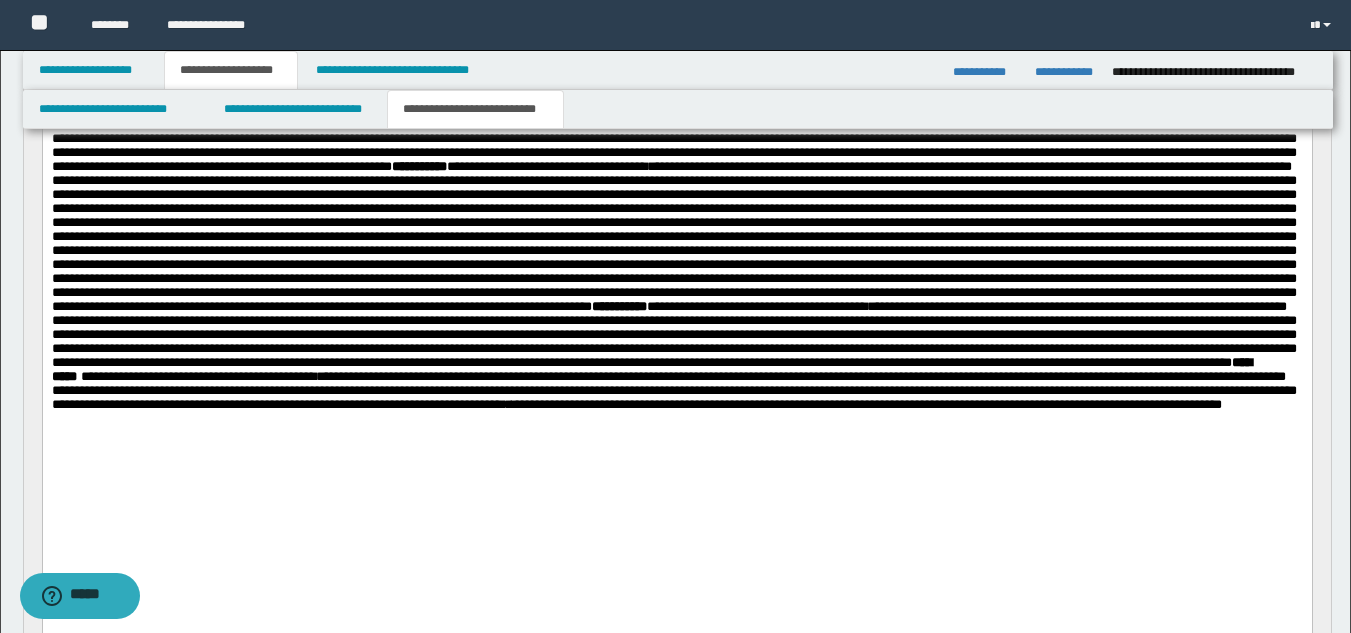scroll, scrollTop: 437, scrollLeft: 0, axis: vertical 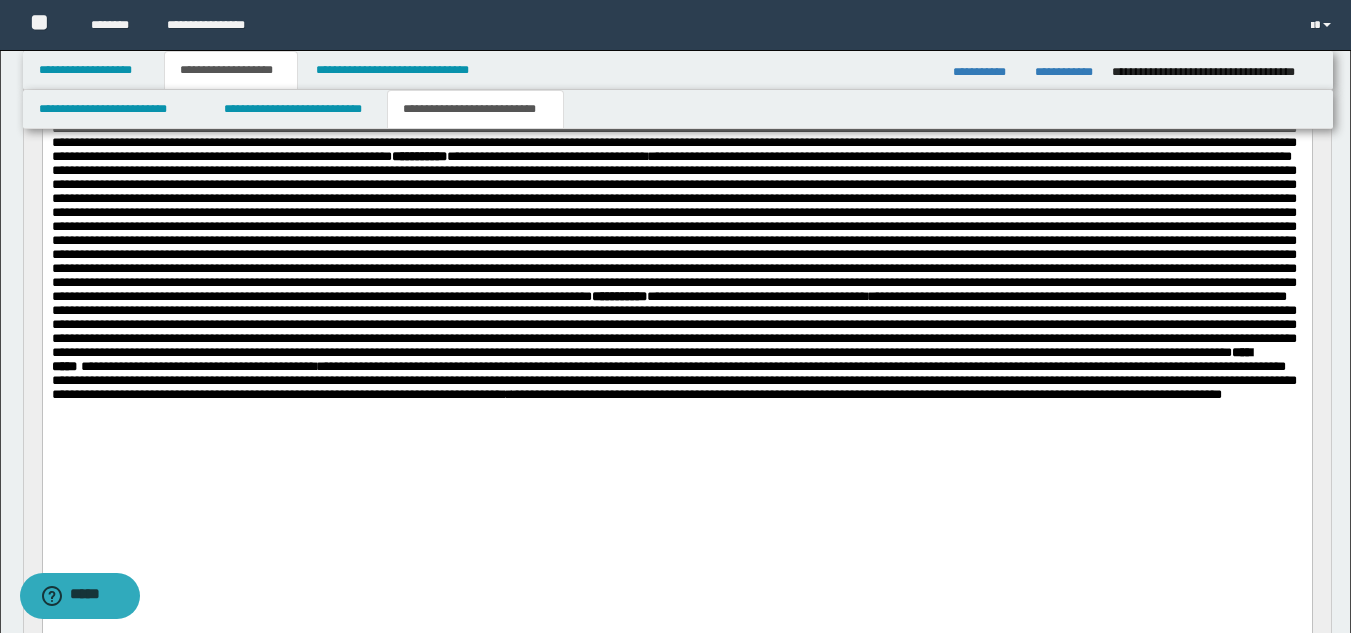 click on "**********" at bounding box center (673, 227) 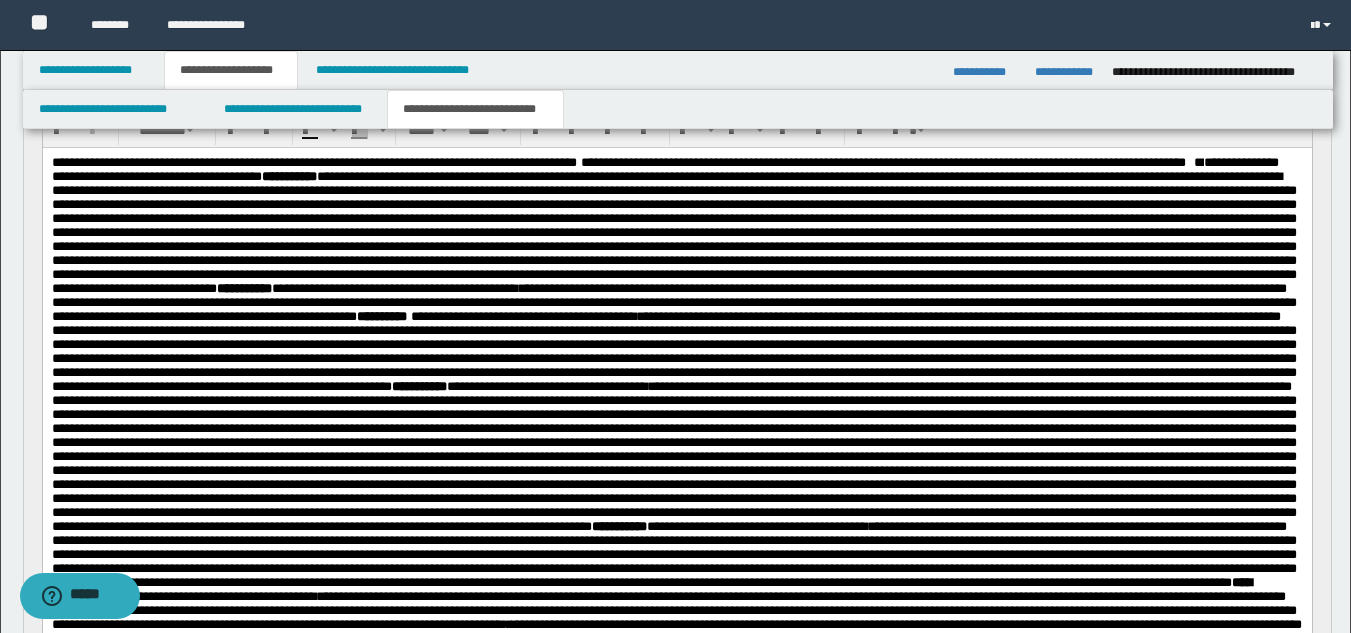 scroll, scrollTop: 174, scrollLeft: 0, axis: vertical 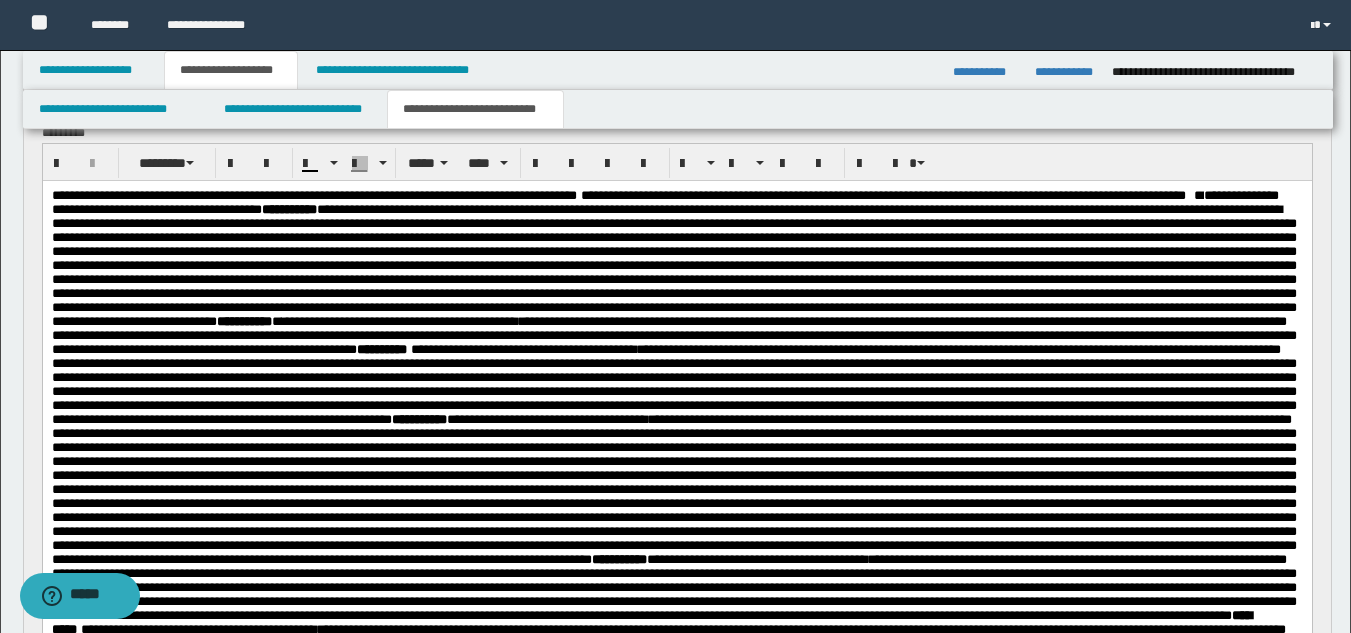 click on "**********" at bounding box center (613, 195) 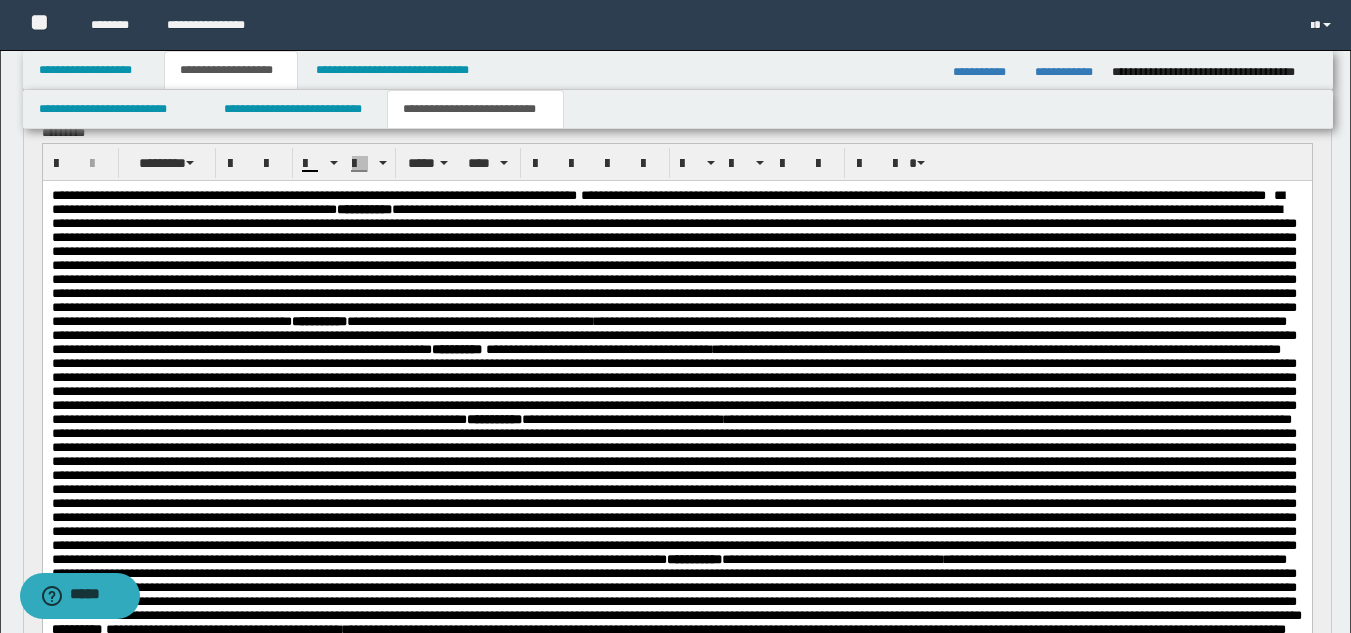 click on "**********" at bounding box center [653, 195] 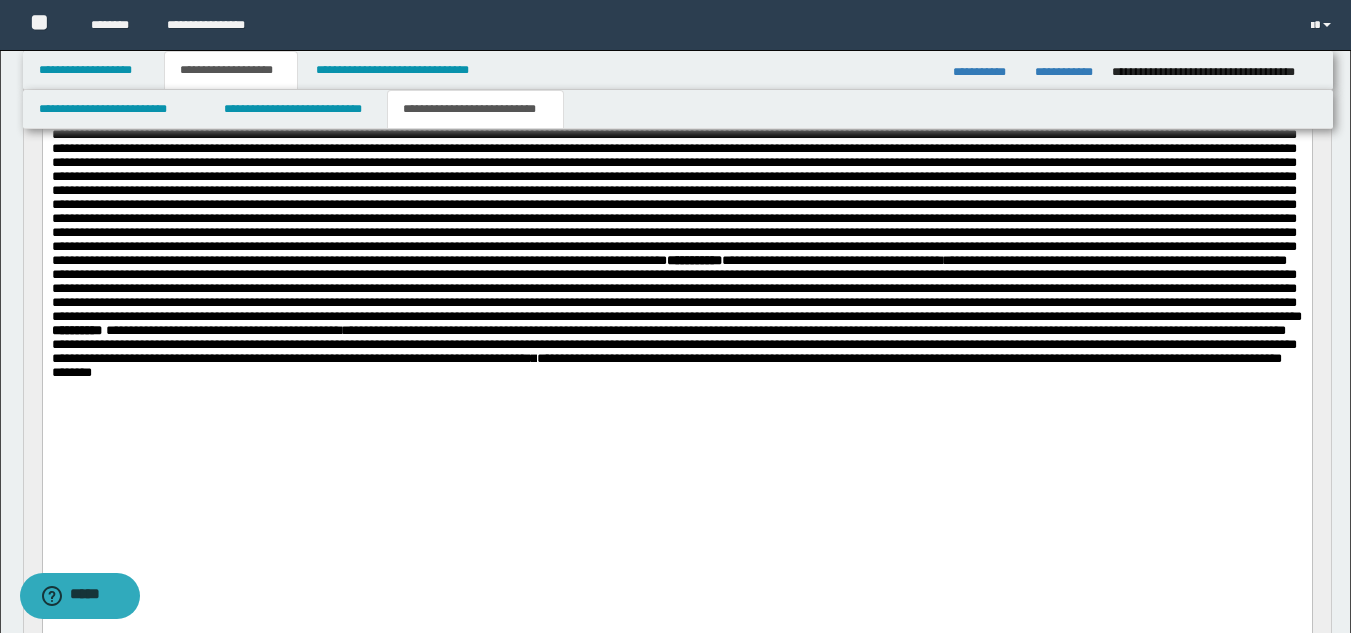 scroll, scrollTop: 488, scrollLeft: 0, axis: vertical 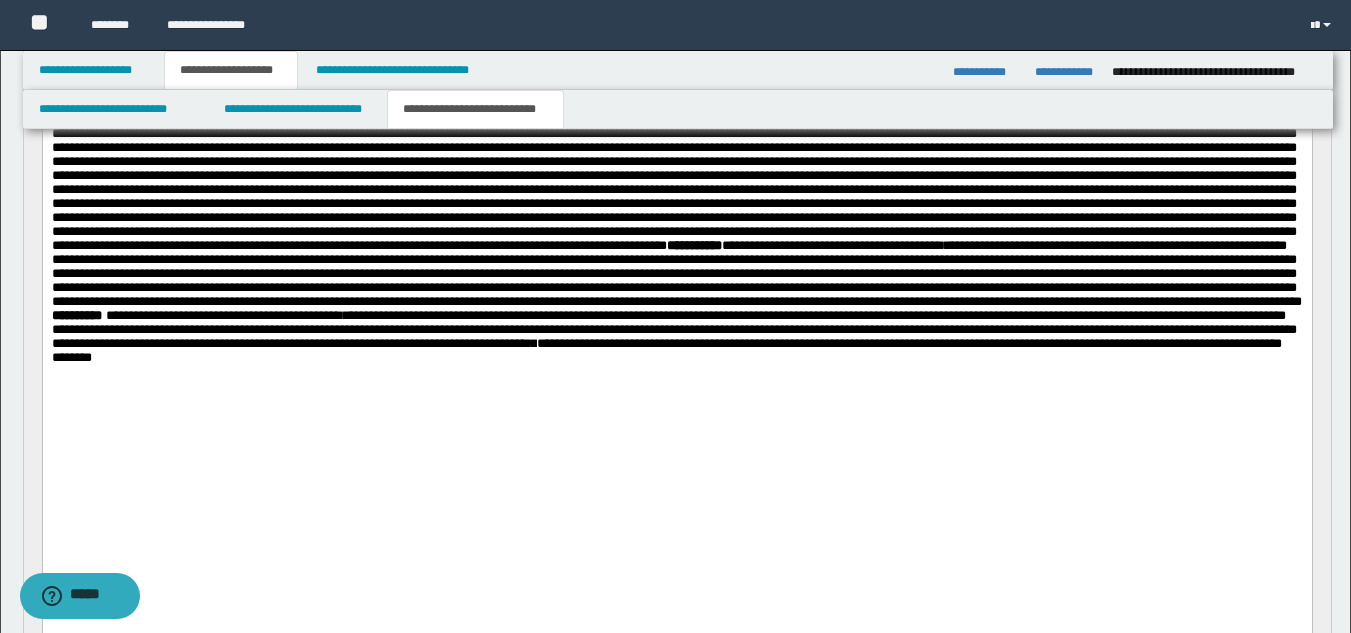 click on "**********" at bounding box center (676, 176) 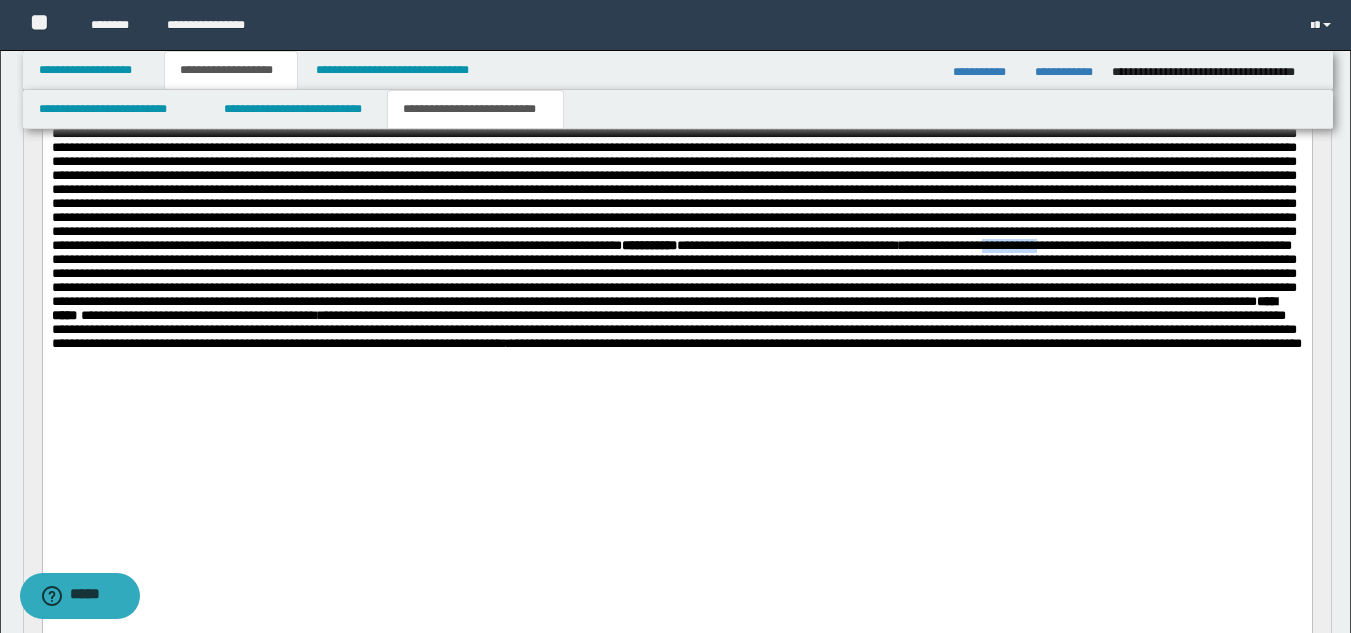 drag, startPoint x: 913, startPoint y: 408, endPoint x: 848, endPoint y: 410, distance: 65.03076 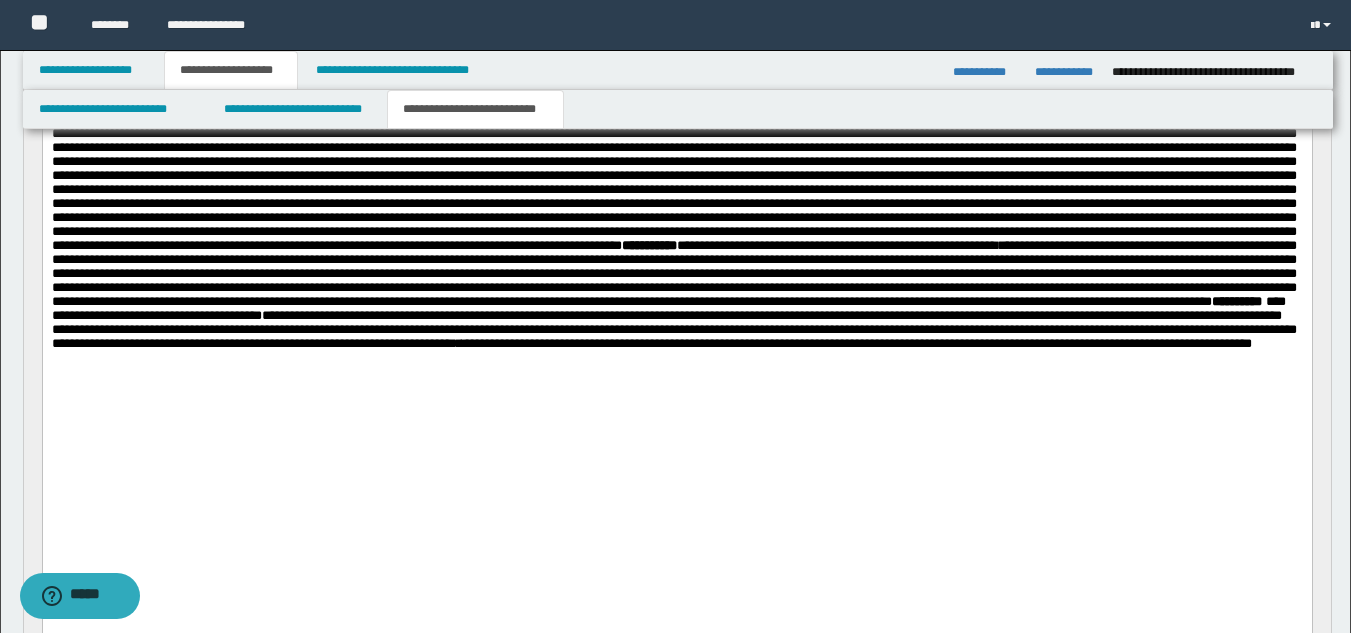 click on "**********" at bounding box center [673, 176] 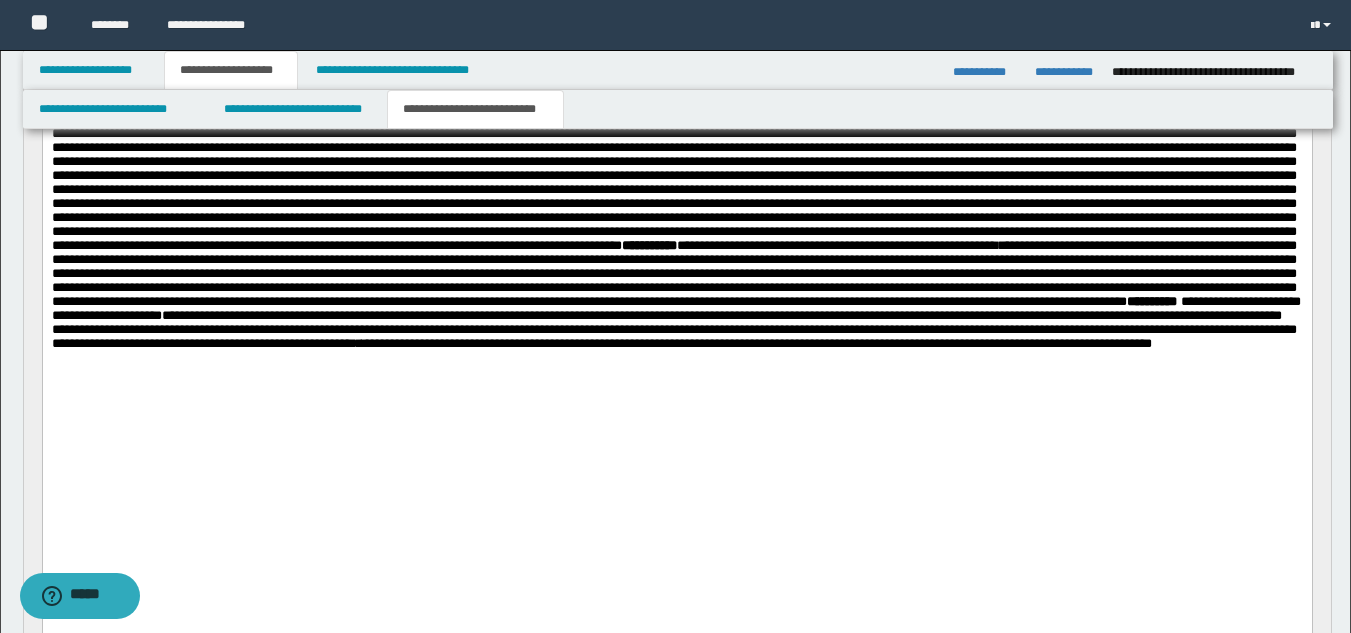 click on "**********" at bounding box center (675, 176) 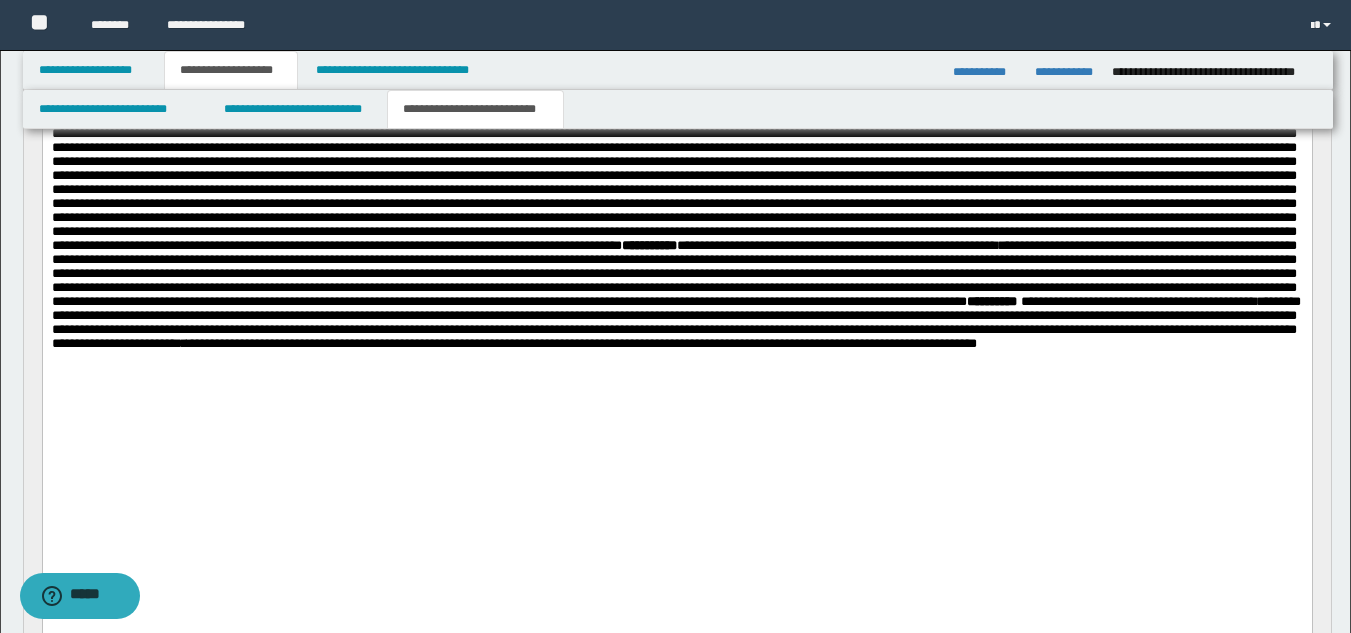 click on "**********" at bounding box center (675, 176) 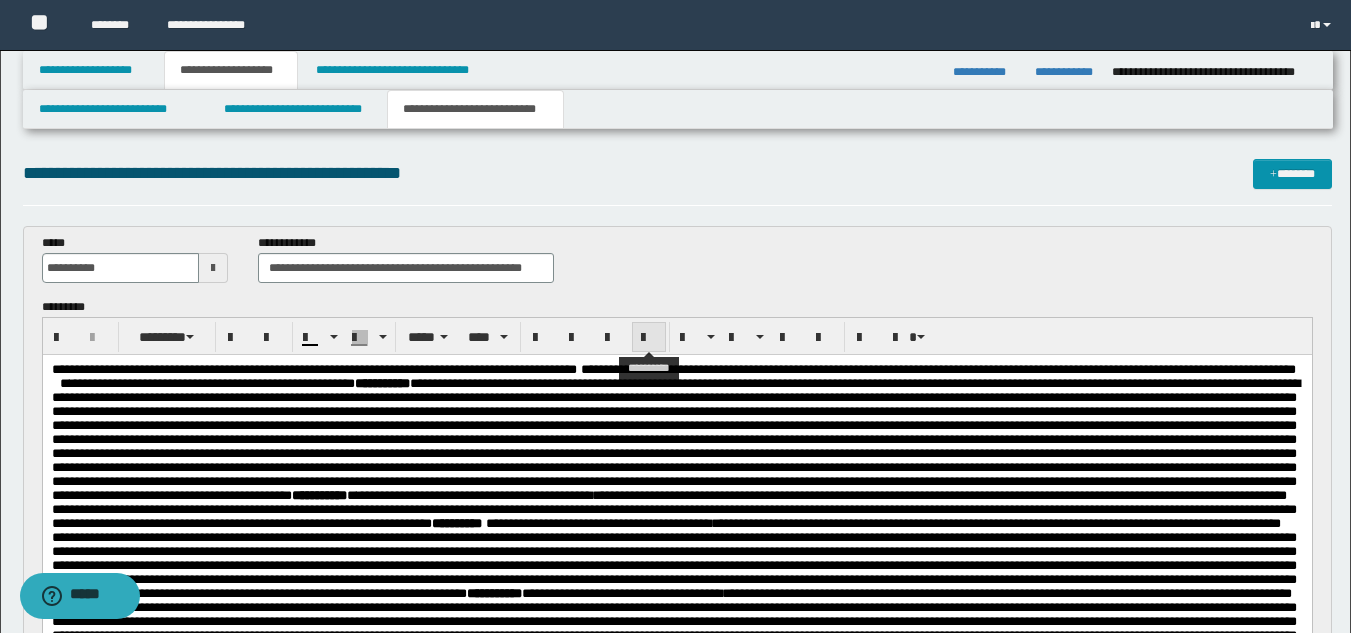 click at bounding box center [649, 338] 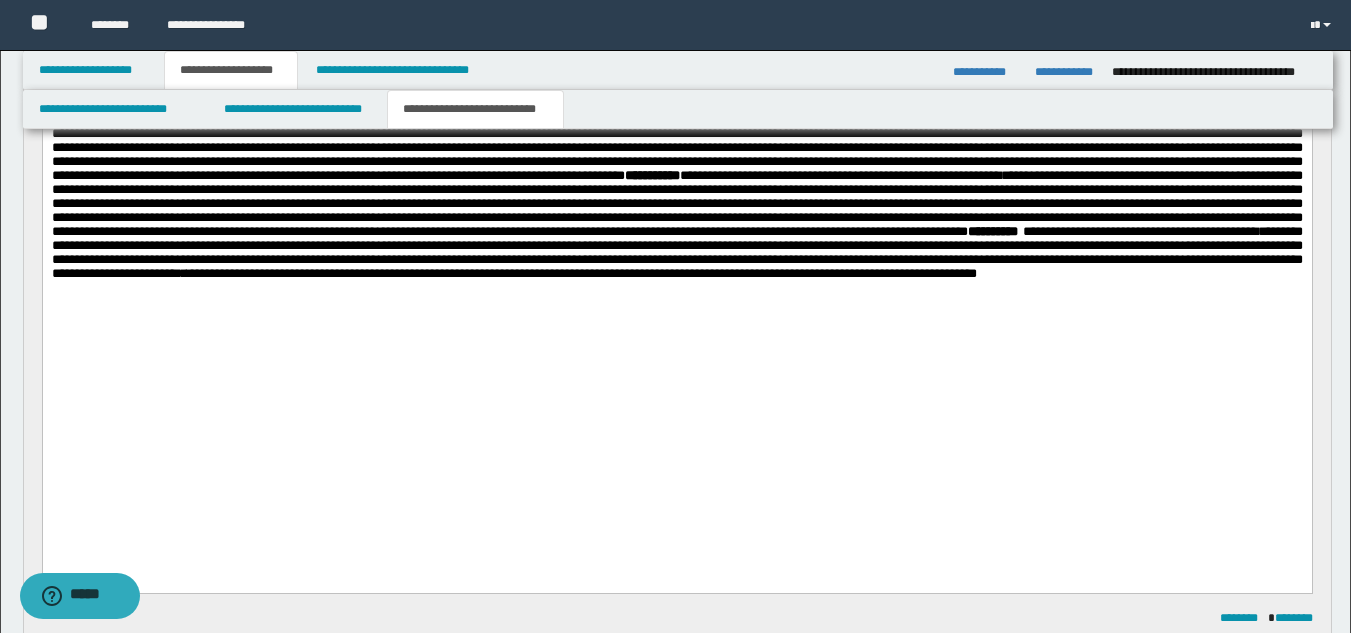 scroll, scrollTop: 575, scrollLeft: 0, axis: vertical 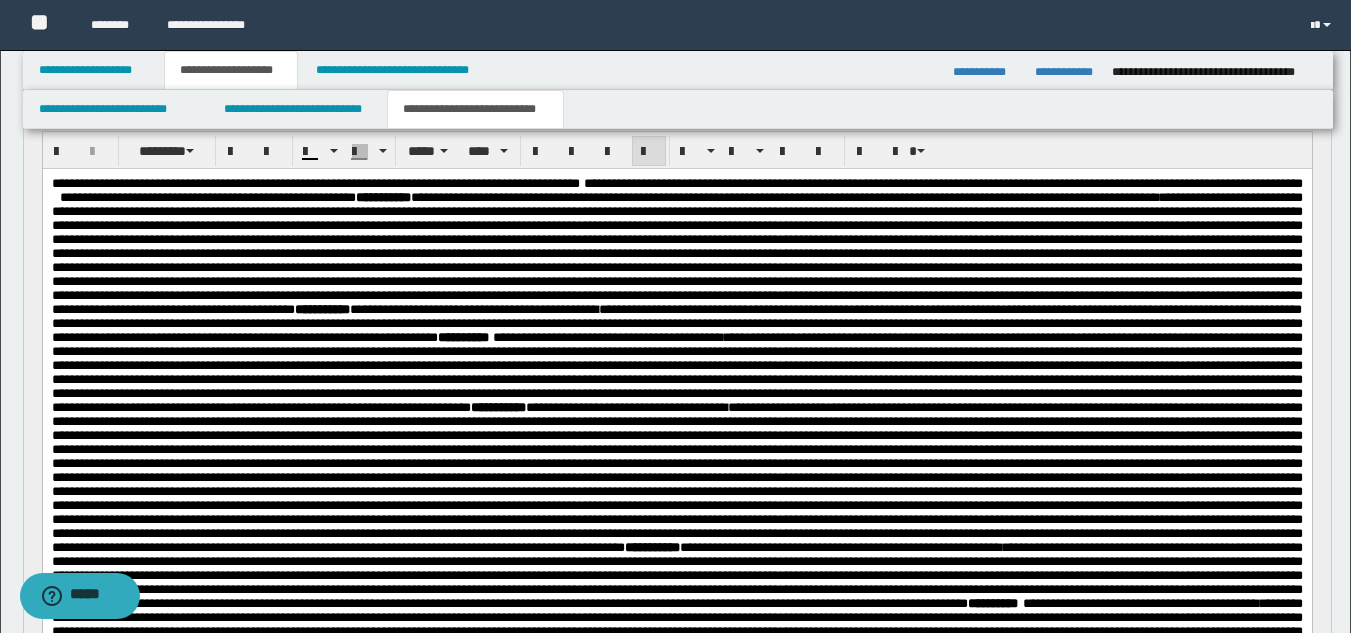 click at bounding box center [649, 151] 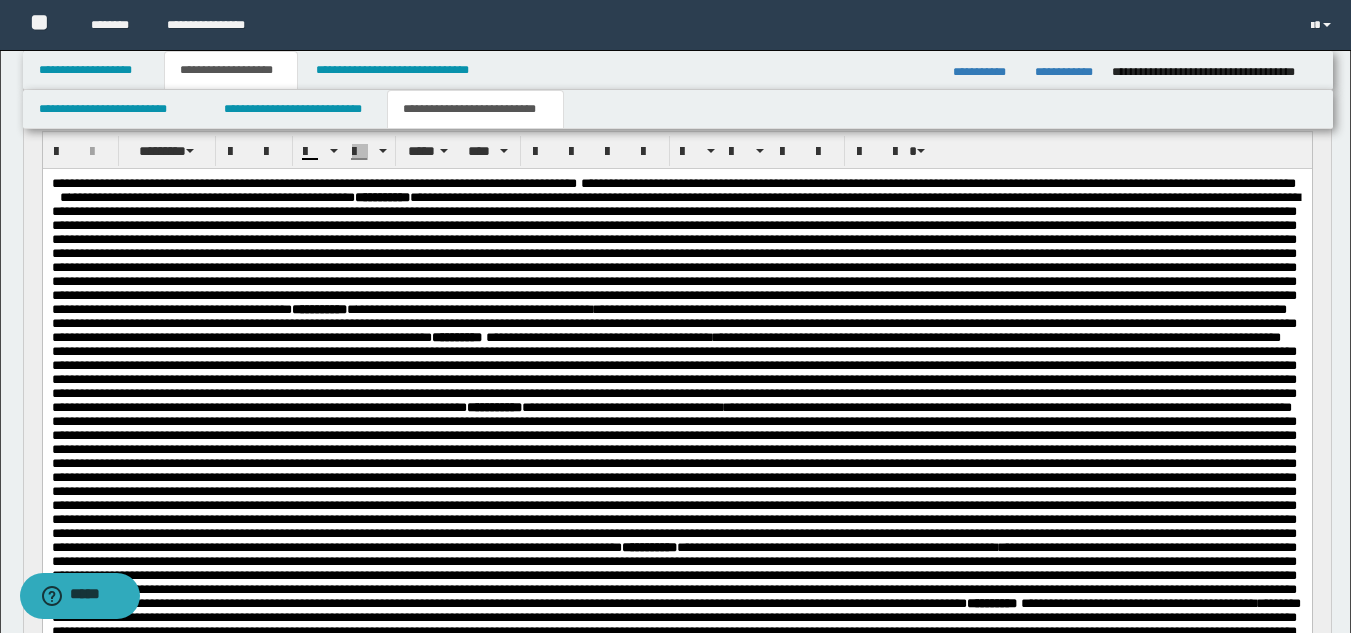 click on "**********" at bounding box center (676, 415) 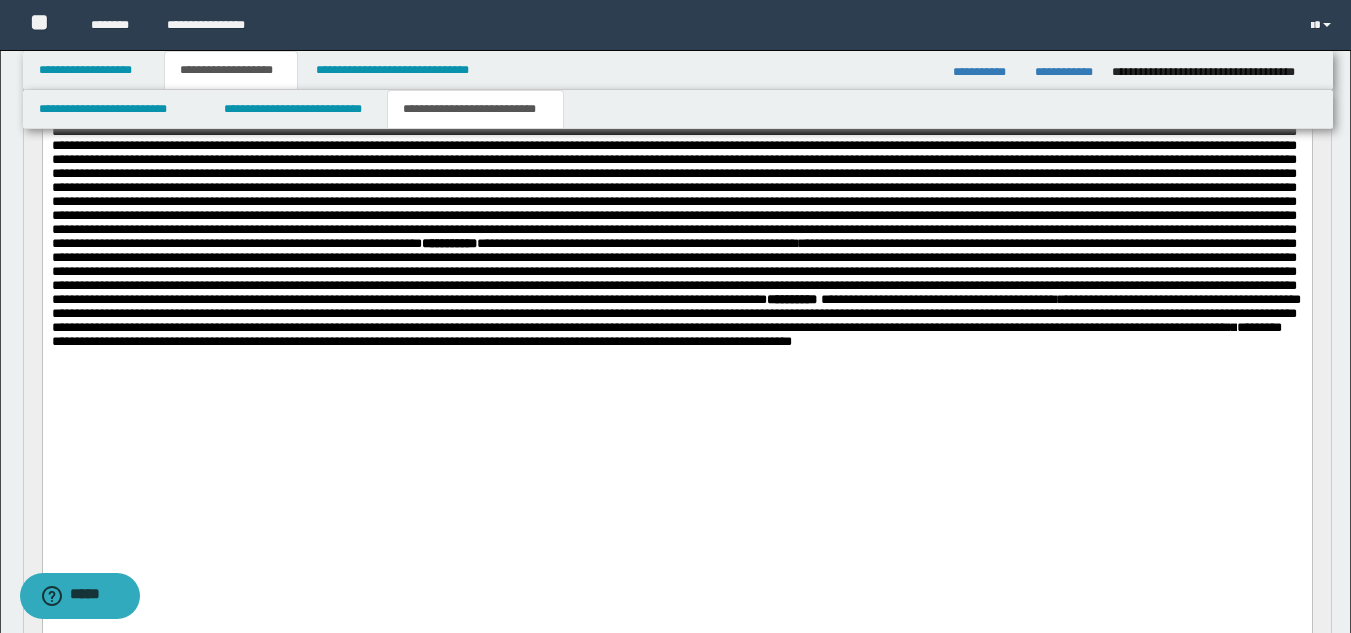 scroll, scrollTop: 511, scrollLeft: 0, axis: vertical 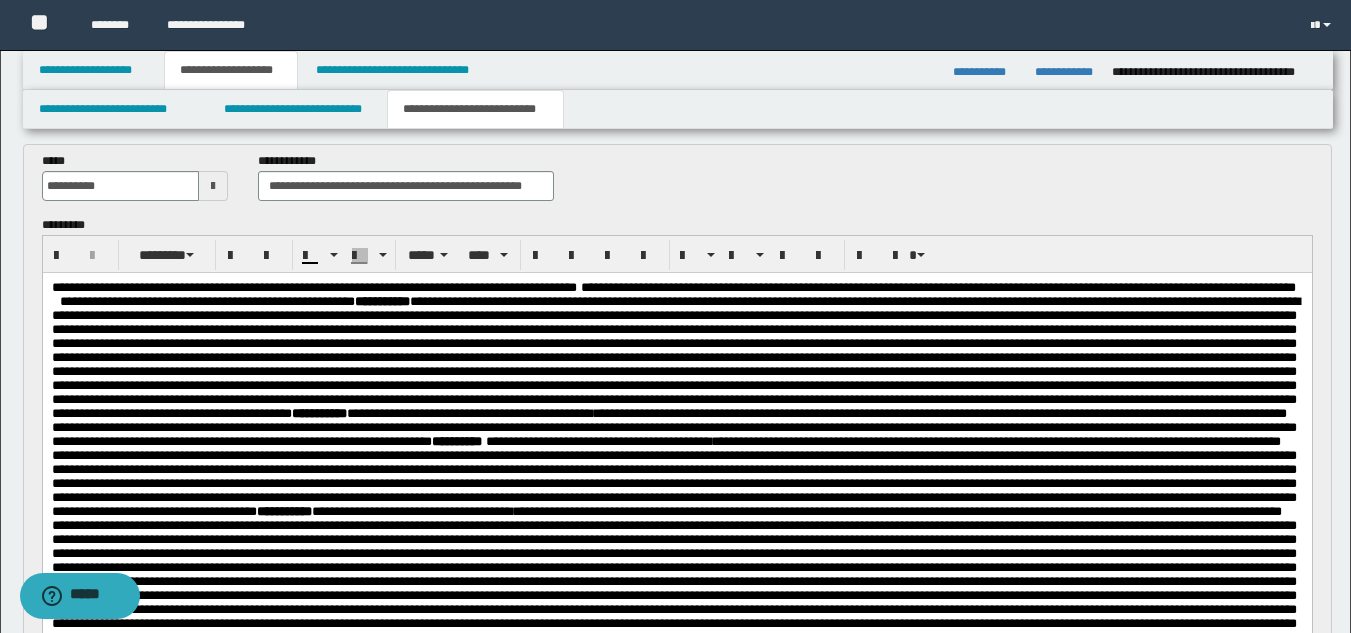 click on "**********" at bounding box center [668, 287] 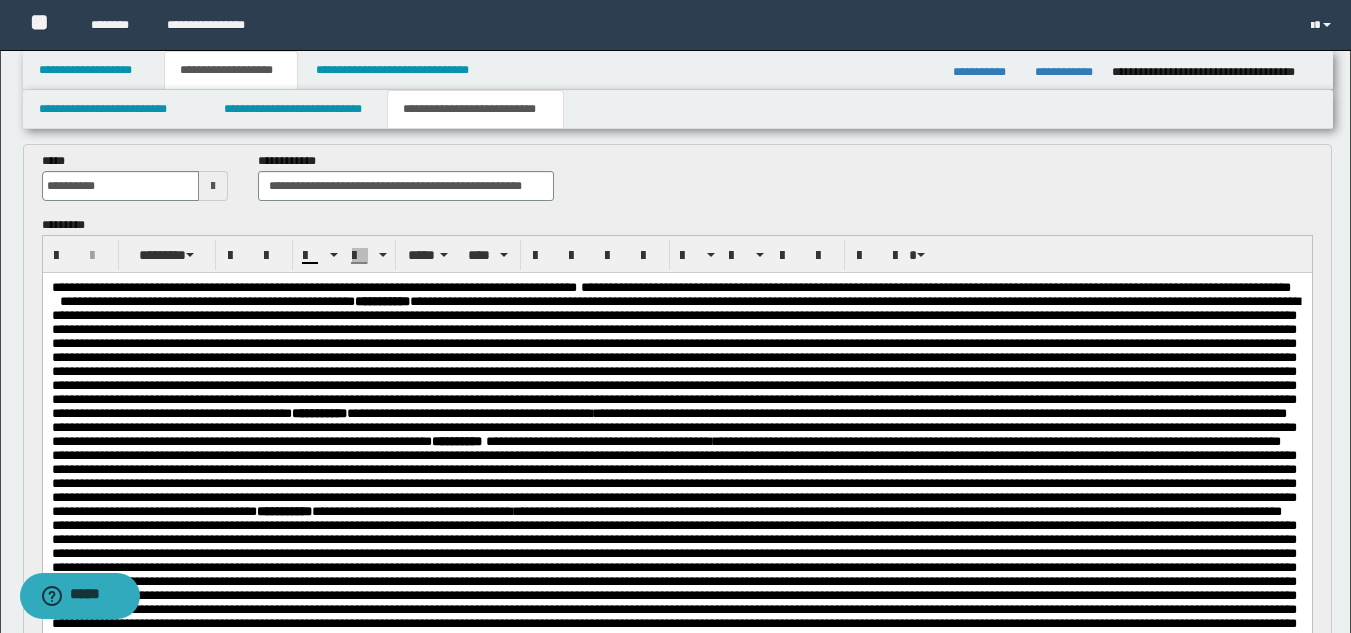 click on "**********" at bounding box center (665, 287) 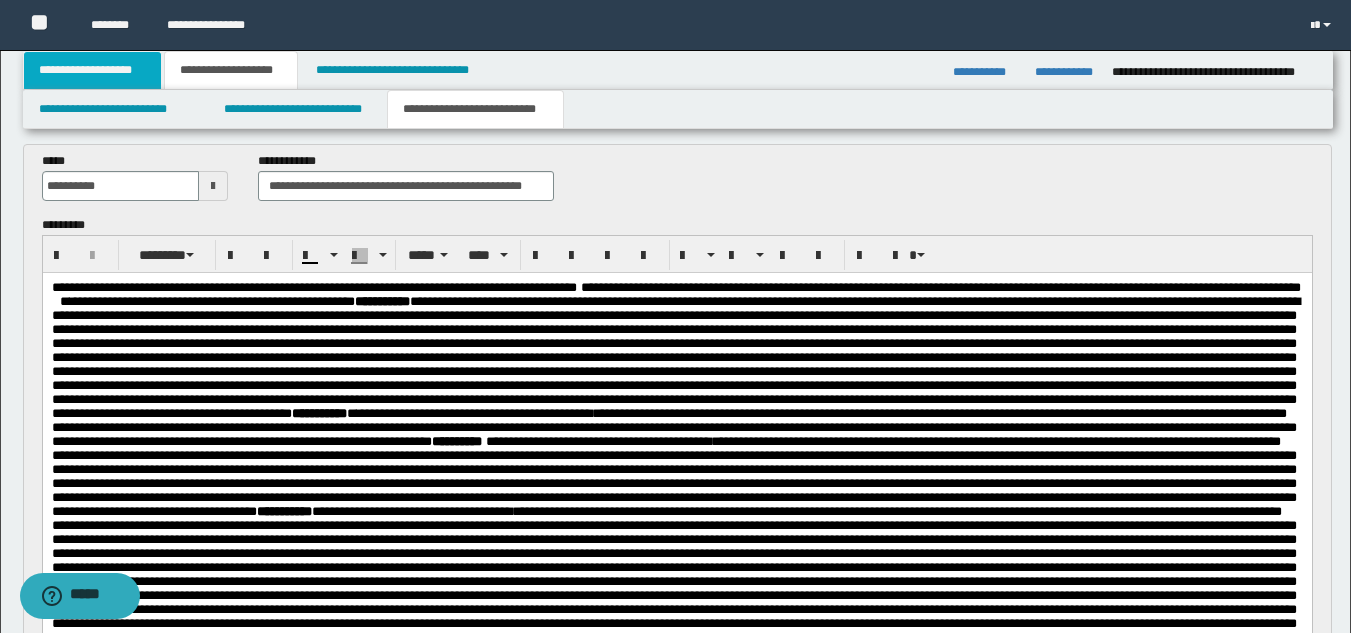 click on "**********" at bounding box center (92, 70) 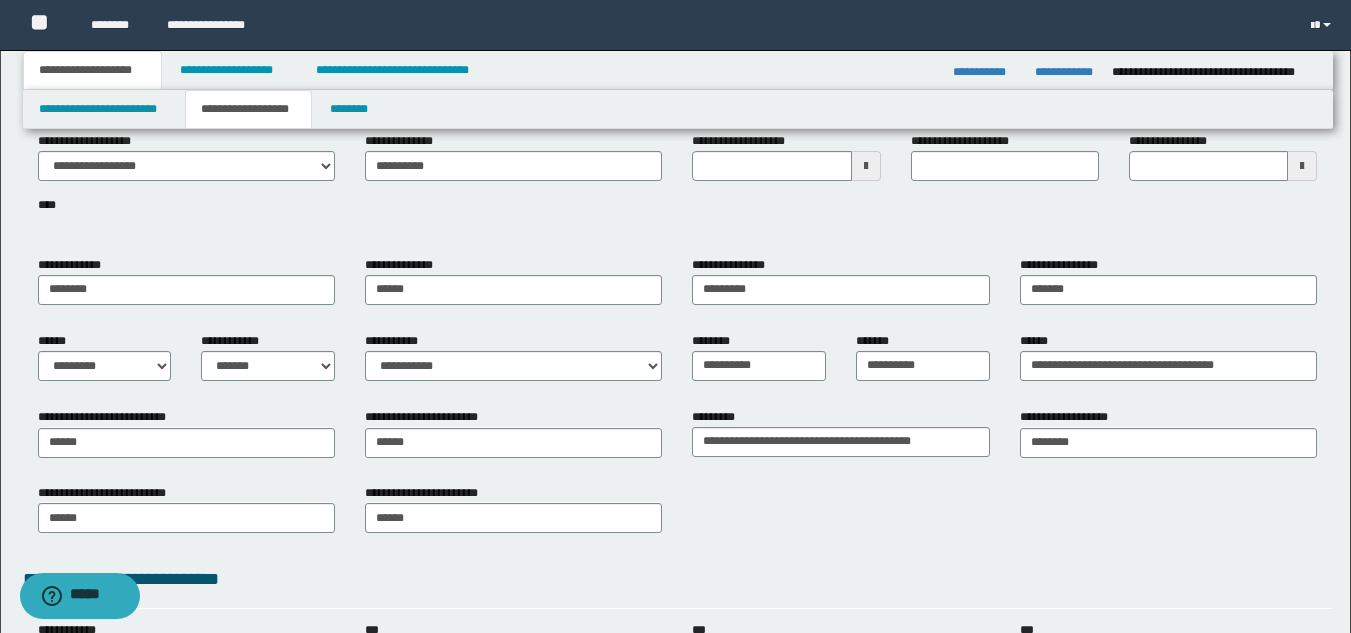 scroll, scrollTop: 0, scrollLeft: 0, axis: both 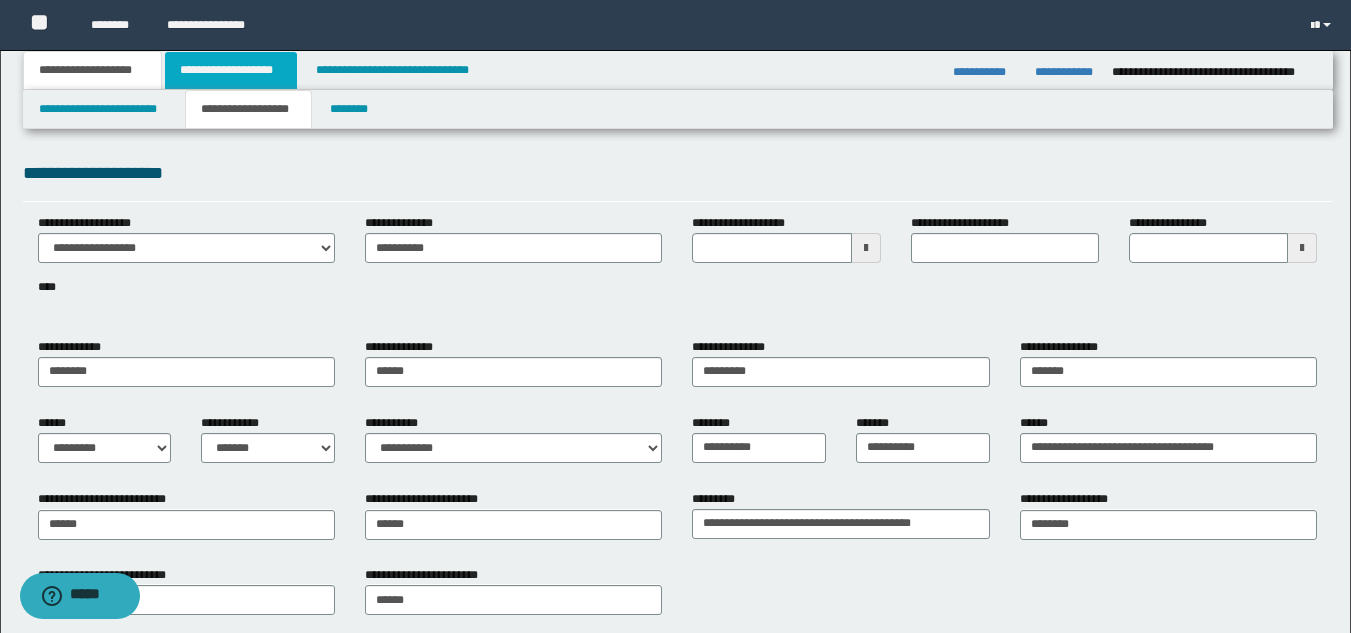 click on "**********" at bounding box center [231, 70] 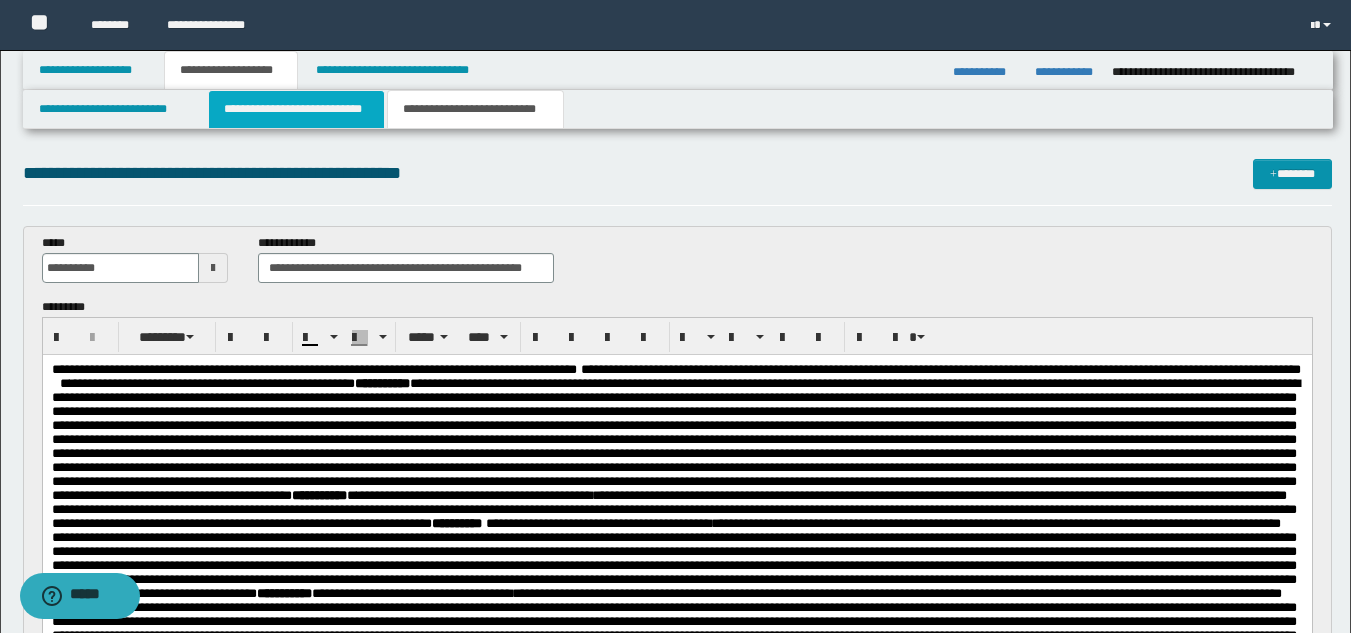 click on "**********" at bounding box center [296, 109] 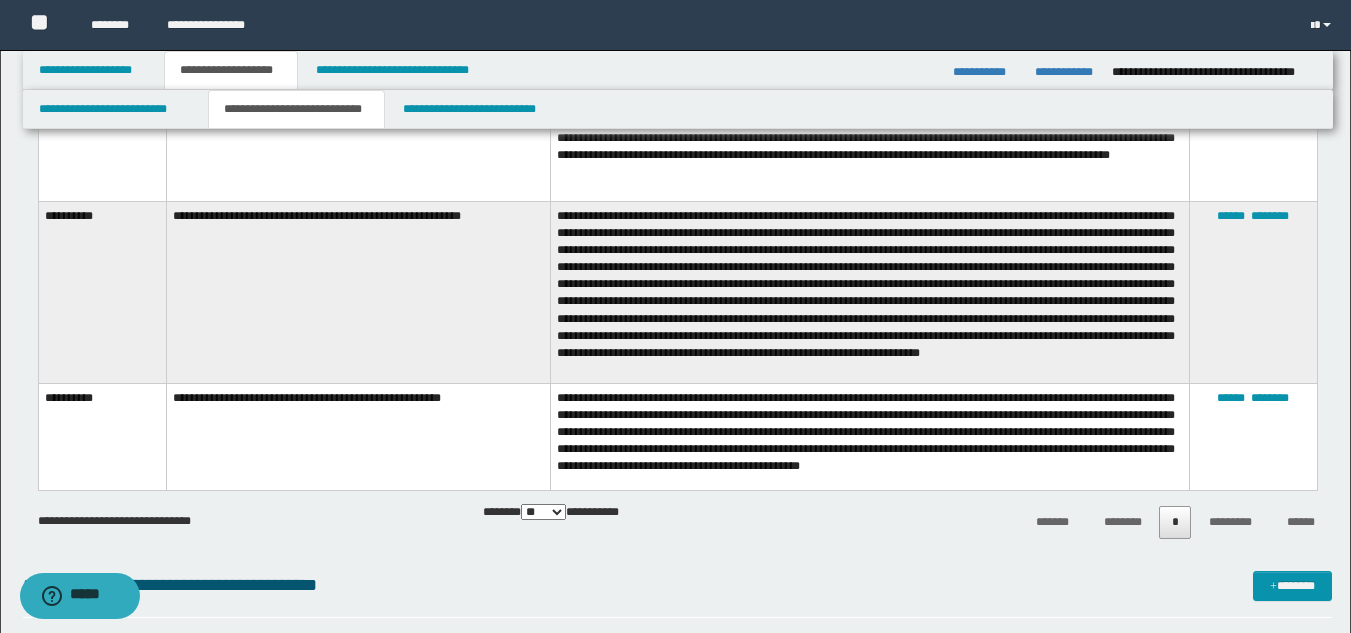 scroll, scrollTop: 2419, scrollLeft: 0, axis: vertical 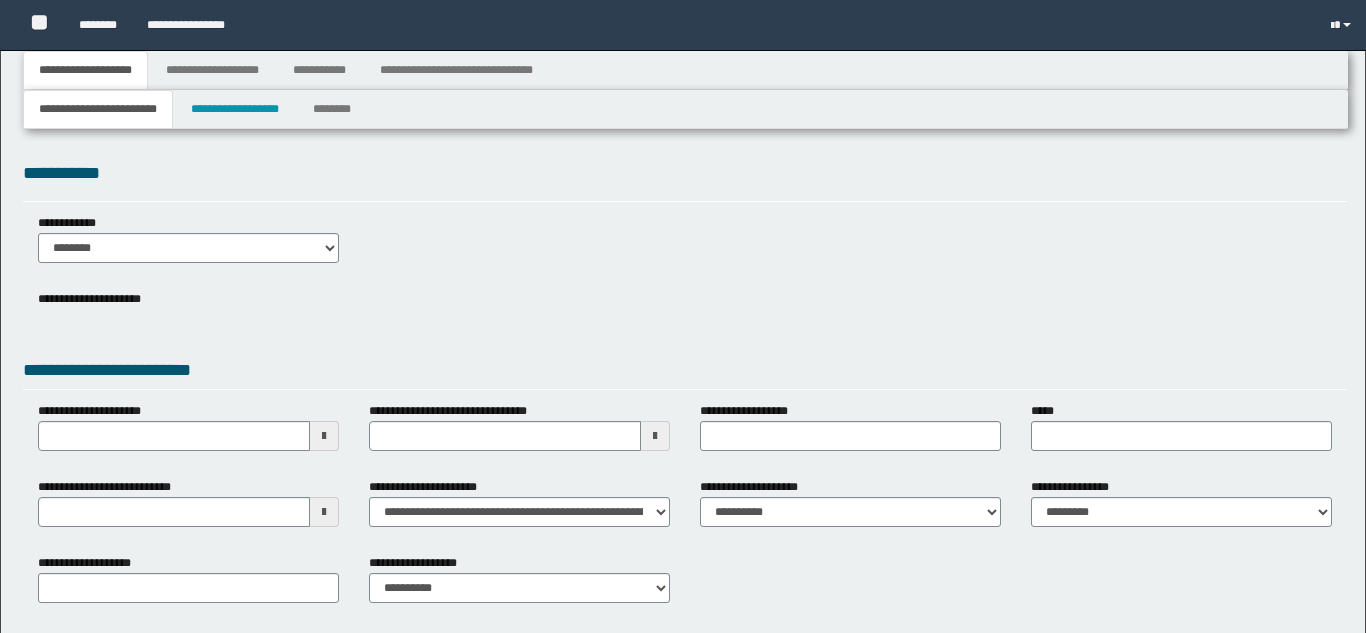 type 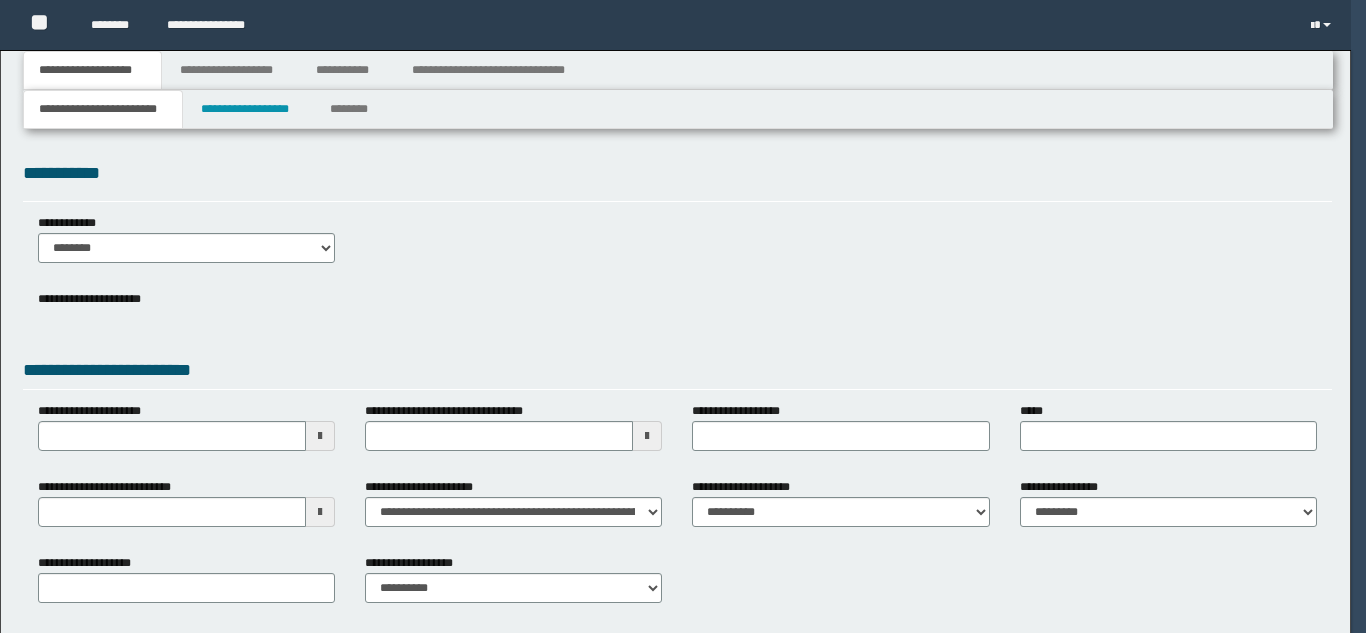 scroll, scrollTop: 0, scrollLeft: 0, axis: both 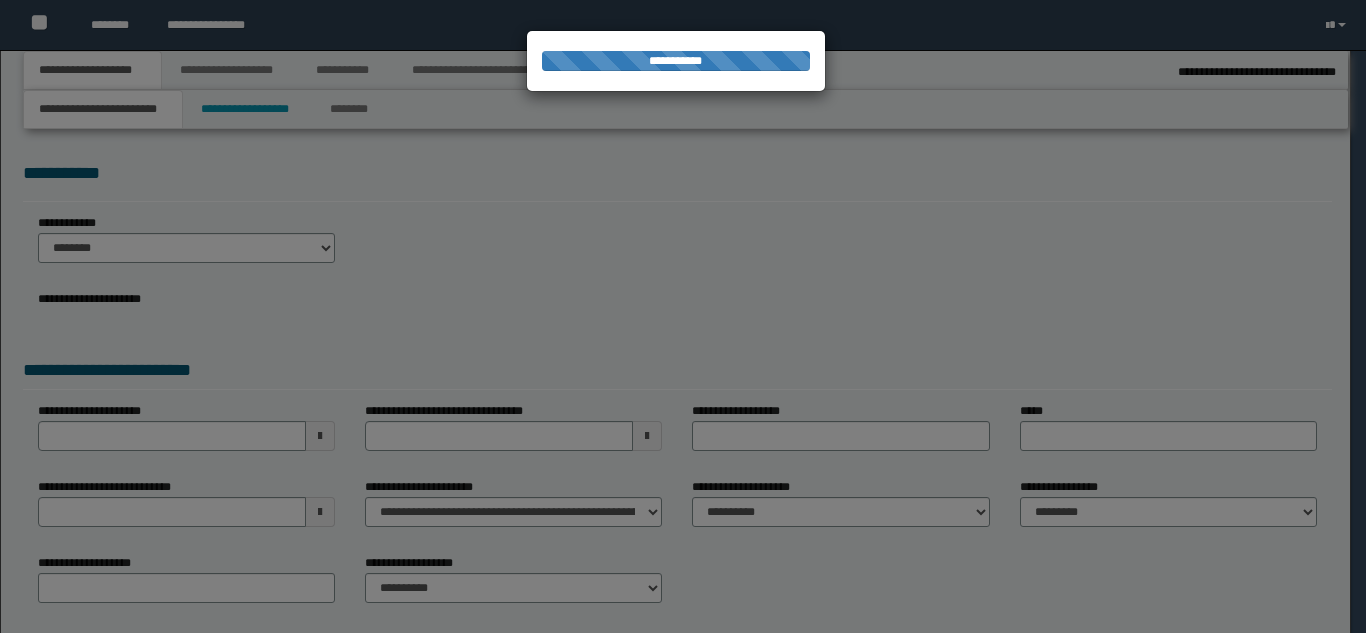 type on "**********" 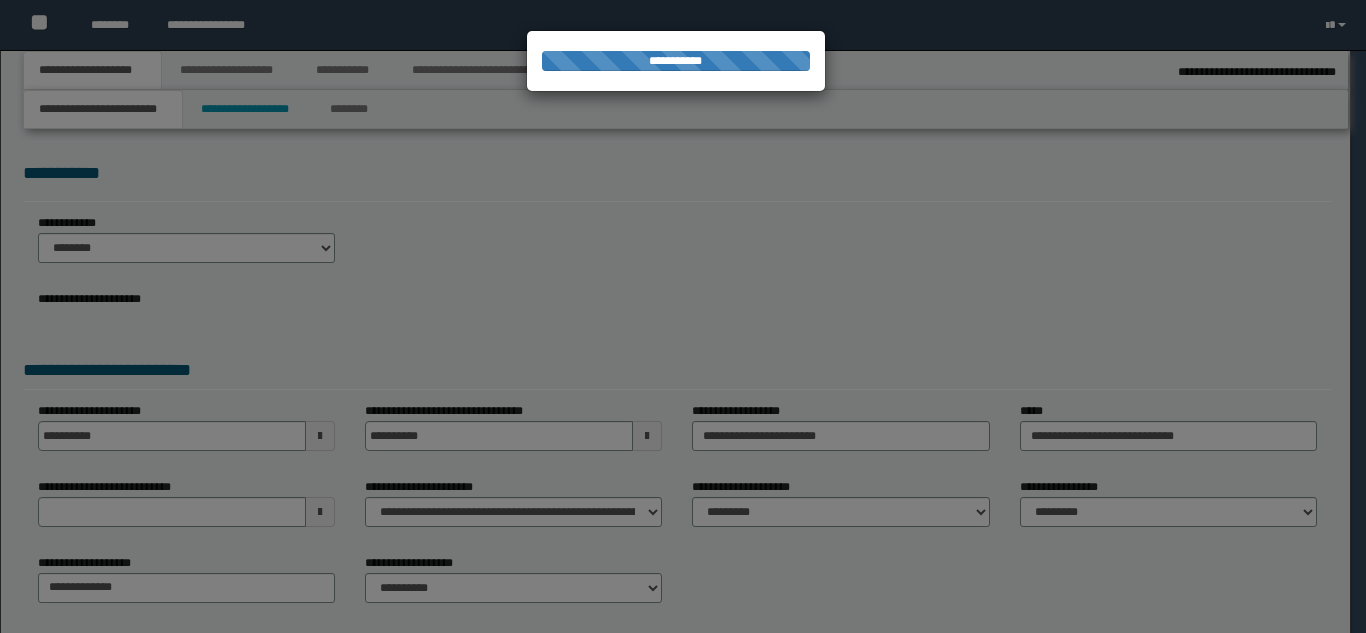 select on "*" 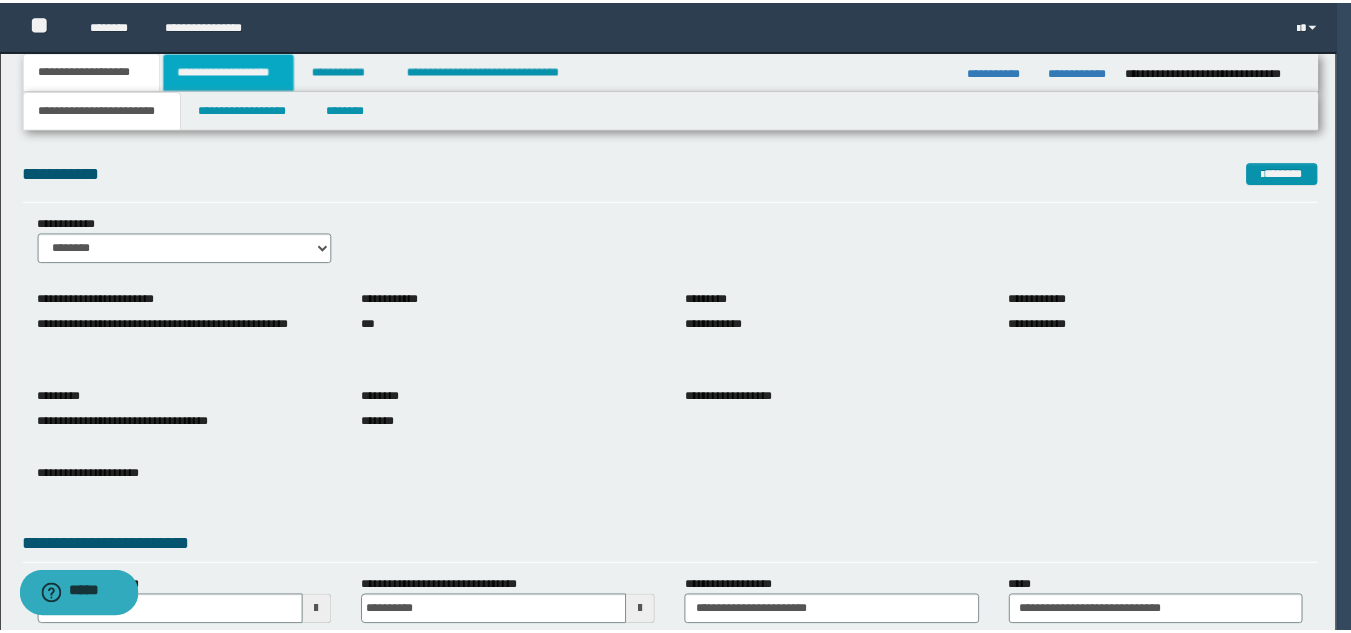 scroll, scrollTop: 0, scrollLeft: 0, axis: both 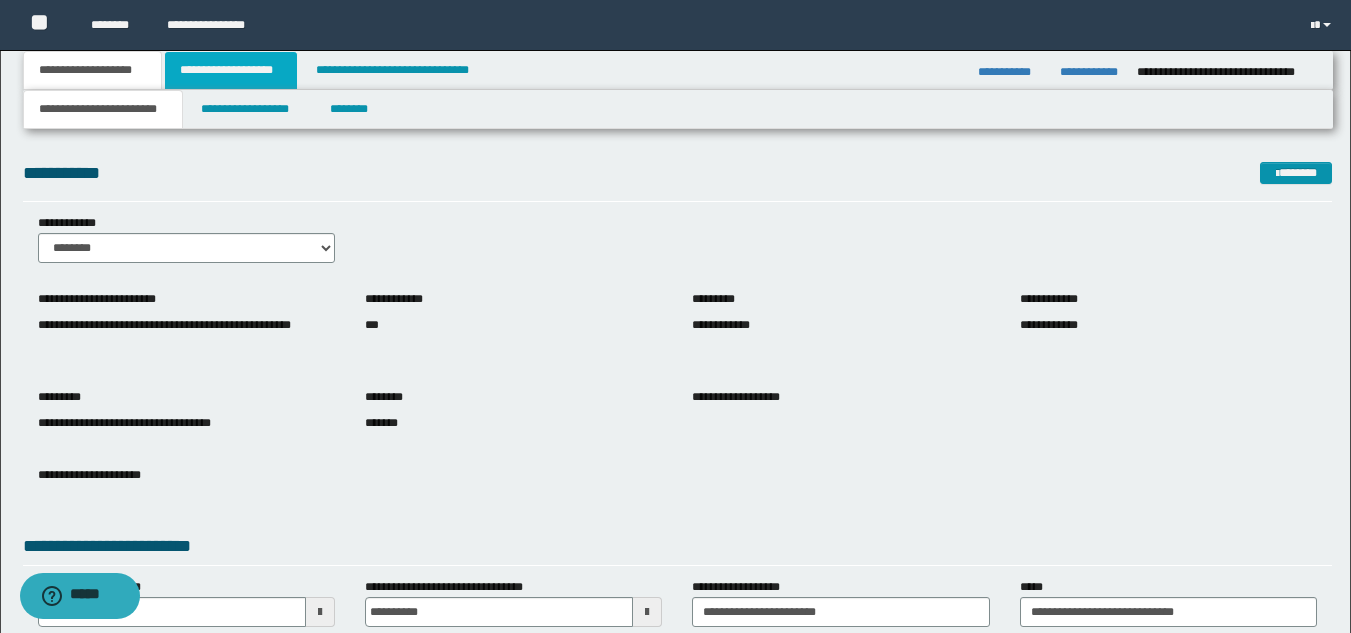 click on "**********" at bounding box center (231, 70) 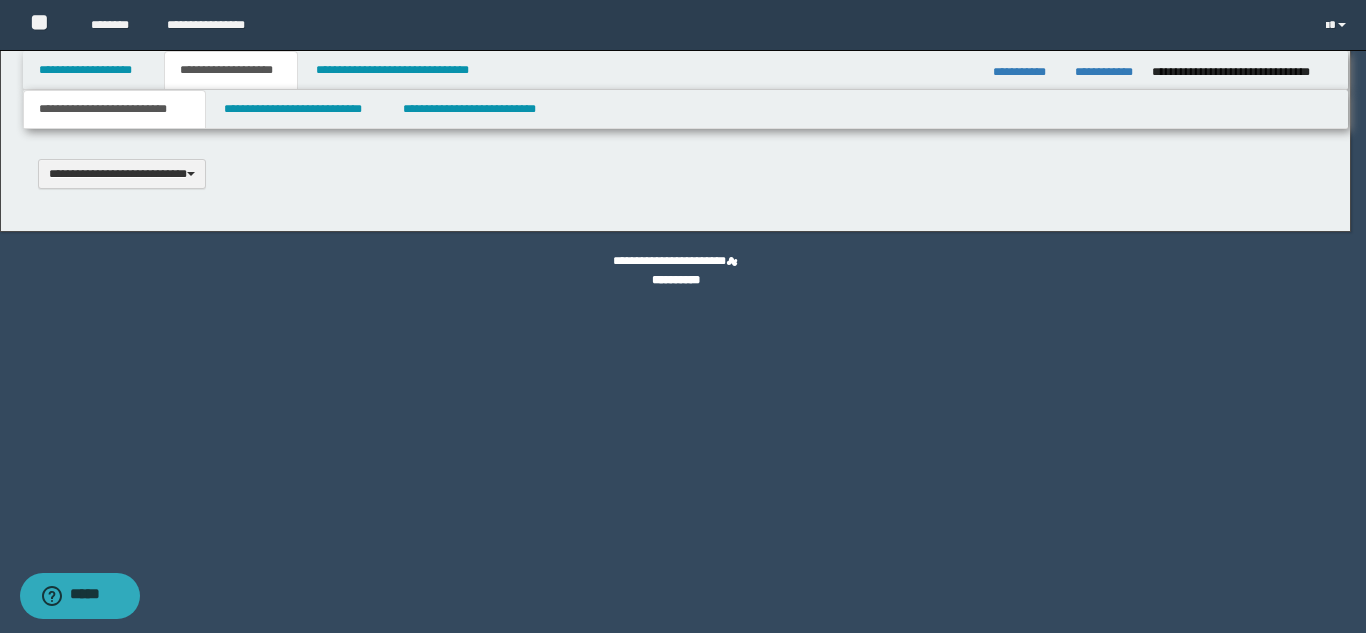 type 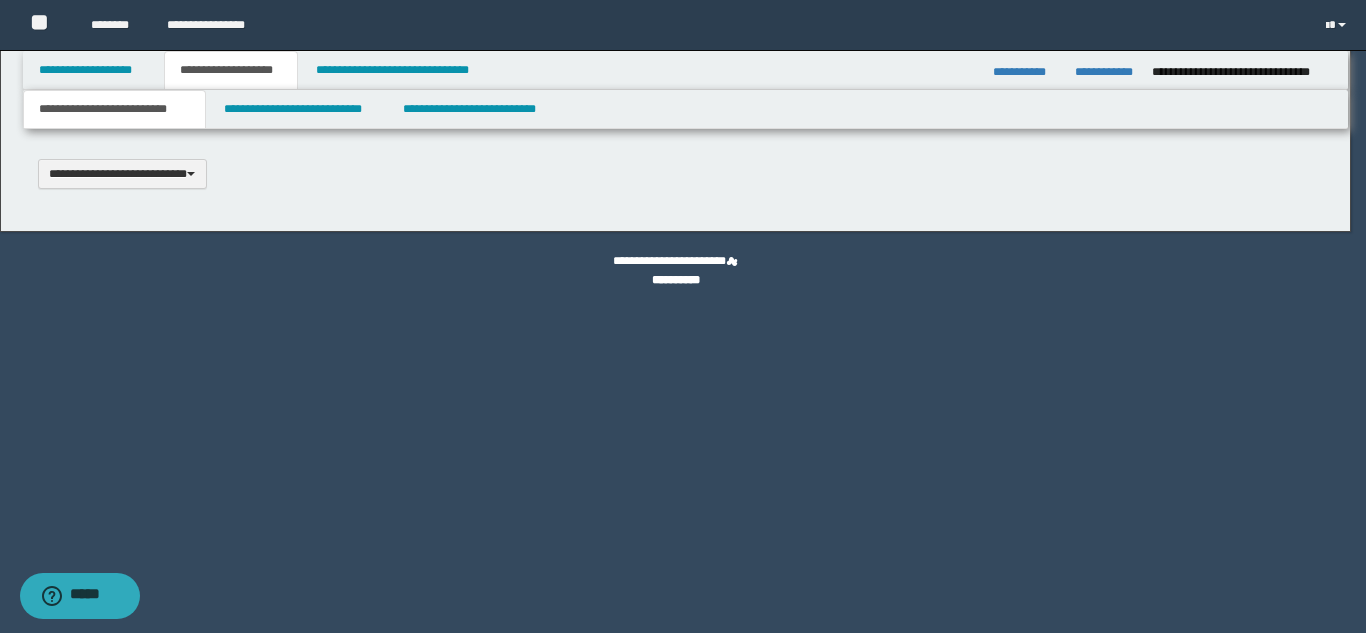 select on "*" 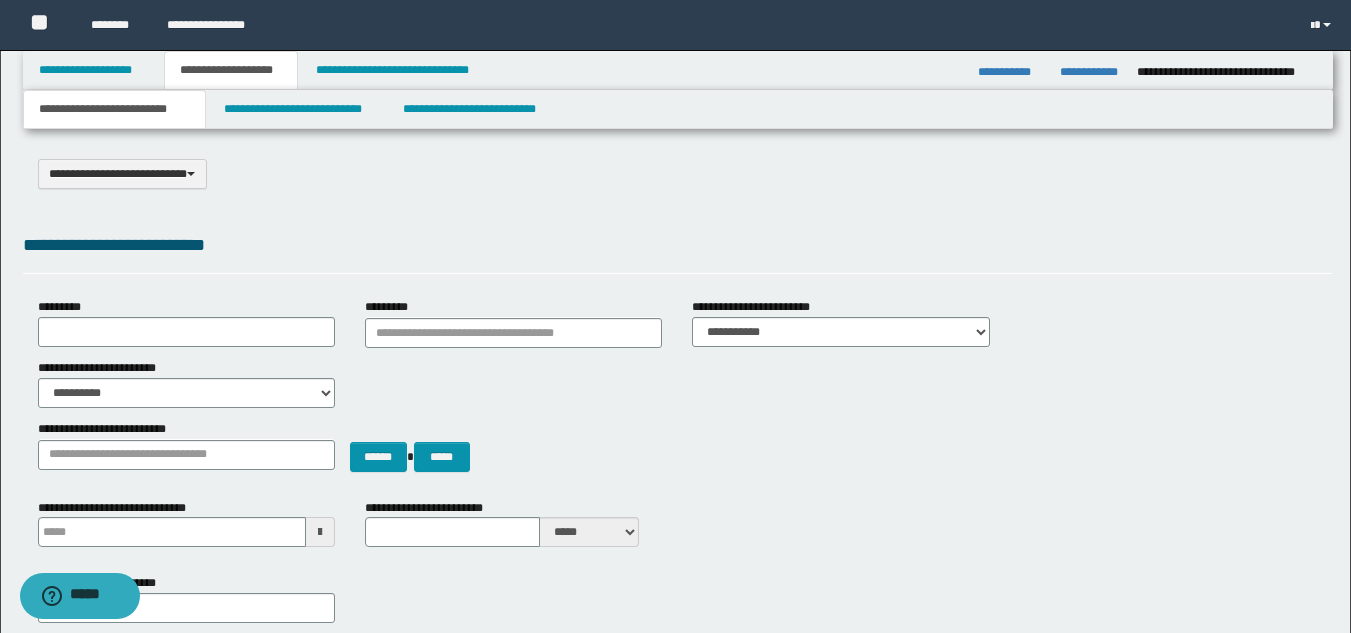 scroll, scrollTop: 1305, scrollLeft: 0, axis: vertical 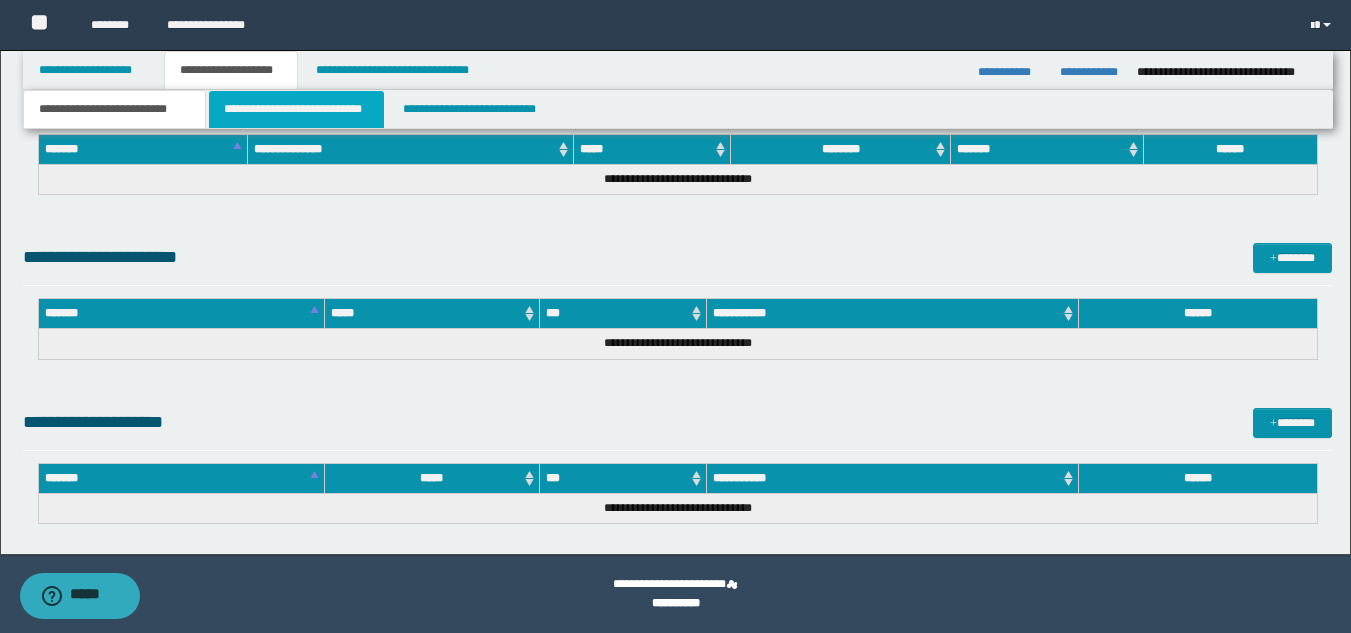 click on "**********" at bounding box center (296, 109) 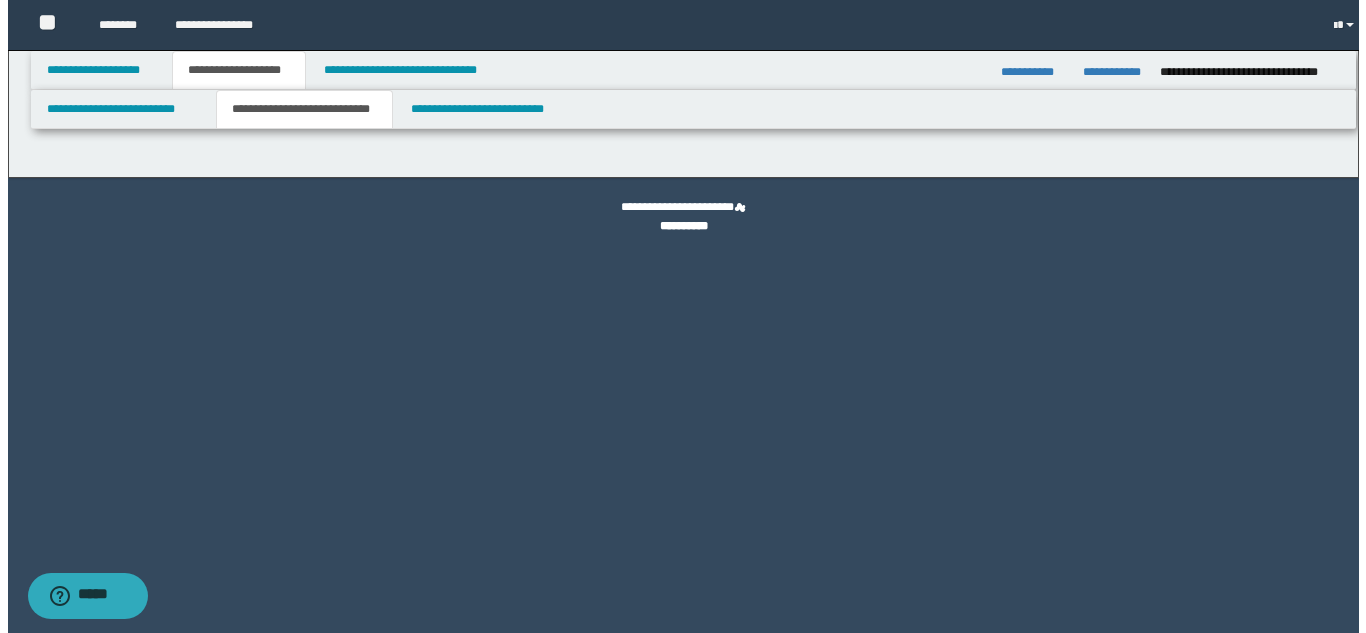 scroll, scrollTop: 0, scrollLeft: 0, axis: both 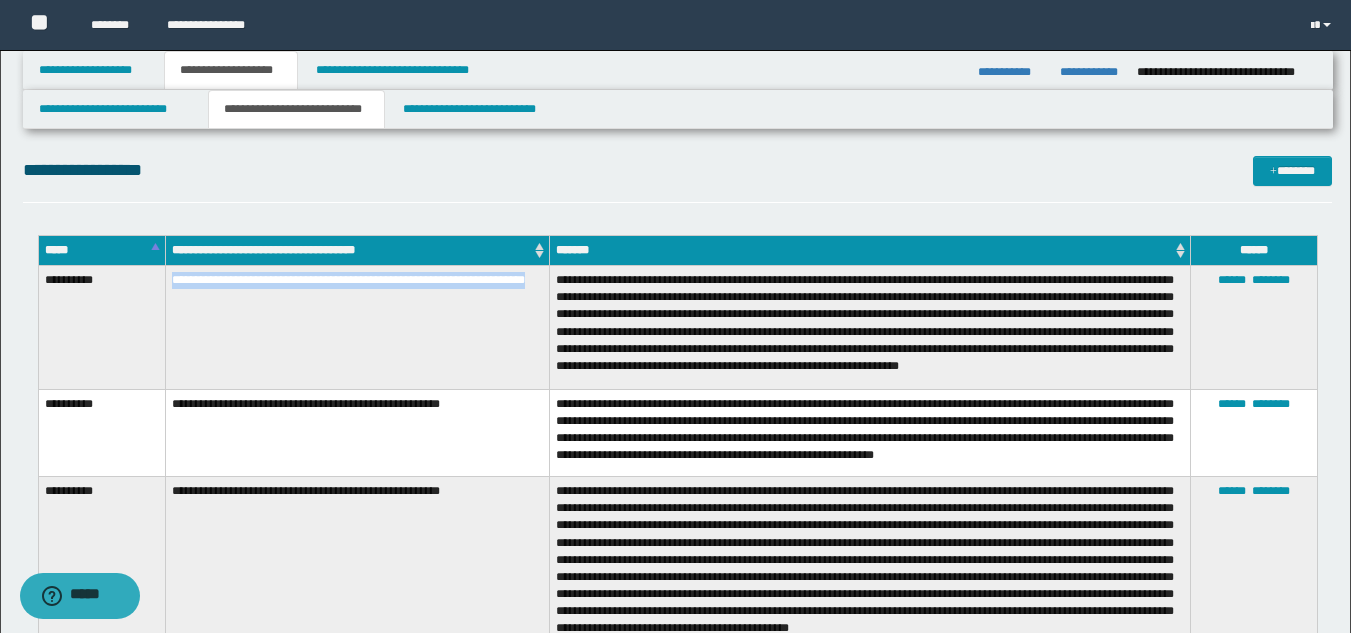 drag, startPoint x: 174, startPoint y: 281, endPoint x: 543, endPoint y: 298, distance: 369.3914 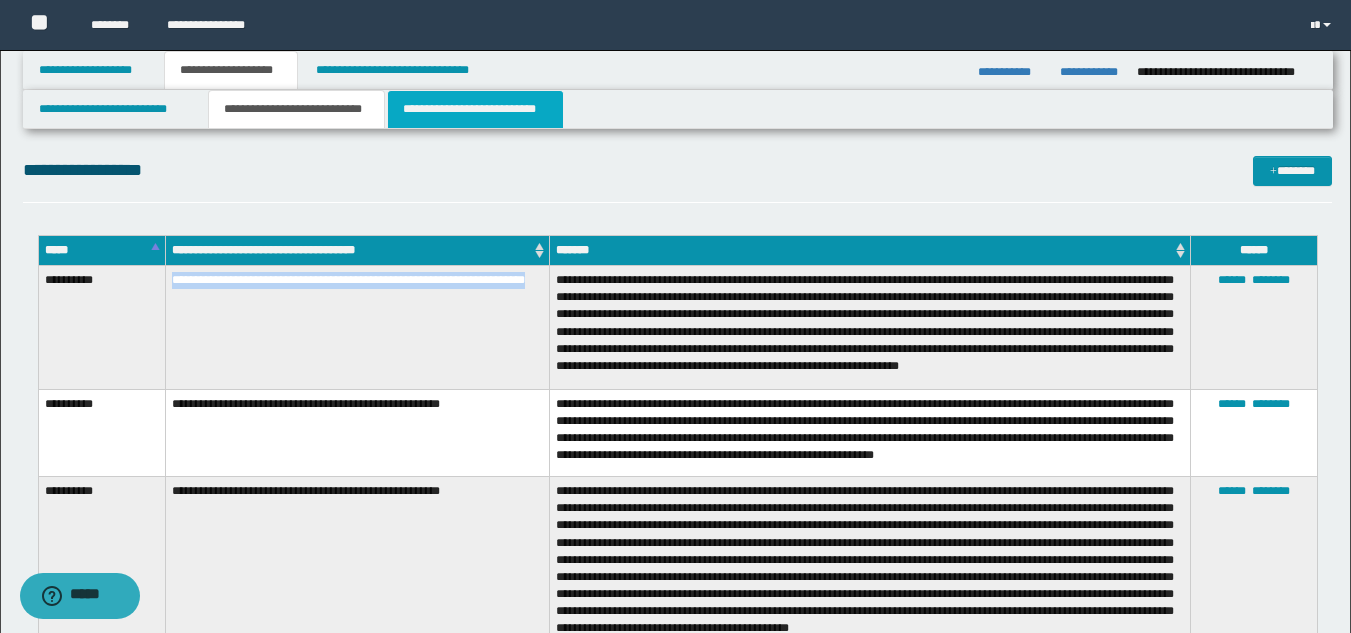 click on "**********" at bounding box center (475, 109) 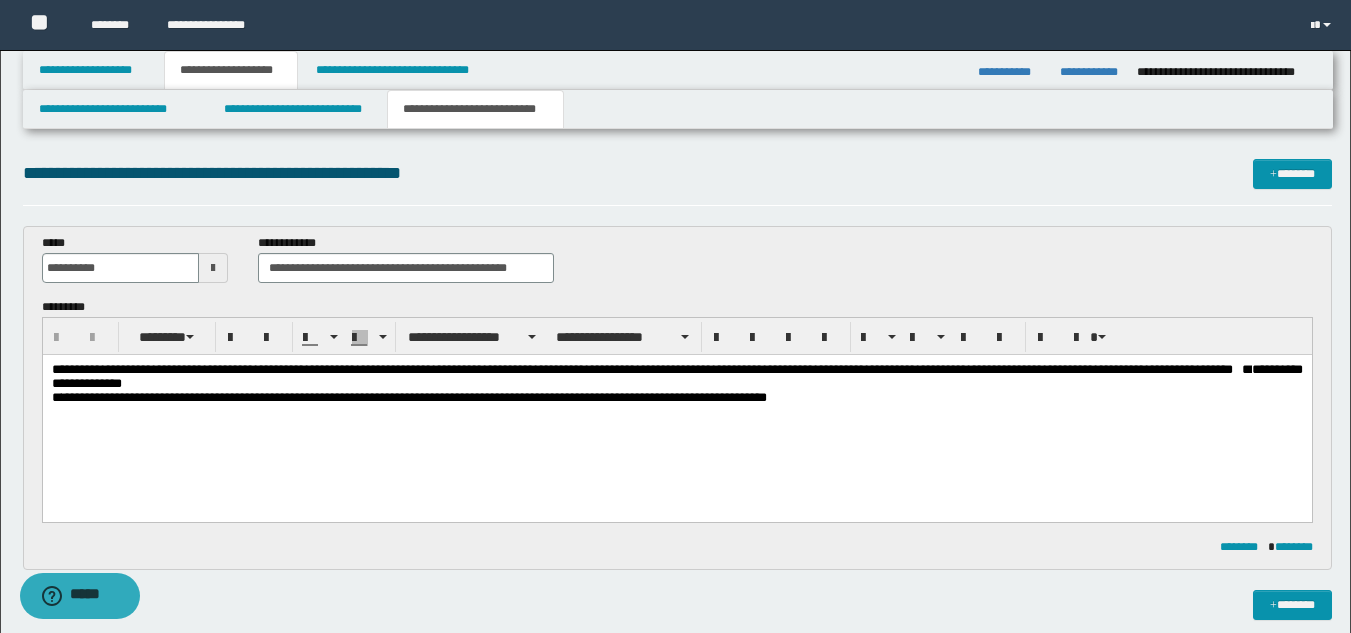 scroll, scrollTop: 0, scrollLeft: 0, axis: both 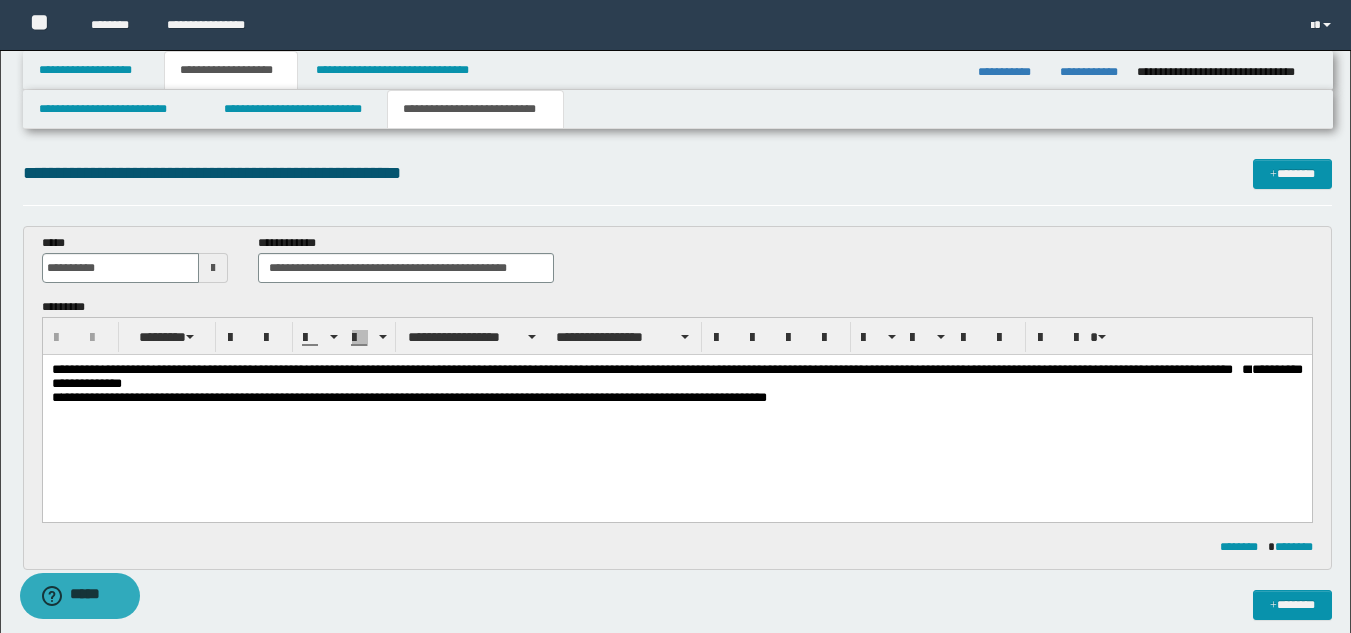 click on "**********" at bounding box center [676, 377] 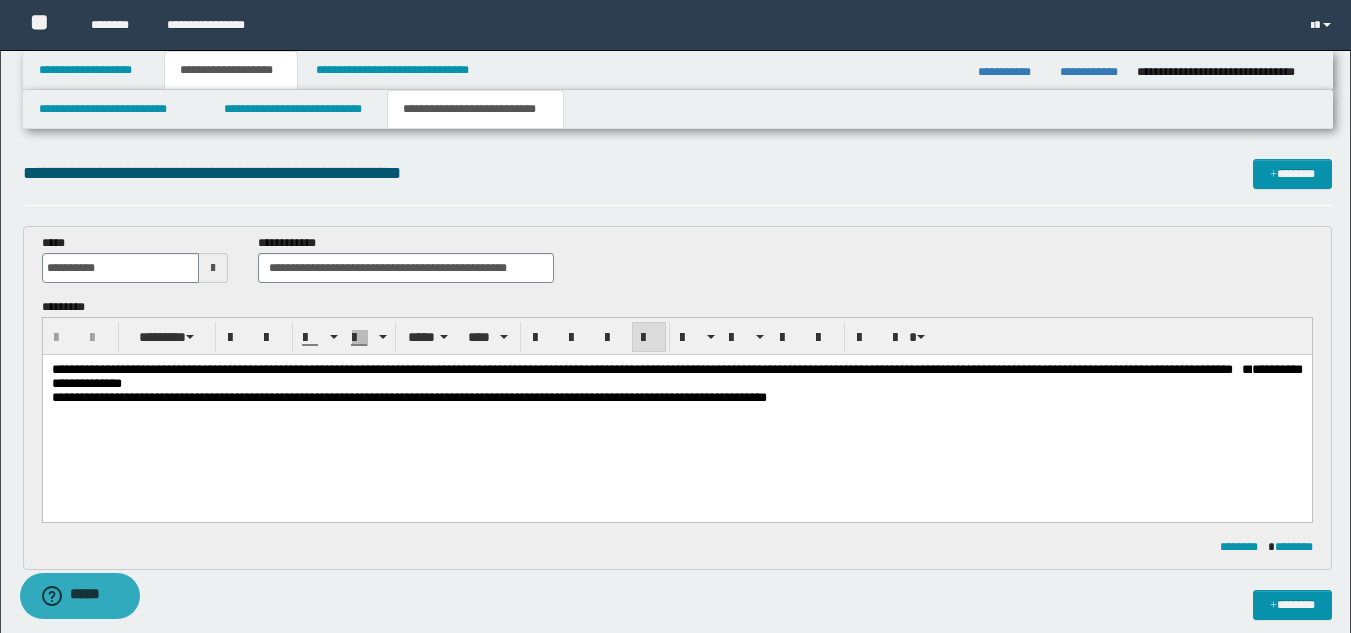 type 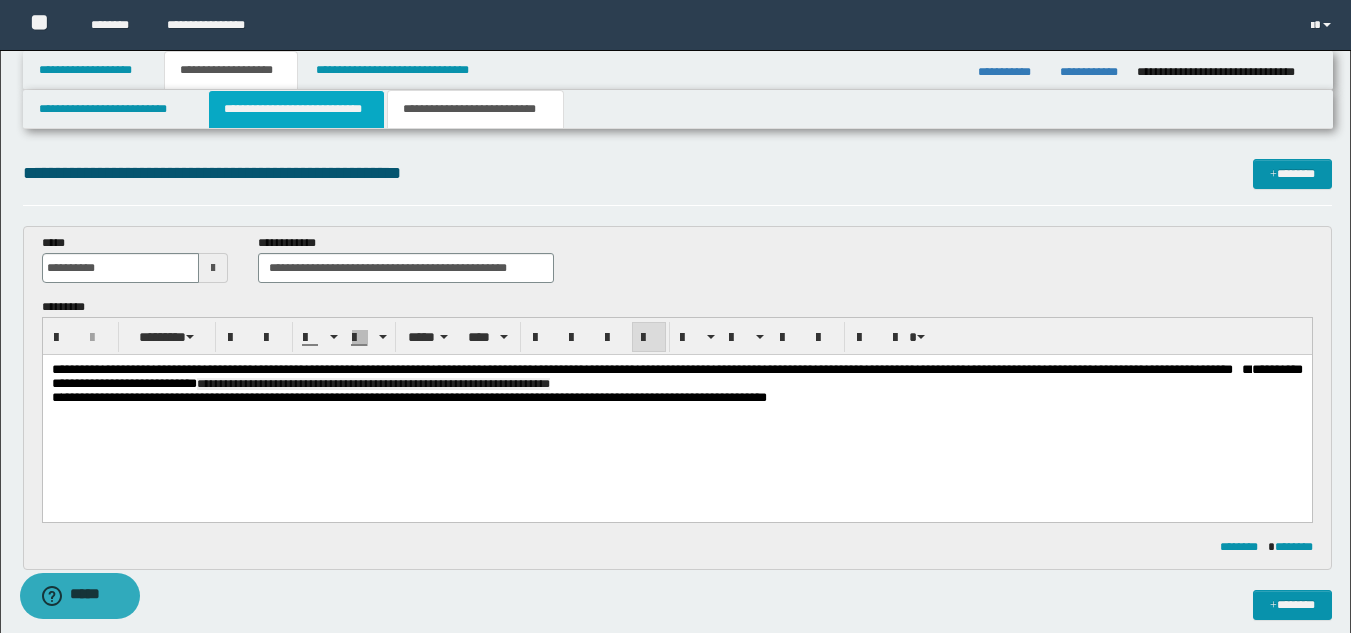 click on "**********" at bounding box center [296, 109] 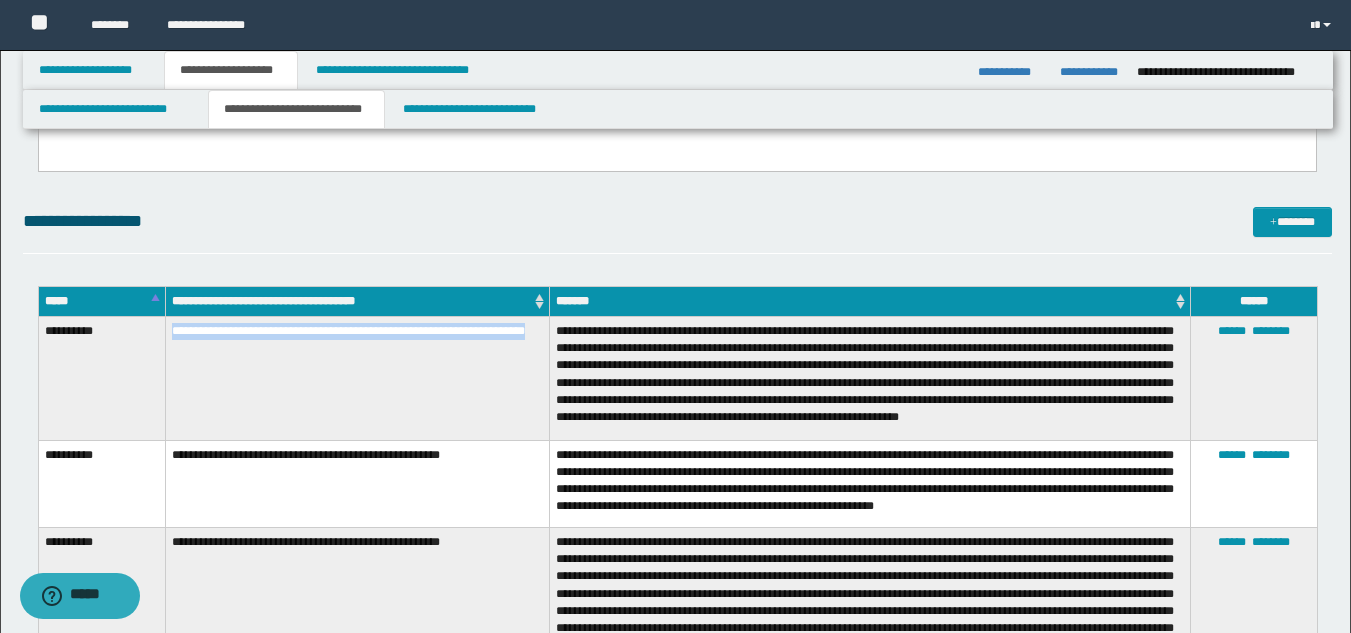 scroll, scrollTop: 659, scrollLeft: 0, axis: vertical 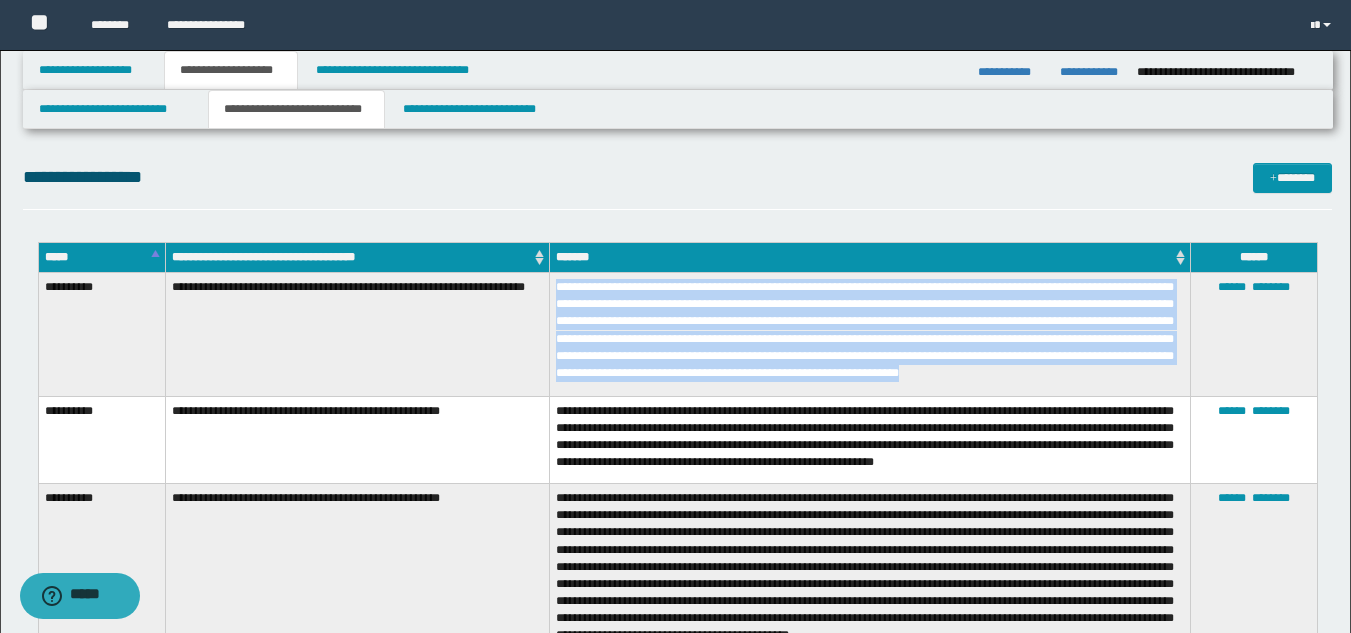 drag, startPoint x: 557, startPoint y: 286, endPoint x: 1125, endPoint y: 375, distance: 574.9304 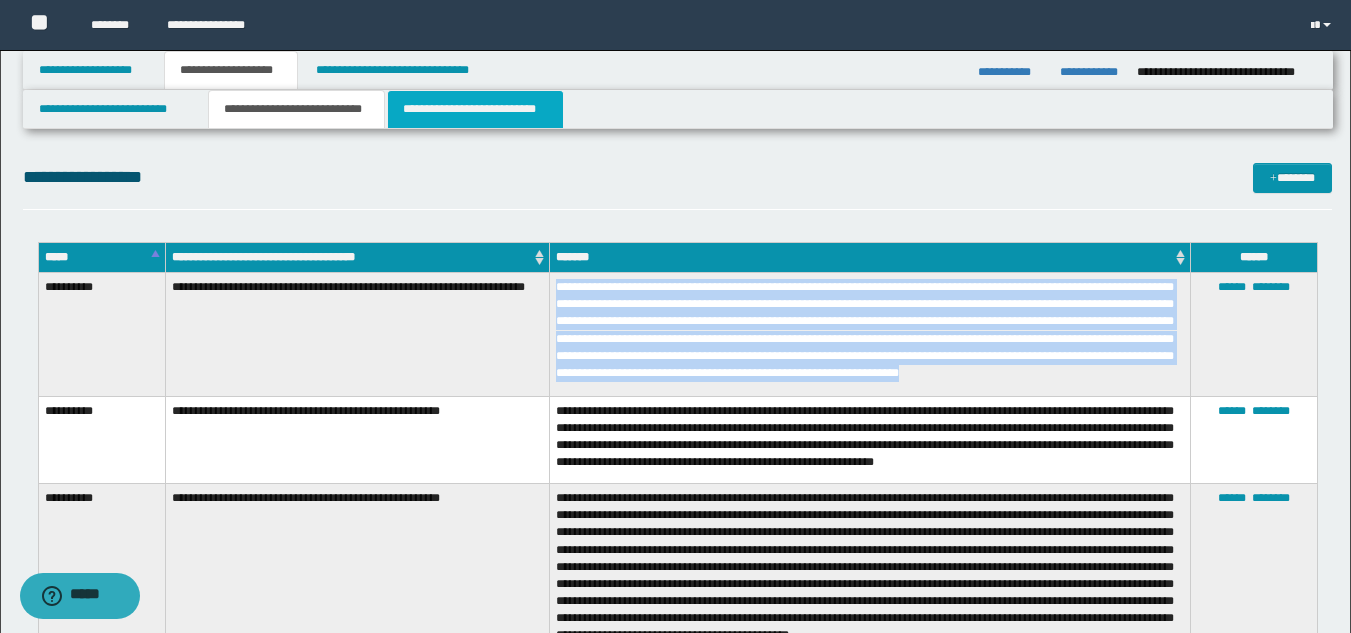 click on "**********" at bounding box center (475, 109) 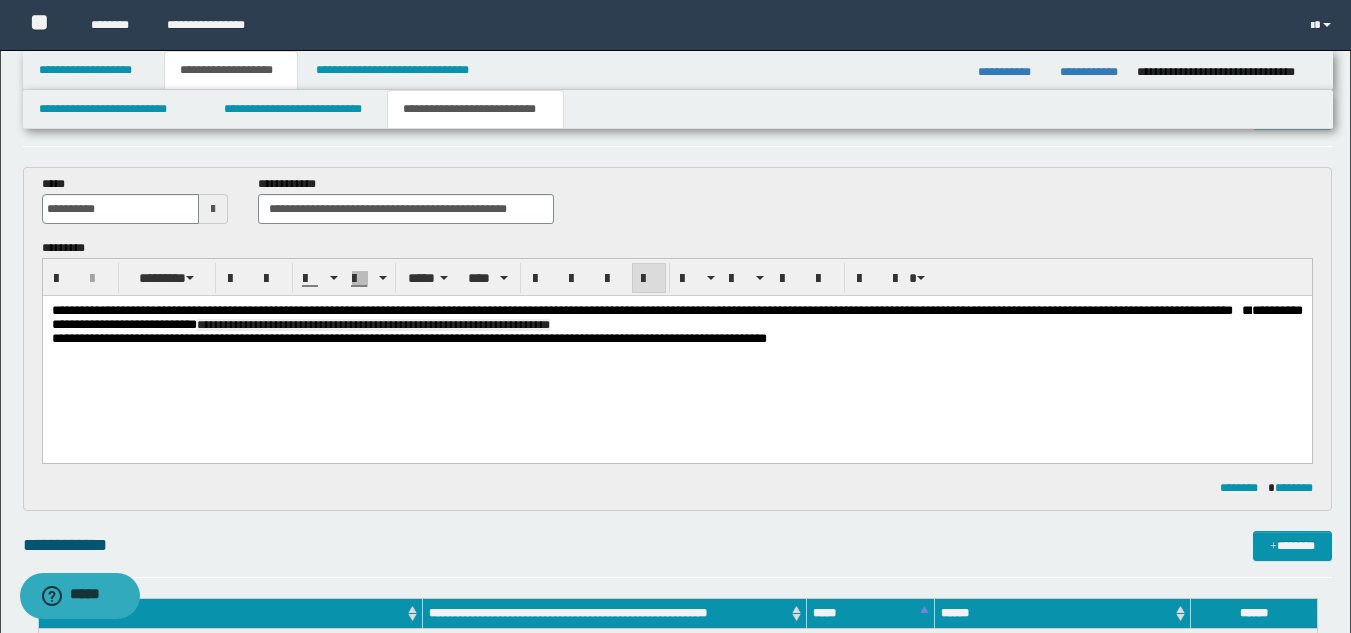 scroll, scrollTop: 0, scrollLeft: 0, axis: both 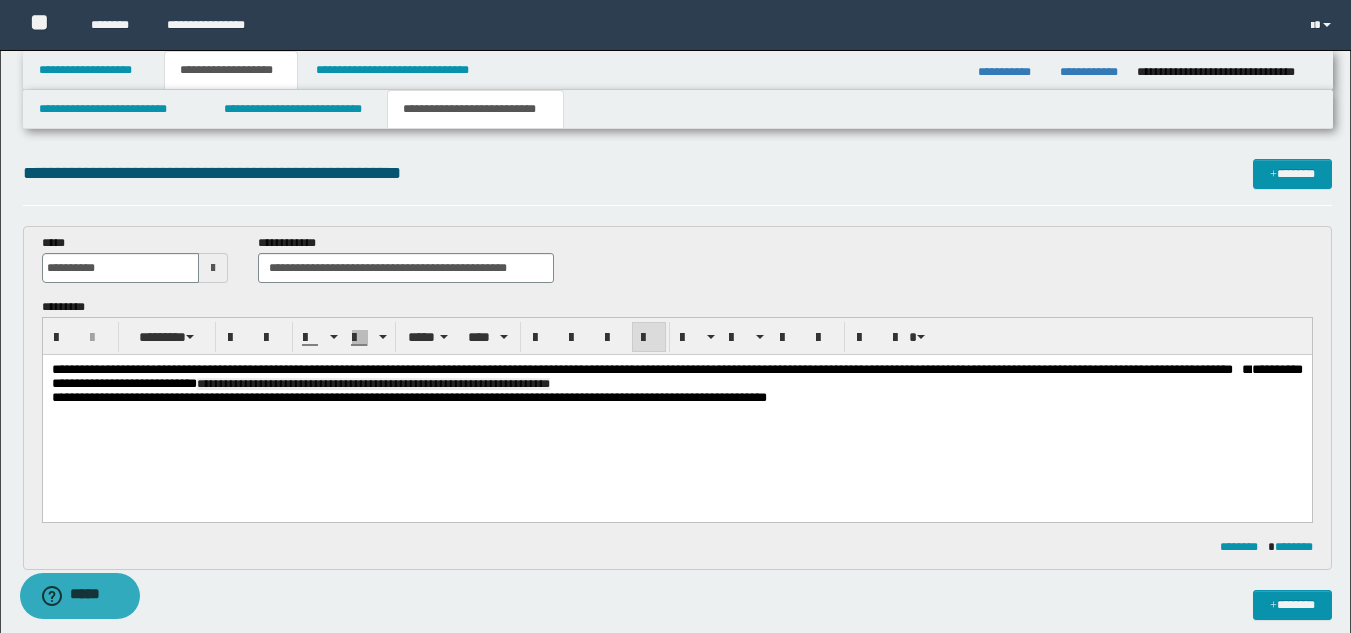 click on "**********" at bounding box center [676, 377] 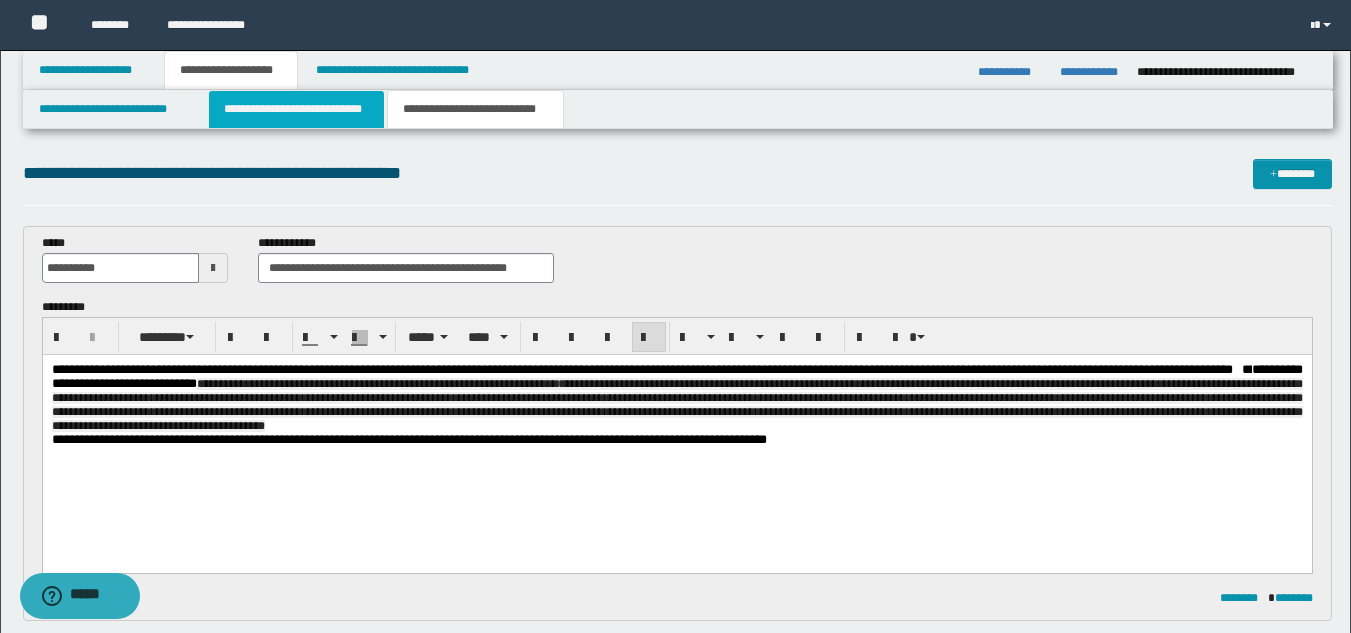 click on "**********" at bounding box center (296, 109) 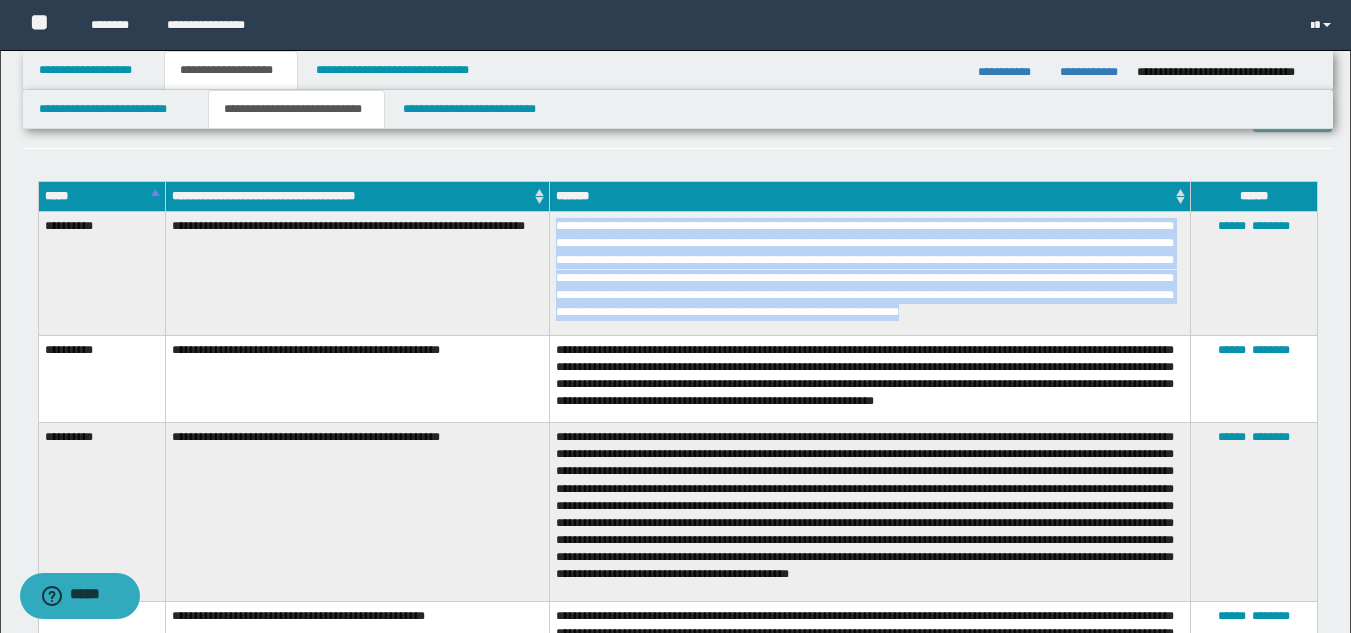 scroll, scrollTop: 752, scrollLeft: 0, axis: vertical 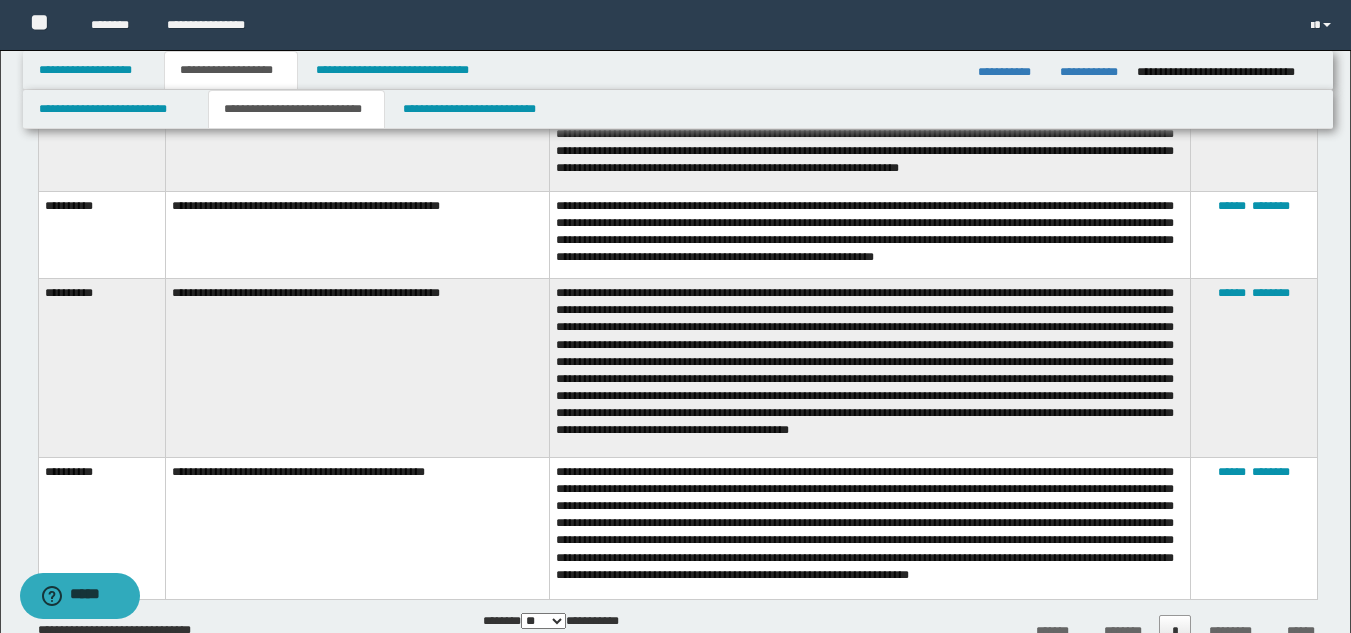 click on "**********" at bounding box center (357, 368) 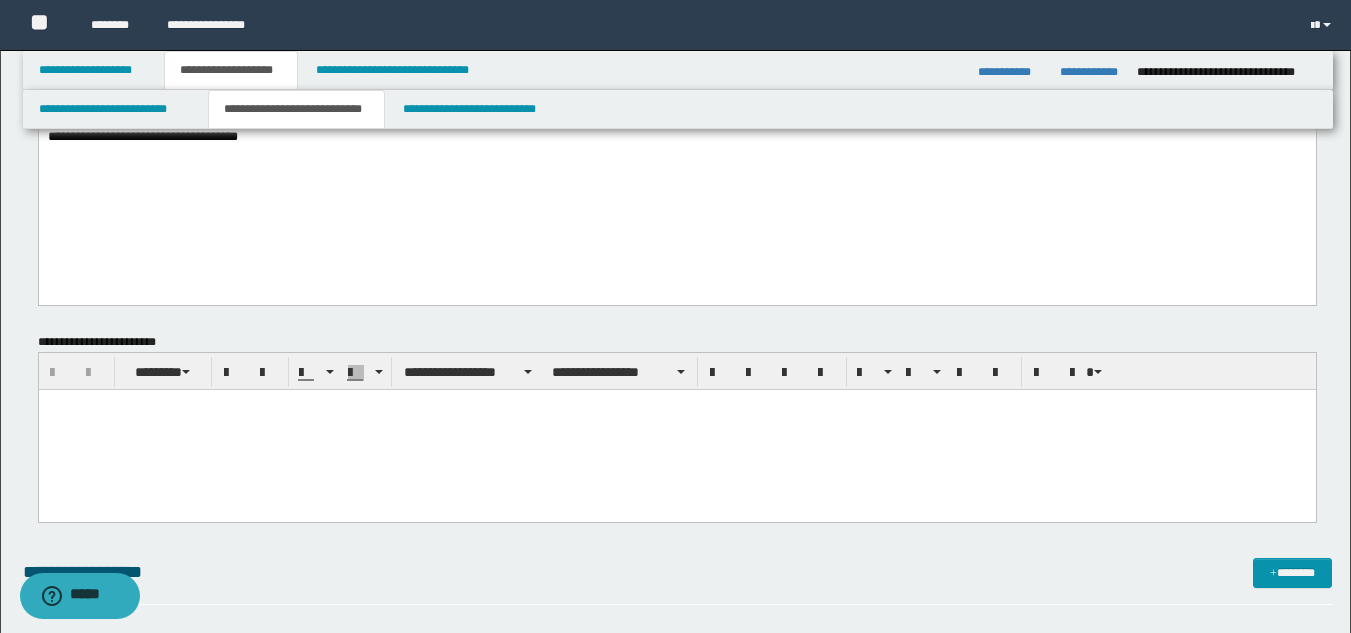 scroll, scrollTop: 864, scrollLeft: 0, axis: vertical 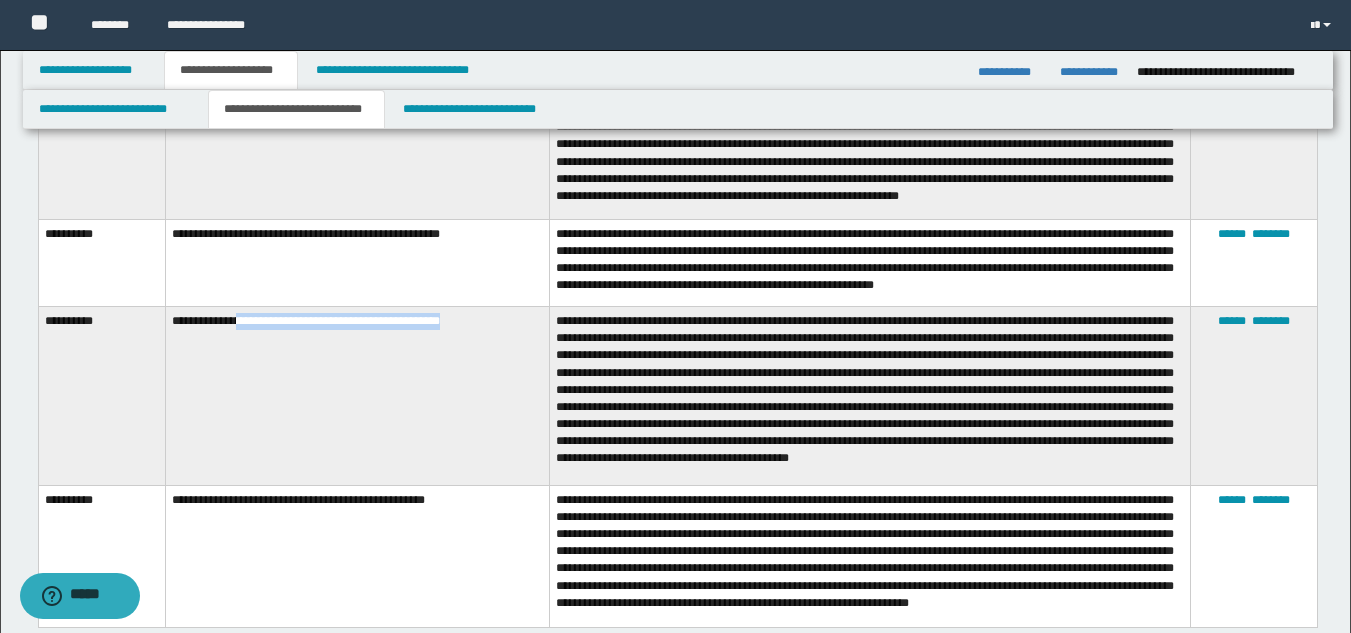 drag, startPoint x: 246, startPoint y: 306, endPoint x: 514, endPoint y: 319, distance: 268.31512 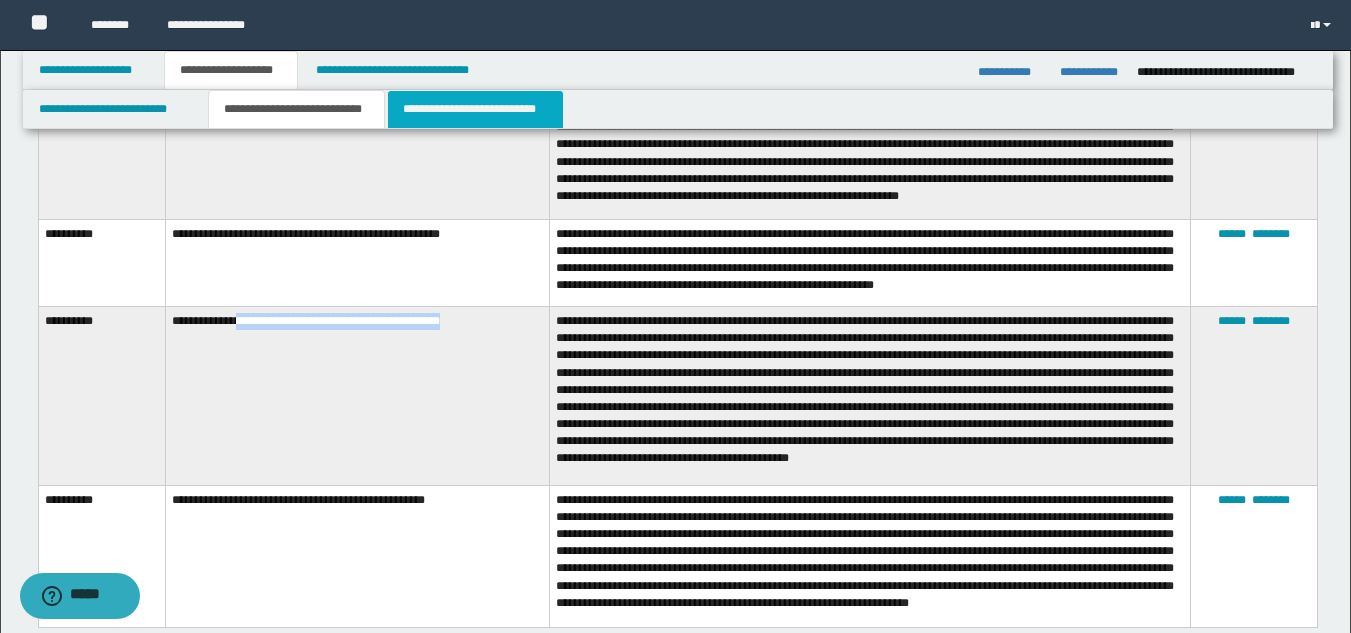 click on "**********" at bounding box center [475, 109] 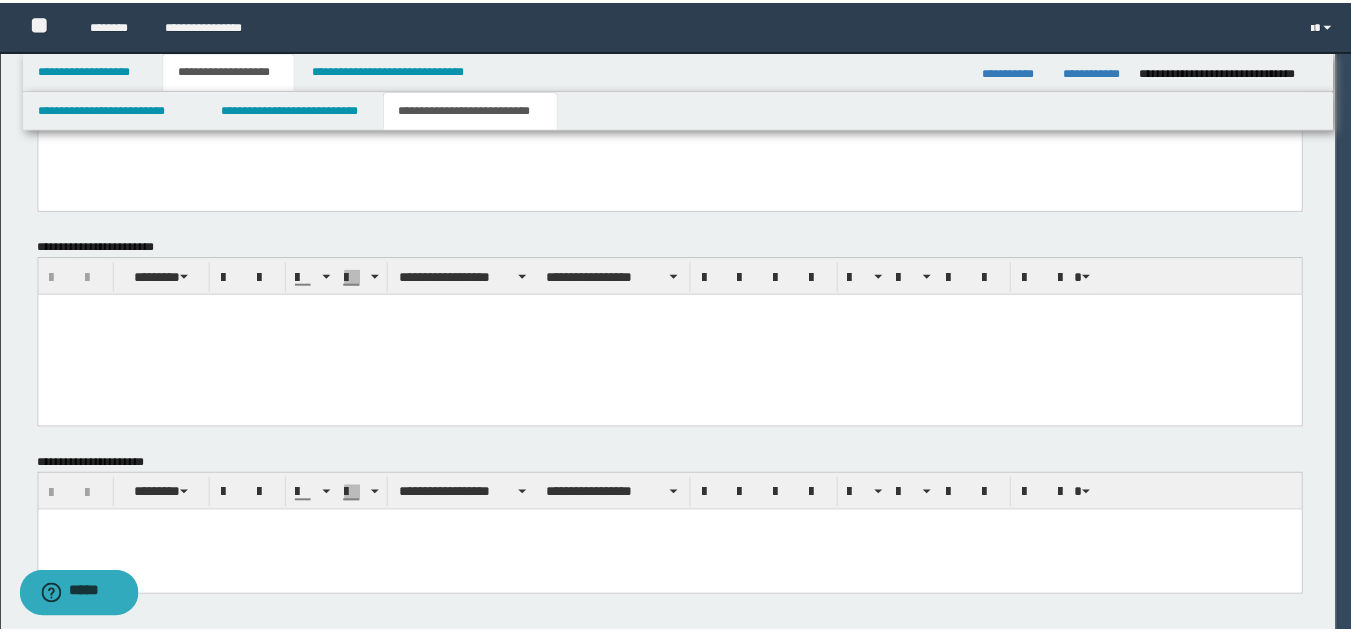scroll, scrollTop: 236, scrollLeft: 0, axis: vertical 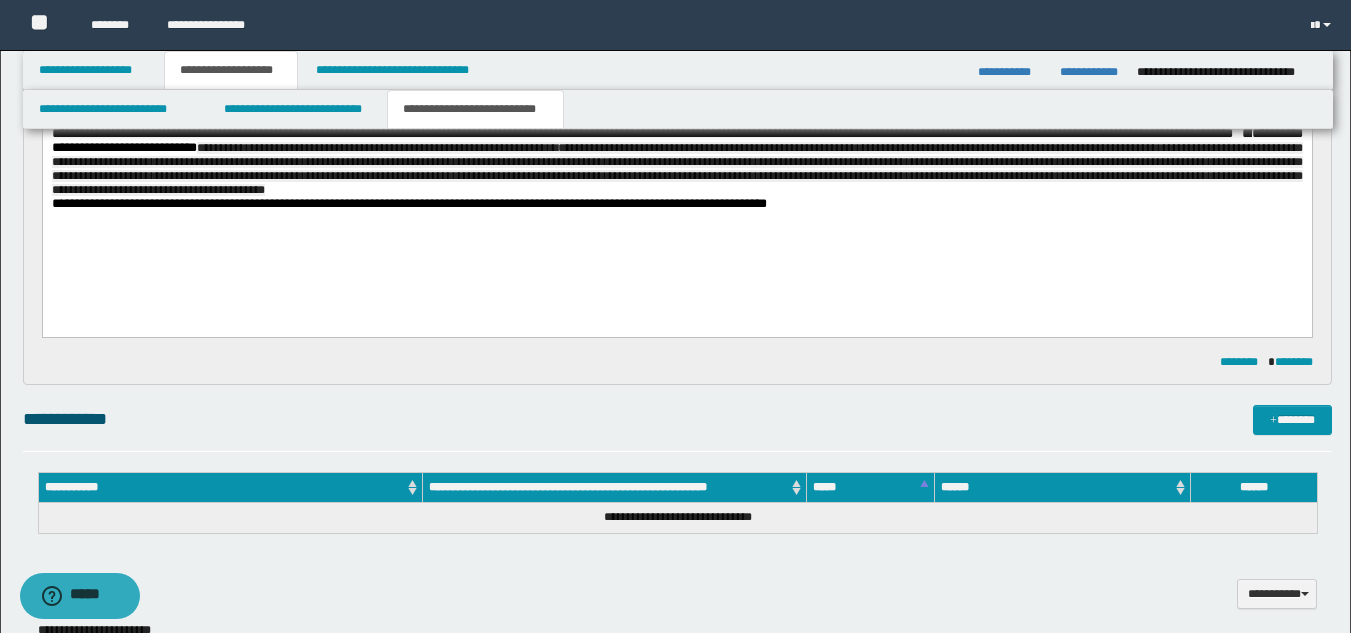 click on "**********" at bounding box center [676, 162] 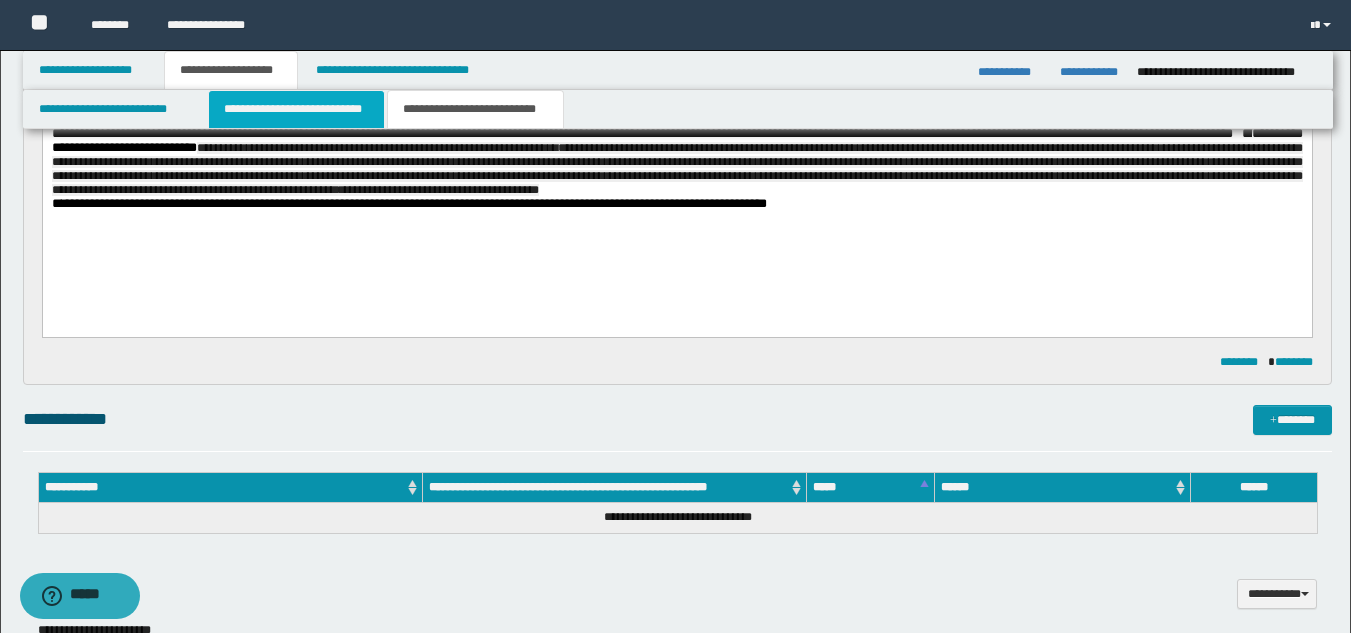 click on "**********" at bounding box center [296, 109] 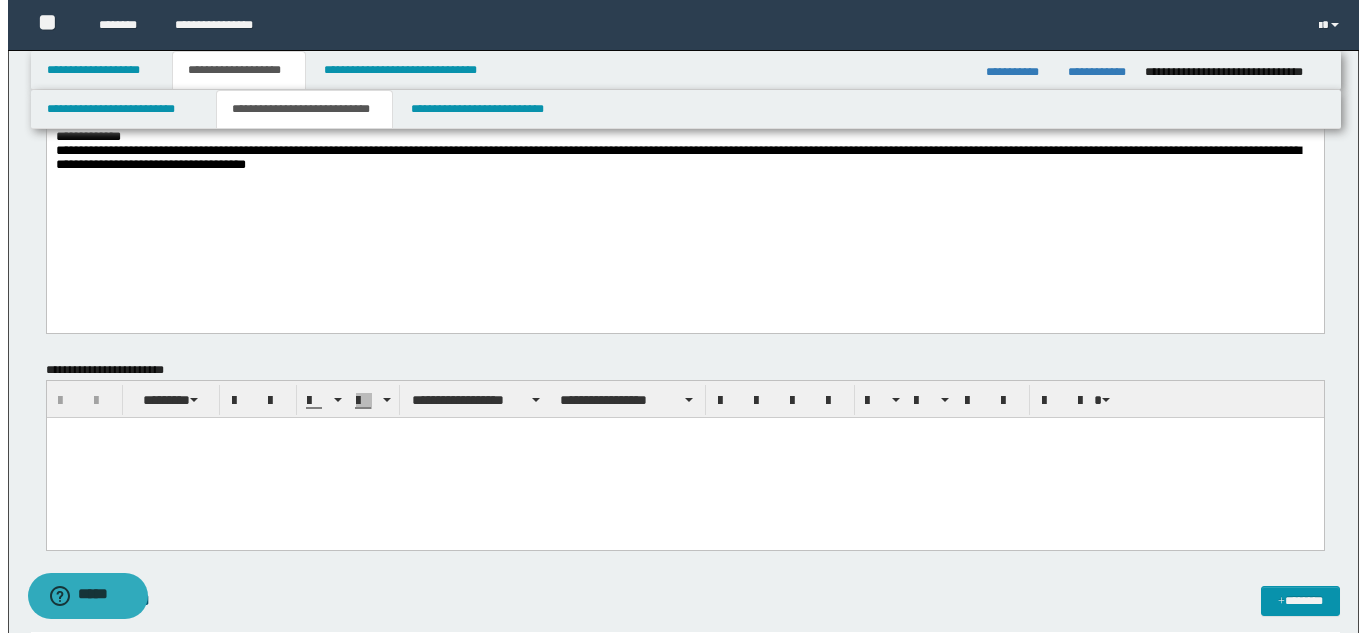 scroll, scrollTop: 836, scrollLeft: 0, axis: vertical 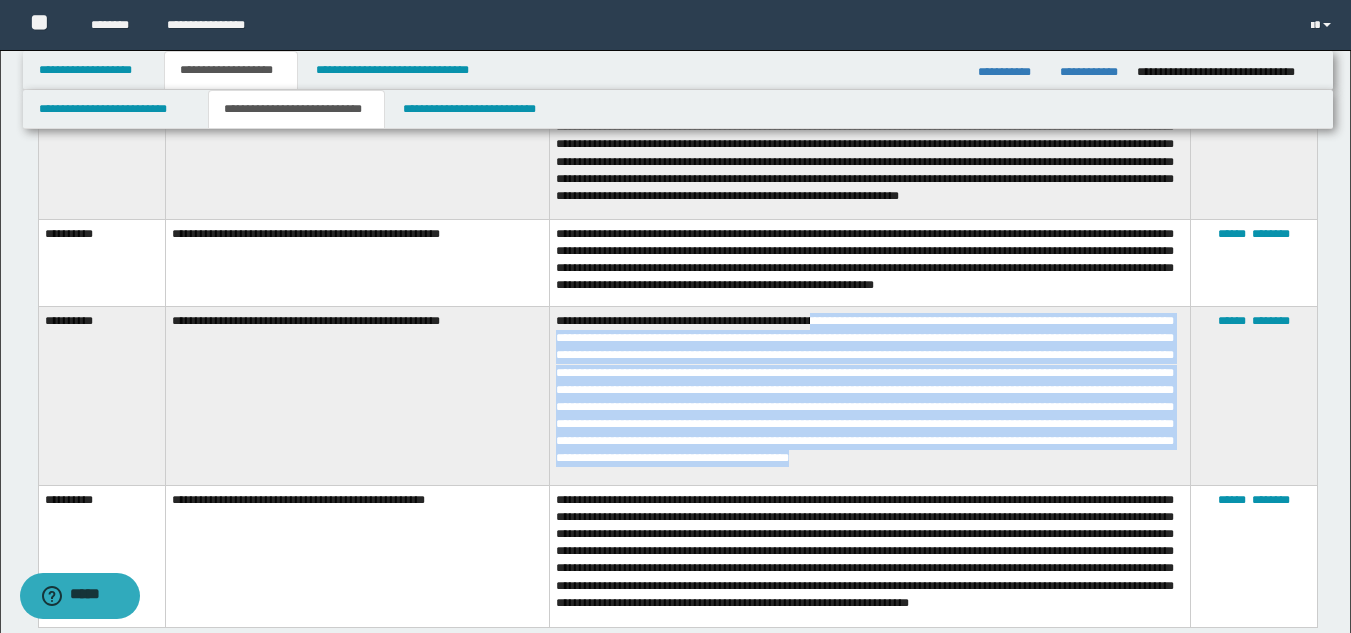 drag, startPoint x: 831, startPoint y: 312, endPoint x: 913, endPoint y: 462, distance: 170.95029 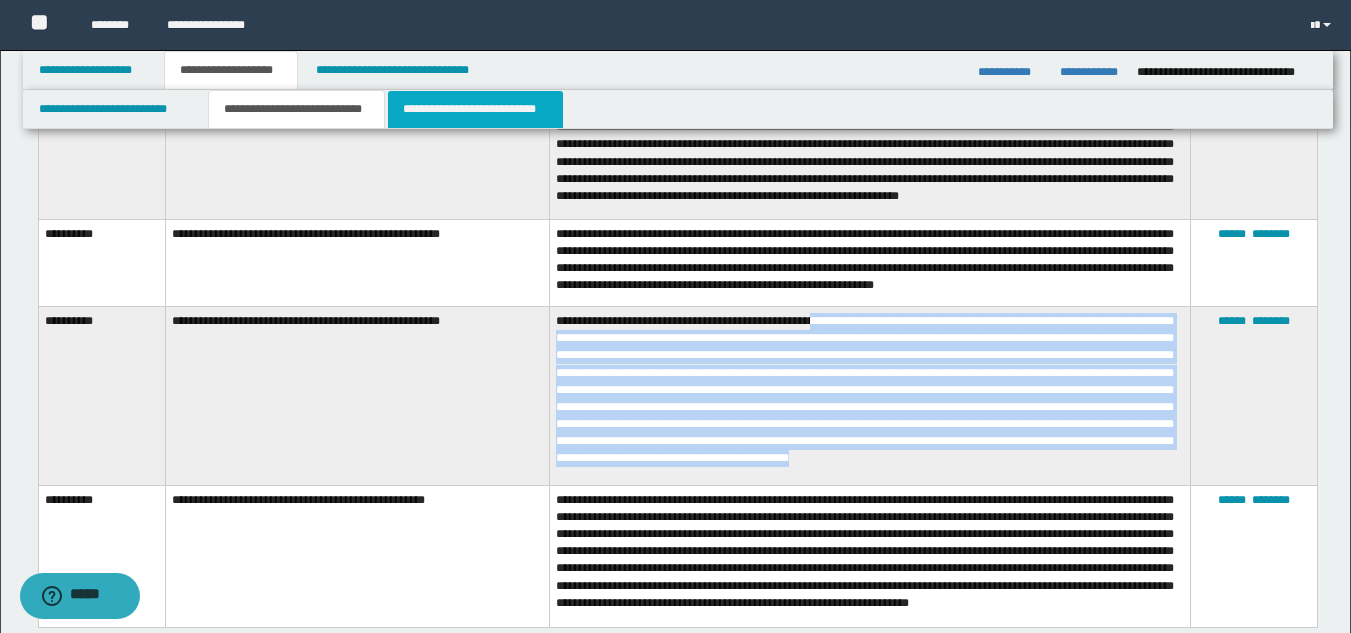 click on "**********" at bounding box center [475, 109] 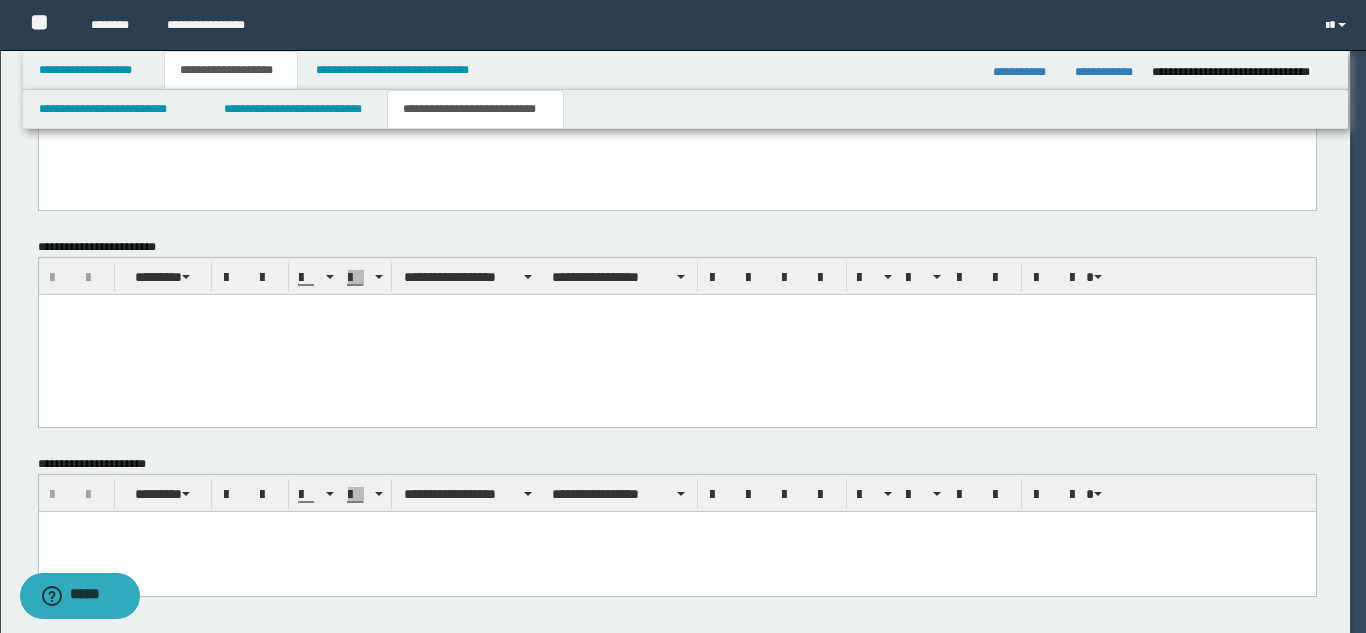 scroll, scrollTop: 236, scrollLeft: 0, axis: vertical 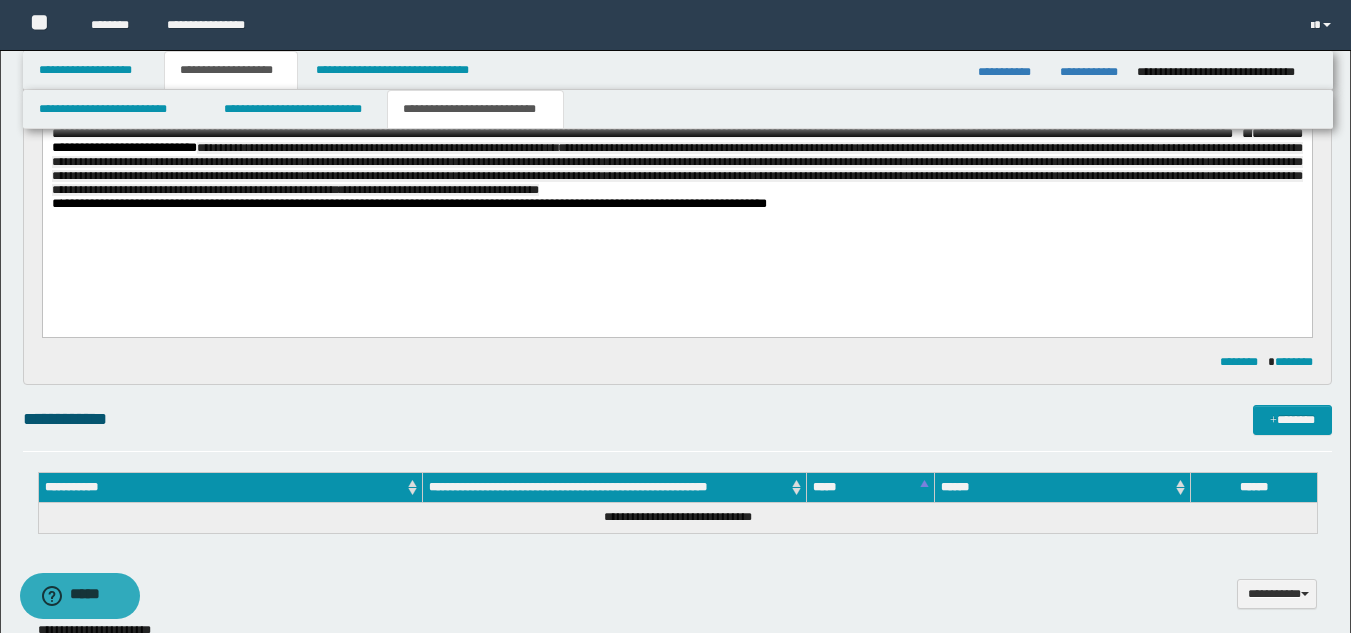 click on "**********" at bounding box center (676, 162) 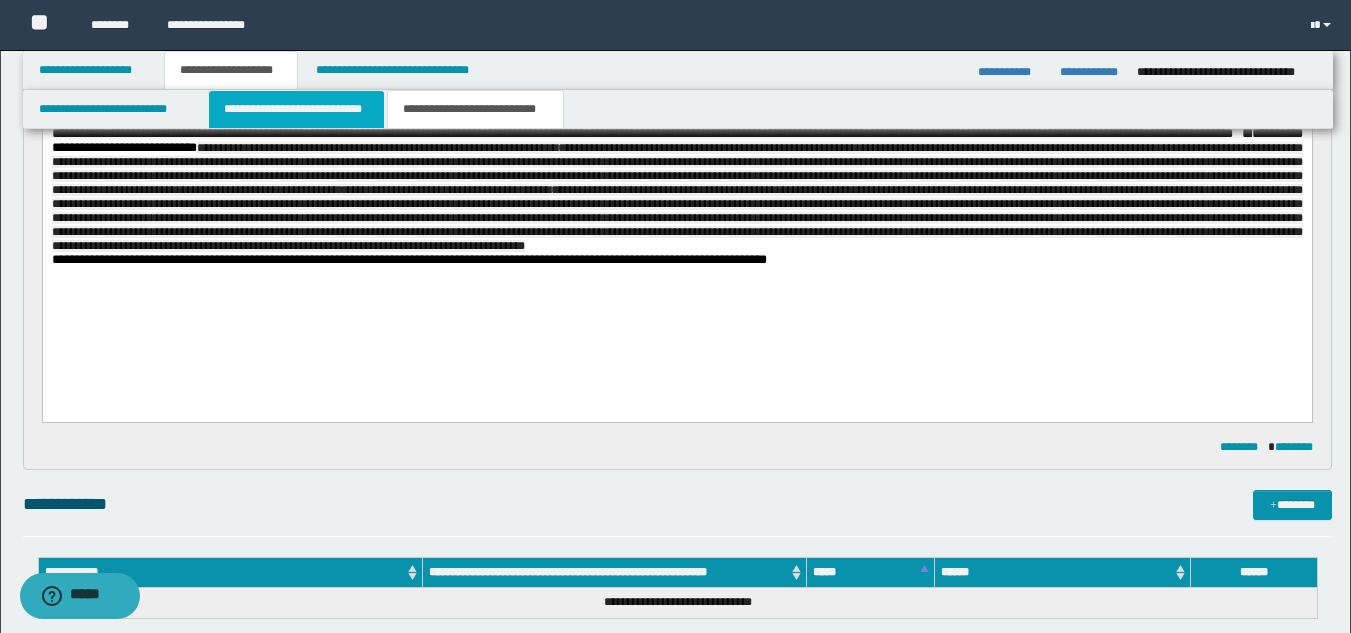 click on "**********" at bounding box center (296, 109) 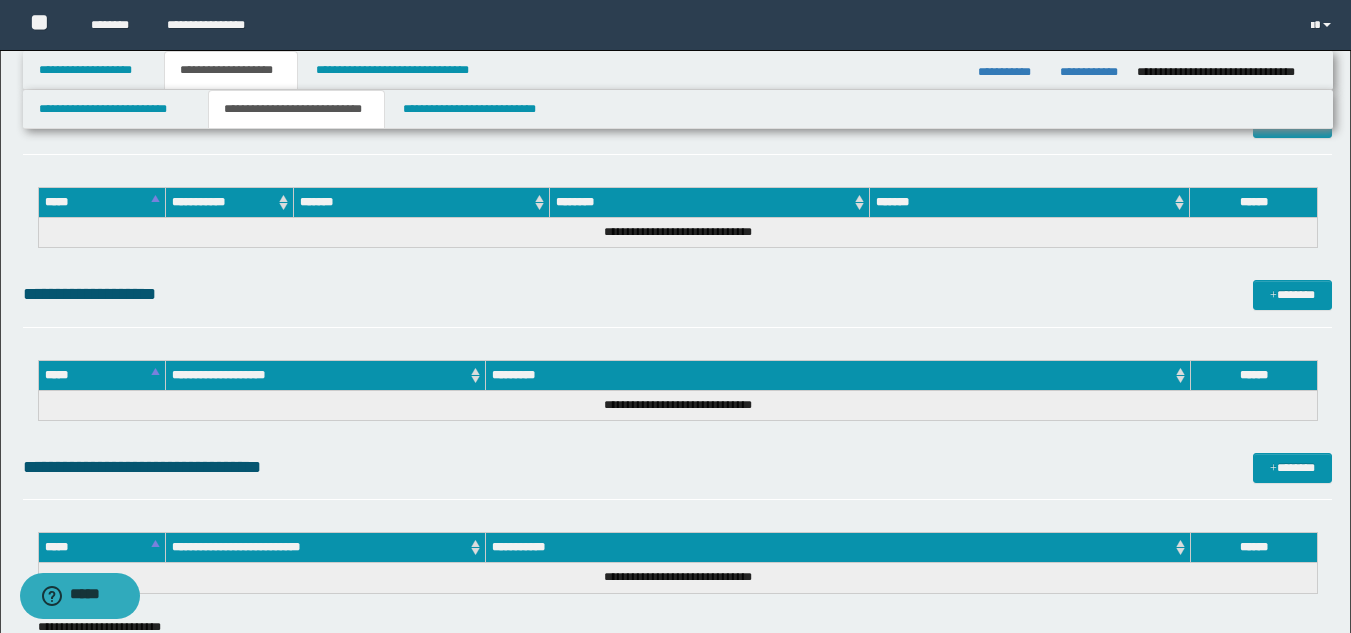 scroll, scrollTop: 836, scrollLeft: 0, axis: vertical 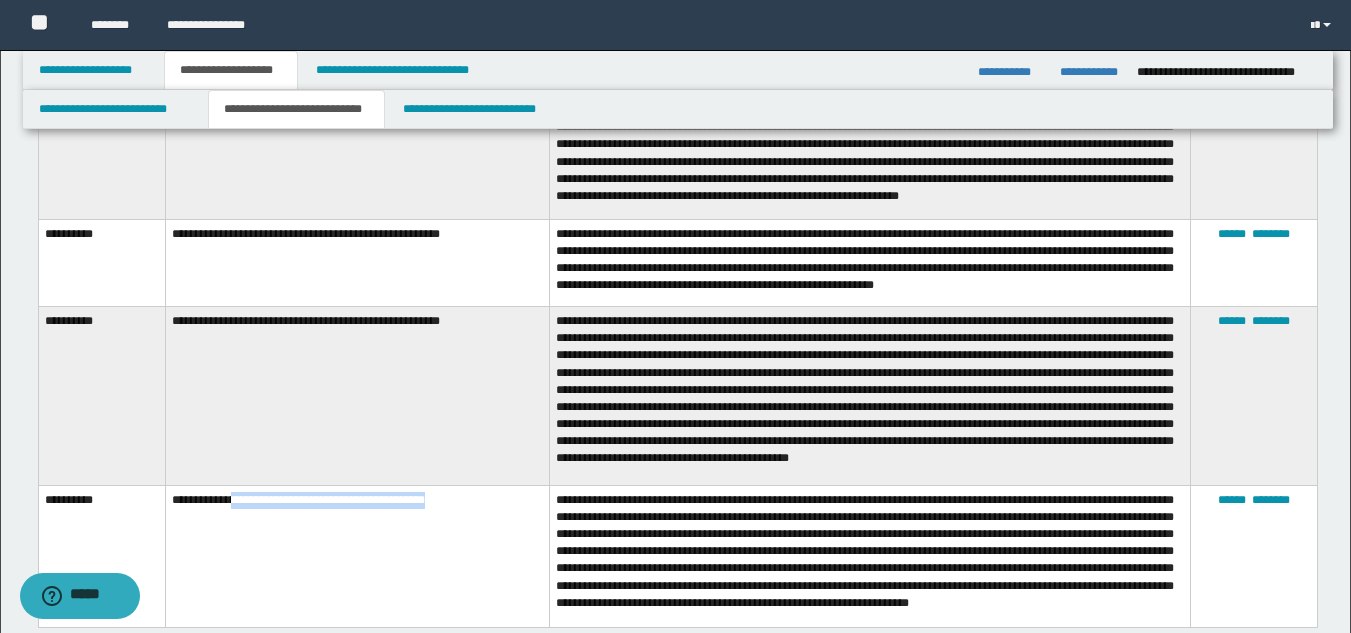 drag, startPoint x: 244, startPoint y: 488, endPoint x: 532, endPoint y: 518, distance: 289.5583 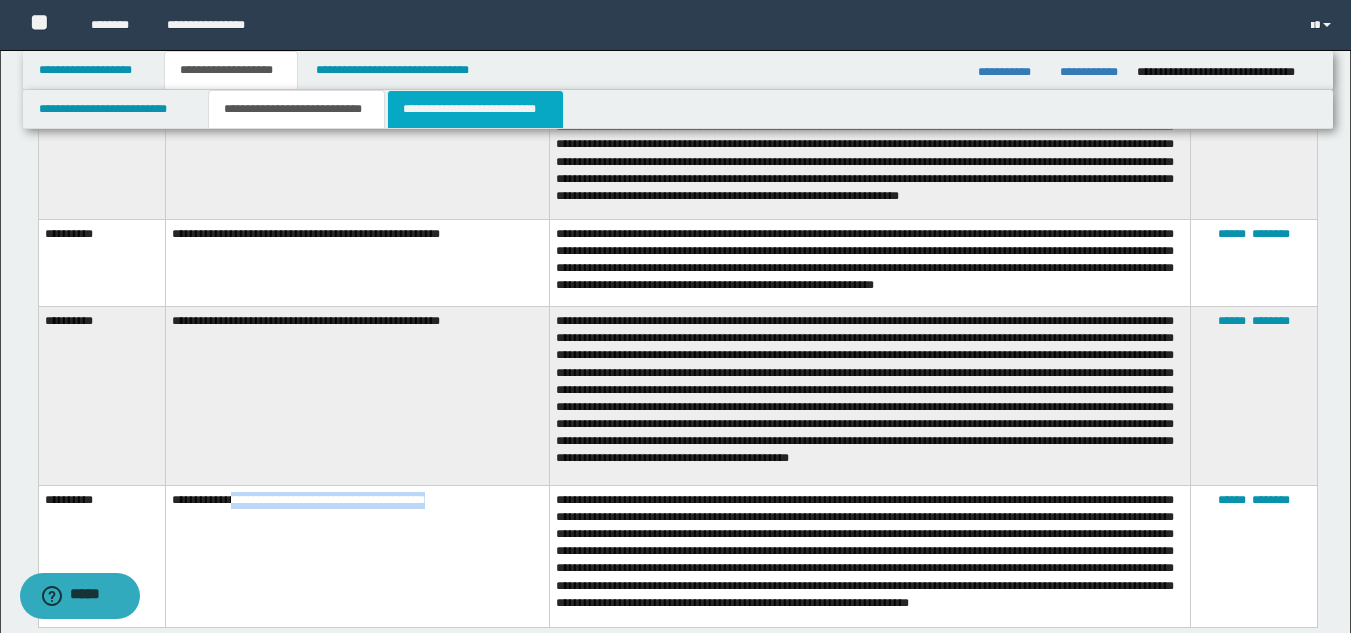 click on "**********" at bounding box center [475, 109] 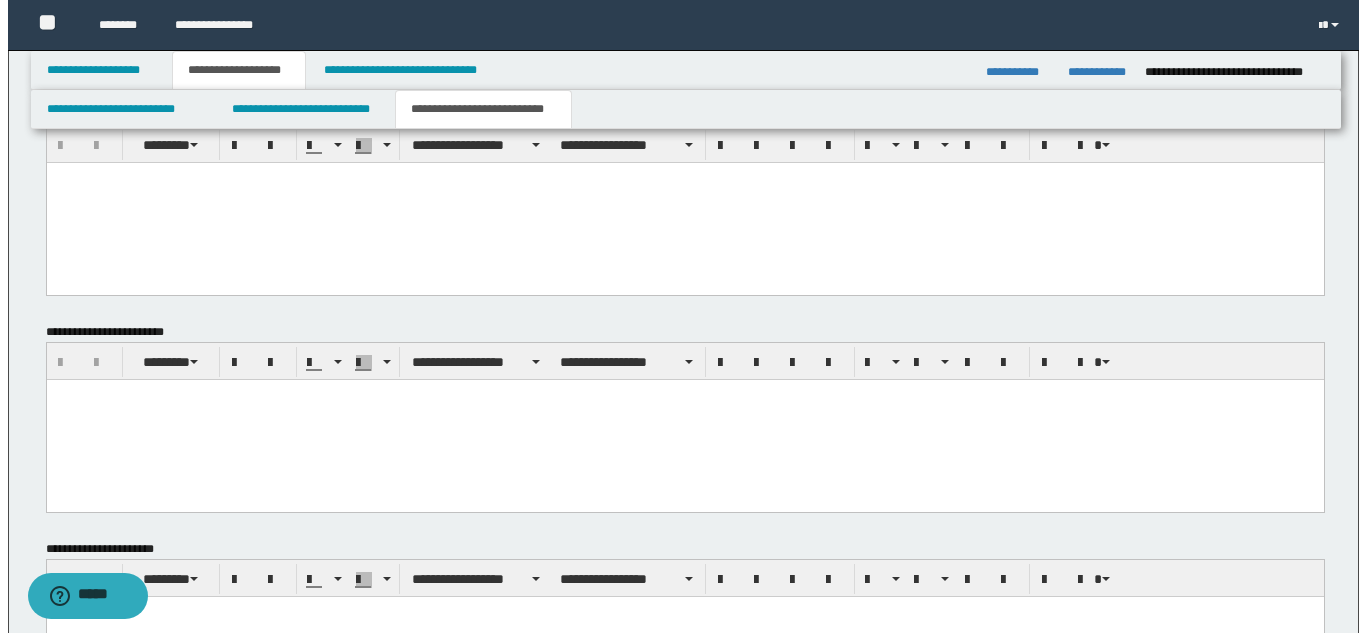 scroll, scrollTop: 236, scrollLeft: 0, axis: vertical 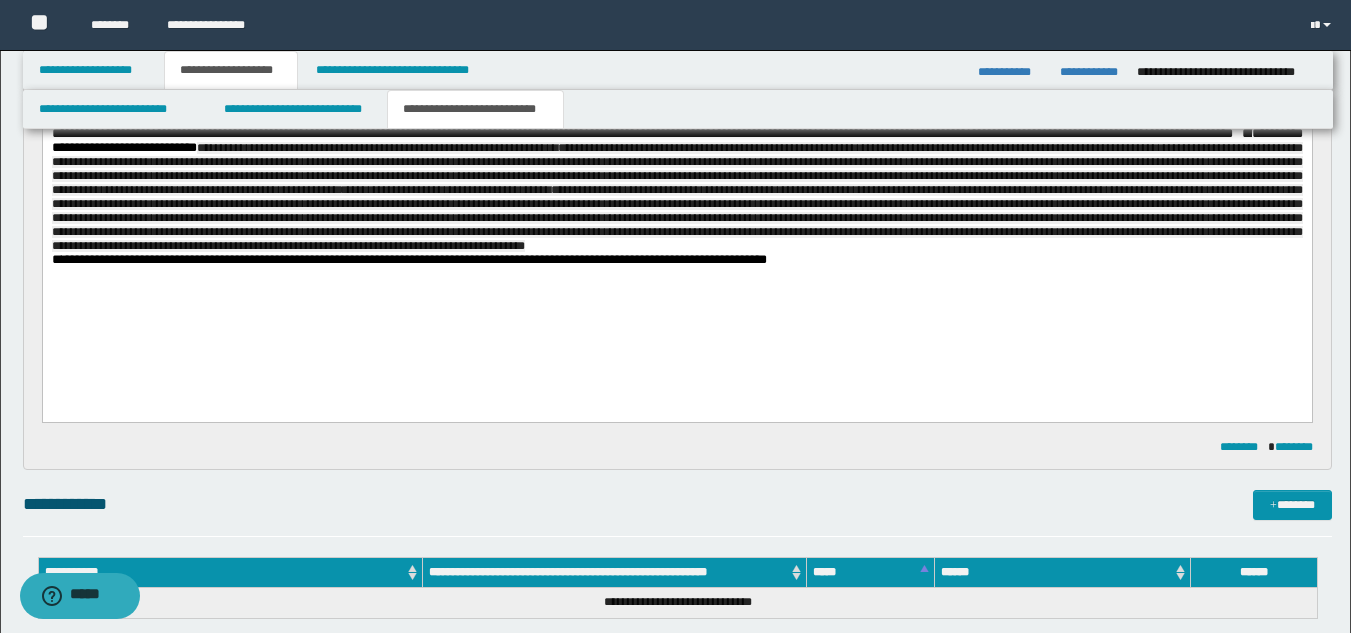 click on "**********" at bounding box center (676, 190) 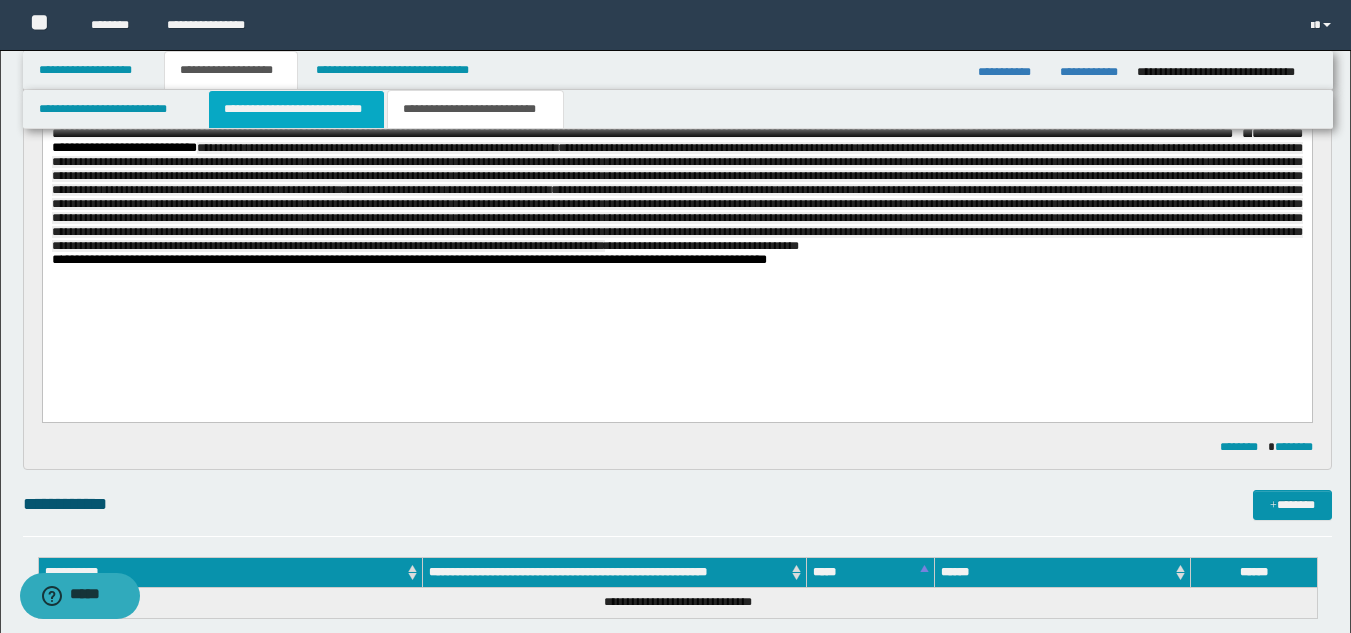 click on "**********" at bounding box center [296, 109] 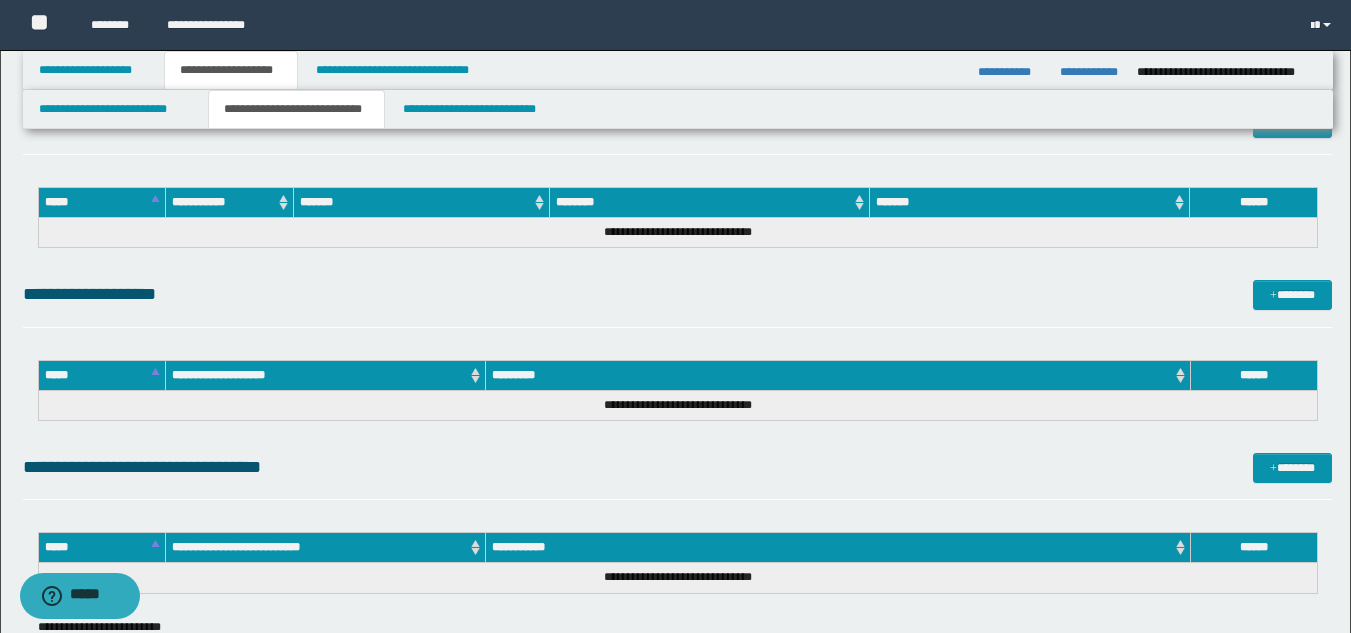 scroll, scrollTop: 836, scrollLeft: 0, axis: vertical 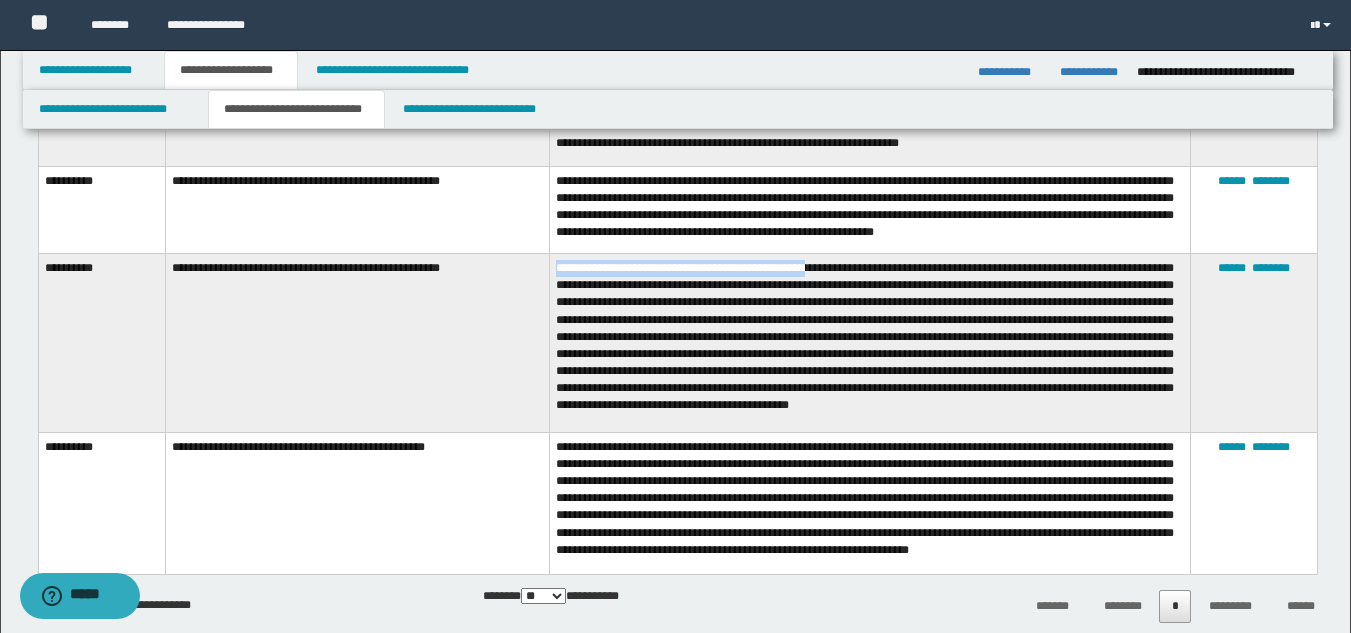 drag, startPoint x: 827, startPoint y: 255, endPoint x: 552, endPoint y: 257, distance: 275.00726 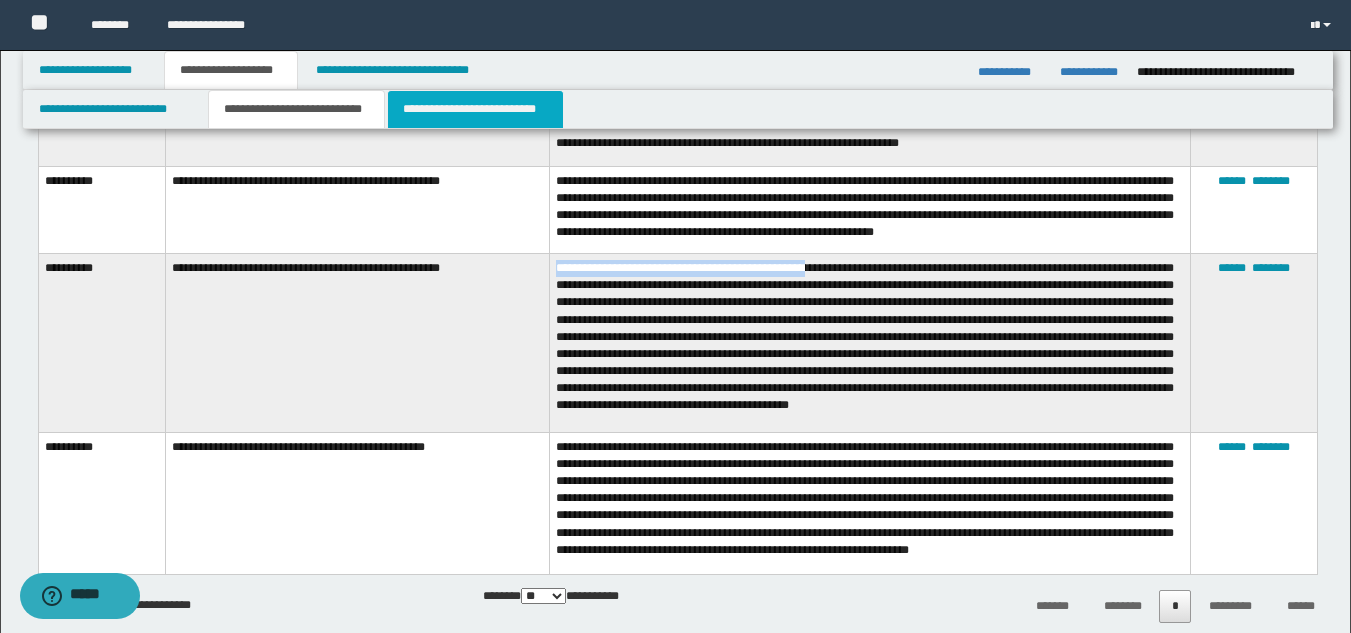 click on "**********" at bounding box center [475, 109] 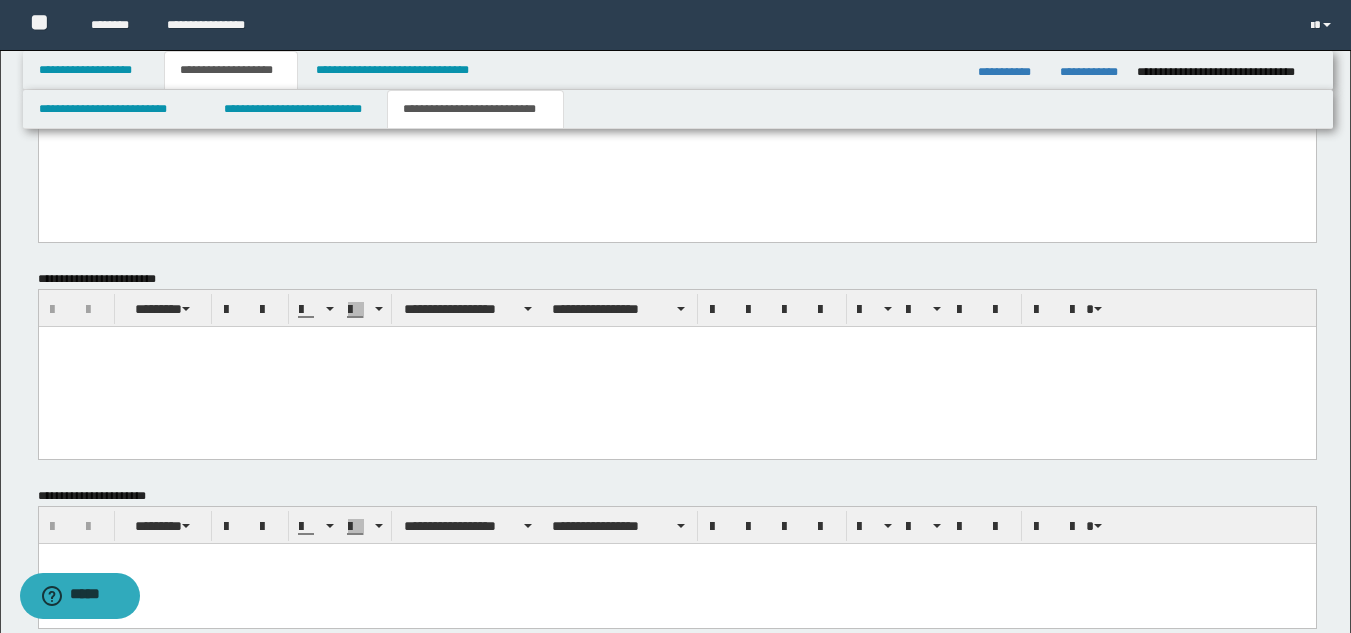scroll, scrollTop: 289, scrollLeft: 0, axis: vertical 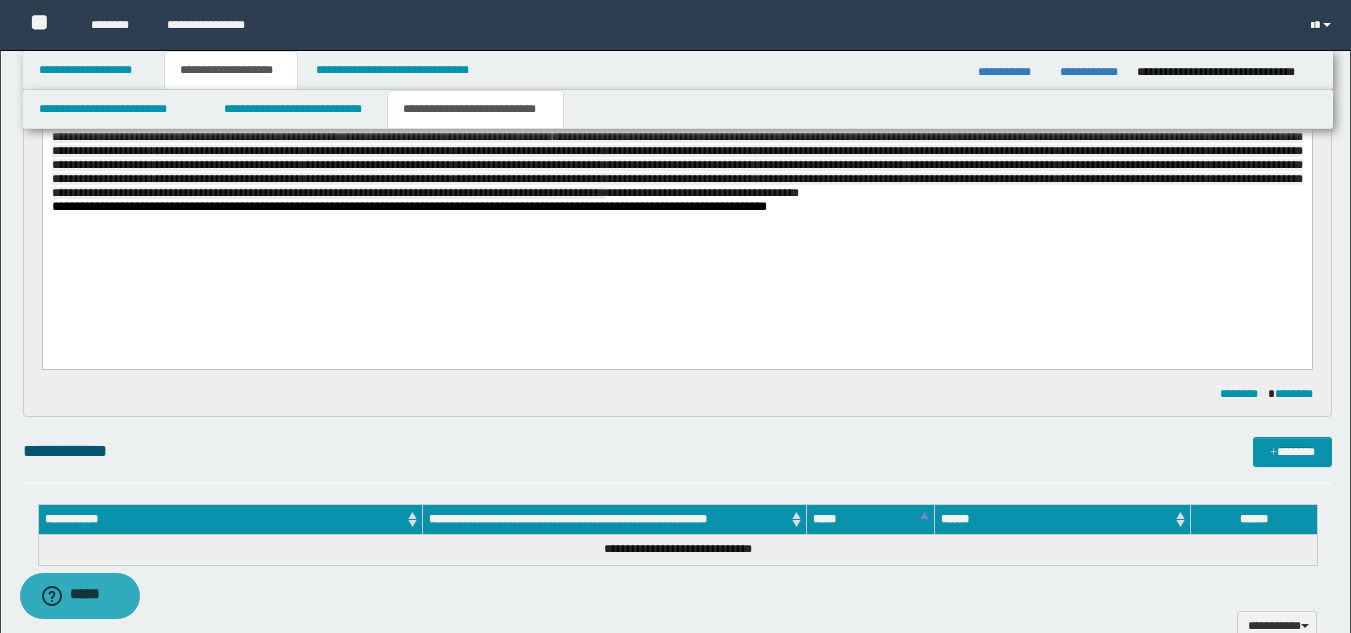 click on "**********" at bounding box center [676, 144] 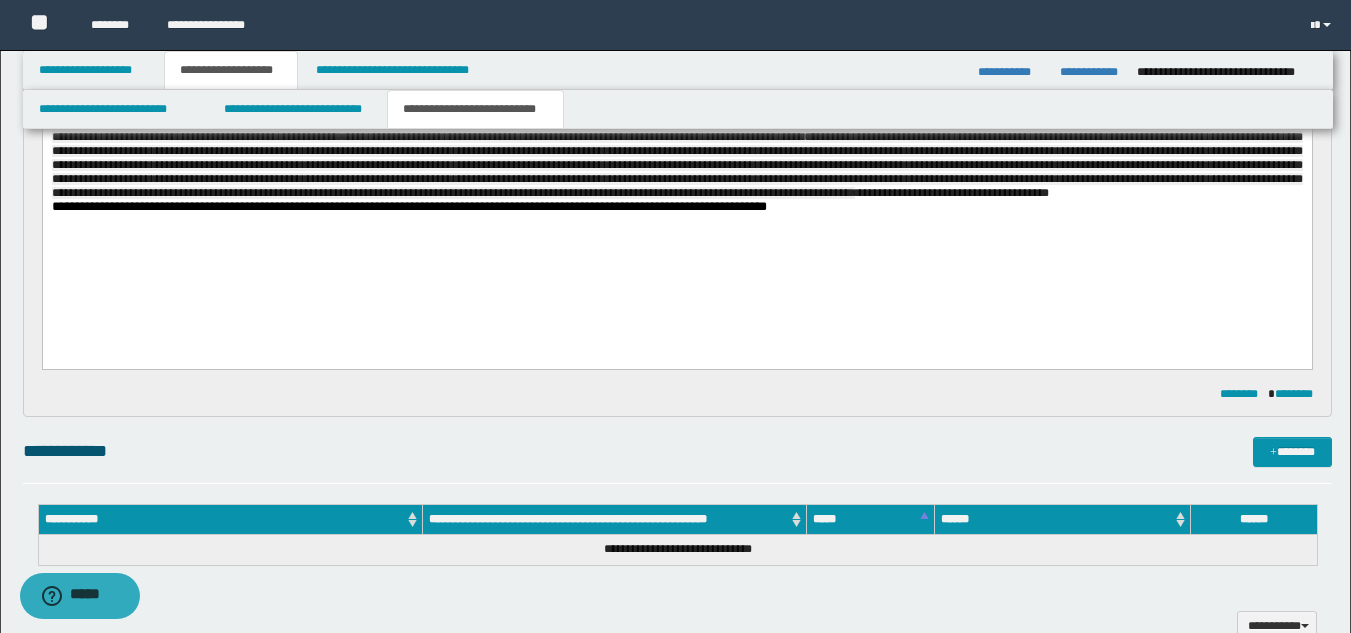 click on "**********" at bounding box center [676, 144] 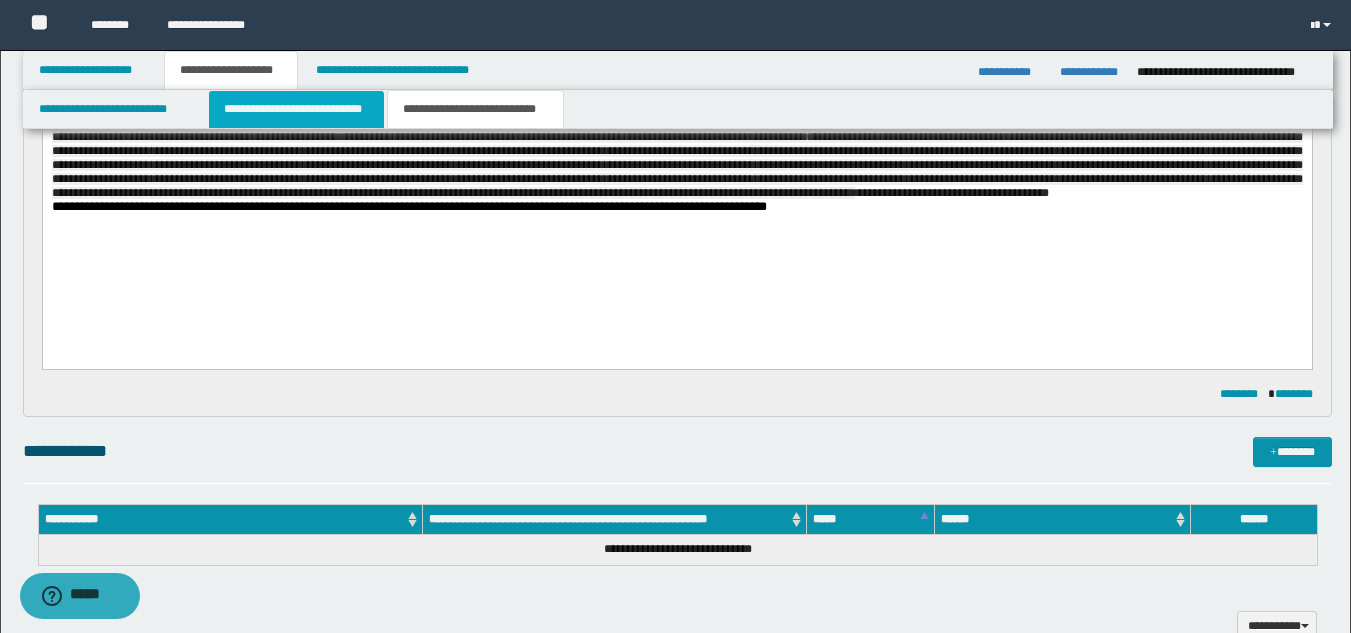 click on "**********" at bounding box center (296, 109) 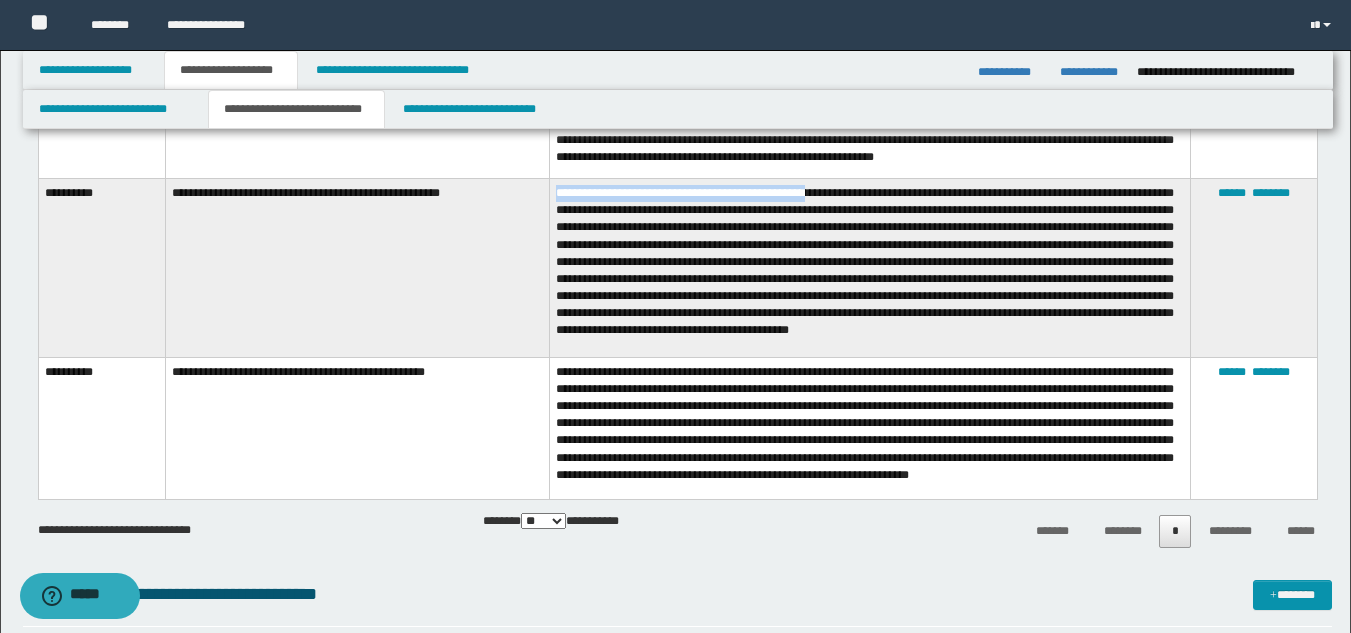 scroll, scrollTop: 992, scrollLeft: 0, axis: vertical 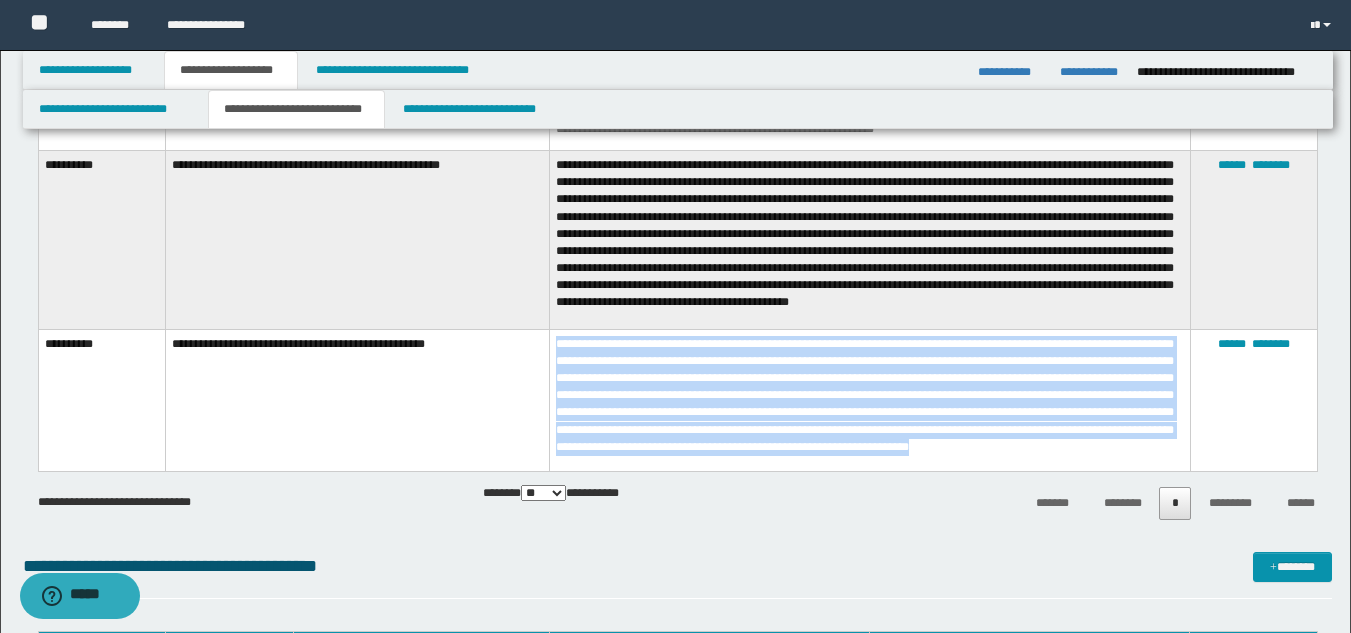 drag, startPoint x: 555, startPoint y: 333, endPoint x: 691, endPoint y: 450, distance: 179.40178 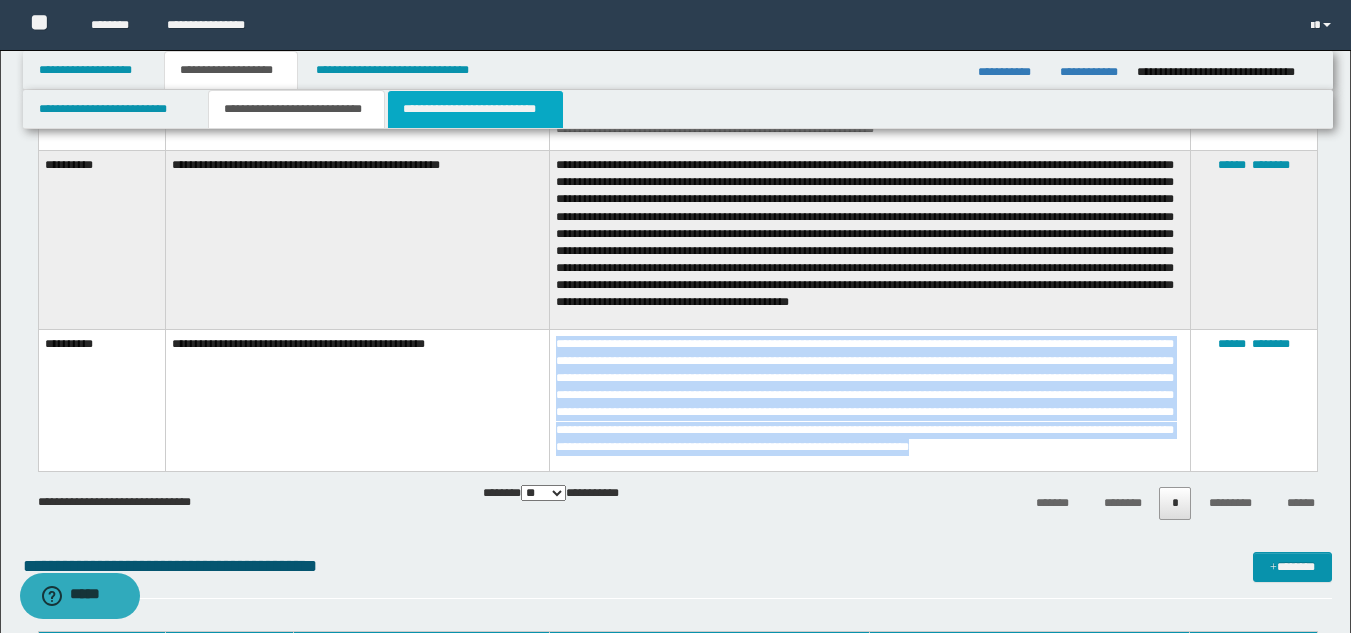 click on "**********" at bounding box center [475, 109] 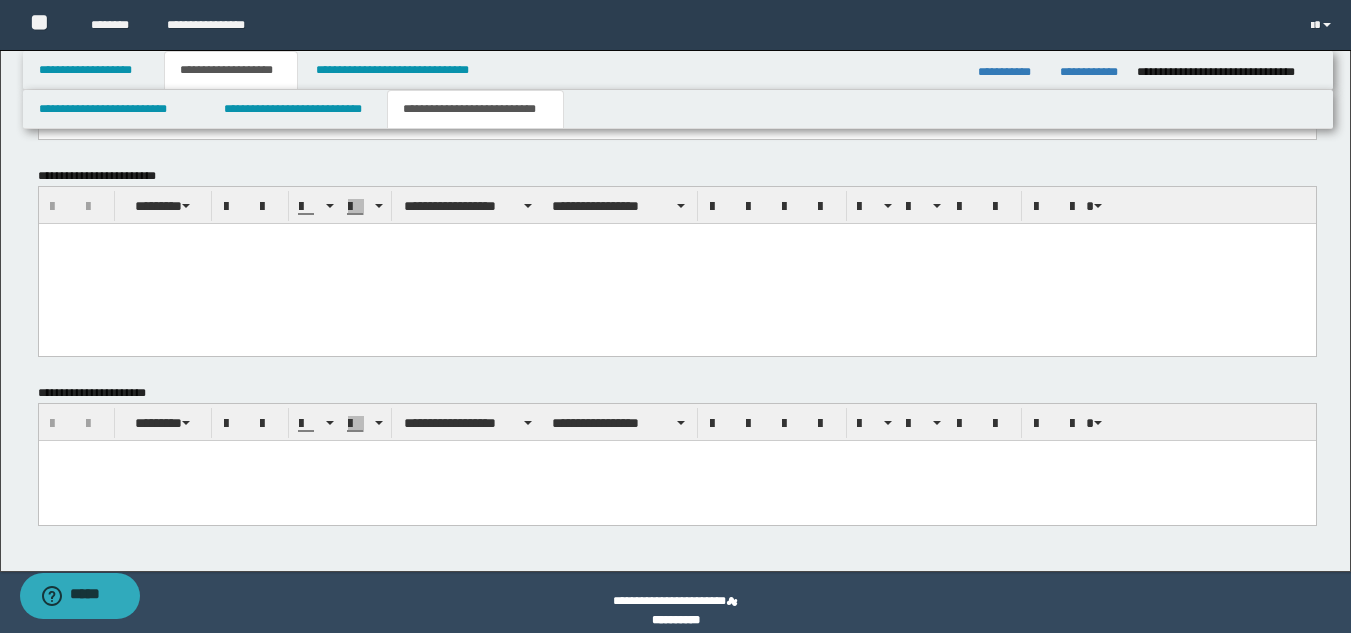 scroll, scrollTop: 392, scrollLeft: 0, axis: vertical 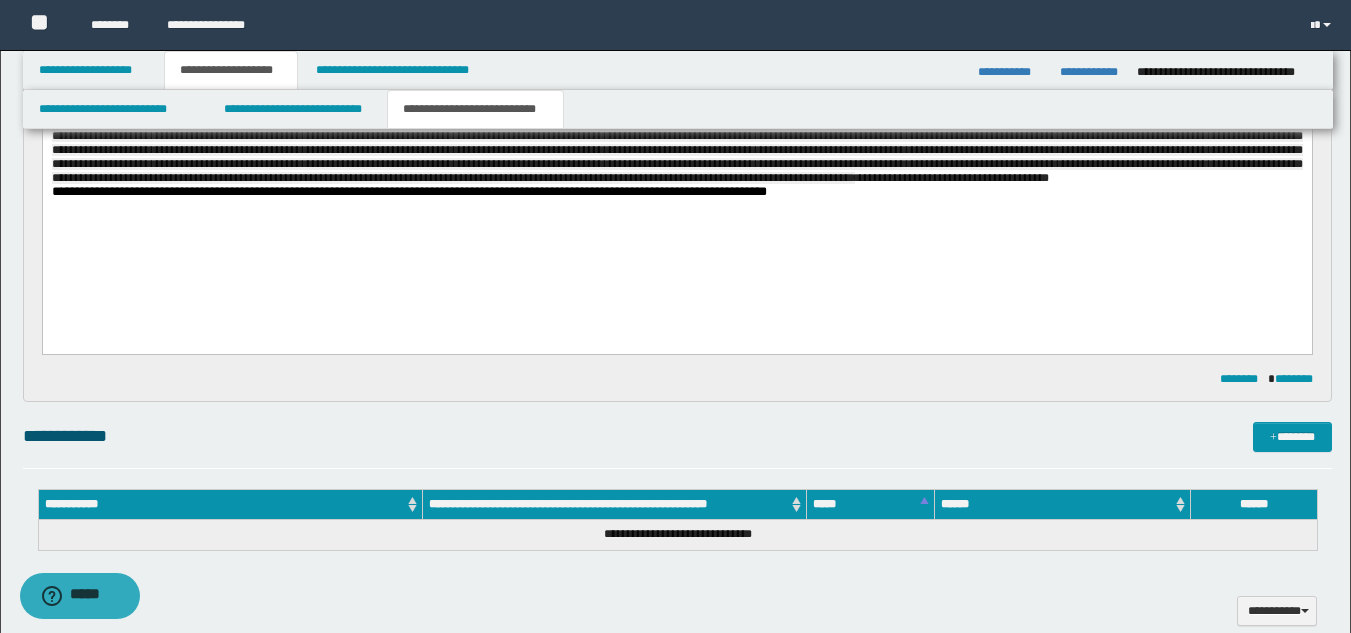 click on "**********" at bounding box center (676, 122) 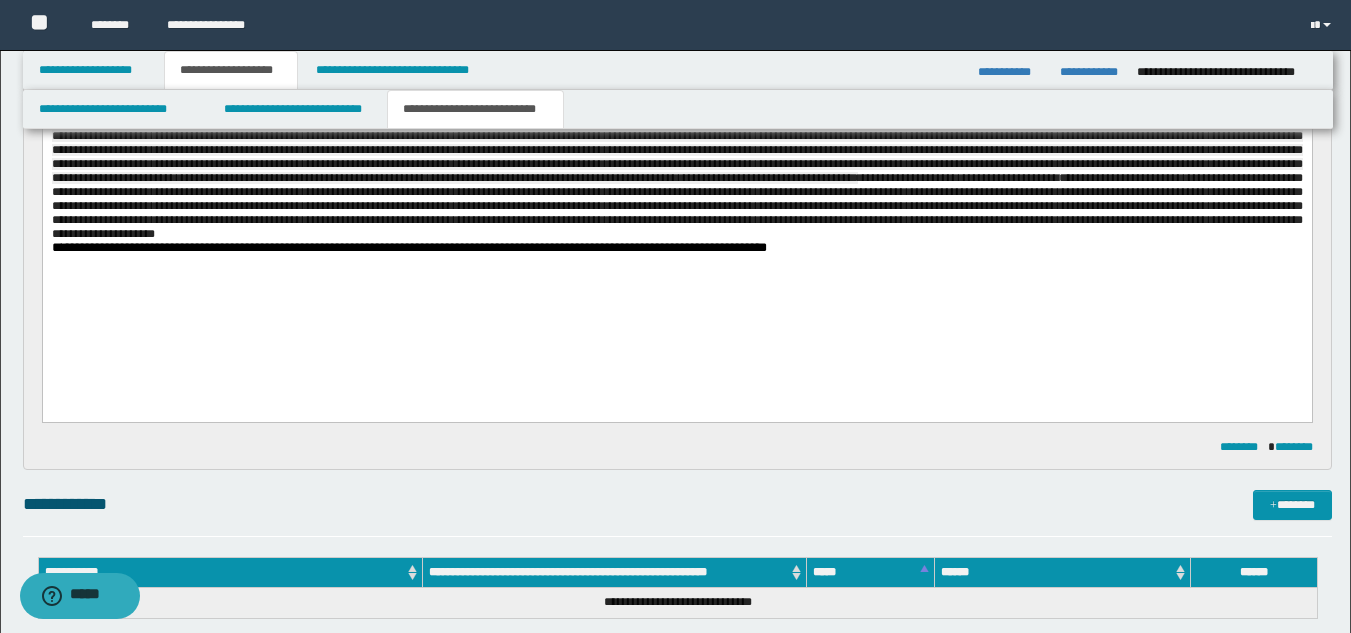 click on "**********" at bounding box center (676, 182) 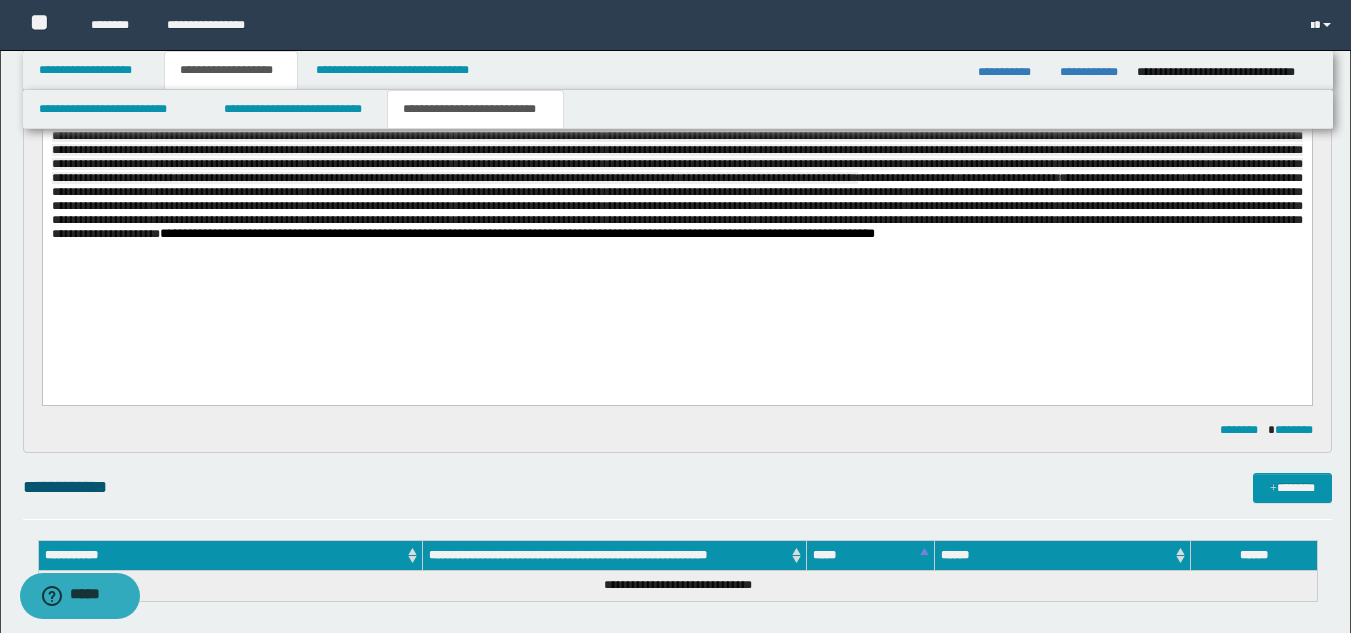 click on "**********" at bounding box center (676, 206) 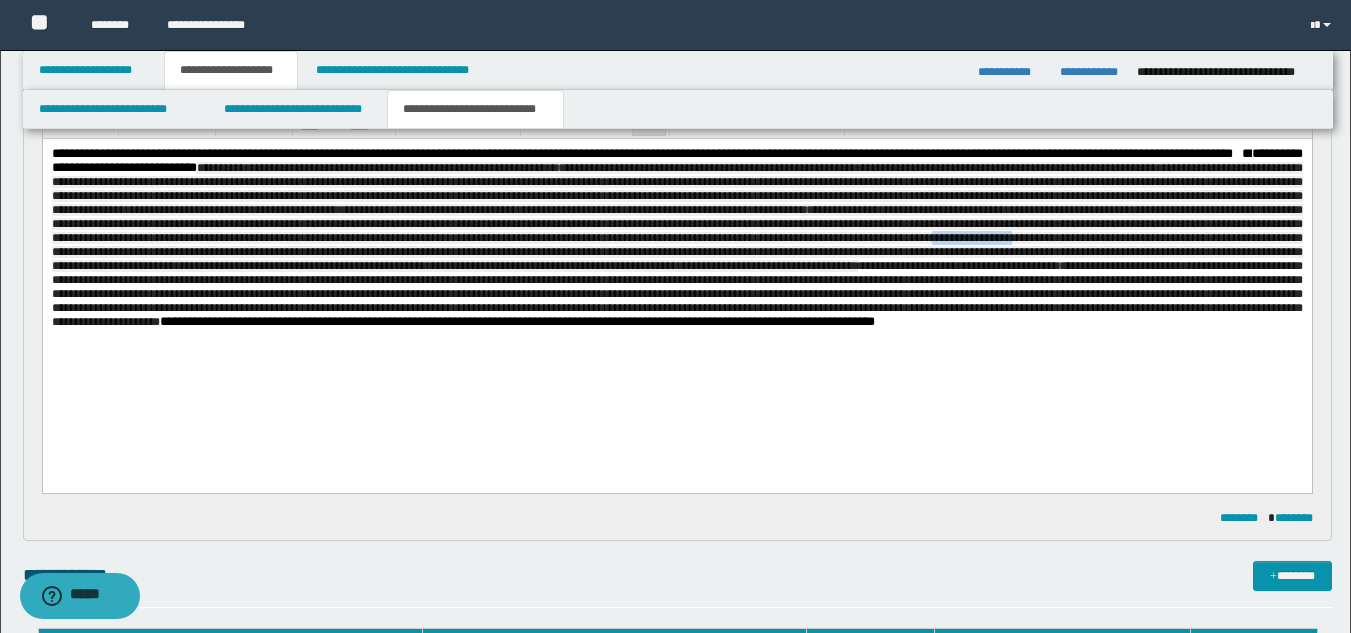 scroll, scrollTop: 126, scrollLeft: 0, axis: vertical 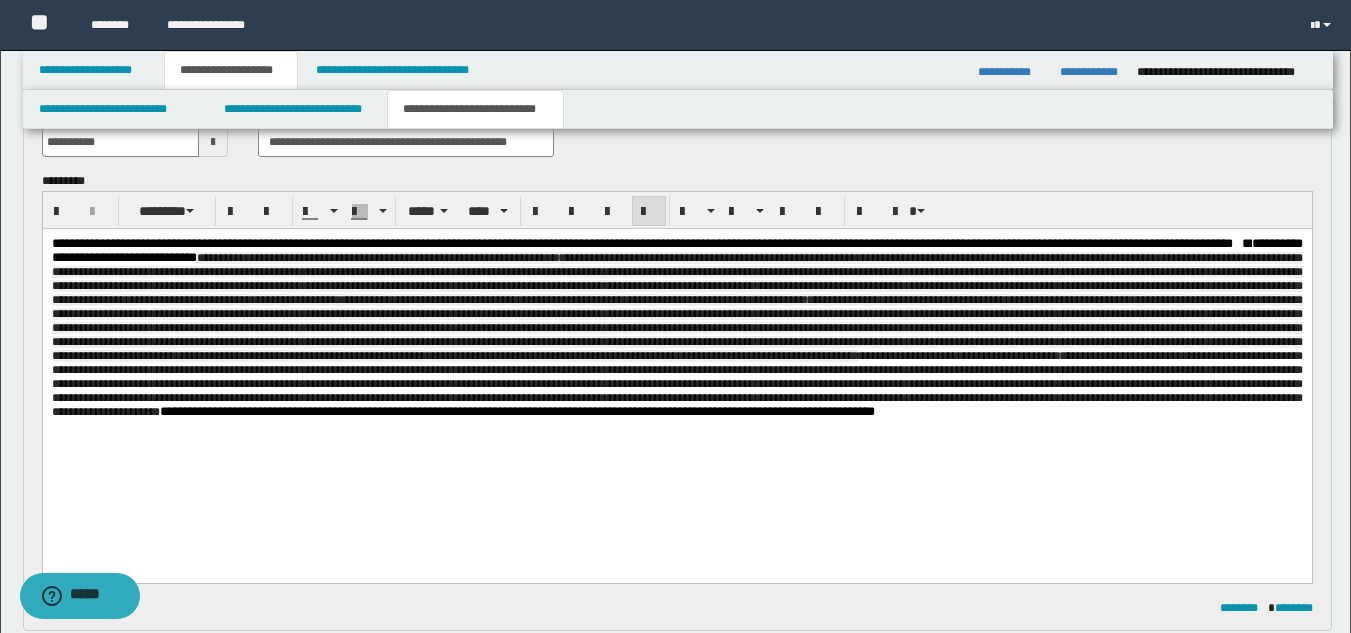 click on "**********" at bounding box center [676, 335] 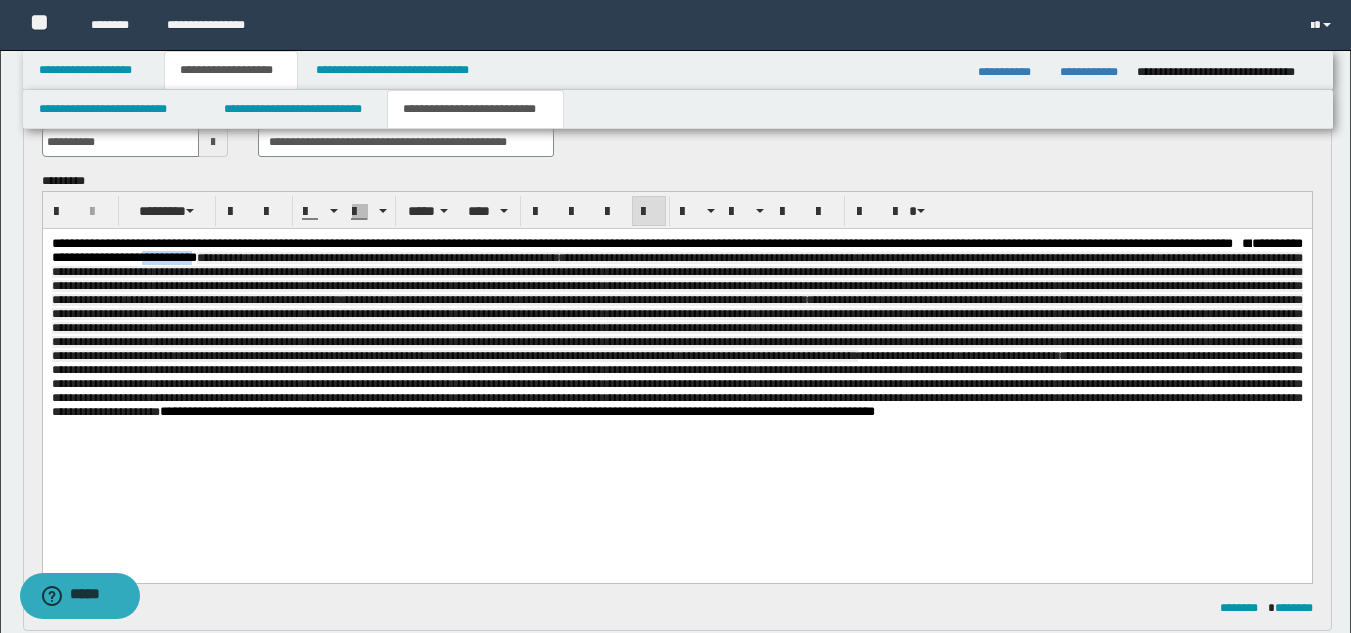 drag, startPoint x: 477, startPoint y: 257, endPoint x: 414, endPoint y: 263, distance: 63.28507 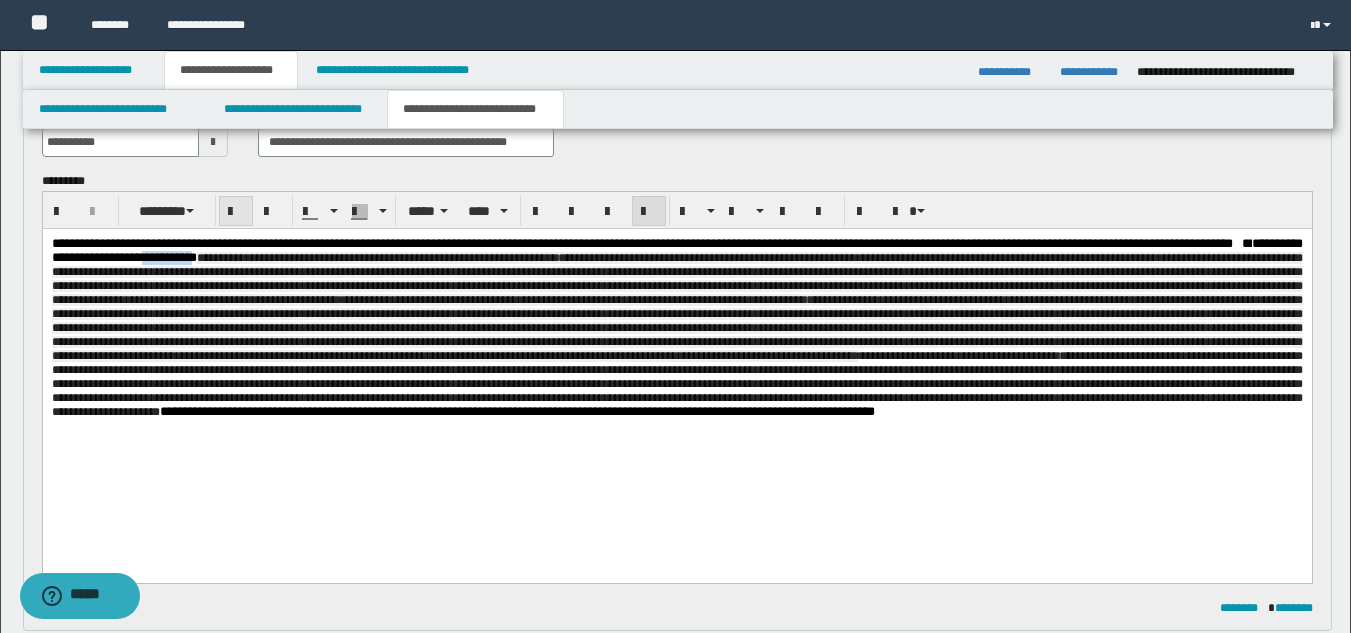 click at bounding box center (236, 212) 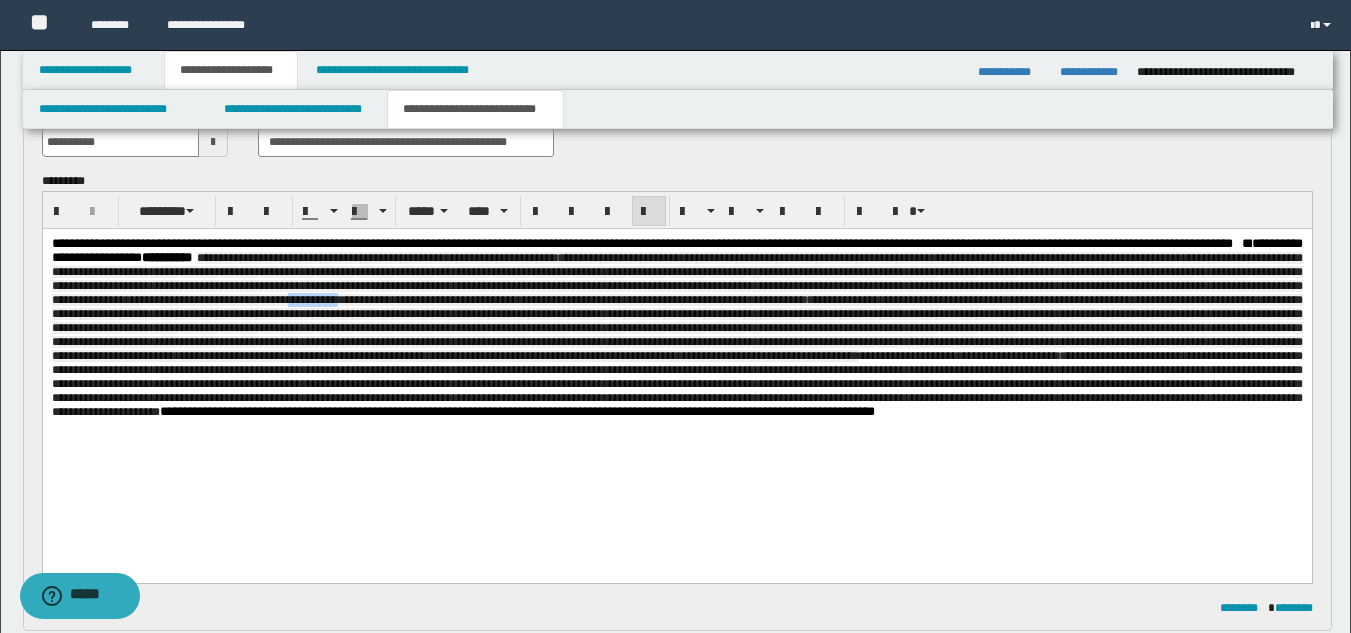 drag, startPoint x: 890, startPoint y: 310, endPoint x: 833, endPoint y: 317, distance: 57.428215 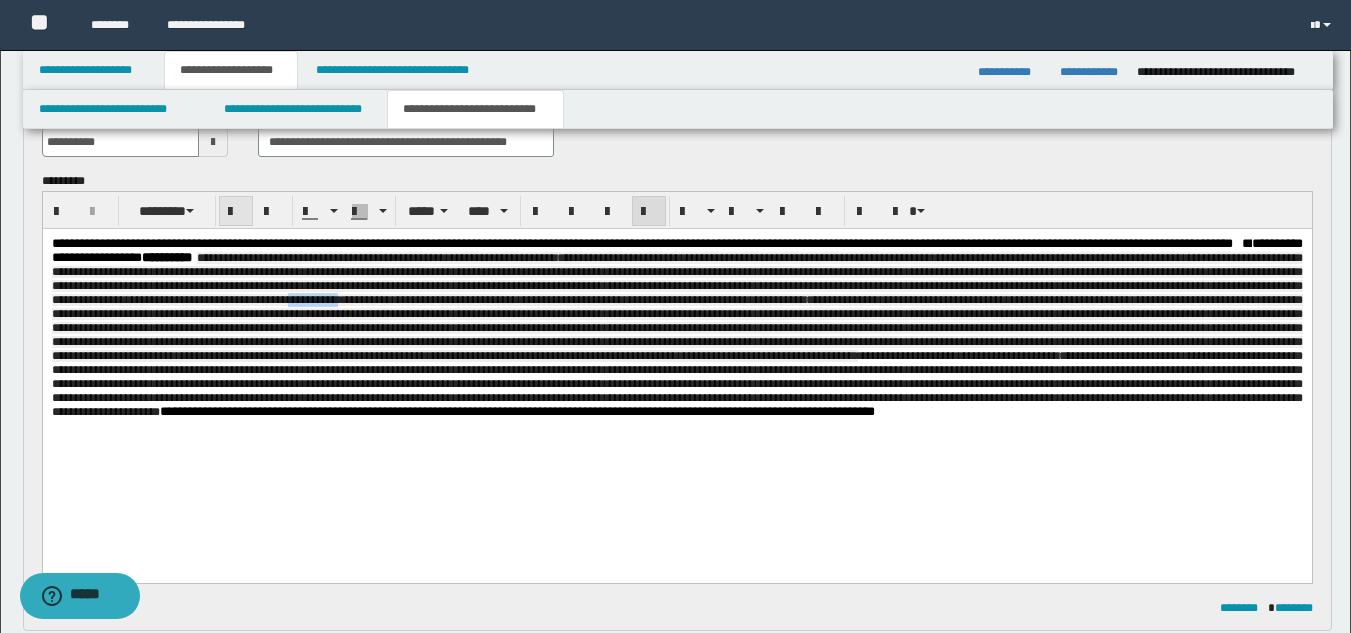 click at bounding box center [236, 212] 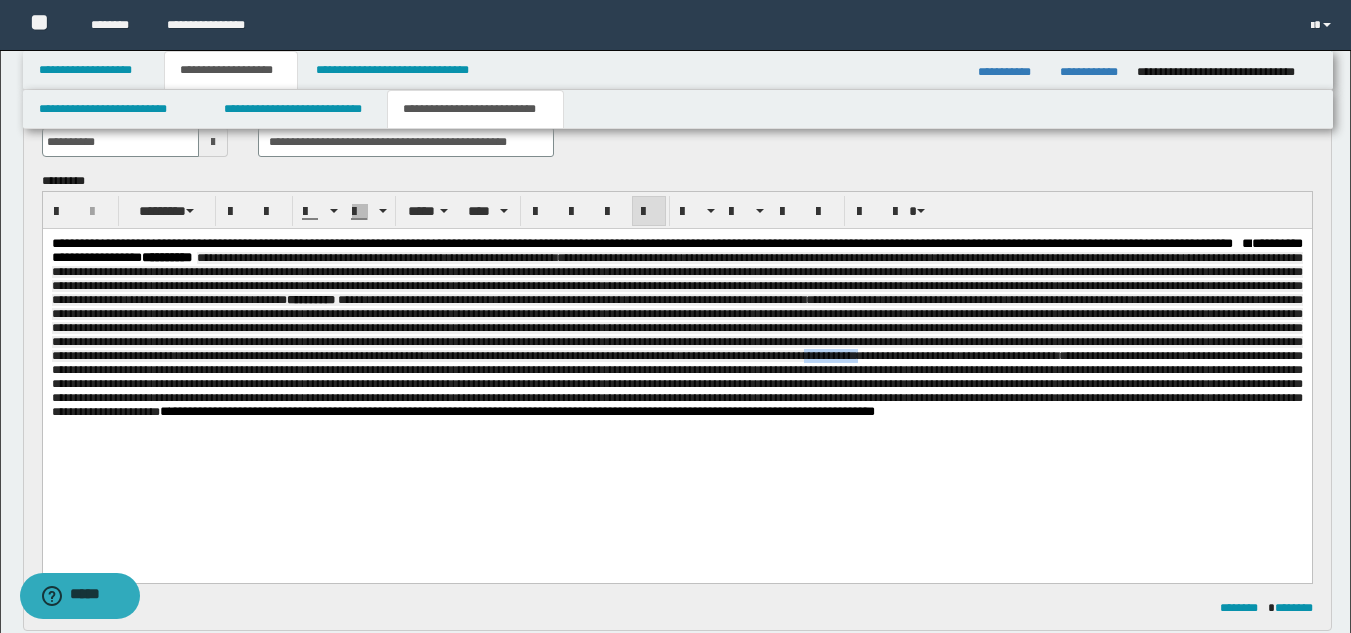drag, startPoint x: 615, startPoint y: 398, endPoint x: 554, endPoint y: 400, distance: 61.03278 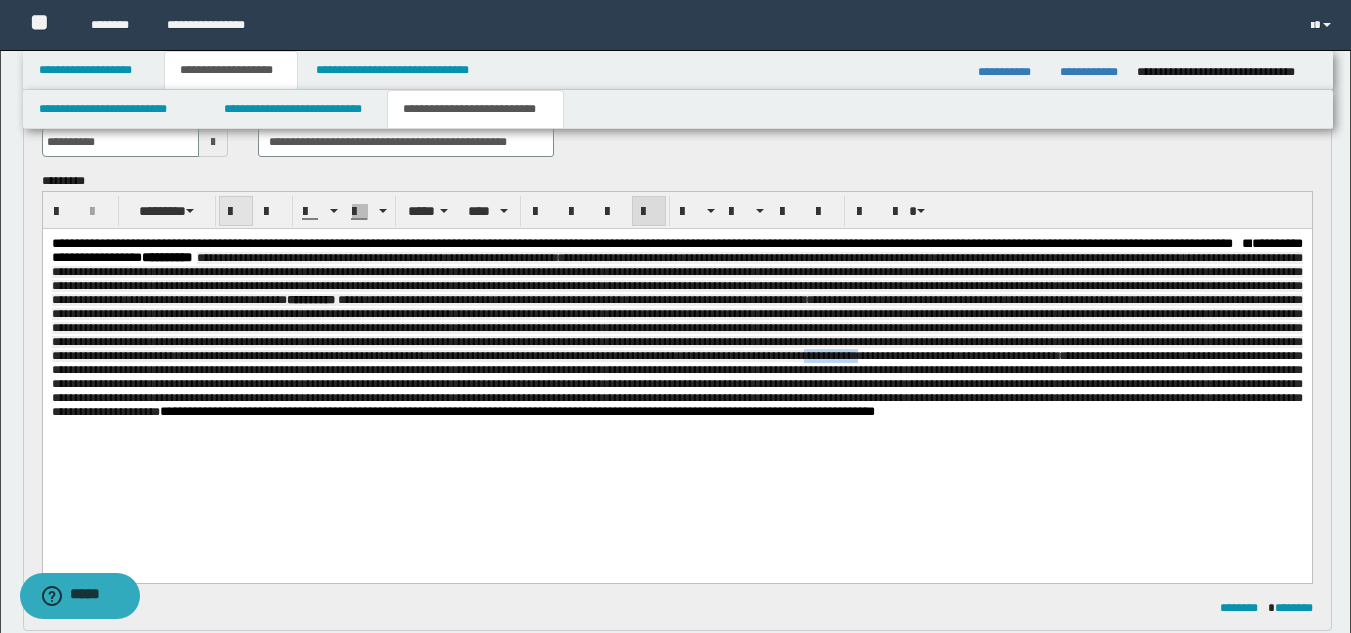 click at bounding box center (236, 212) 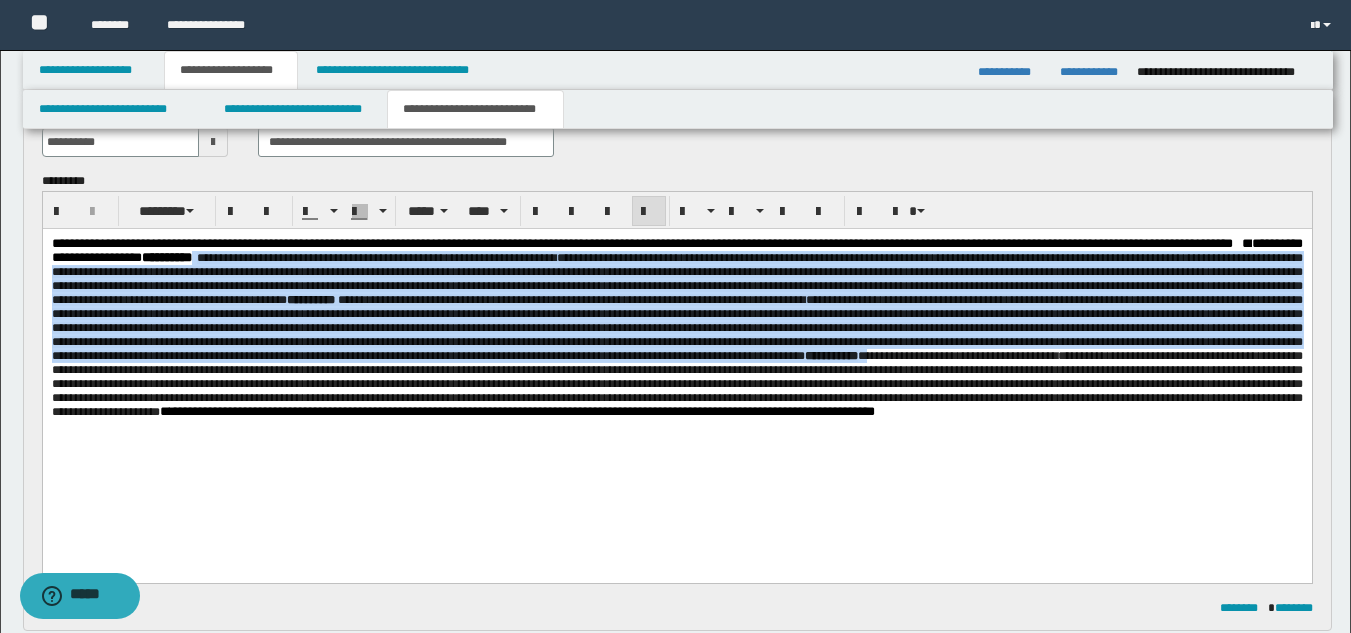 drag, startPoint x: 479, startPoint y: 255, endPoint x: 631, endPoint y: 397, distance: 208.00961 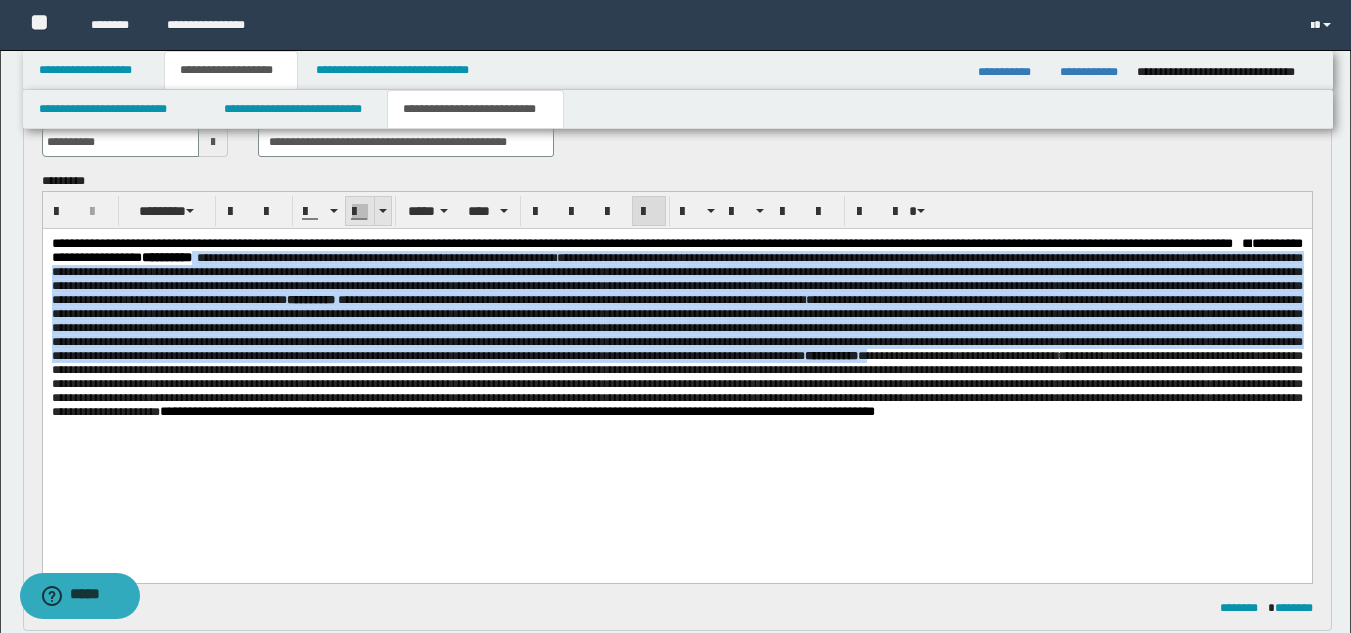 click at bounding box center (360, 211) 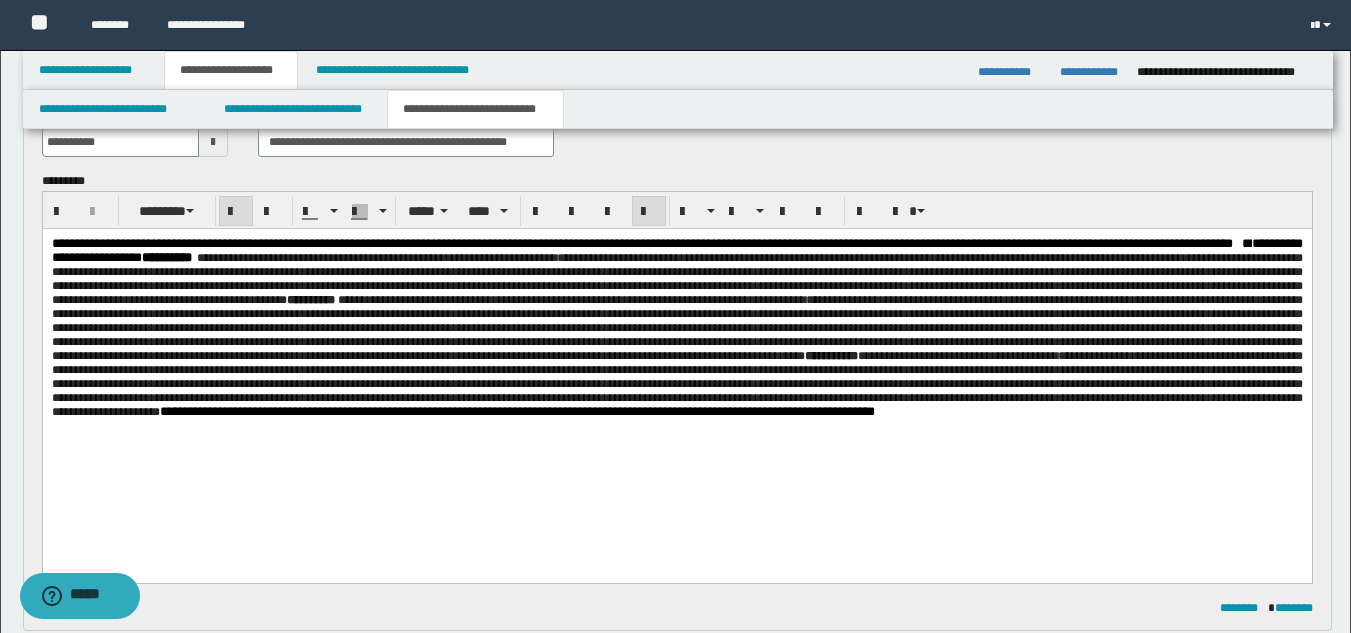 click on "**********" at bounding box center [676, 353] 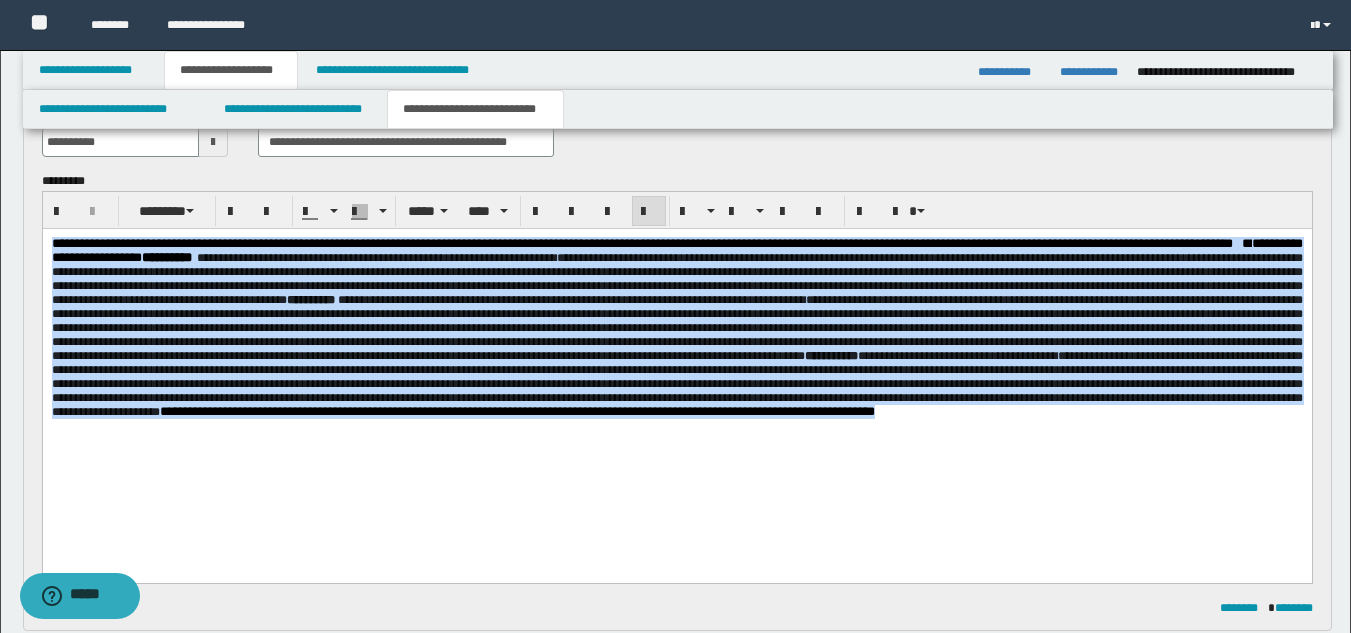 drag, startPoint x: 53, startPoint y: 243, endPoint x: 1060, endPoint y: 464, distance: 1030.9656 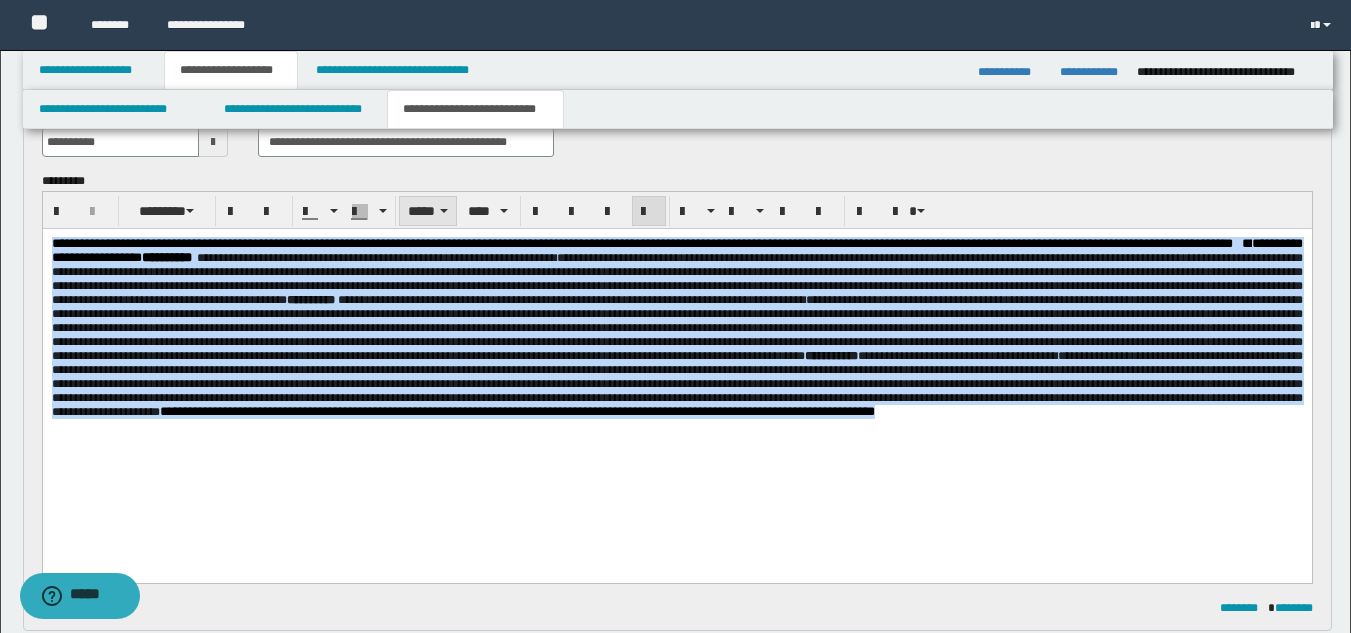 click on "*****" at bounding box center (428, 211) 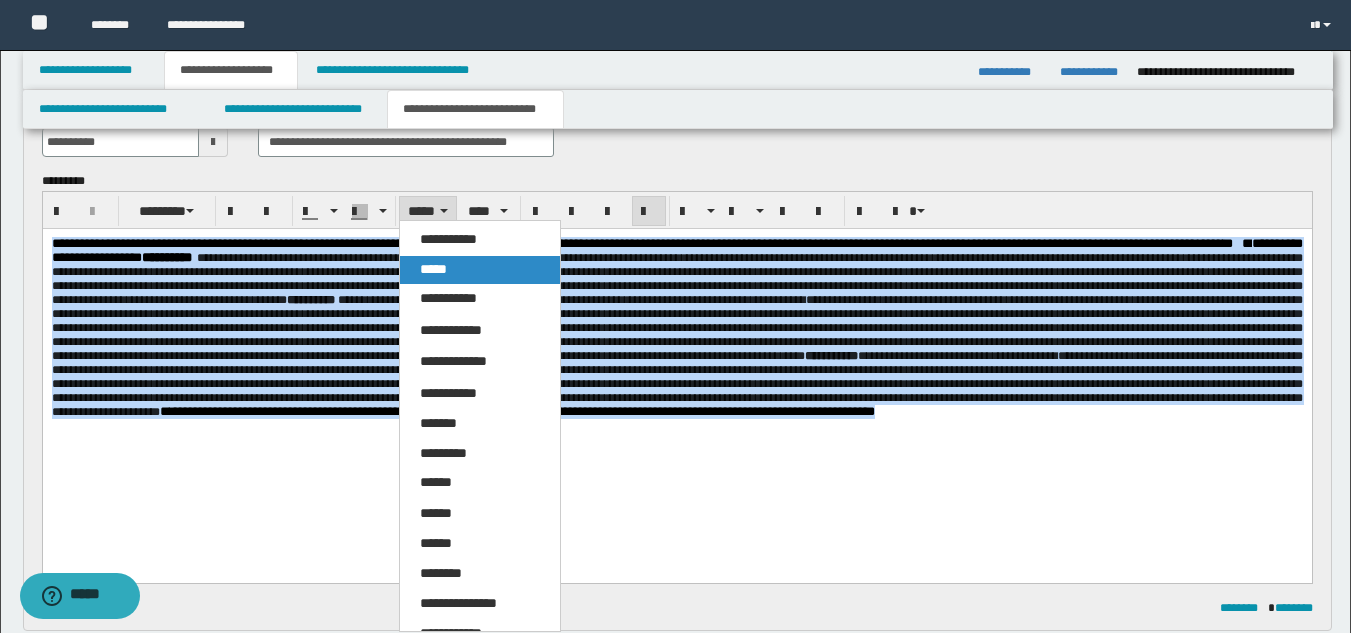 drag, startPoint x: 465, startPoint y: 270, endPoint x: 423, endPoint y: 21, distance: 252.51732 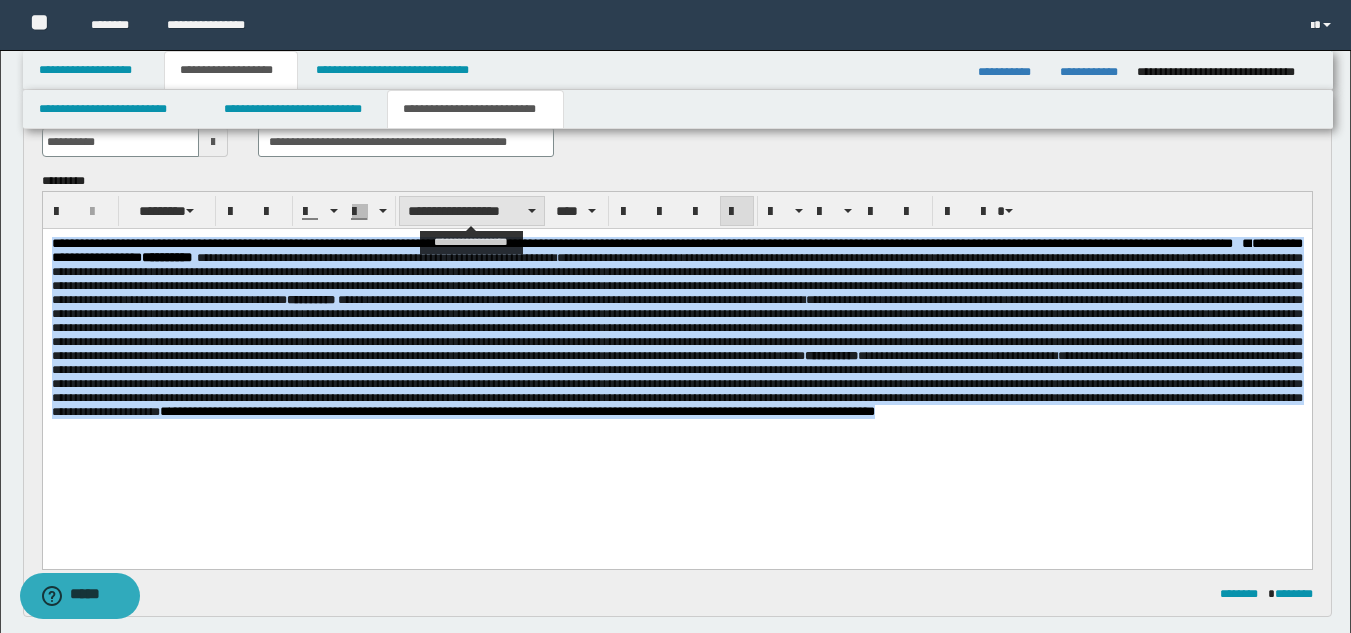 click on "**********" at bounding box center (472, 211) 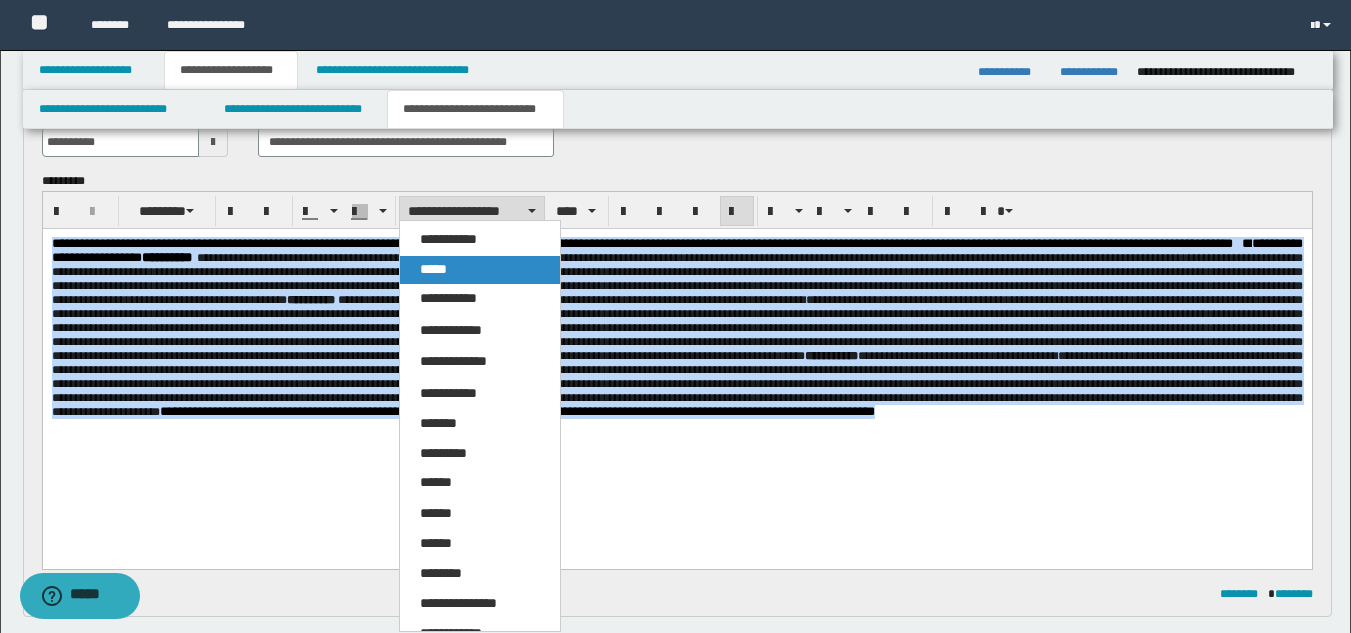 click on "*****" at bounding box center [480, 270] 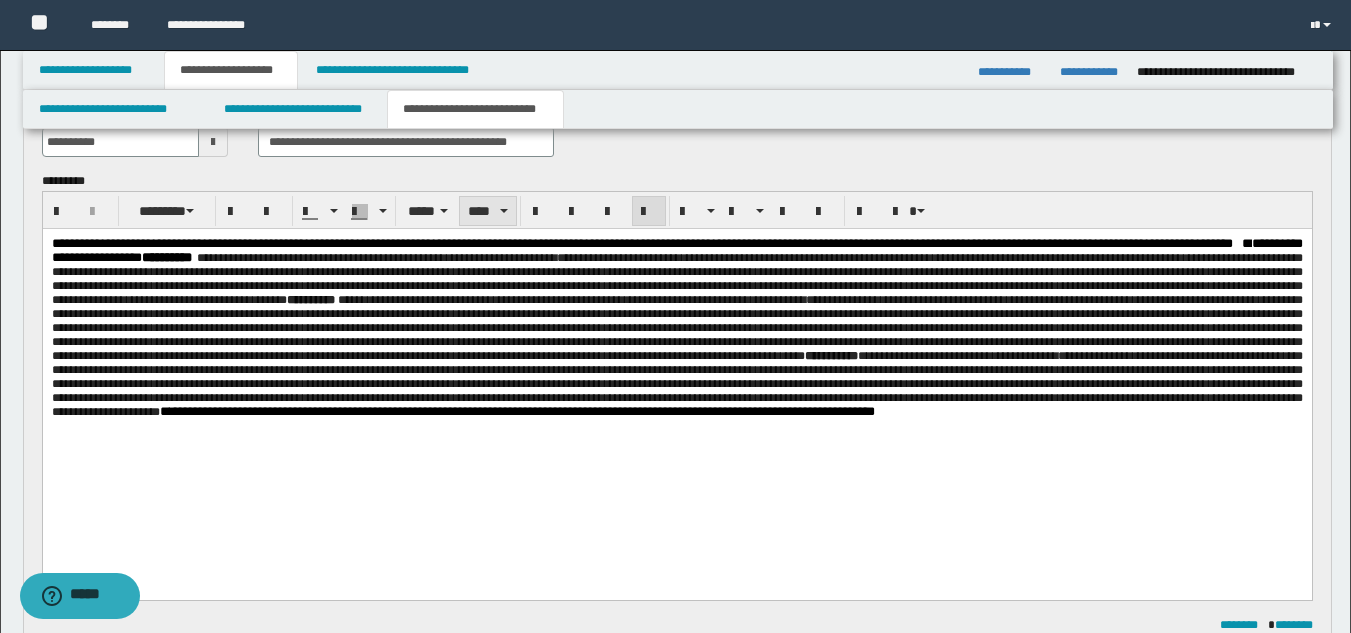 click on "****" at bounding box center (488, 211) 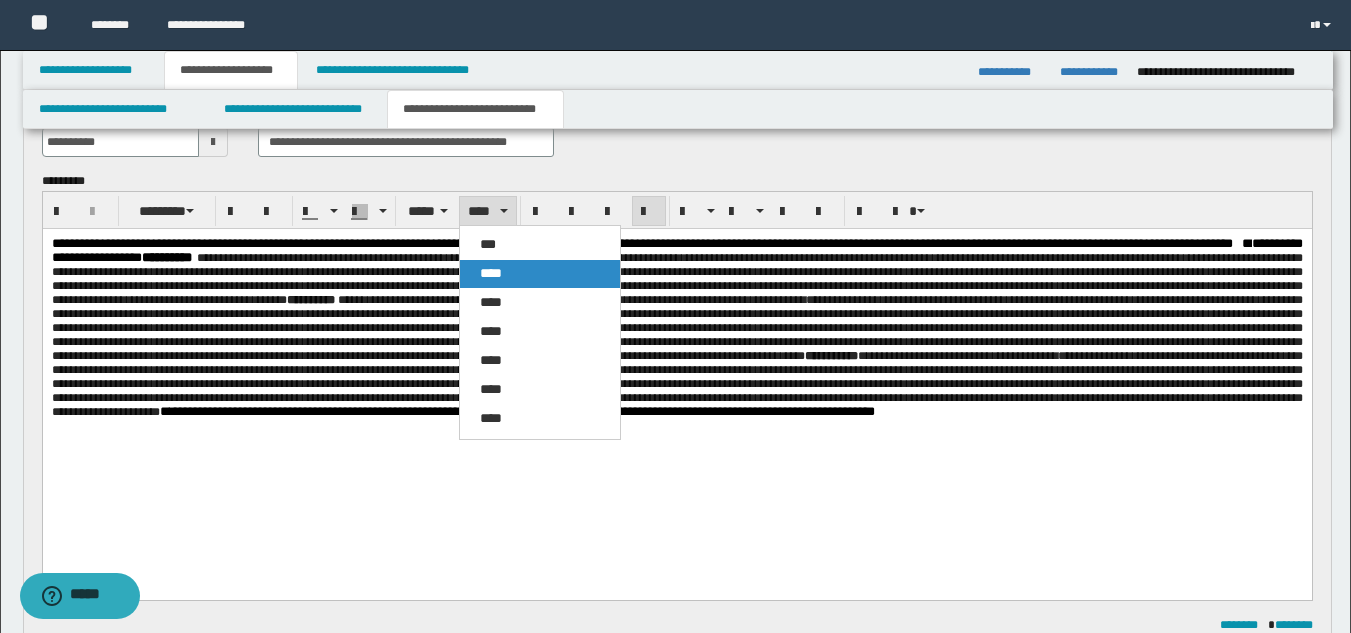 click on "****" at bounding box center [491, 273] 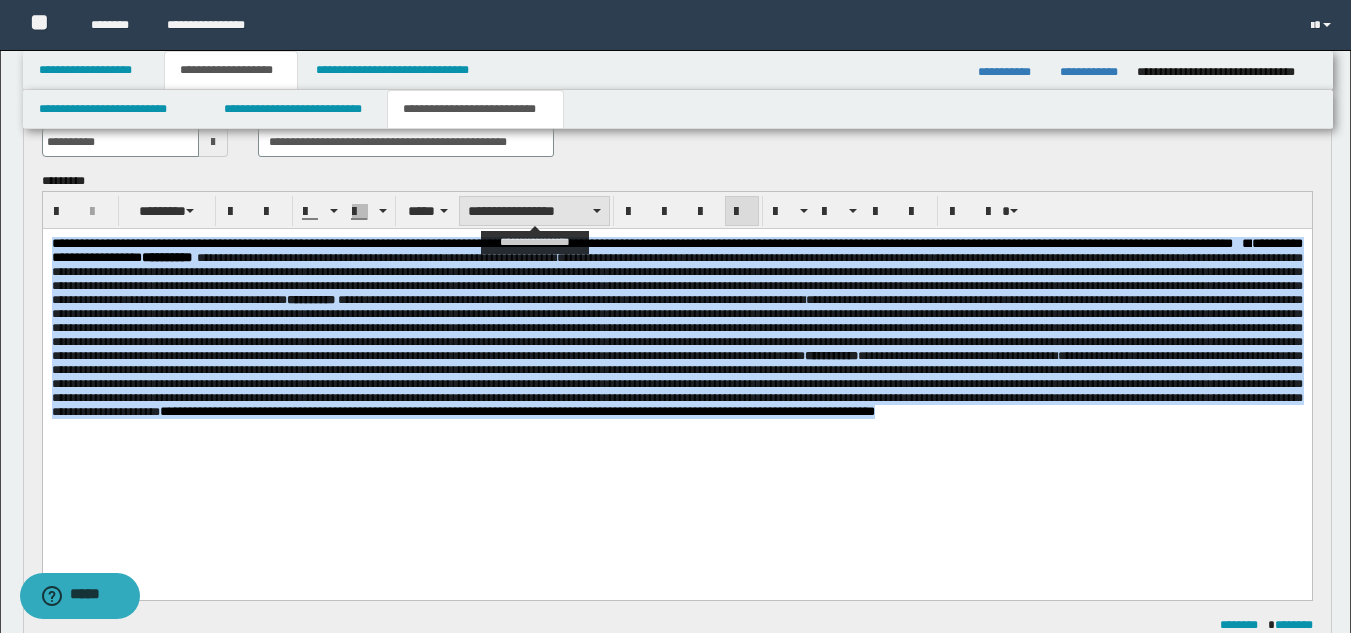 click on "**********" at bounding box center [534, 211] 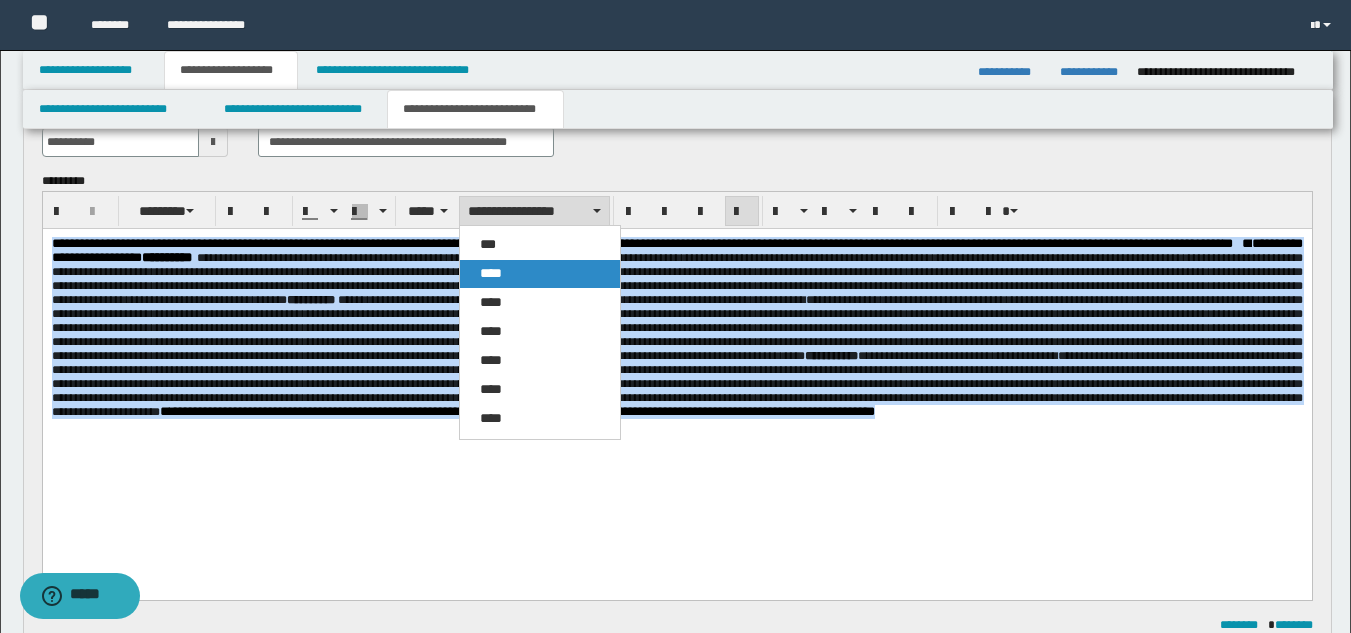 click on "****" at bounding box center (540, 274) 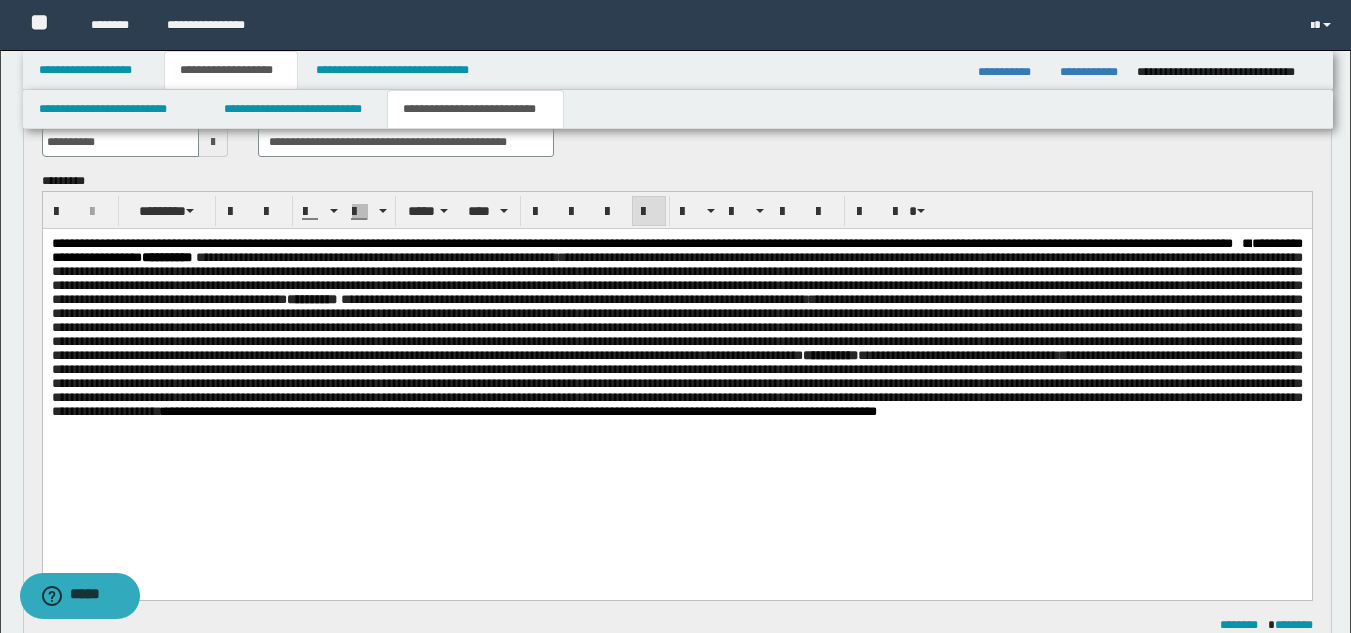 click at bounding box center (649, 212) 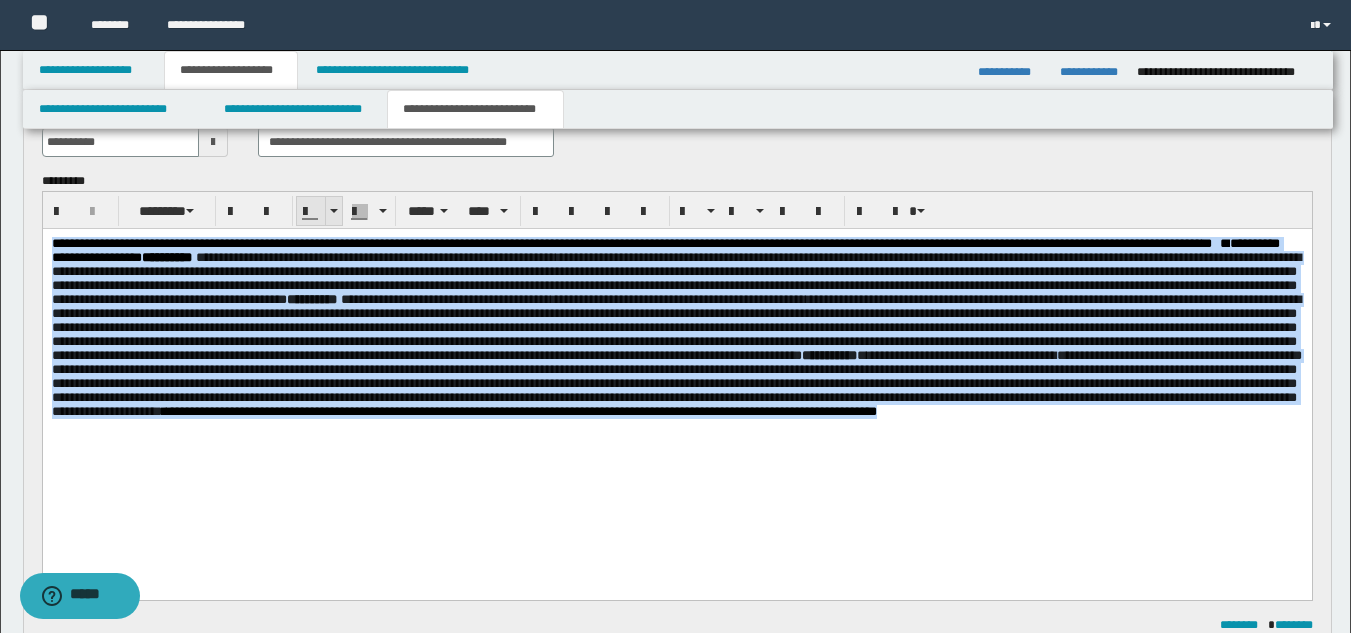 click at bounding box center [333, 211] 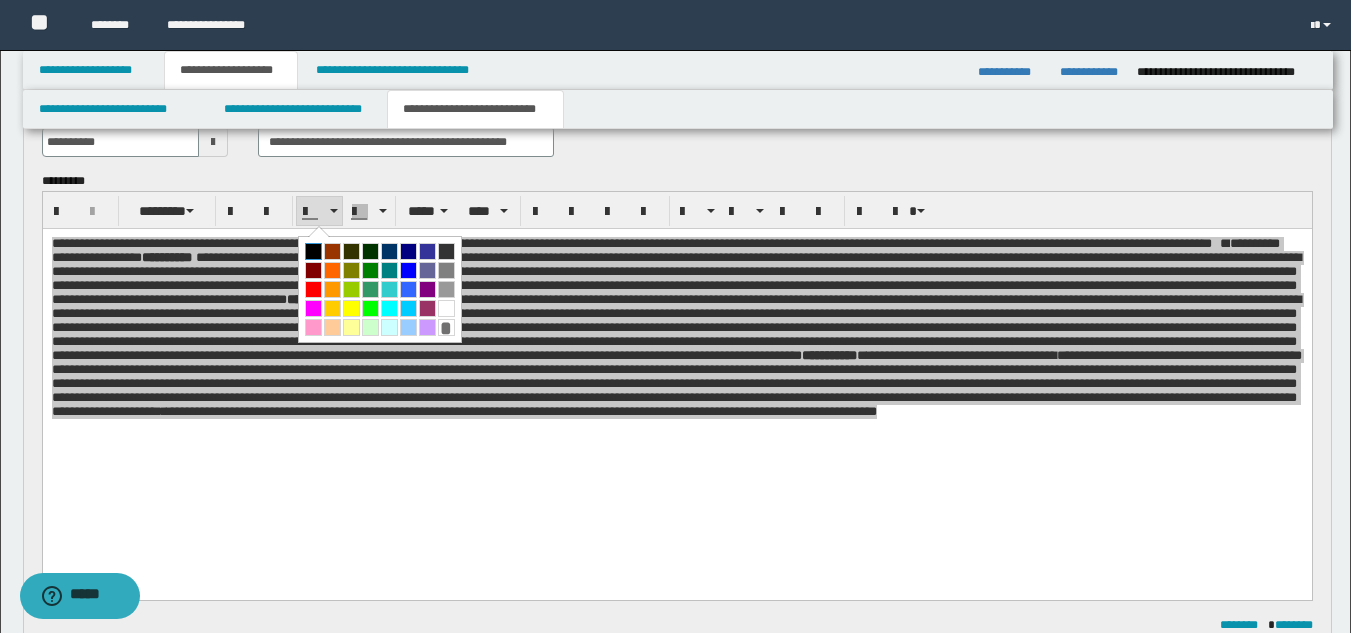 click at bounding box center [313, 251] 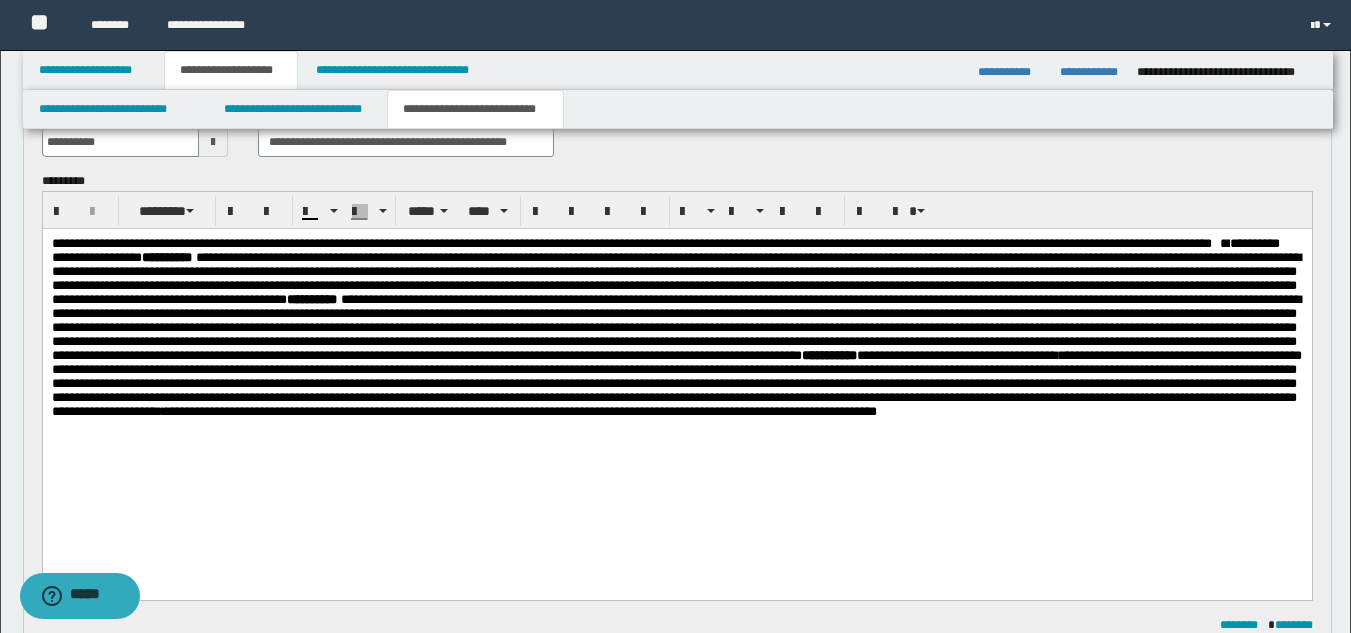 click on "**********" at bounding box center (675, 306) 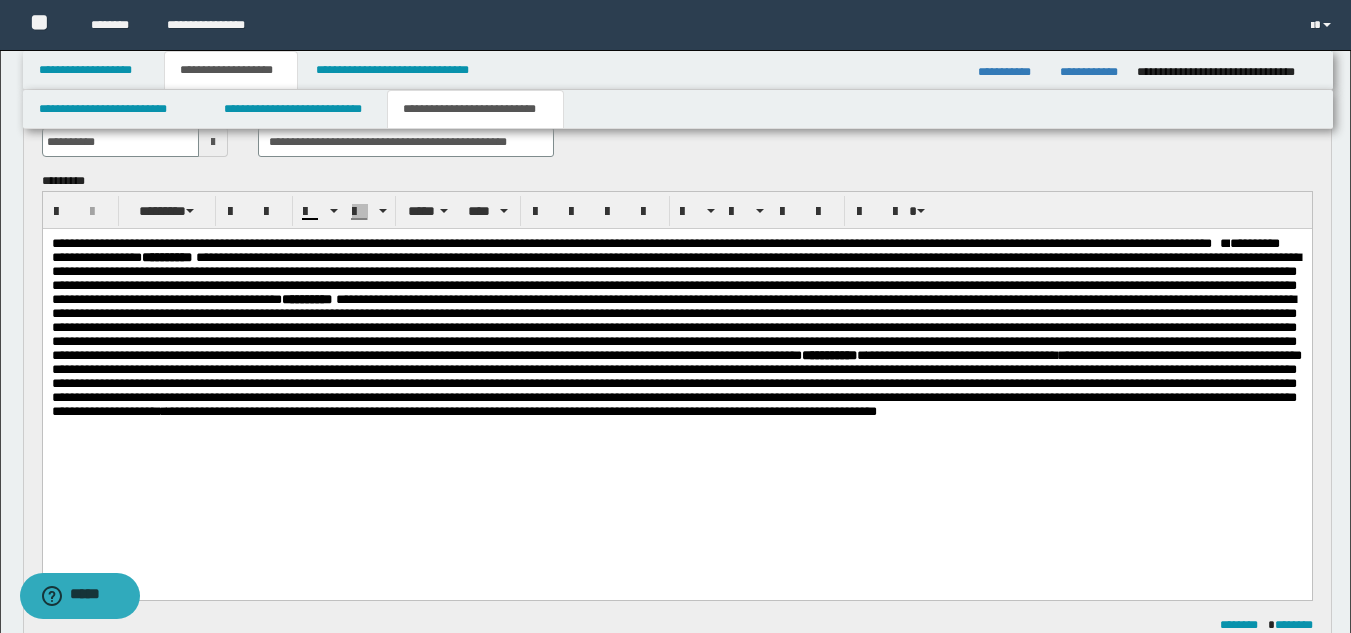 click on "**********" at bounding box center (675, 306) 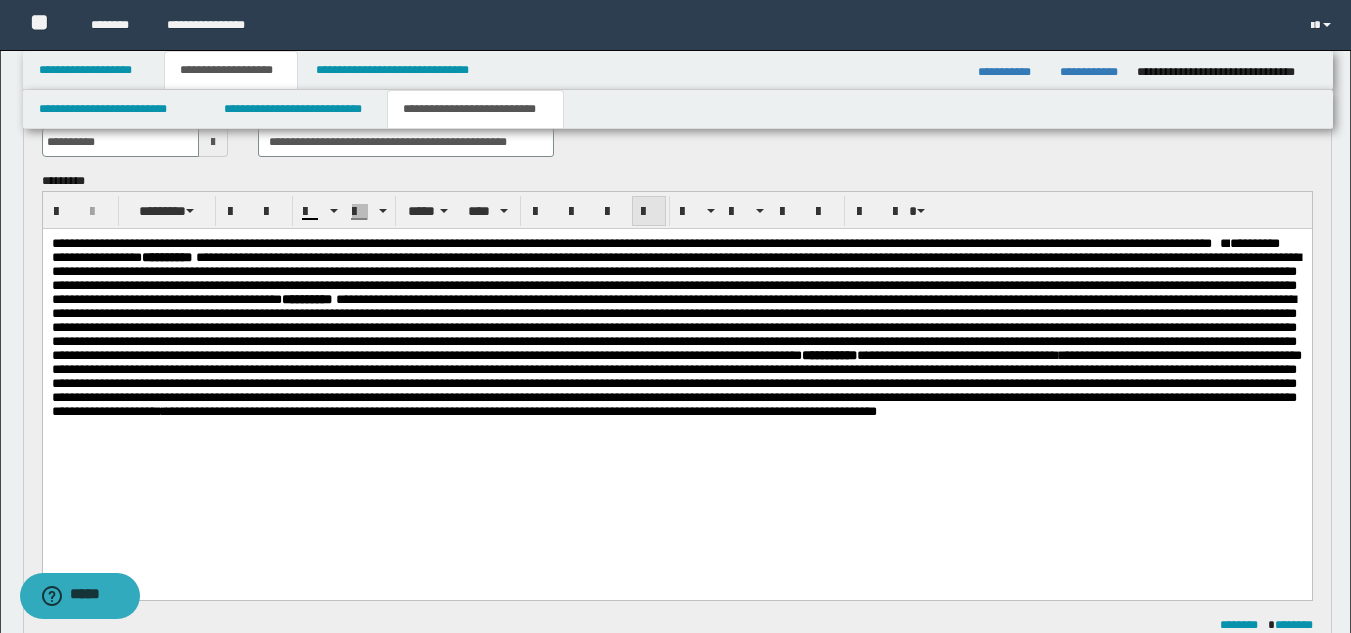 click at bounding box center (649, 212) 